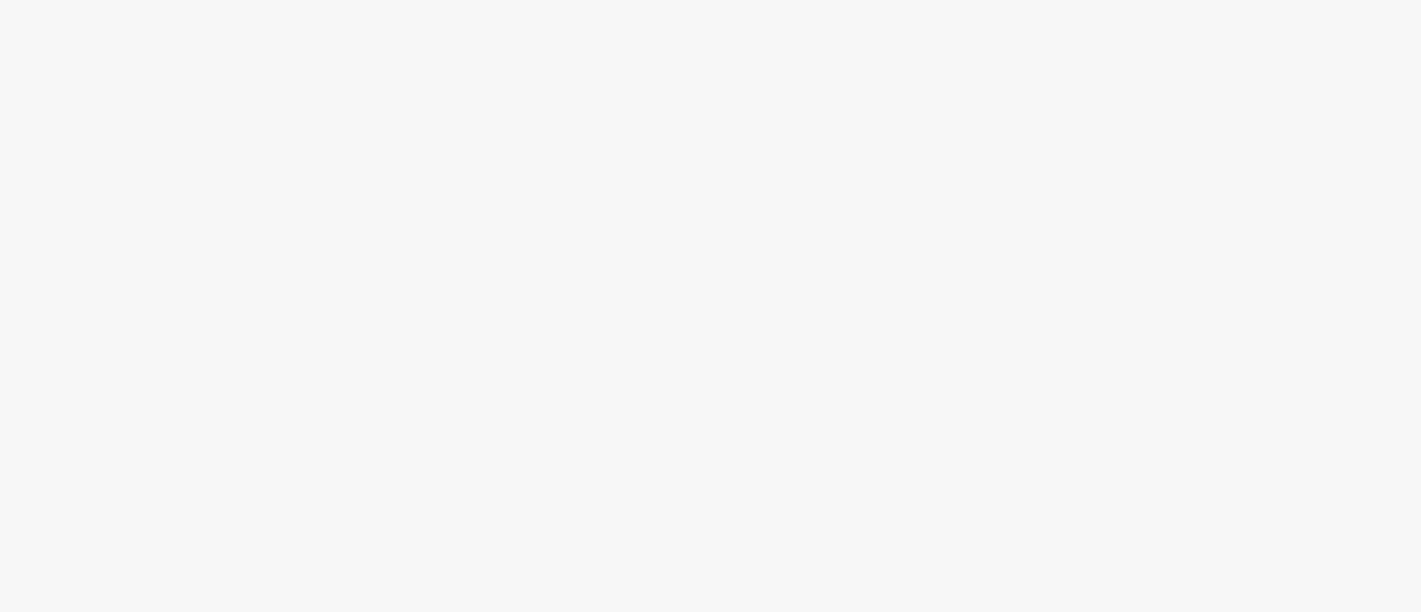 scroll, scrollTop: 0, scrollLeft: 0, axis: both 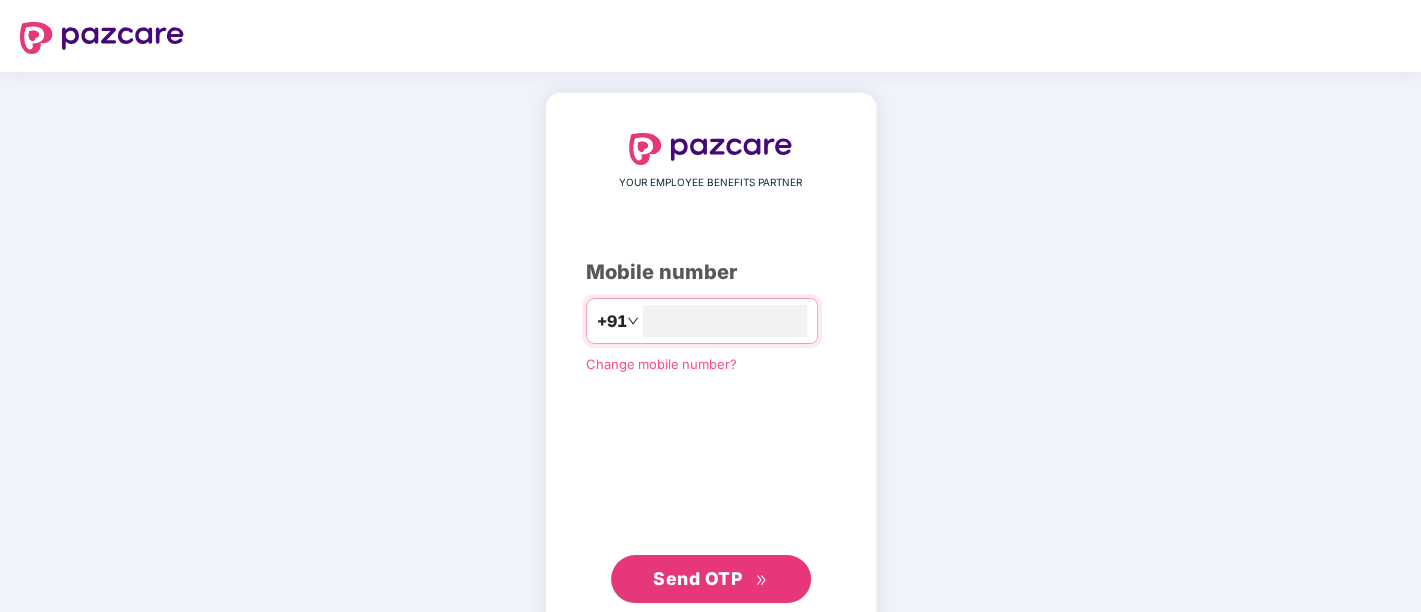 type on "**********" 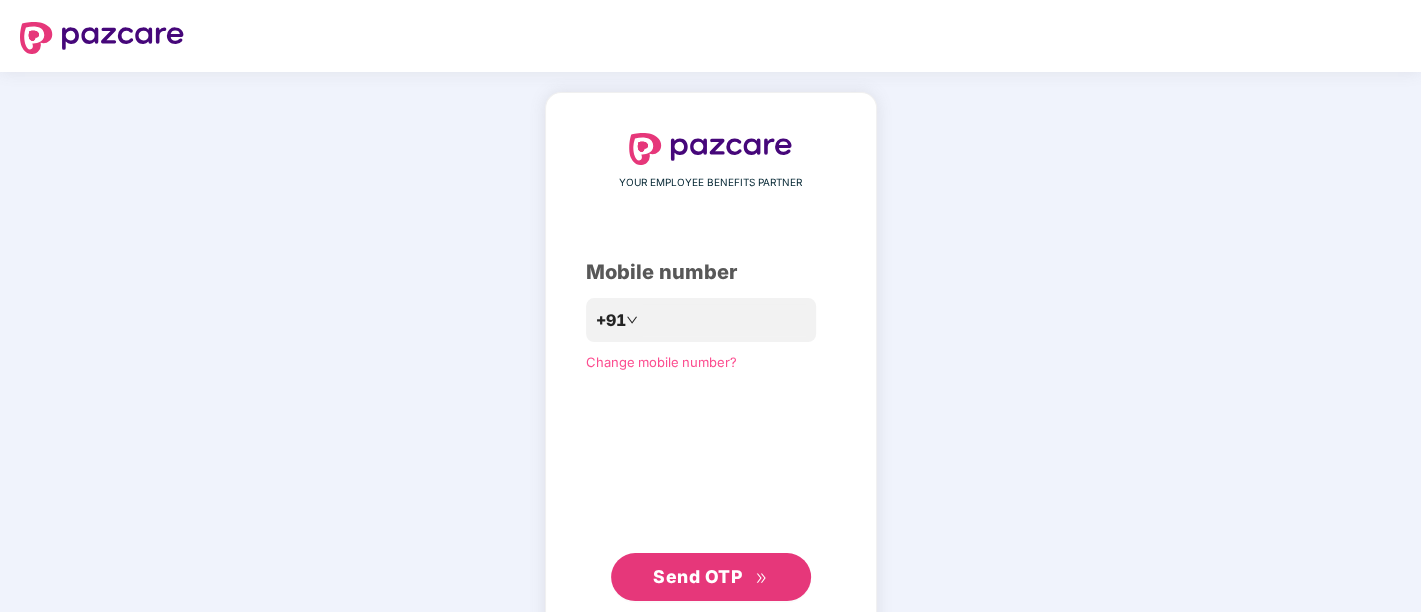 click on "Send OTP" at bounding box center (697, 576) 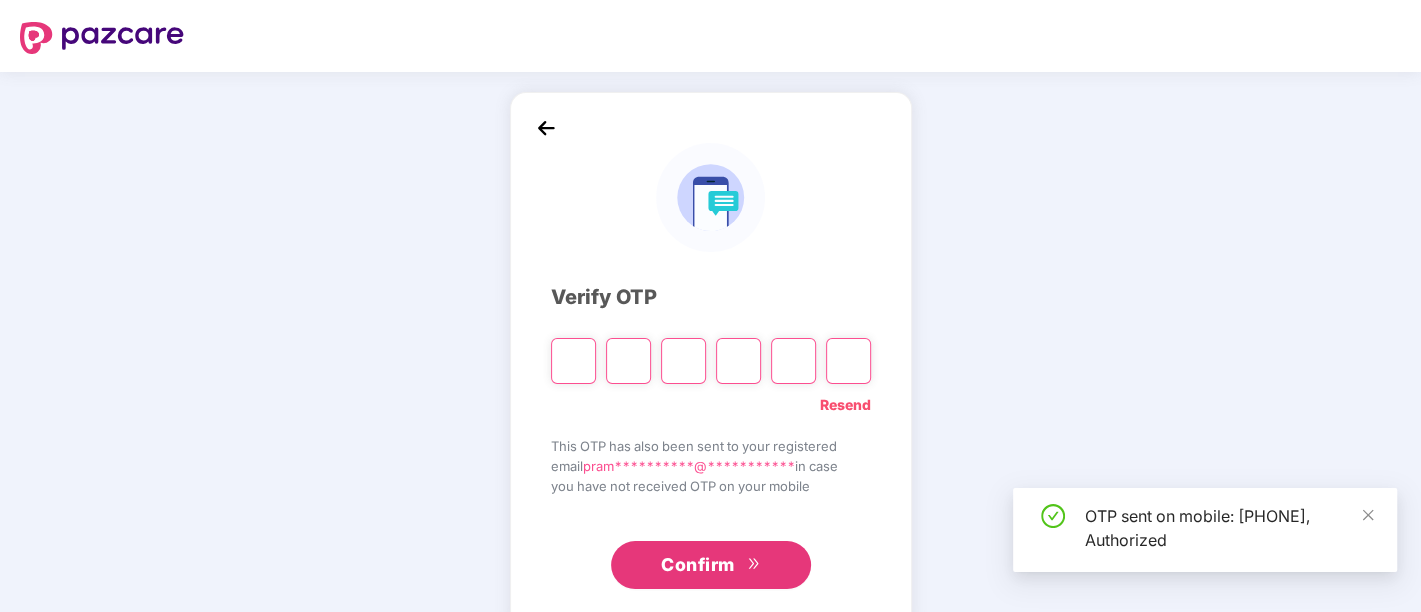click on "Verify OTP Resend This OTP has also been sent to your registered email [EMAIL] in case you have not received OTP on your mobile Confirm" at bounding box center [710, 362] 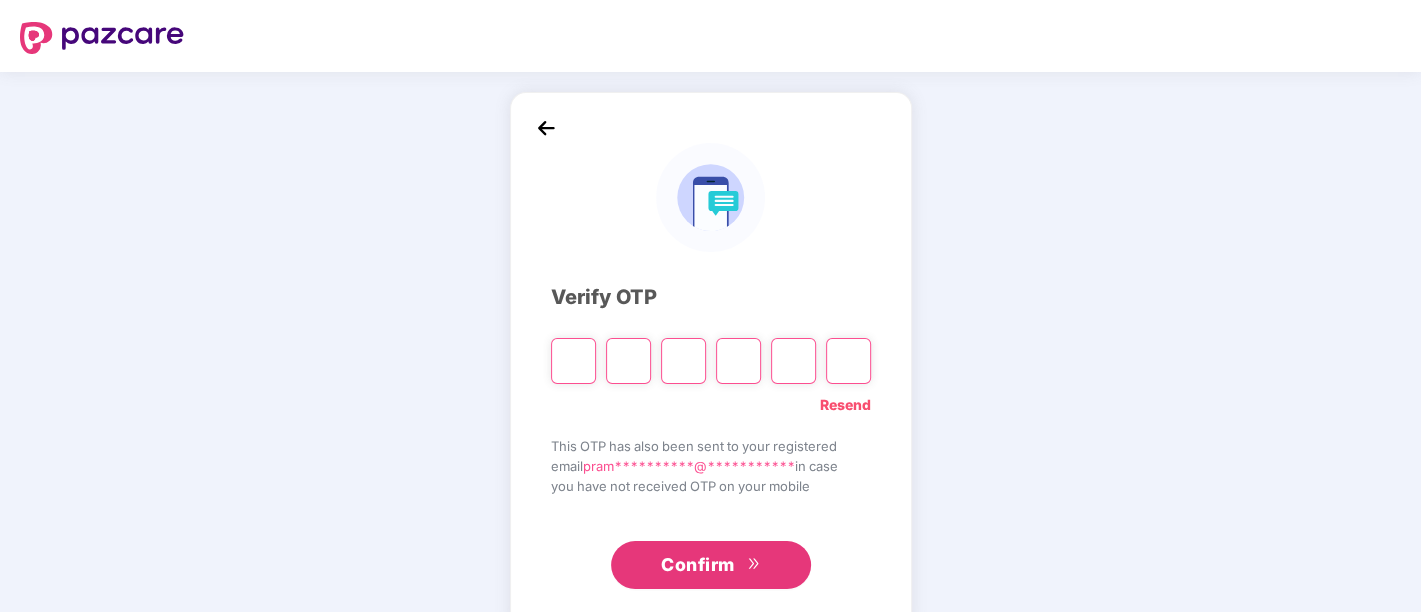 paste on "*" 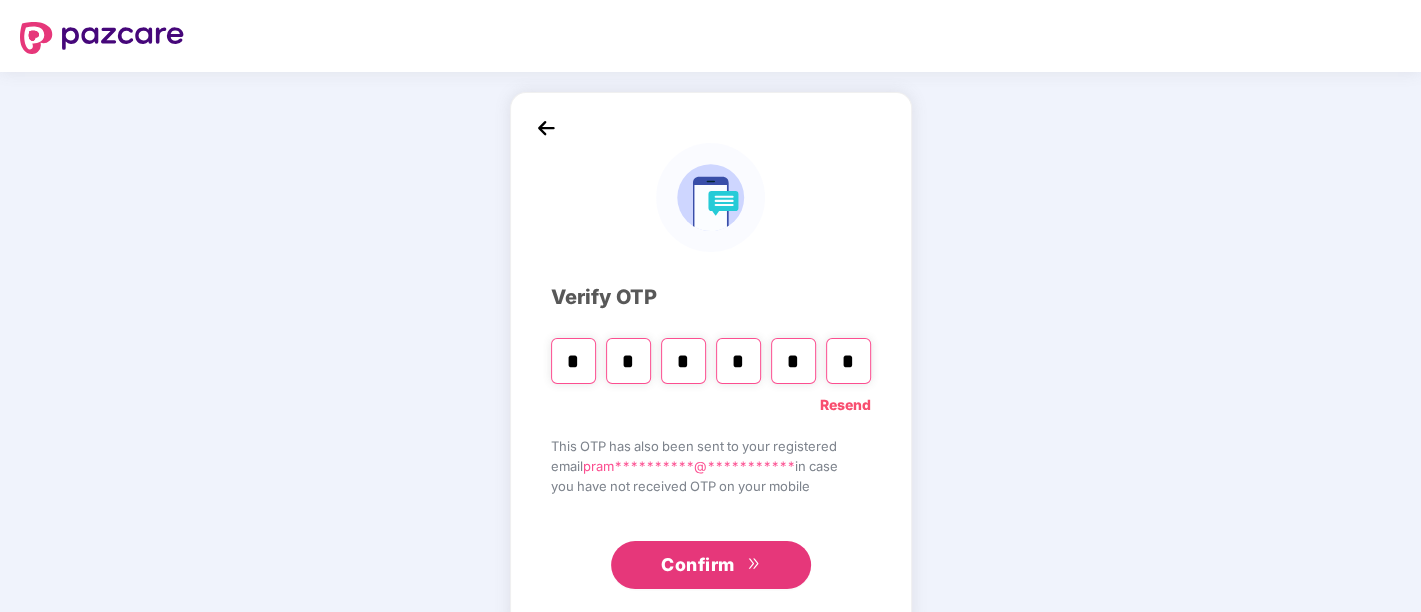 click on "*" at bounding box center (573, 361) 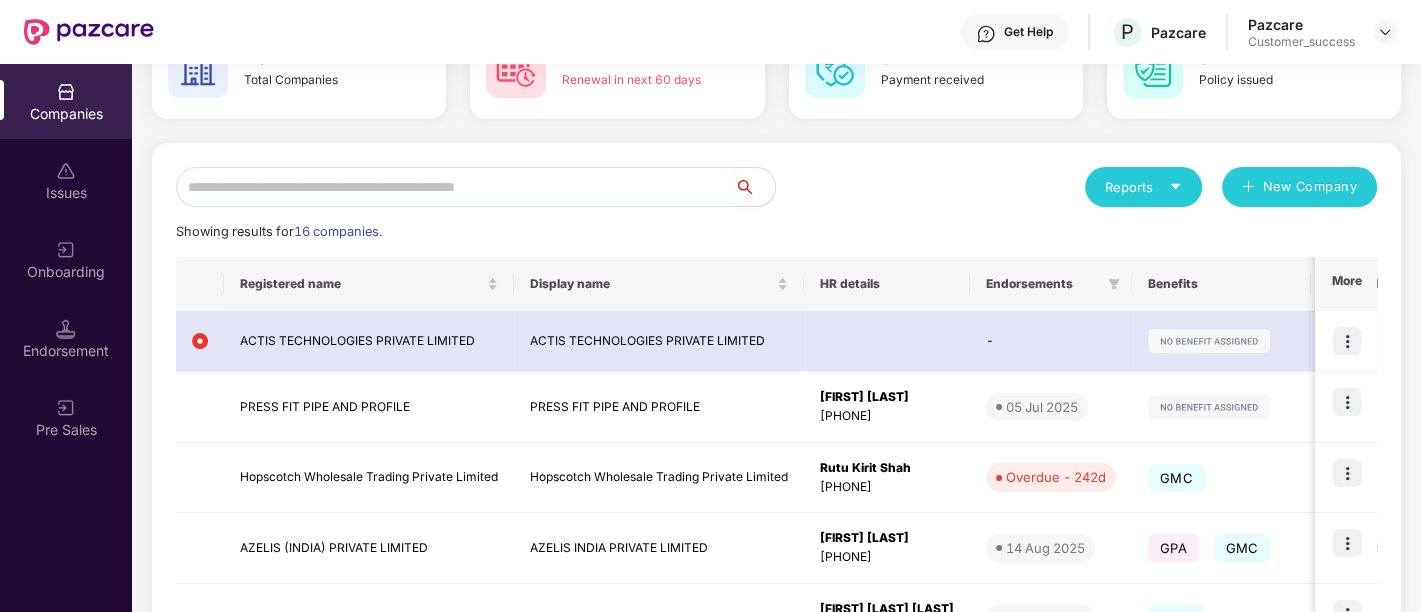 scroll, scrollTop: 137, scrollLeft: 0, axis: vertical 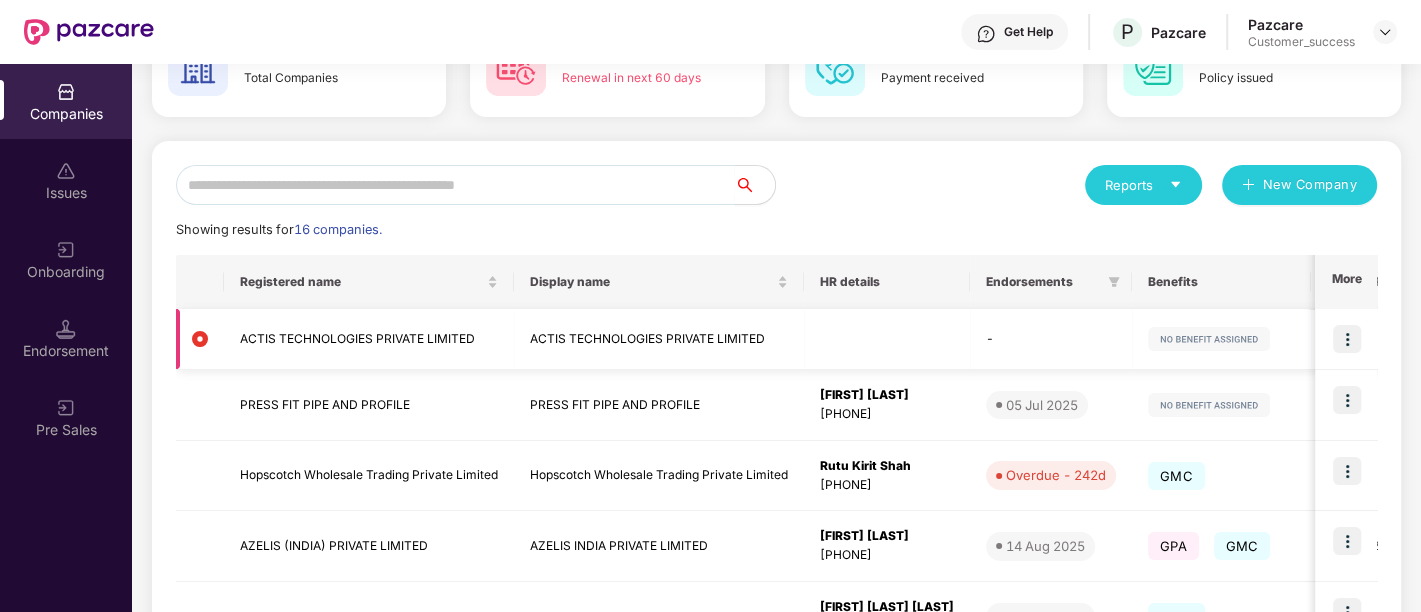 click at bounding box center (1347, 339) 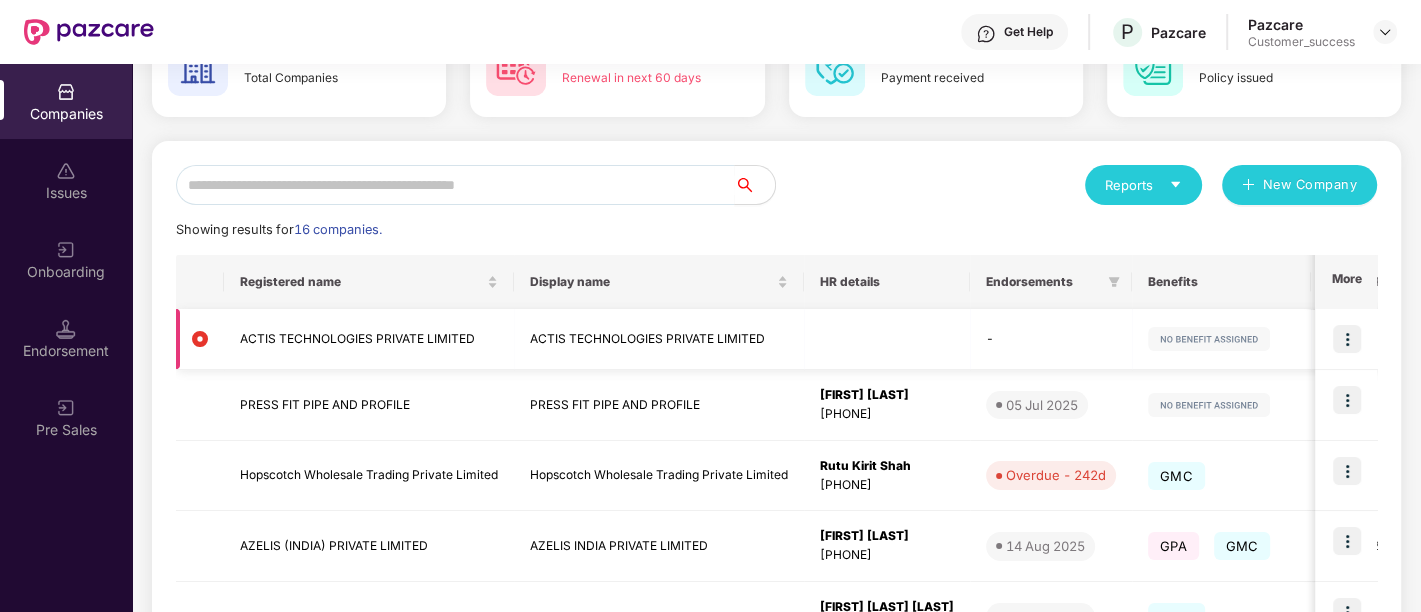 click on "-" at bounding box center [1051, 339] 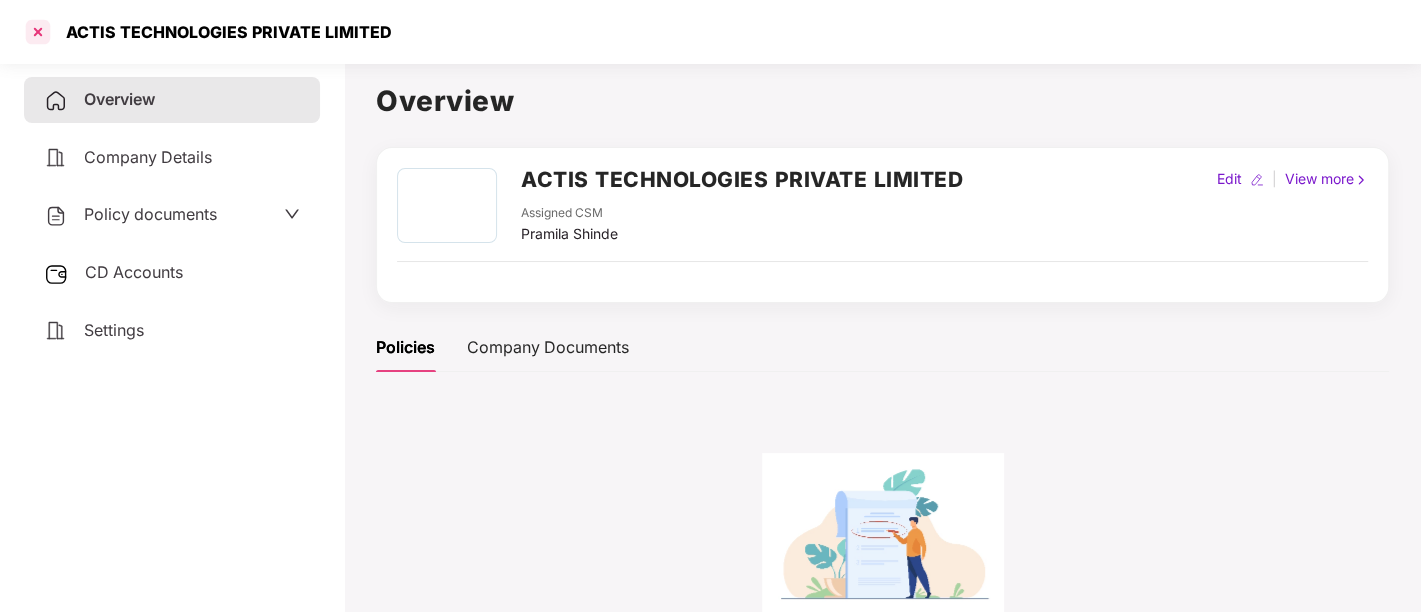 click at bounding box center [38, 32] 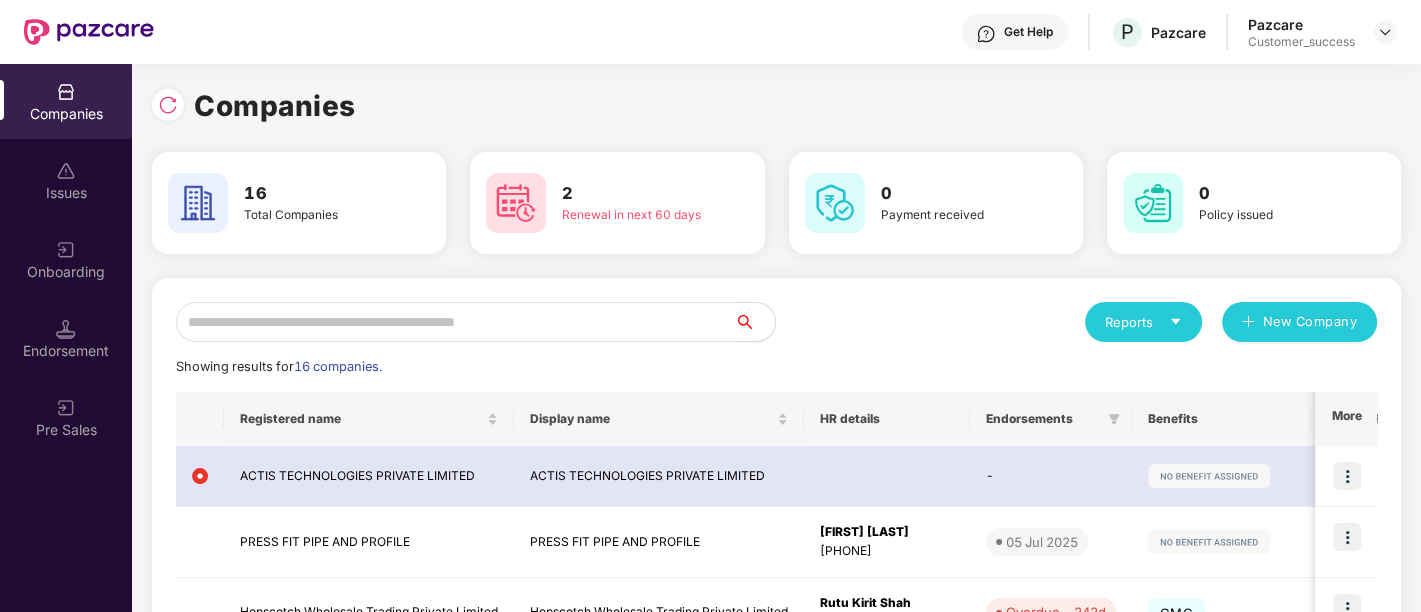 click on "Onboarding" at bounding box center [66, 272] 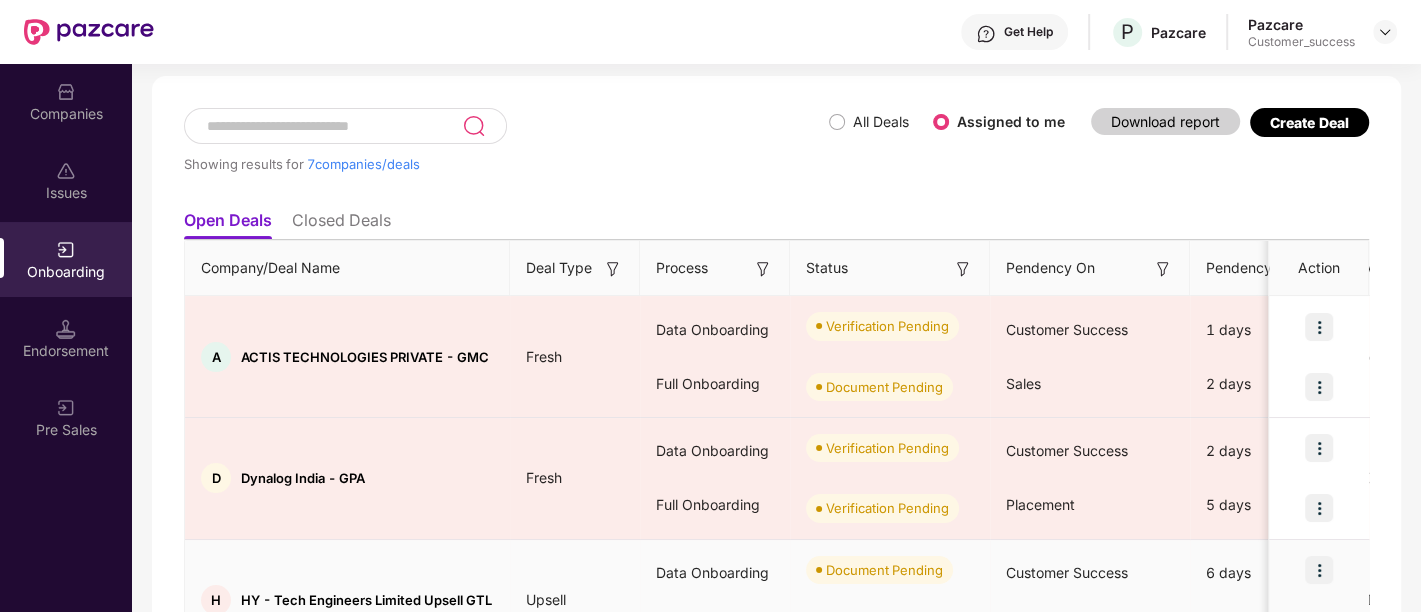scroll, scrollTop: 57, scrollLeft: 0, axis: vertical 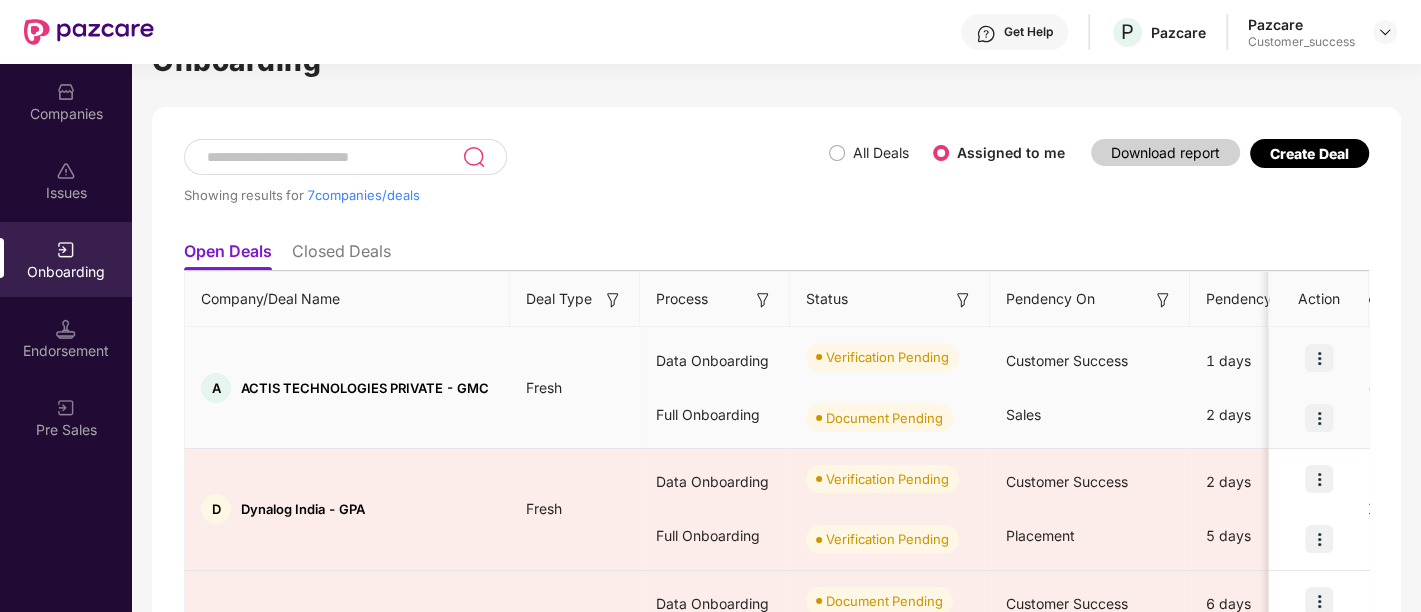 click at bounding box center [1319, 358] 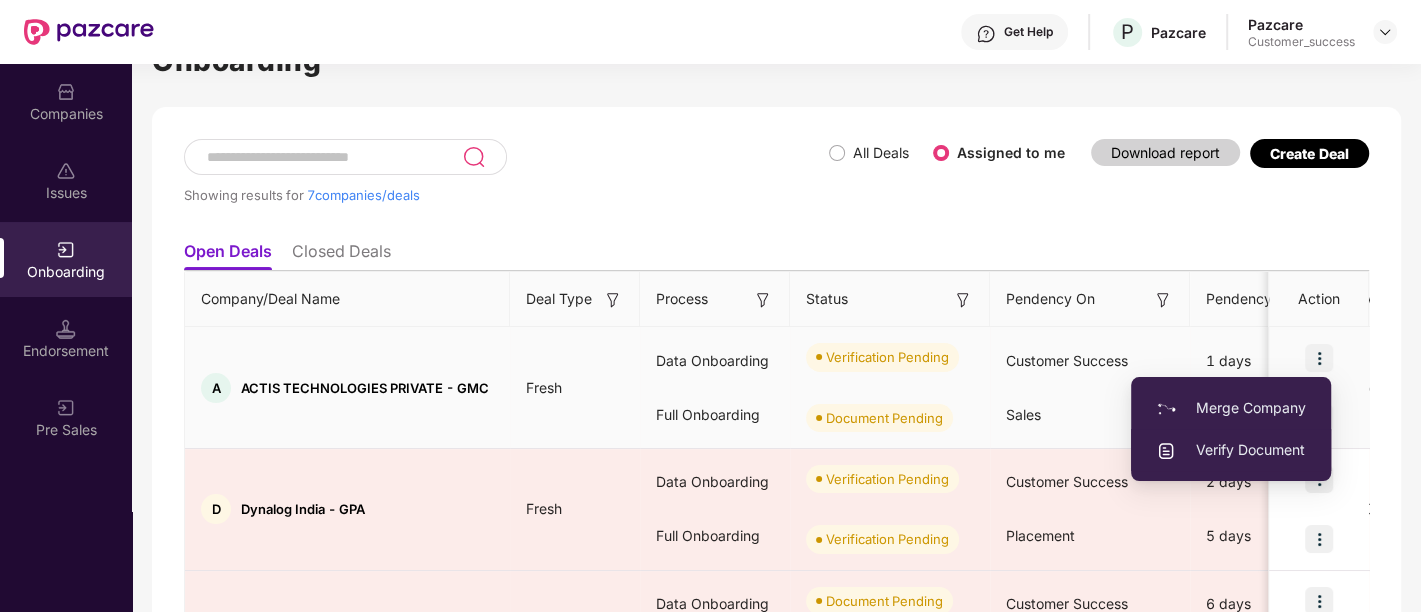 click on "Verify Document" at bounding box center (1231, 450) 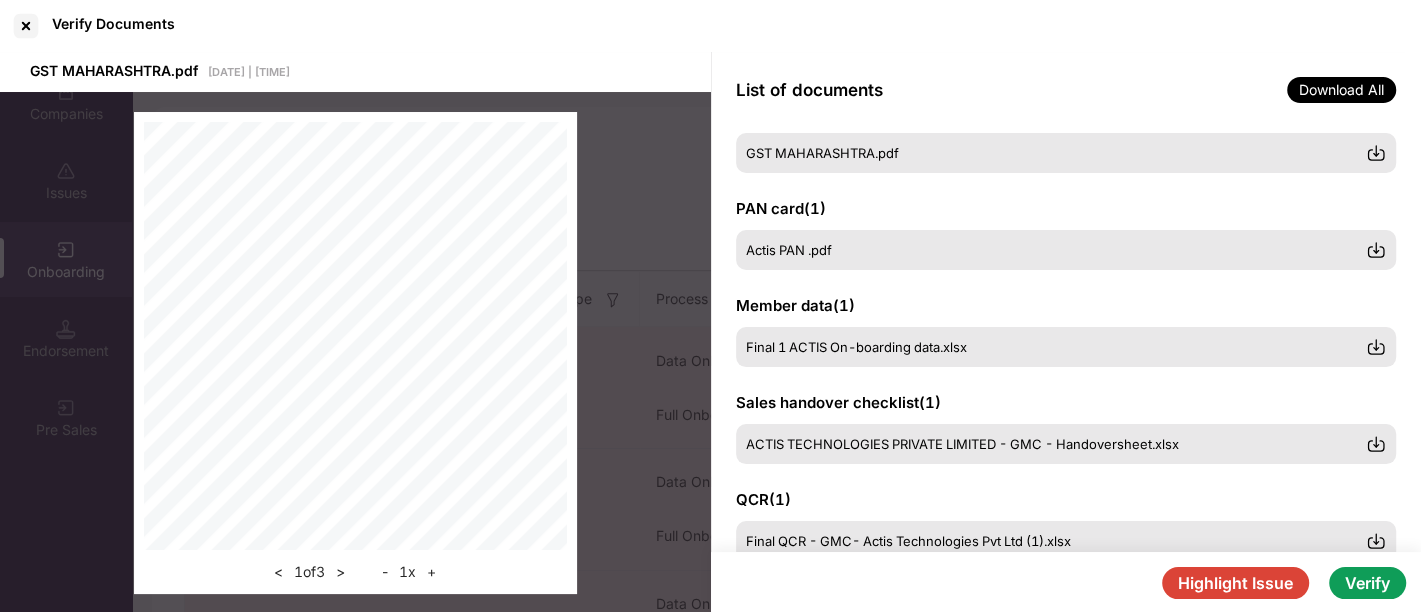 scroll, scrollTop: 51, scrollLeft: 0, axis: vertical 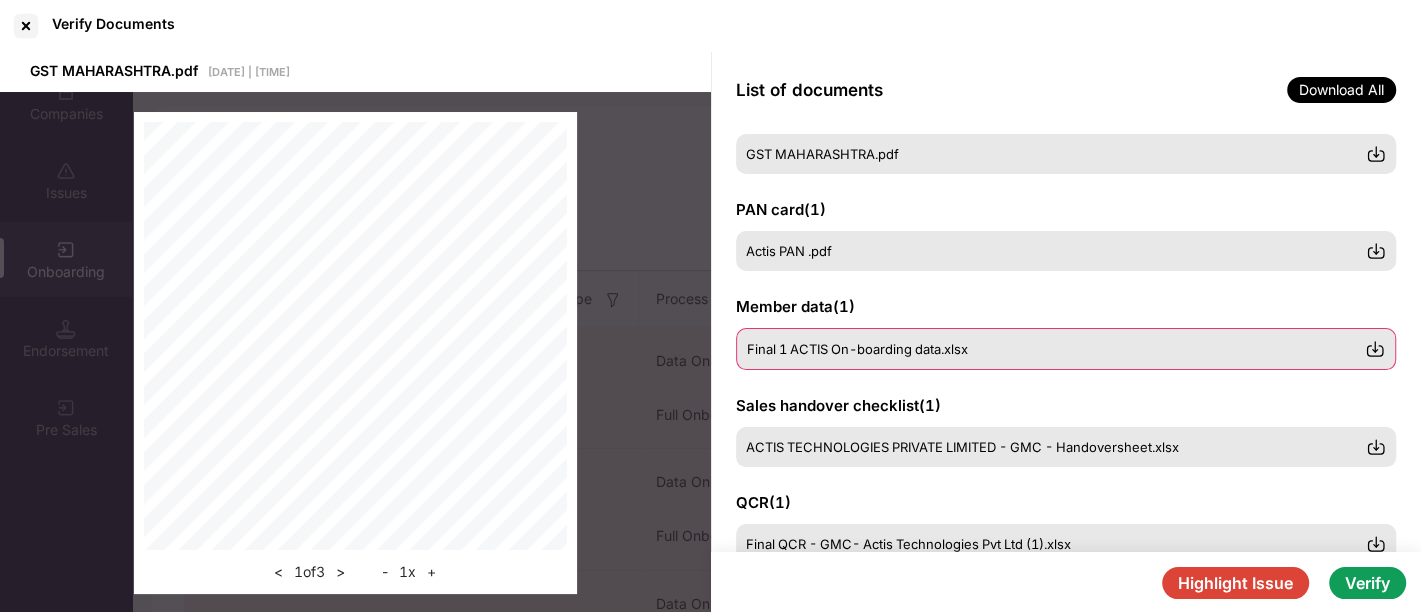 click at bounding box center [1375, 349] 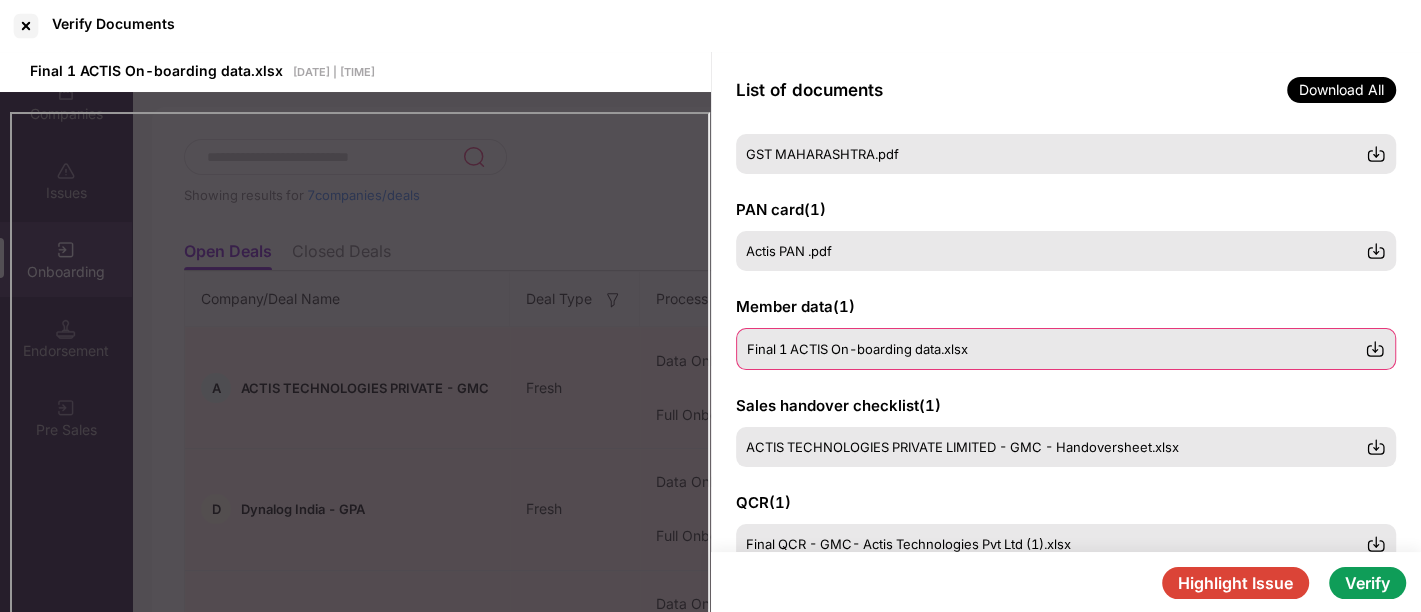 click at bounding box center [1375, 349] 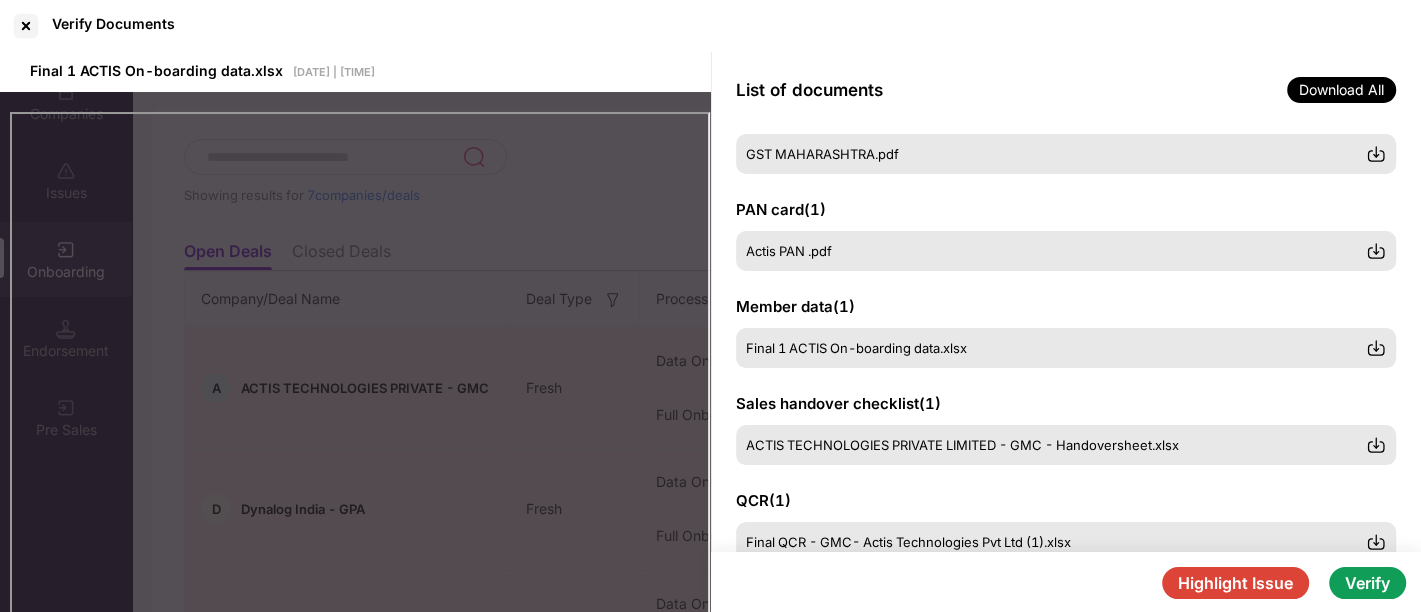 click on "Highlight Issue" at bounding box center (1235, 583) 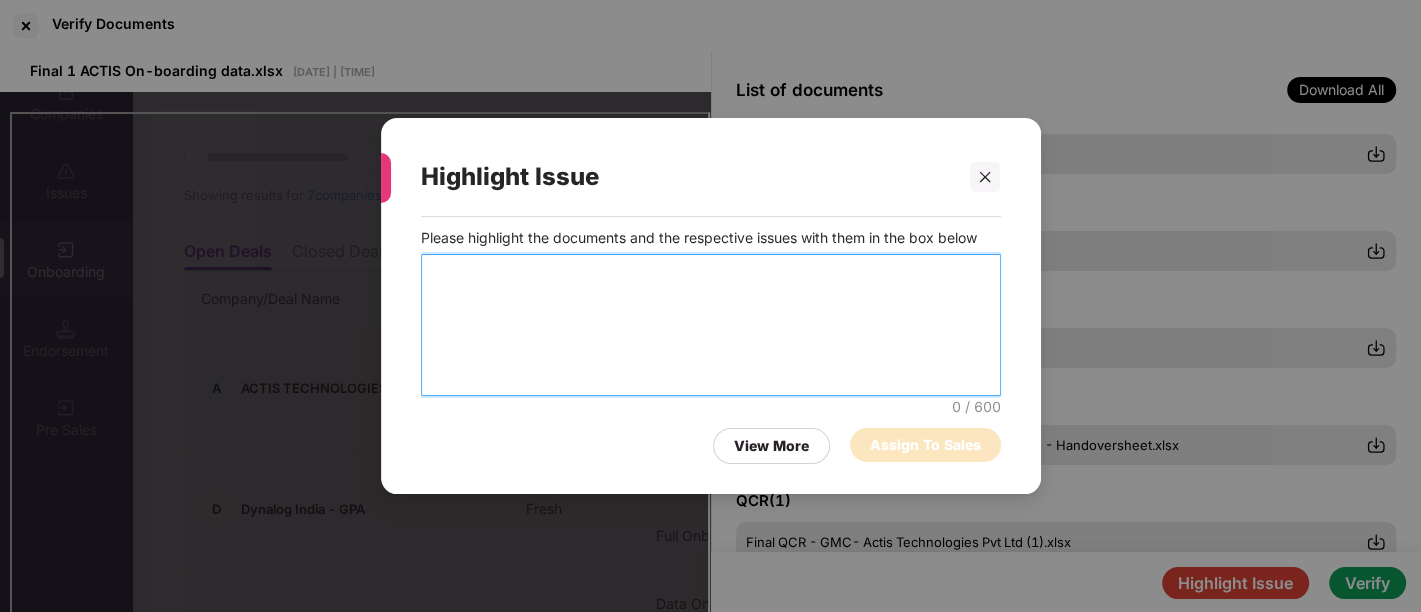 click at bounding box center [711, 325] 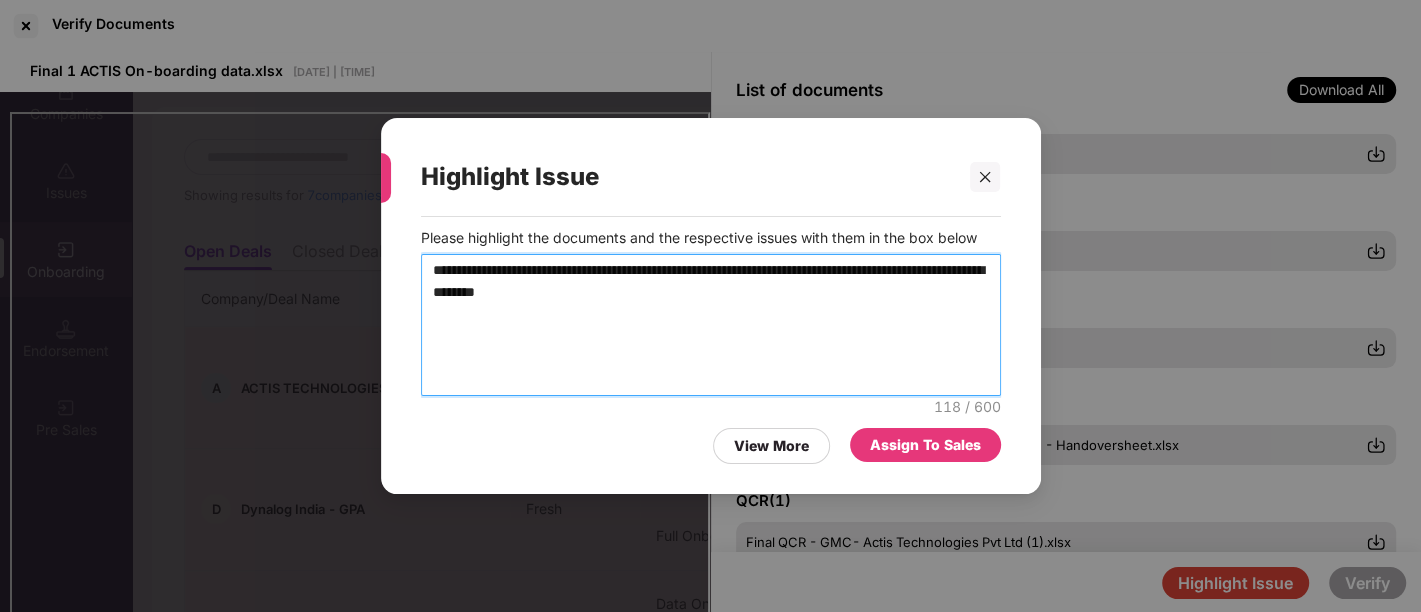 type on "**********" 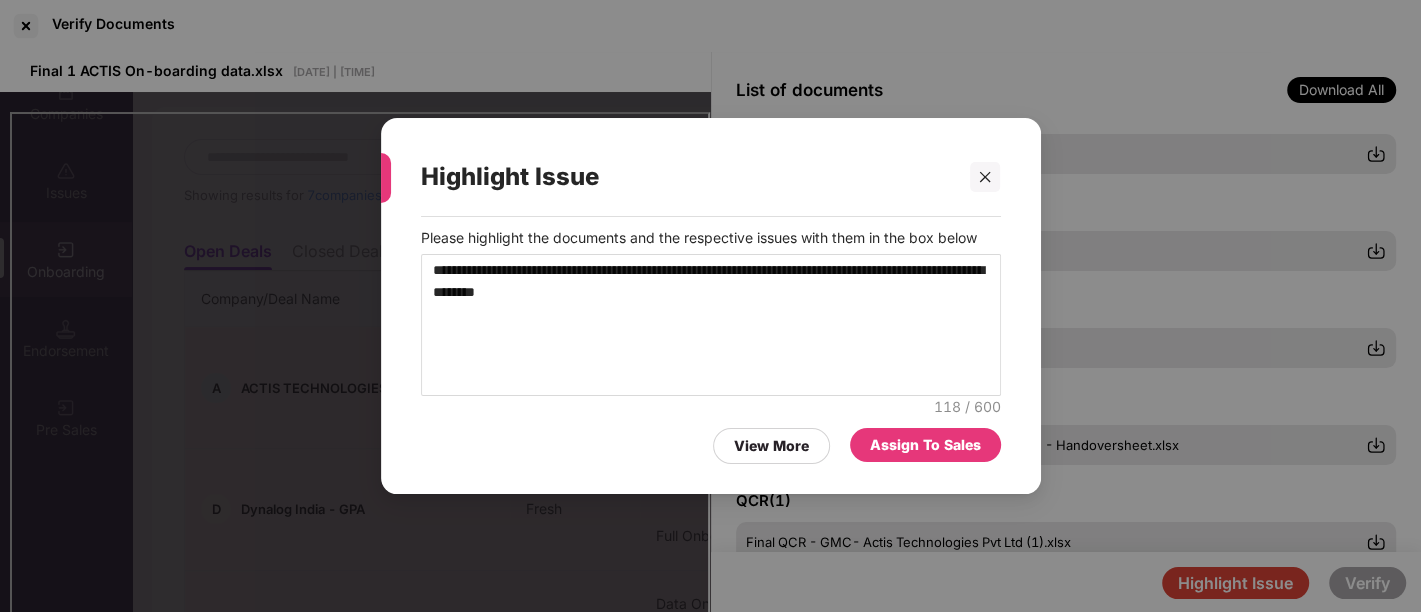 click on "Assign To Sales" at bounding box center [925, 445] 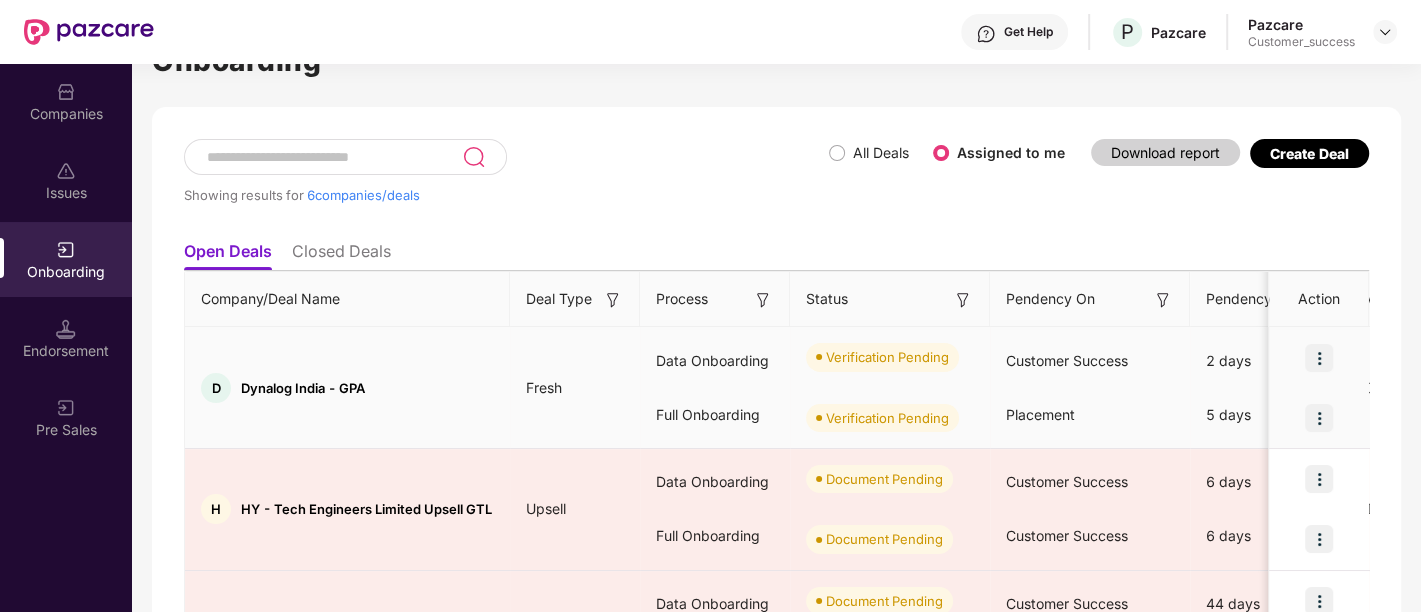 click at bounding box center [1319, 358] 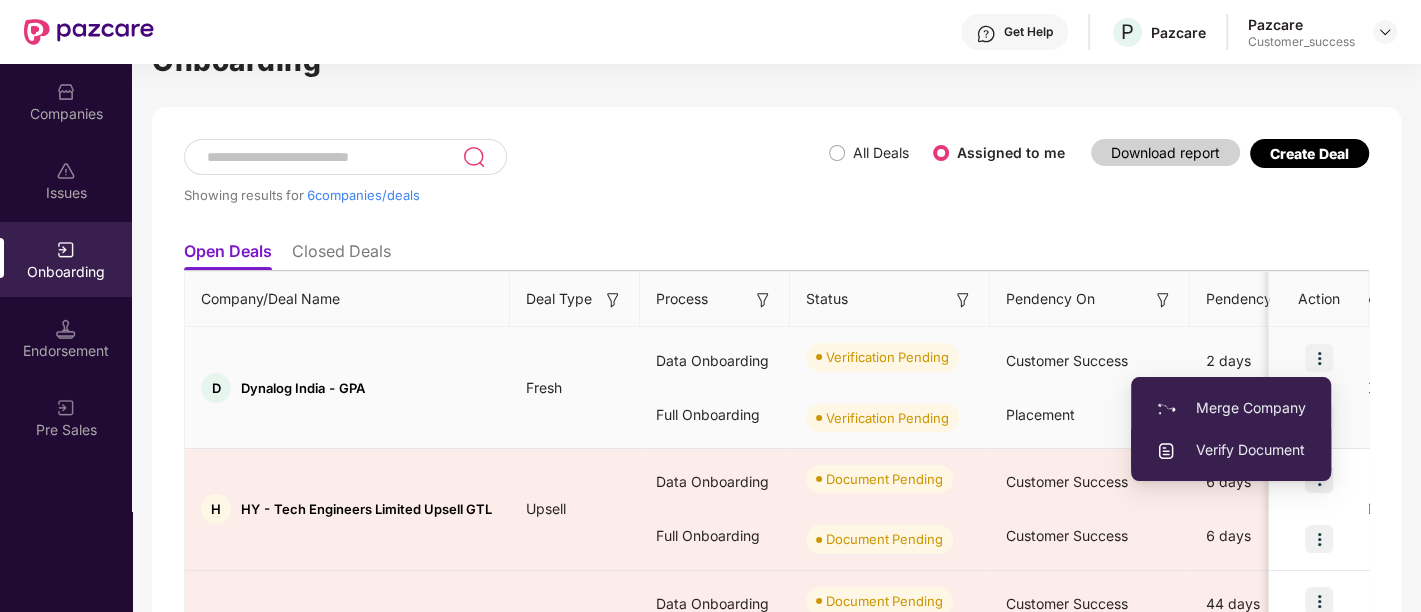click on "Verify Document" at bounding box center [1231, 450] 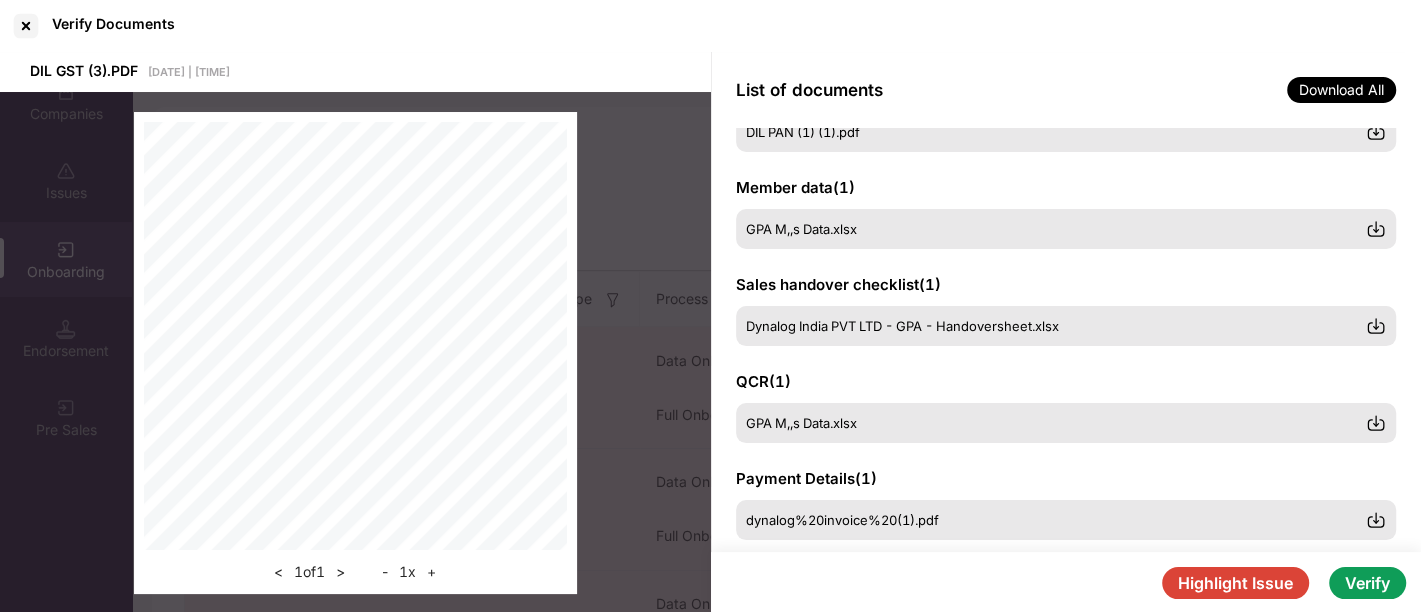 scroll, scrollTop: 177, scrollLeft: 0, axis: vertical 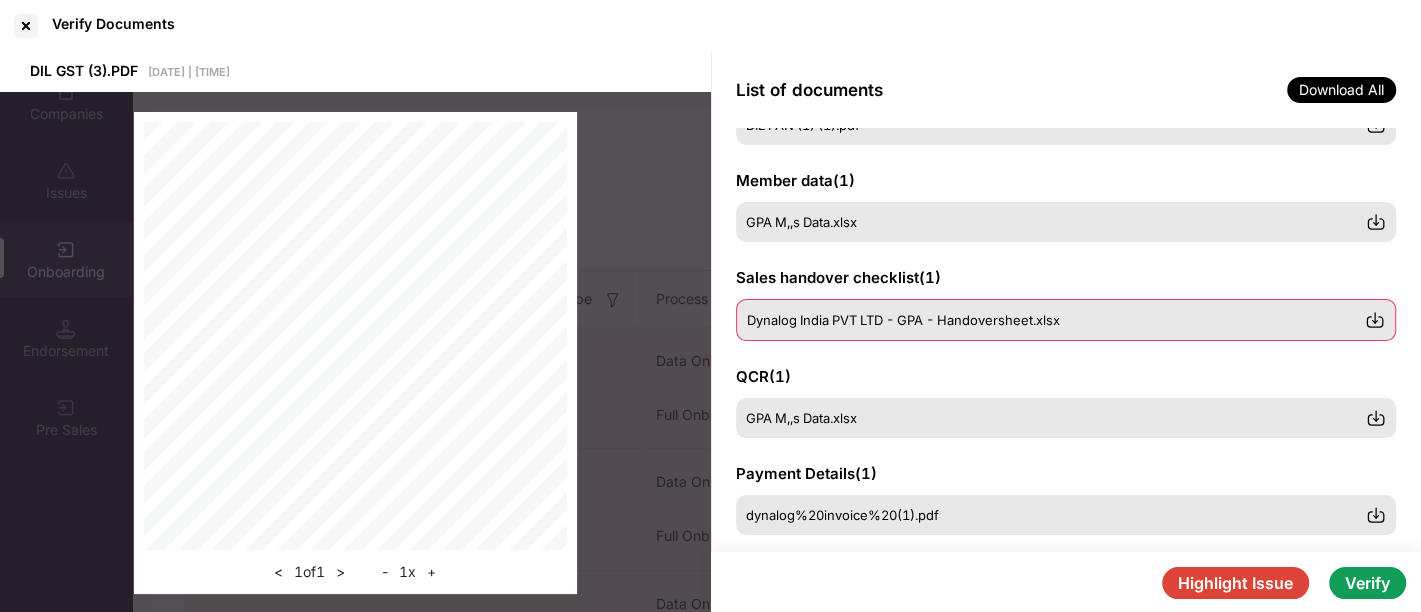 click at bounding box center (1375, 320) 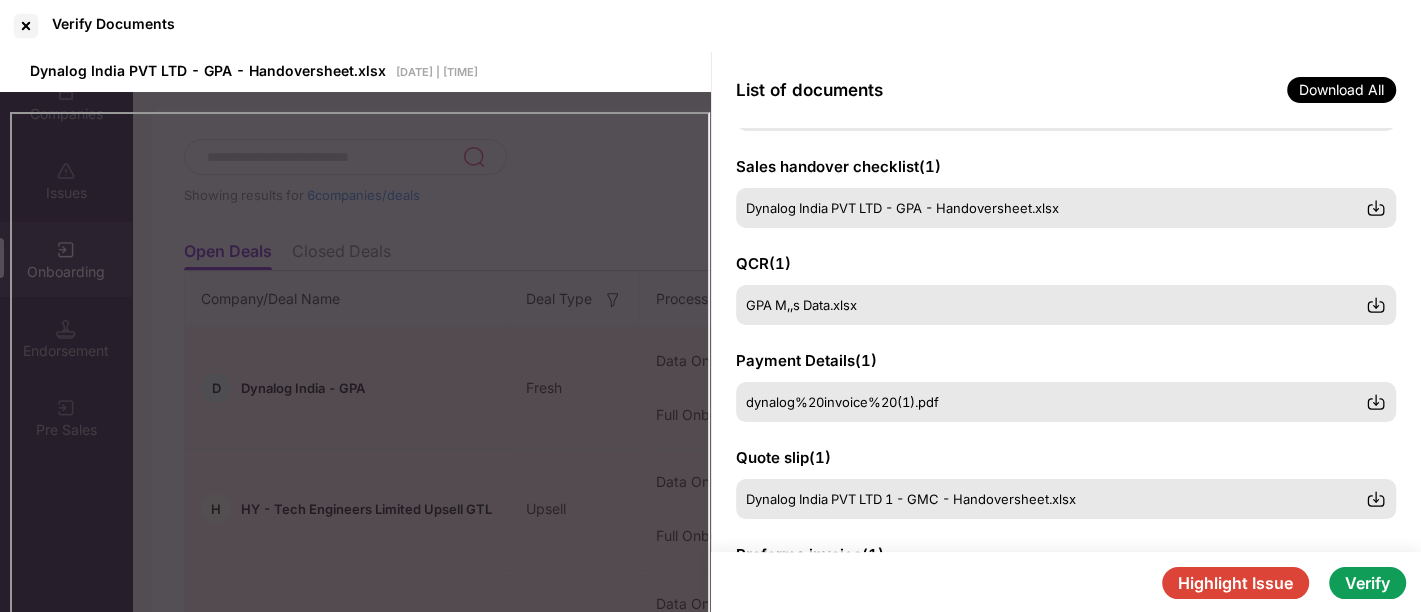 scroll, scrollTop: 290, scrollLeft: 0, axis: vertical 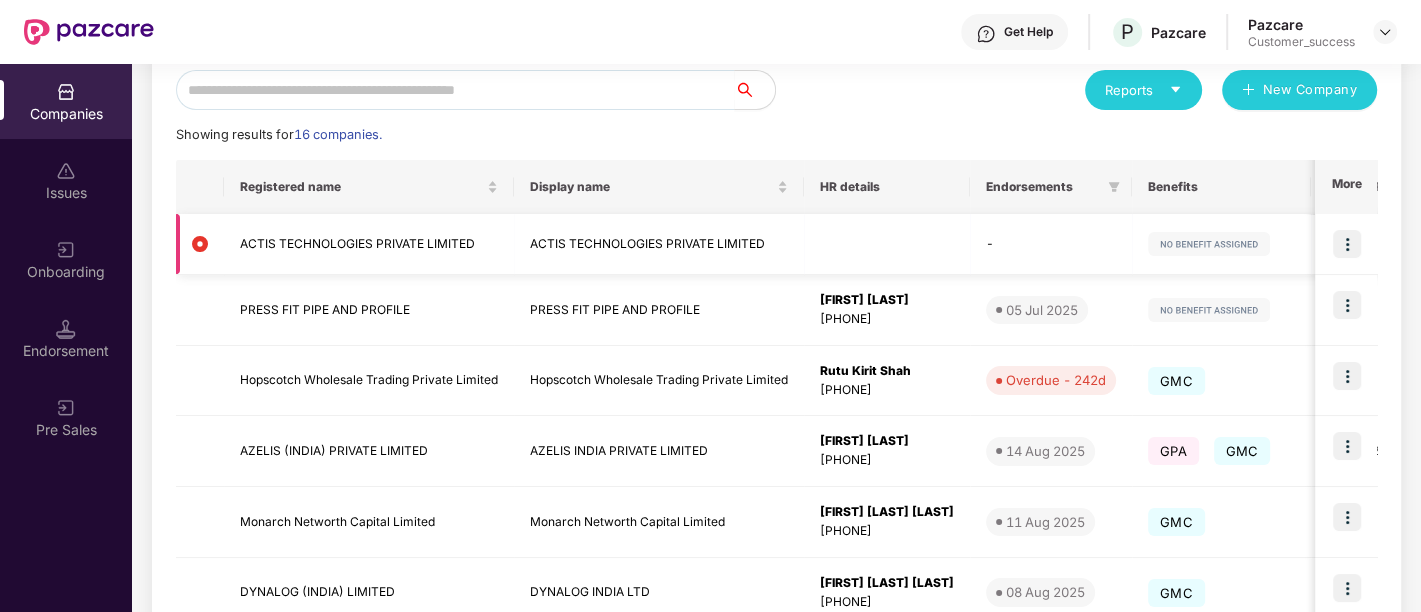 click at bounding box center (1347, 244) 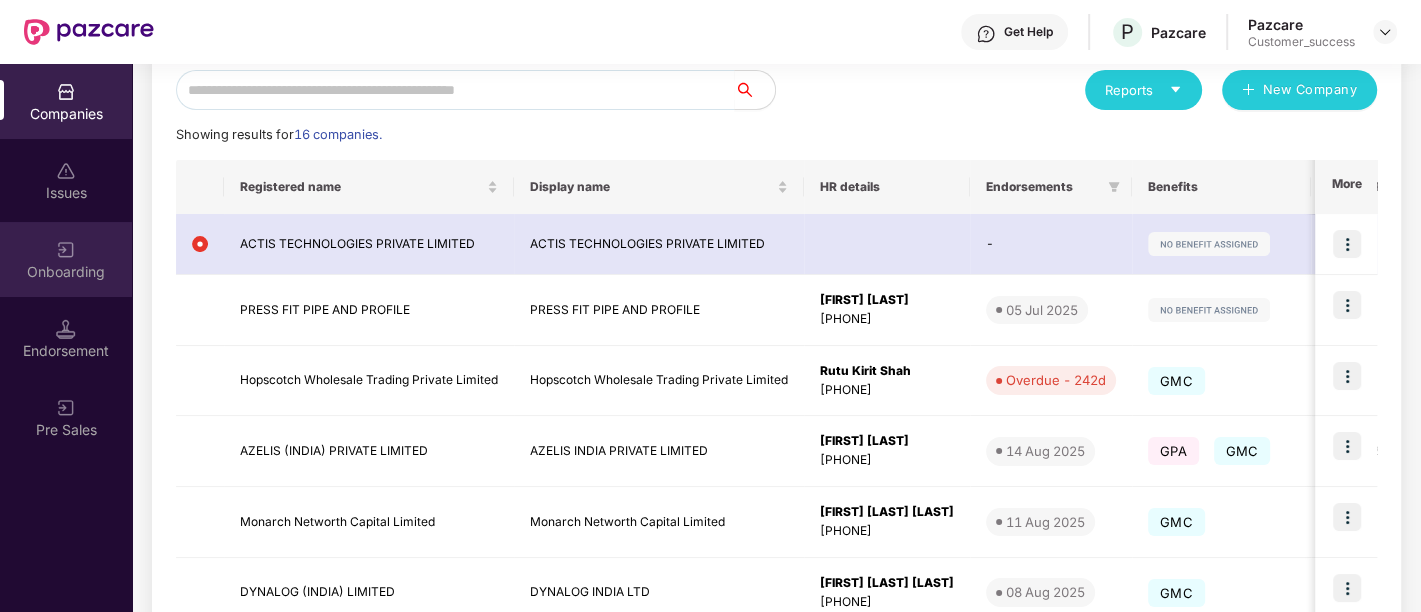 click on "Onboarding" at bounding box center [66, 272] 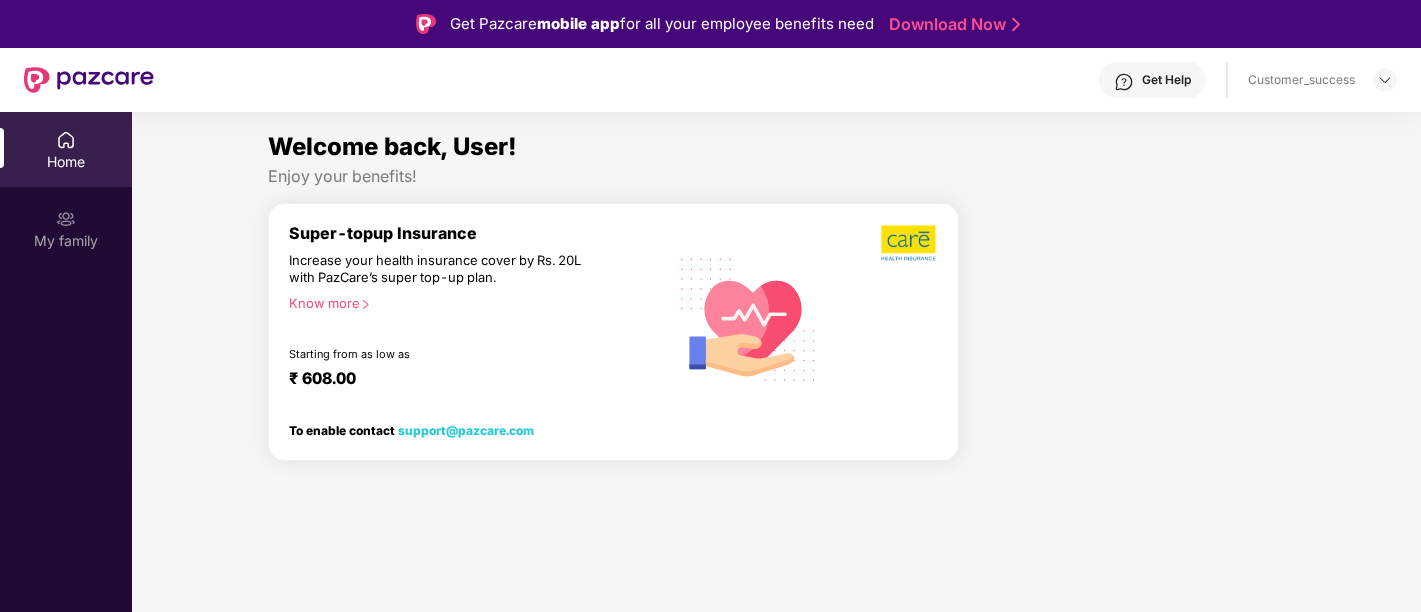 scroll, scrollTop: 0, scrollLeft: 0, axis: both 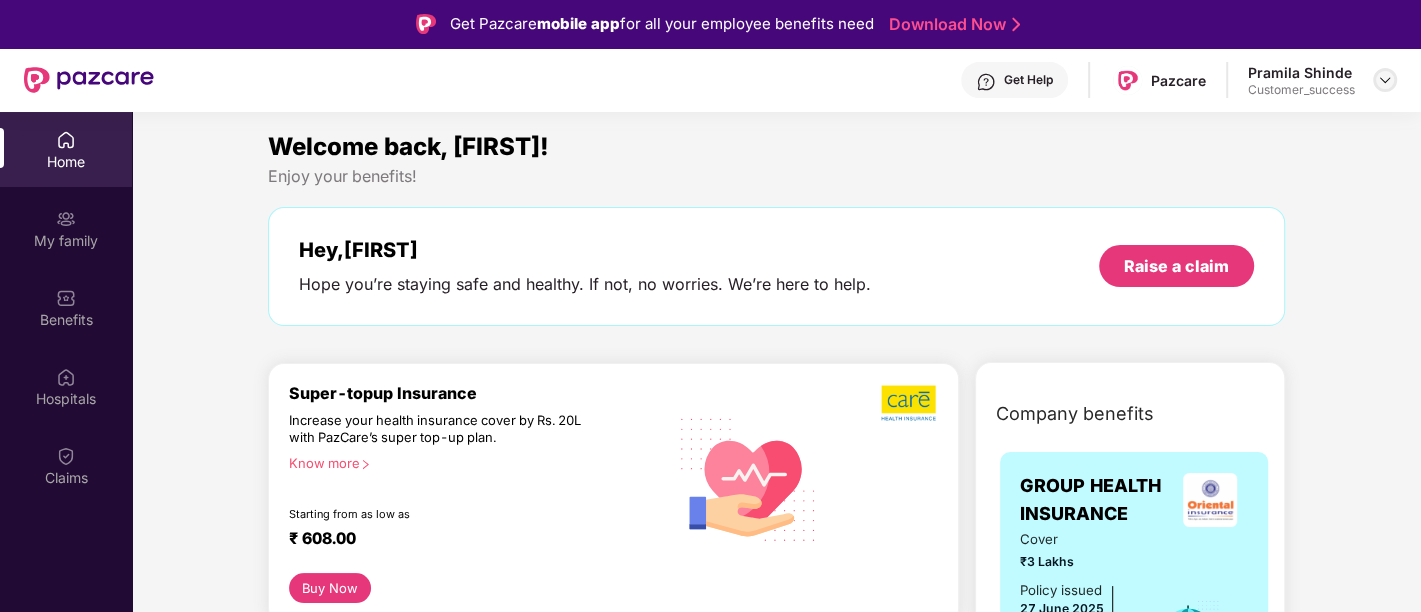 click at bounding box center [1385, 80] 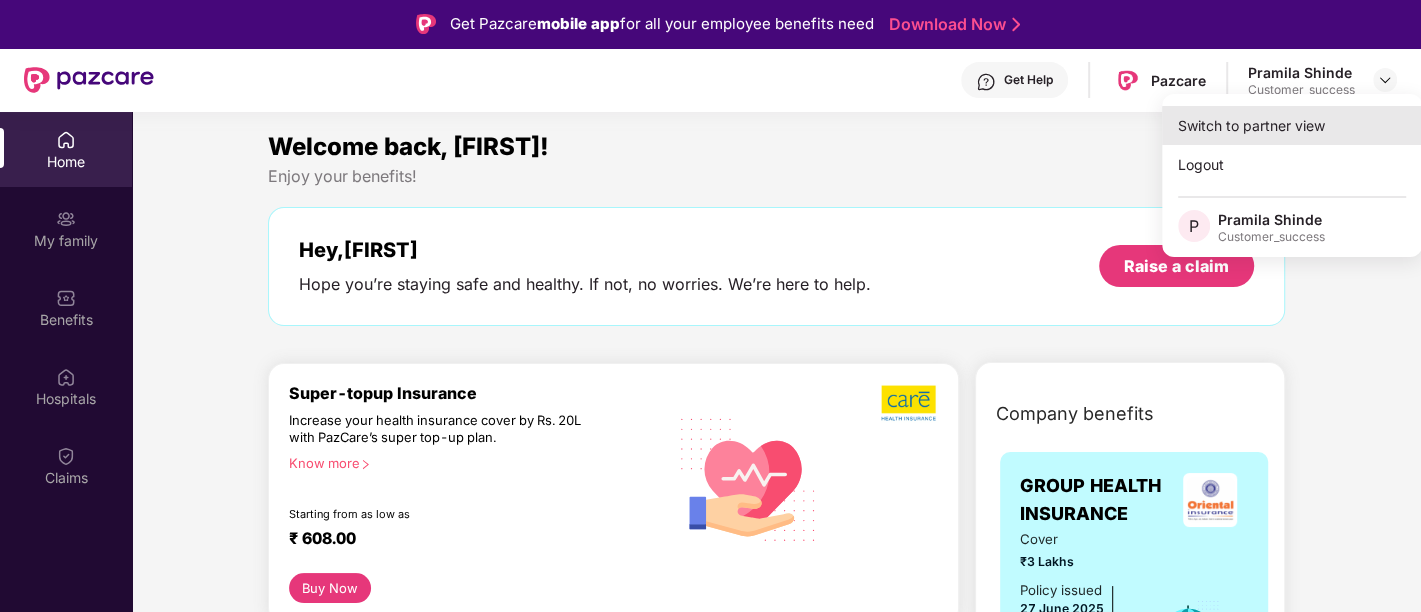 click on "Switch to partner view" at bounding box center [1292, 125] 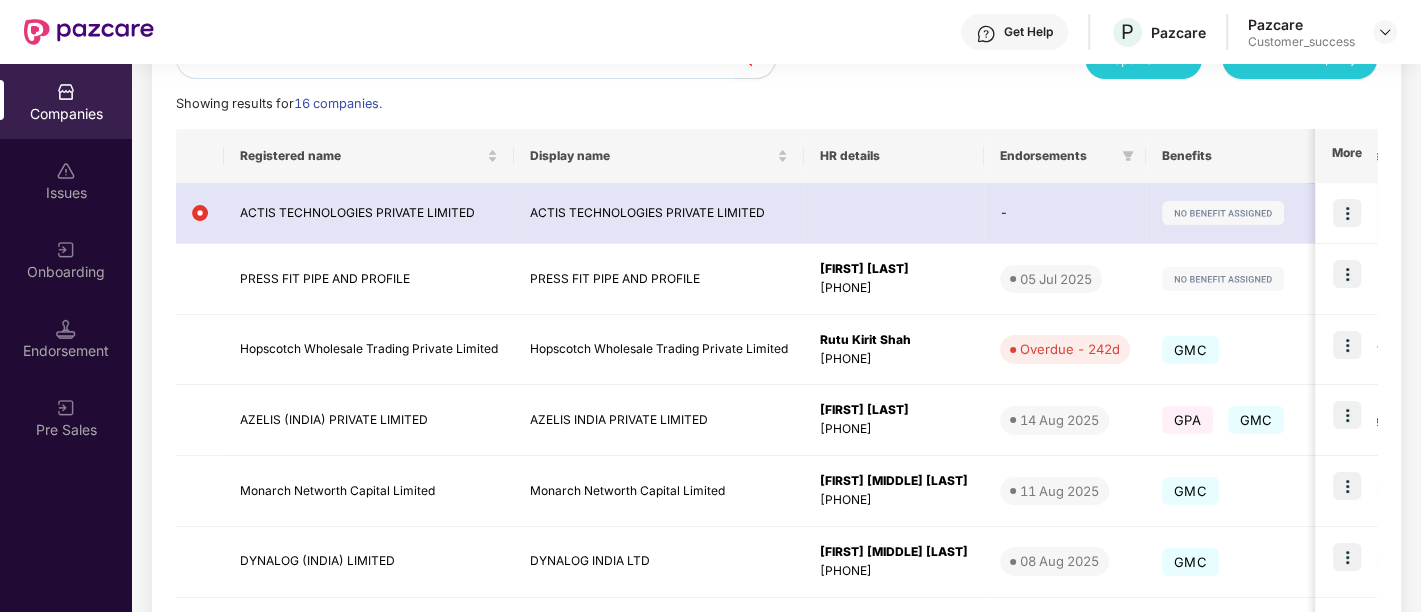 scroll, scrollTop: 264, scrollLeft: 0, axis: vertical 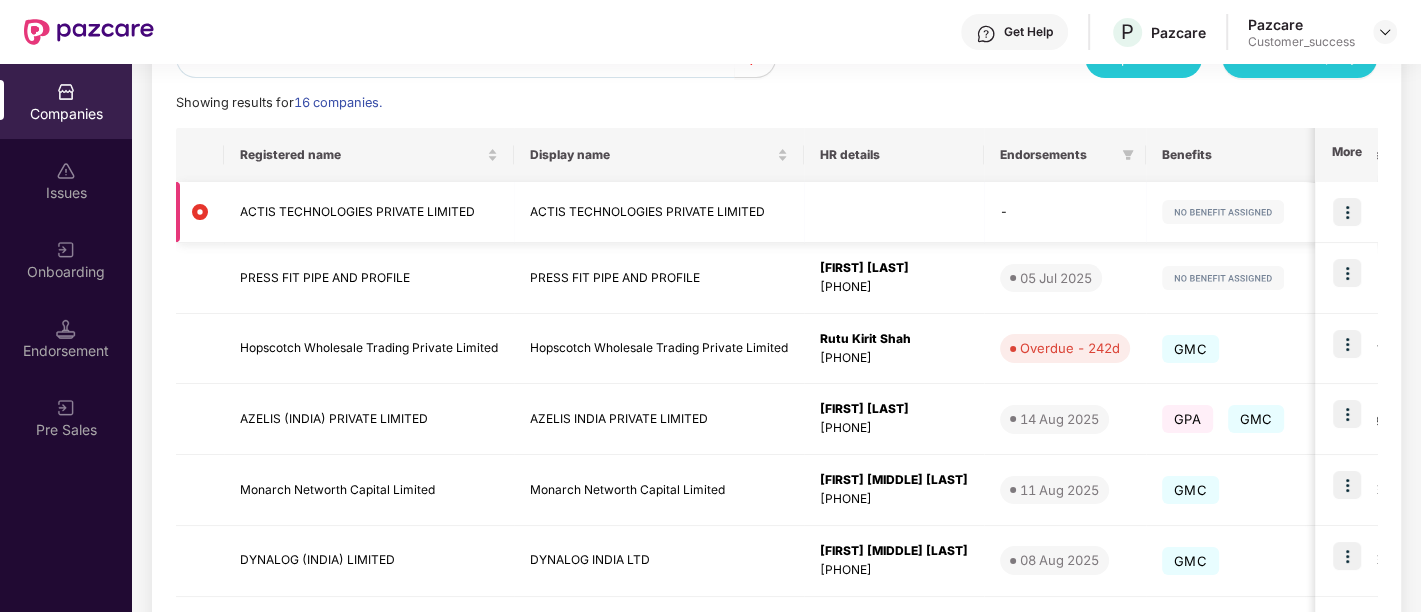 click at bounding box center (200, 212) 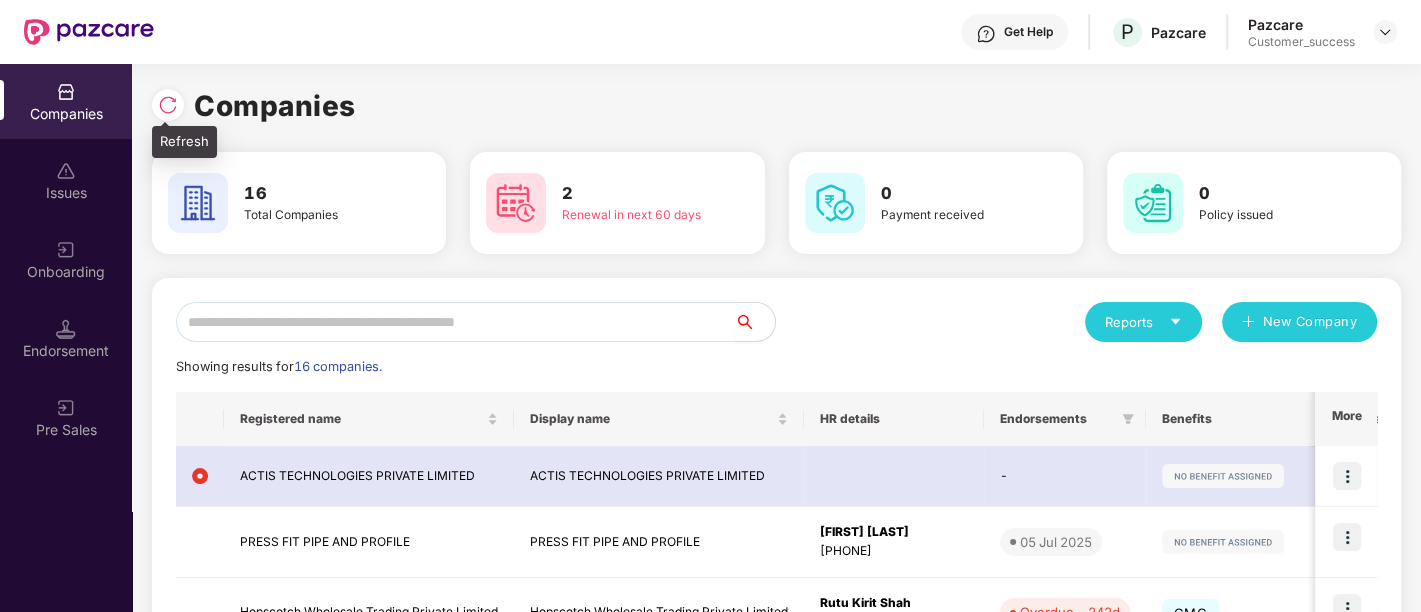 click at bounding box center [168, 105] 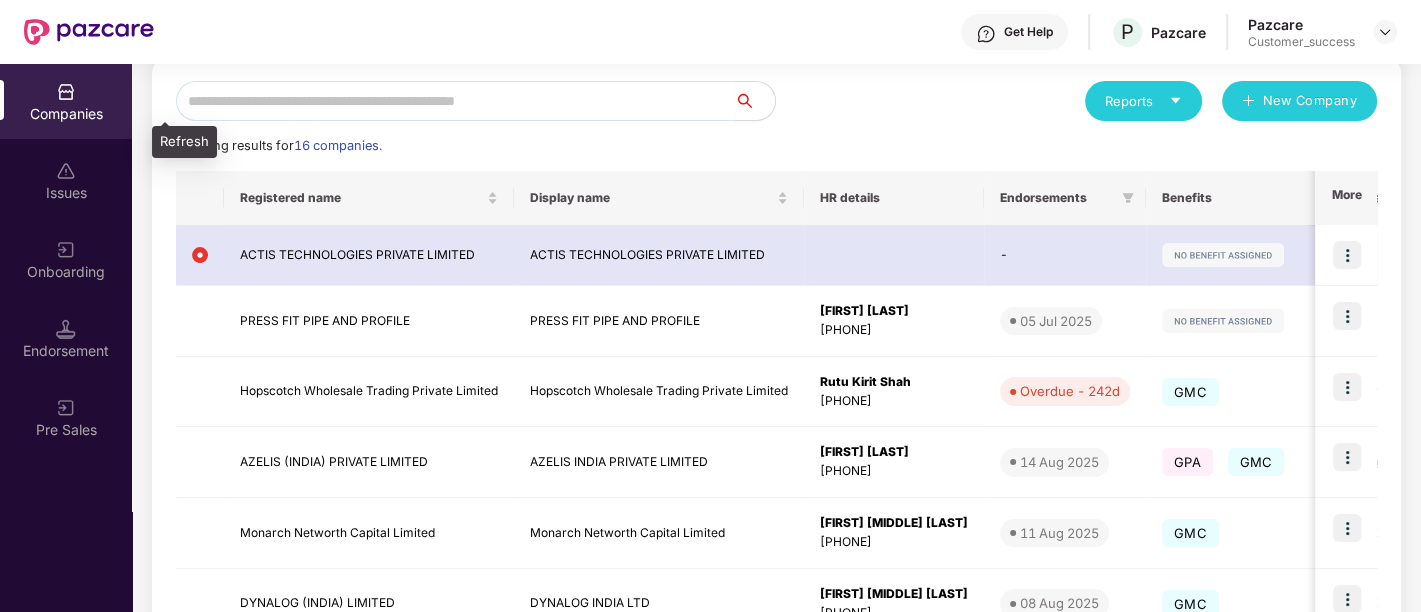scroll, scrollTop: 226, scrollLeft: 0, axis: vertical 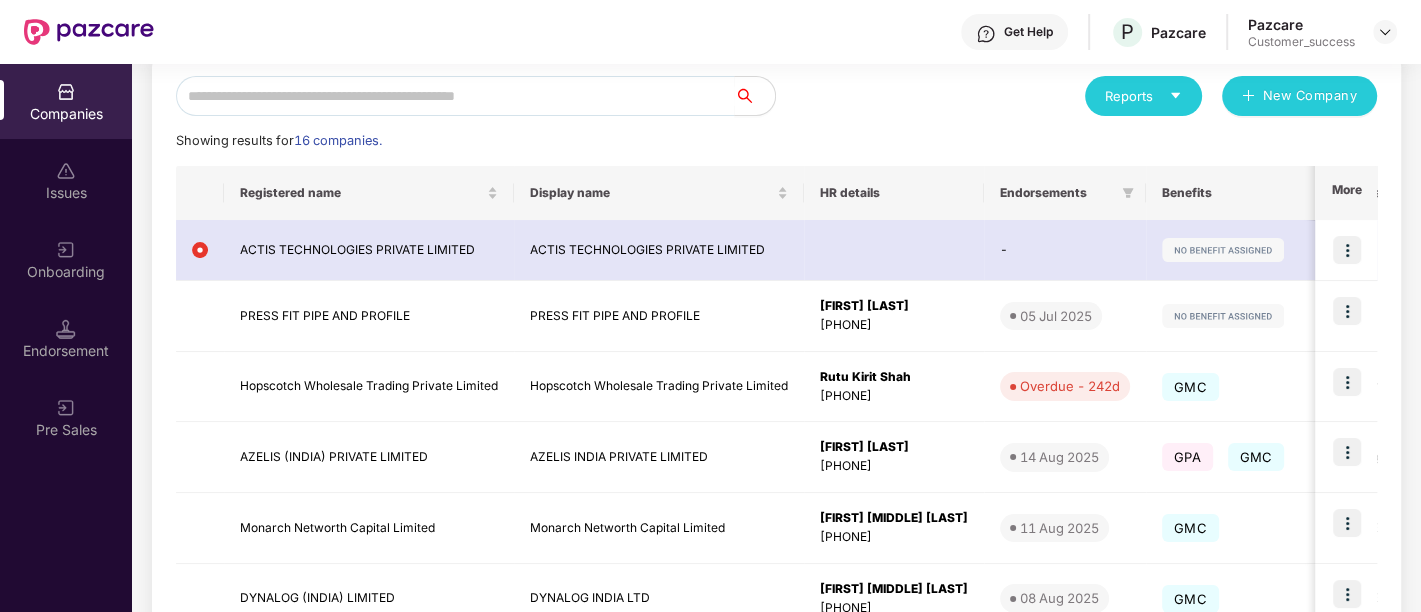 click on "Onboarding" at bounding box center [66, 272] 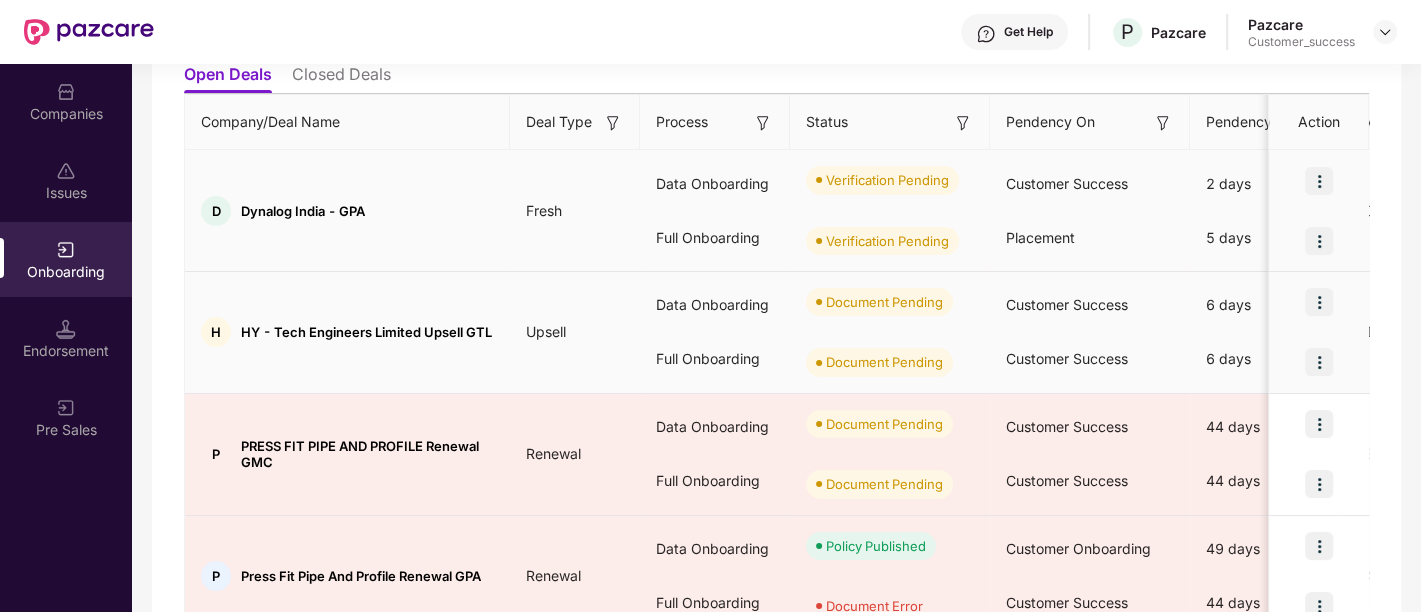 scroll, scrollTop: 237, scrollLeft: 0, axis: vertical 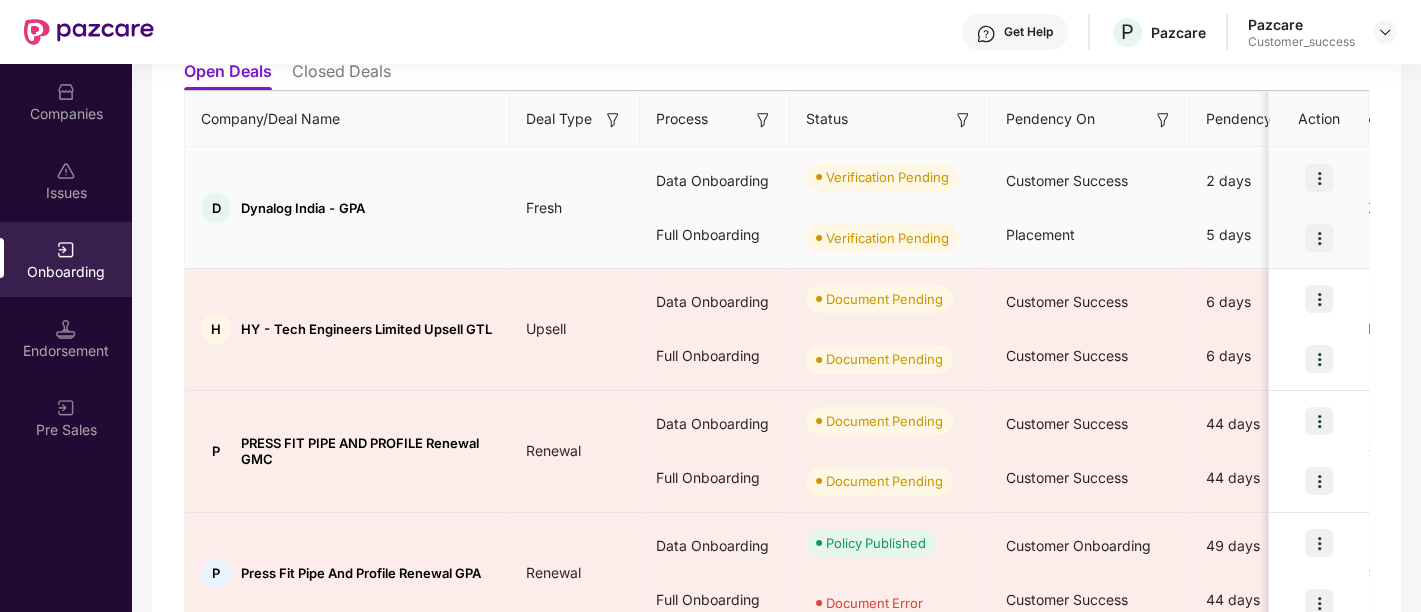 click at bounding box center (1319, 178) 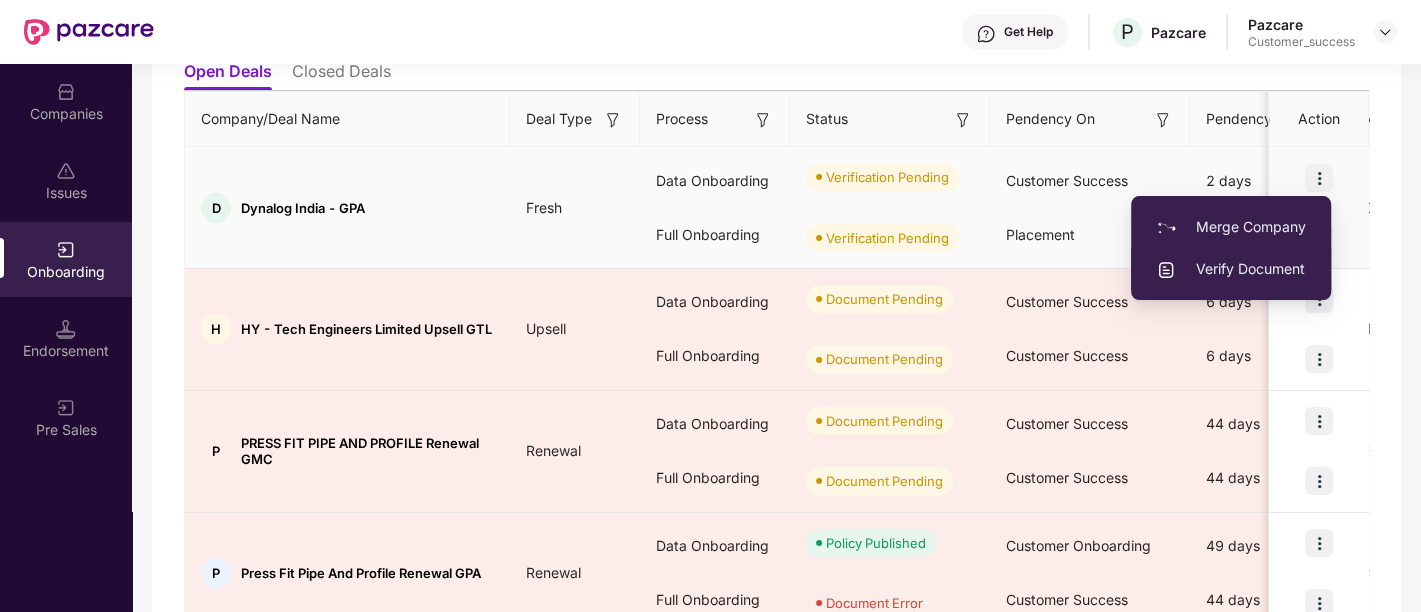 click on "Verify Document" at bounding box center (1231, 269) 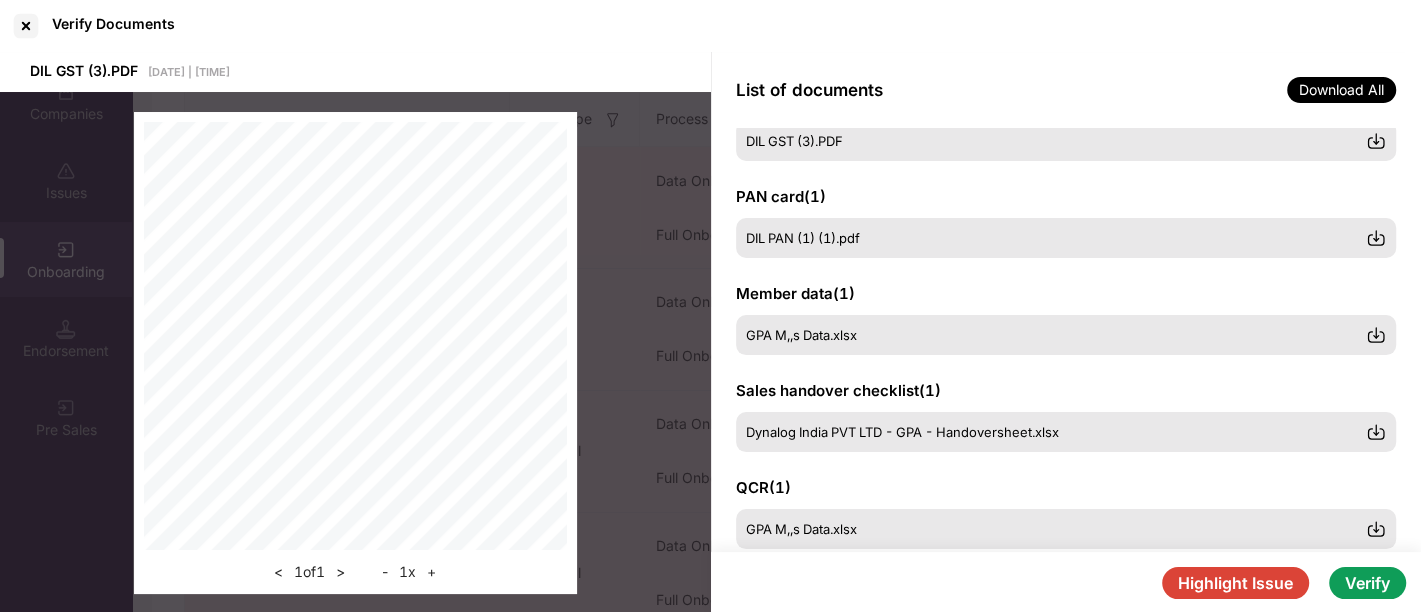 scroll, scrollTop: 65, scrollLeft: 0, axis: vertical 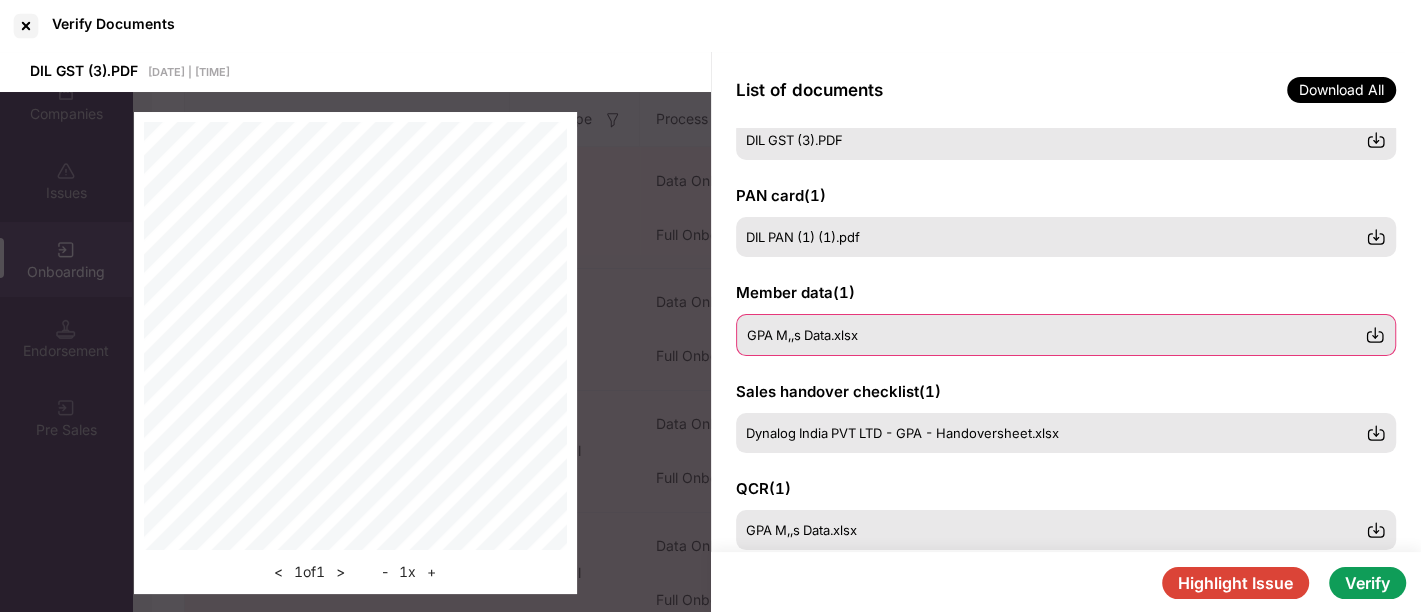 click at bounding box center (1375, 335) 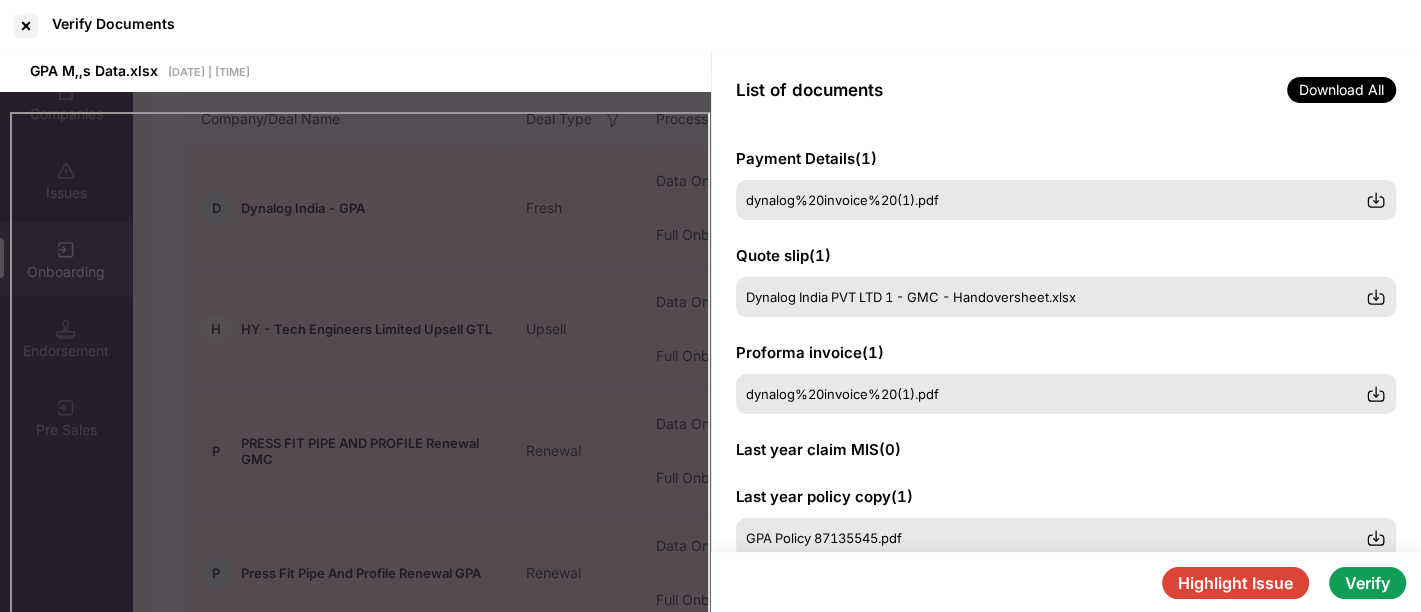 scroll, scrollTop: 543, scrollLeft: 0, axis: vertical 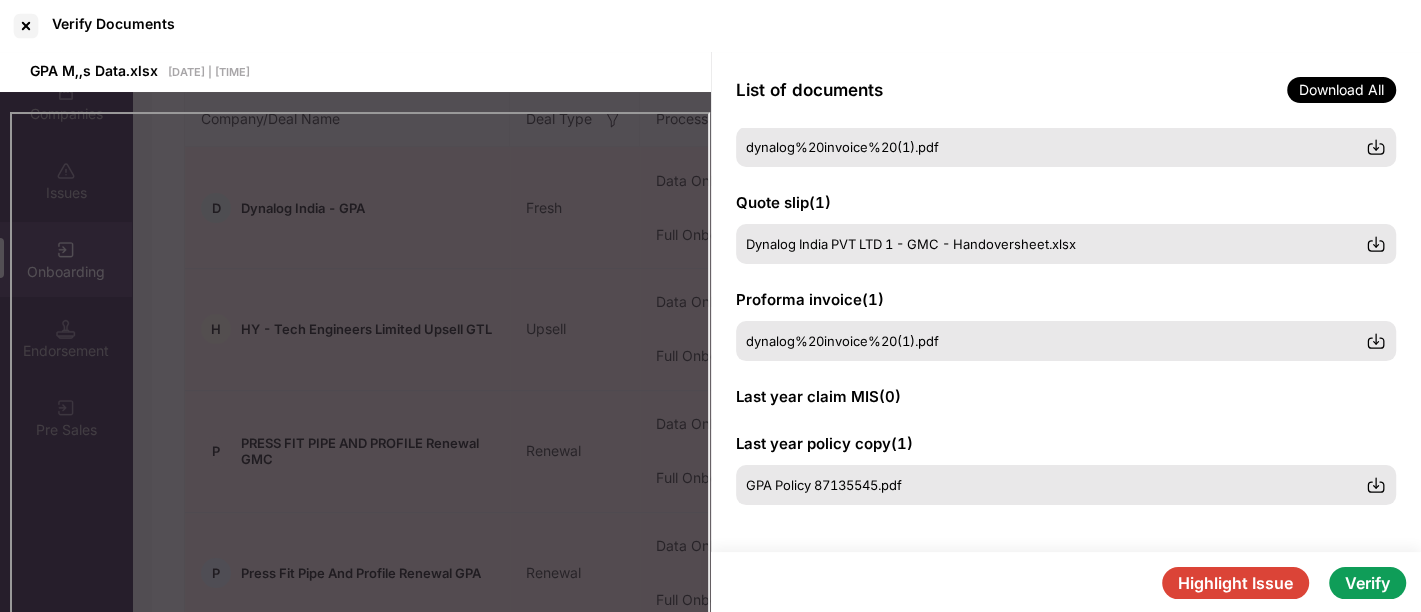 click on "Verify" at bounding box center (1367, 583) 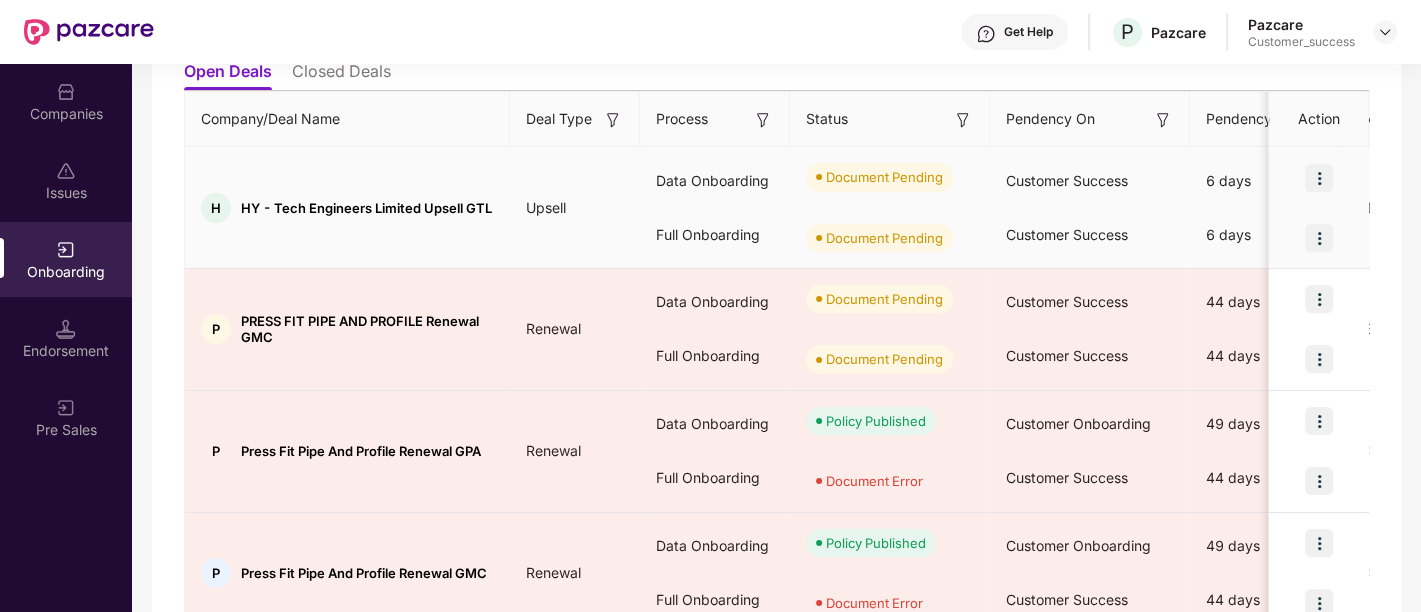 click at bounding box center (1319, 178) 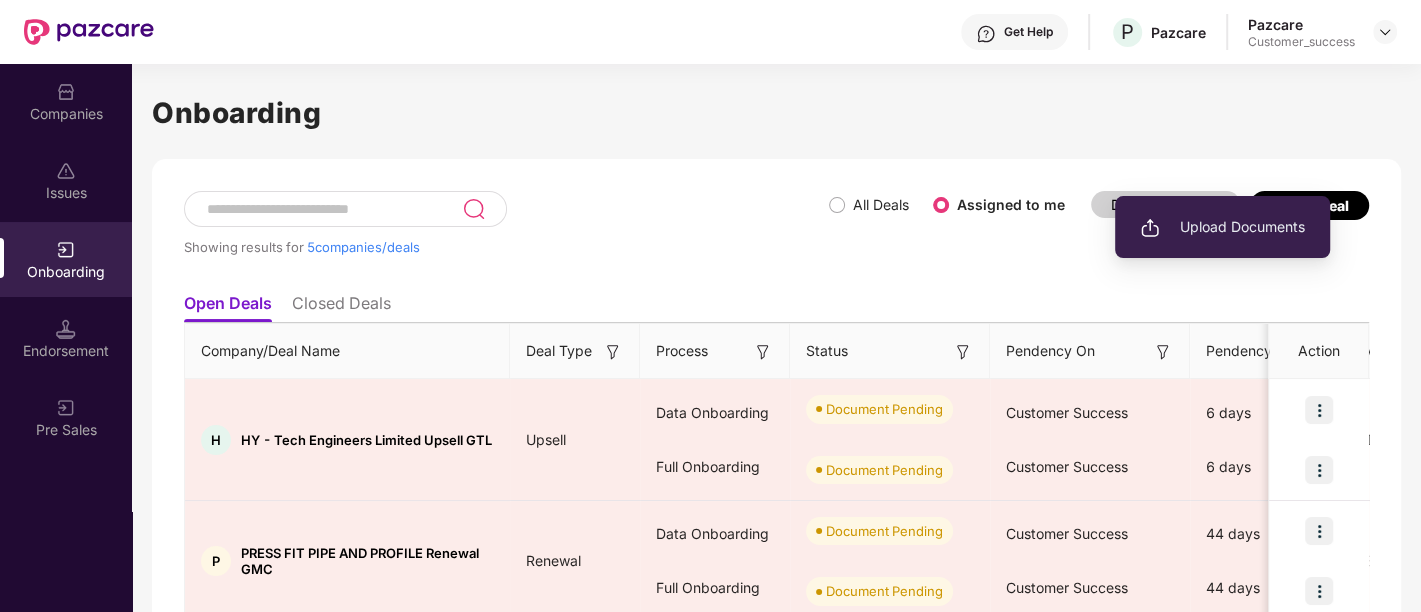 scroll, scrollTop: 0, scrollLeft: 0, axis: both 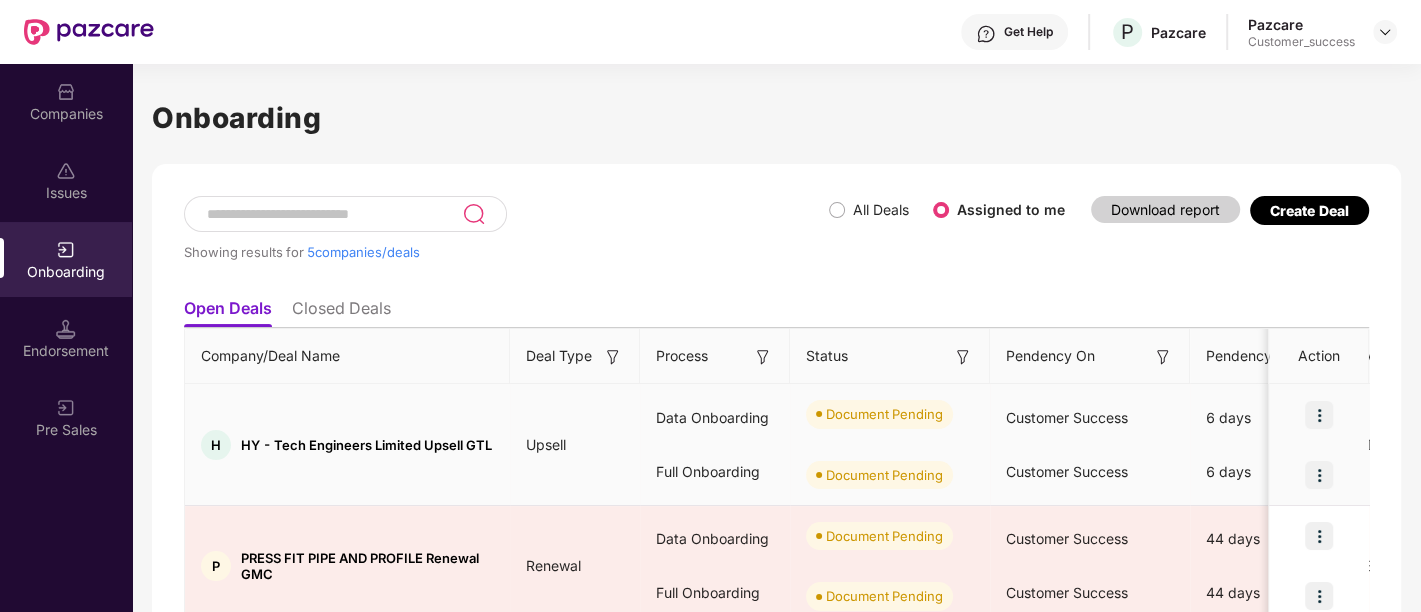 click at bounding box center [1319, 415] 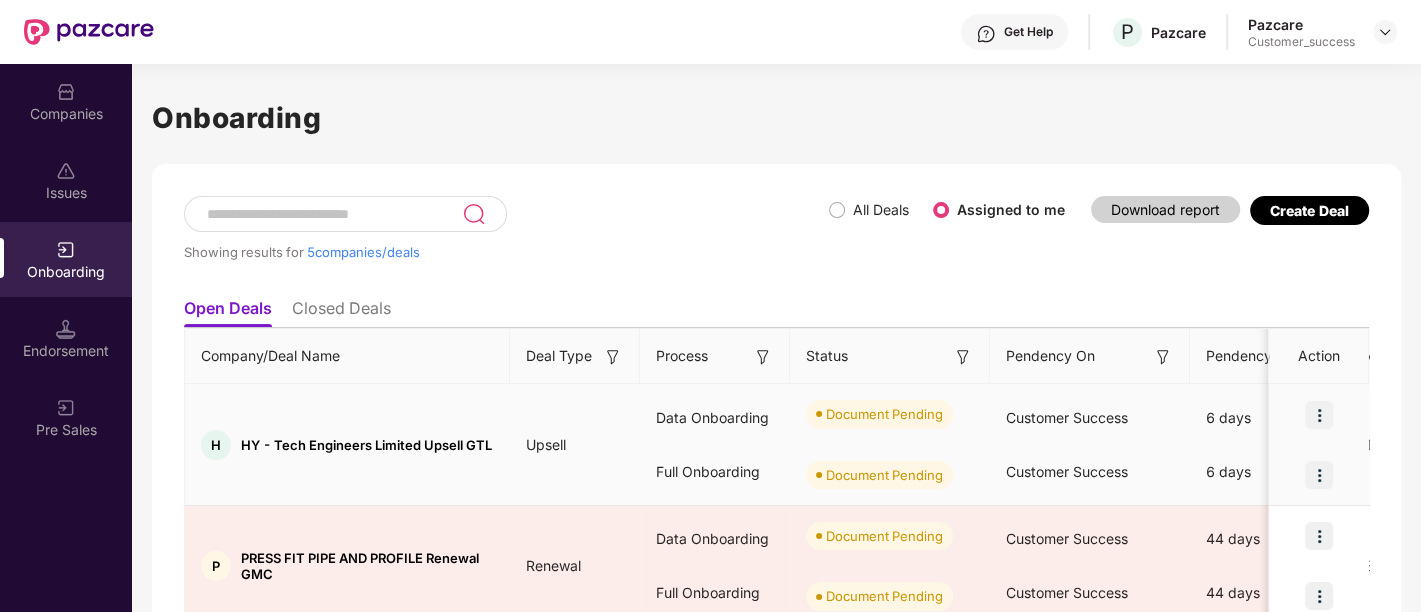 click at bounding box center [1319, 415] 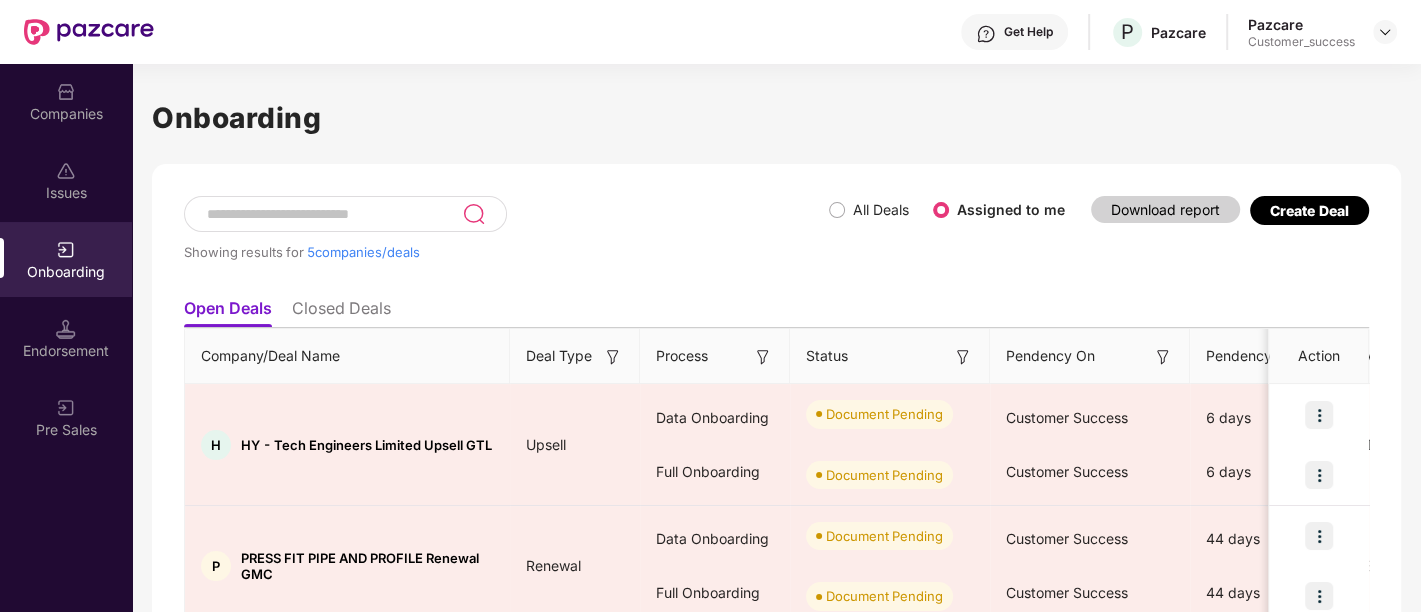 click on "Showing results for   5  companies/deals" at bounding box center (506, 242) 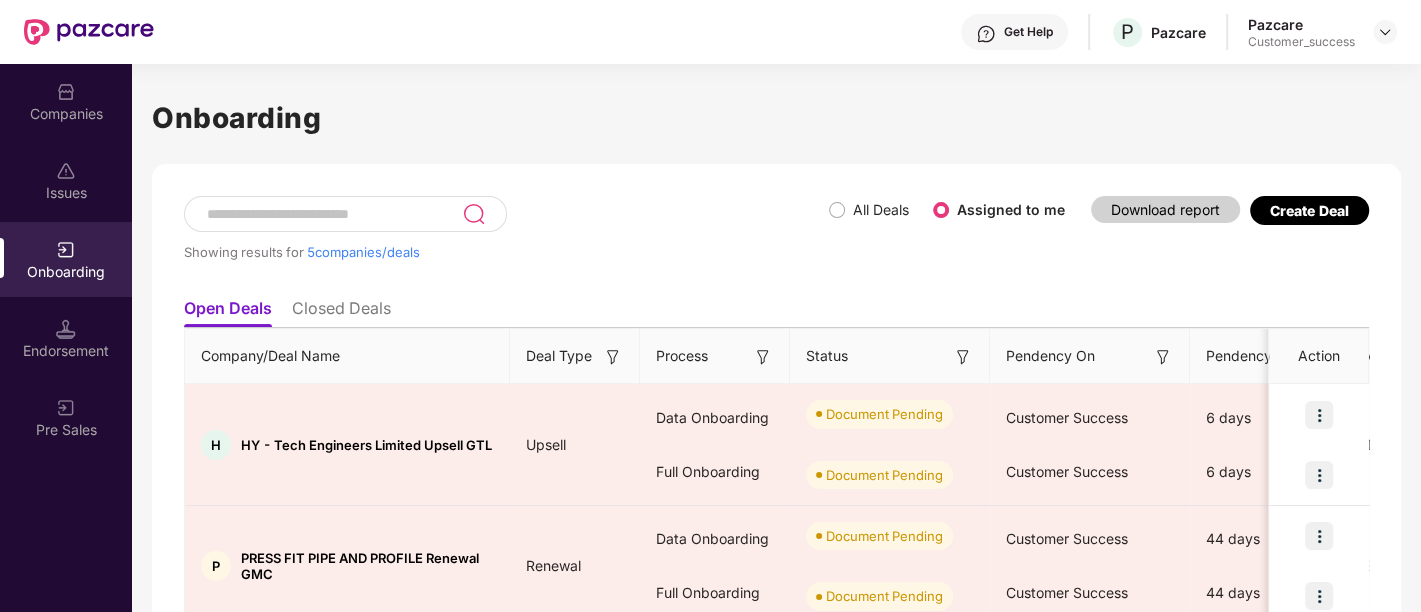 click on "Companies" at bounding box center [66, 114] 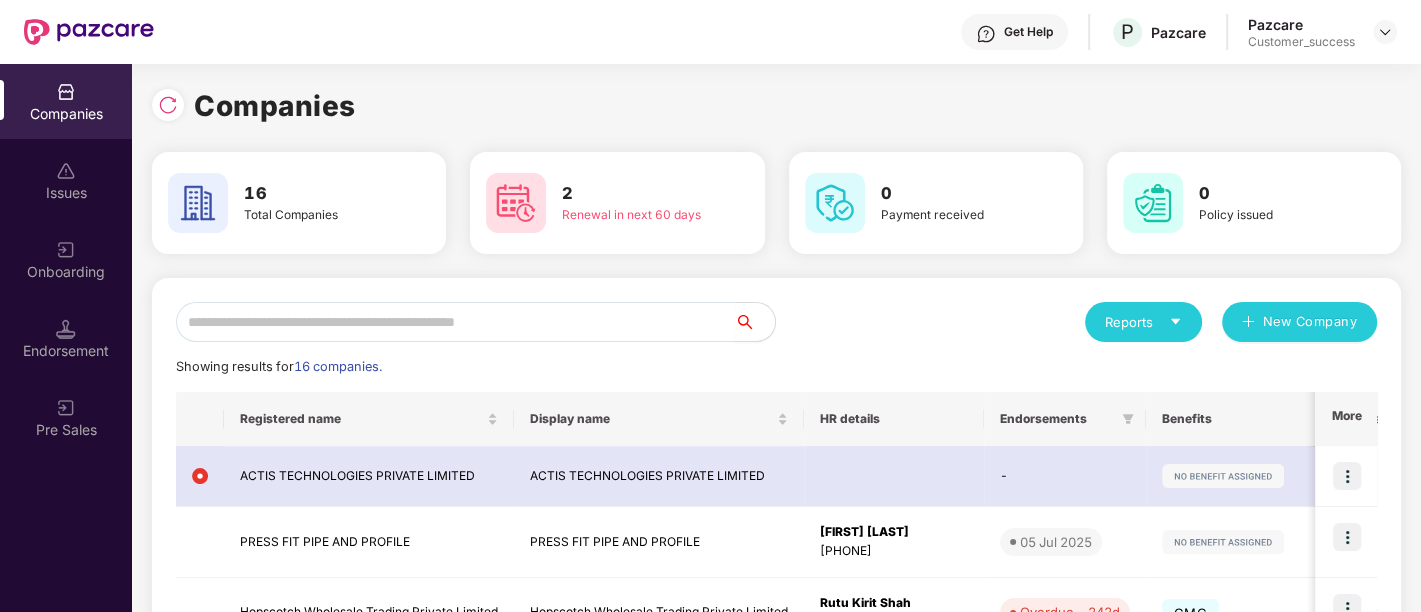 click on "Companies" at bounding box center [66, 114] 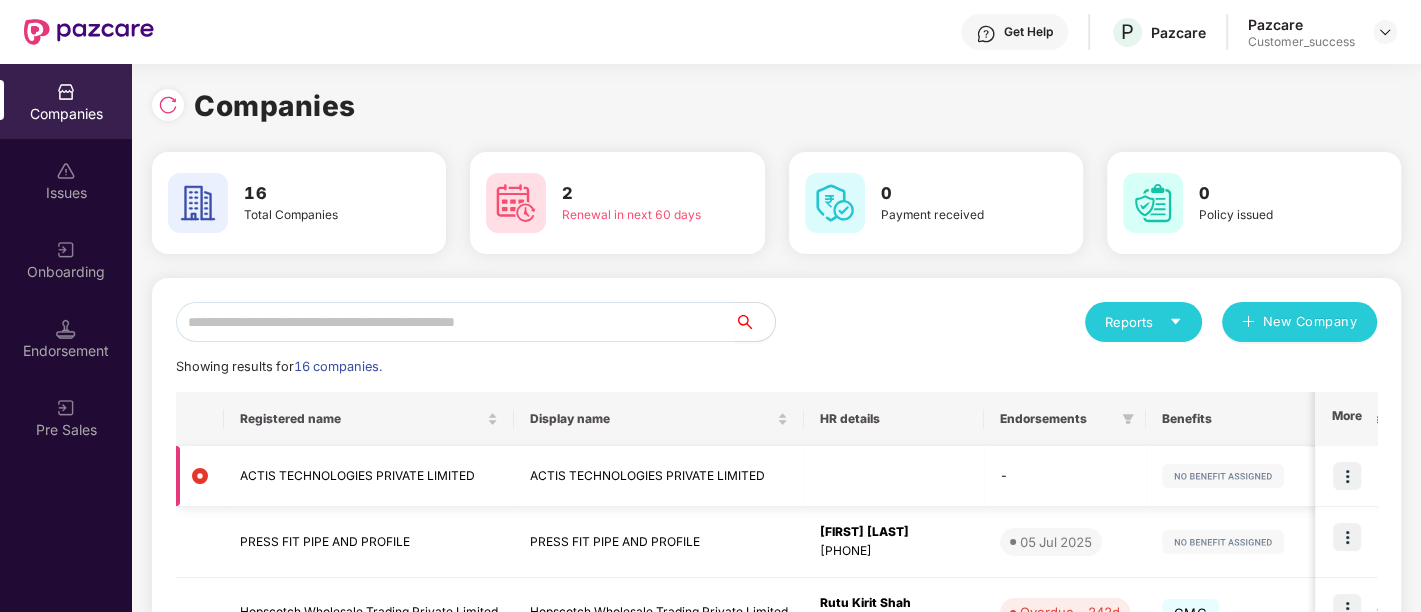 click on "ACTIS TECHNOLOGIES PRIVATE LIMITED" at bounding box center (369, 476) 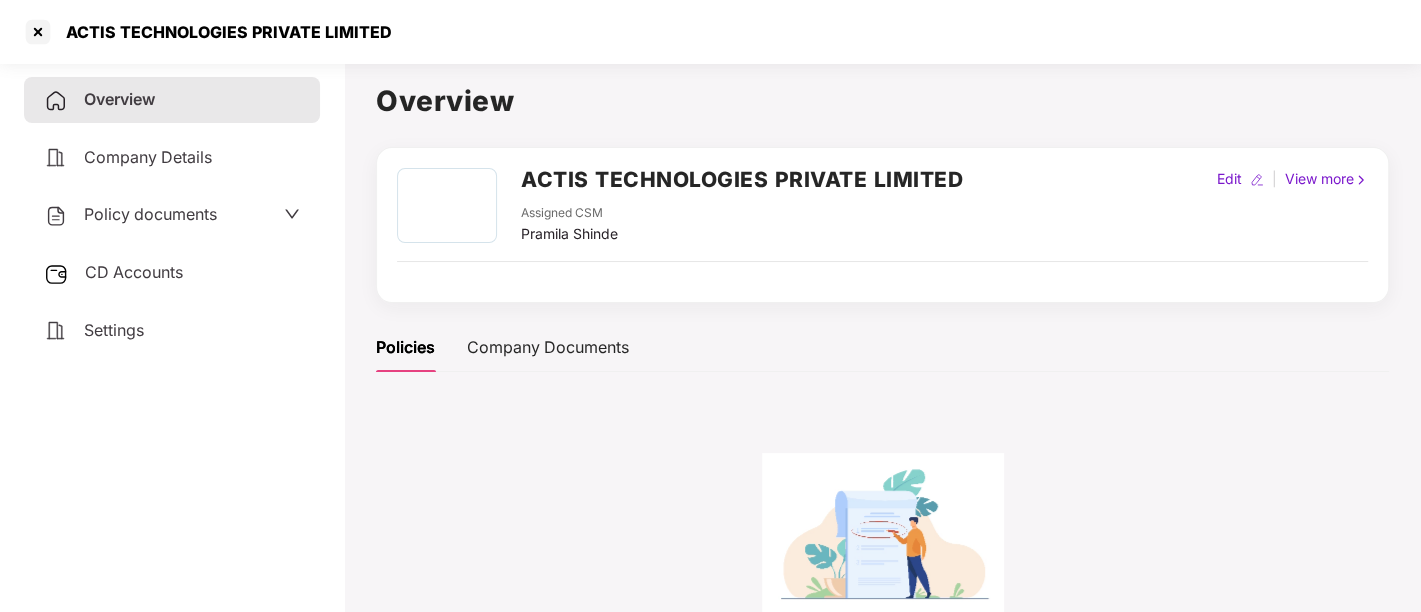 click on "ACTIS TECHNOLOGIES PRIVATE LIMITED" at bounding box center [742, 179] 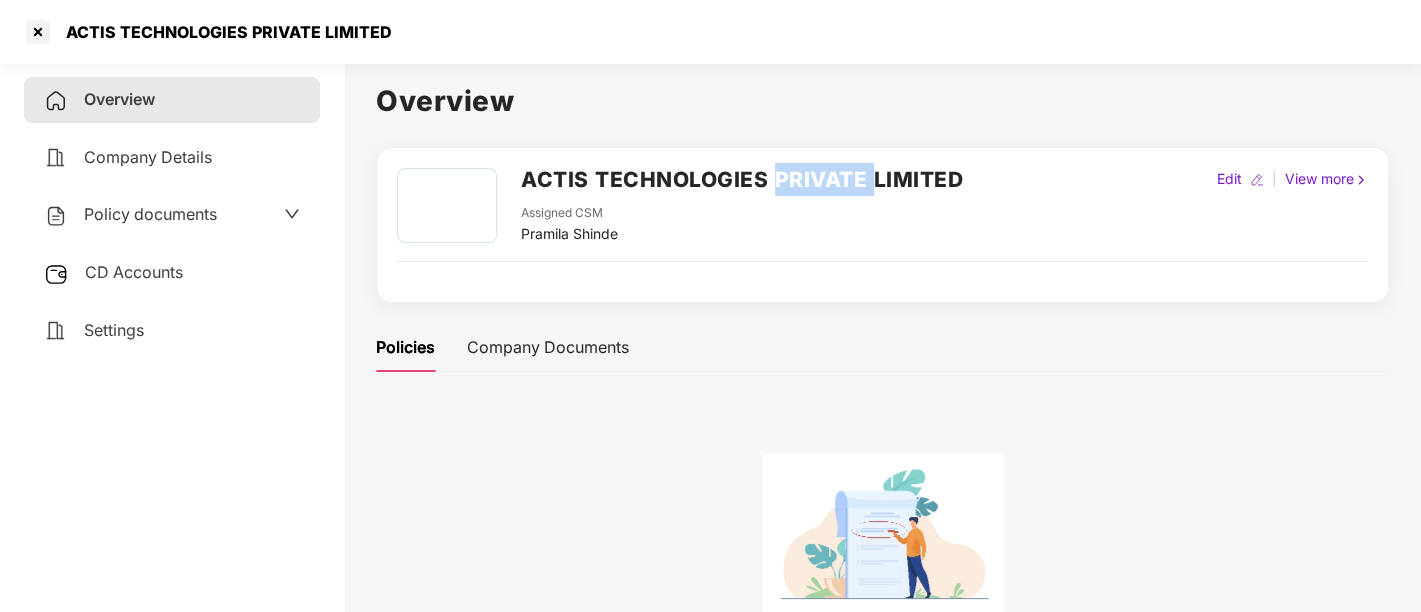 click on "ACTIS TECHNOLOGIES PRIVATE LIMITED" at bounding box center [742, 179] 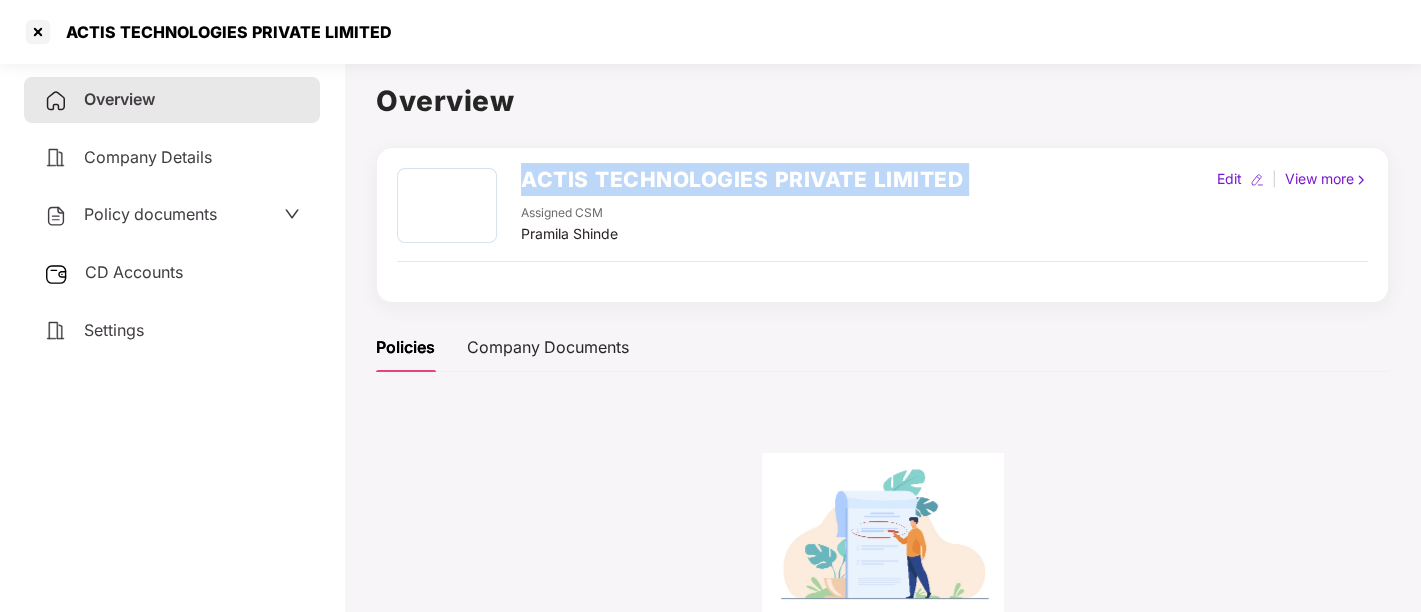 click on "ACTIS TECHNOLOGIES PRIVATE LIMITED" at bounding box center [742, 179] 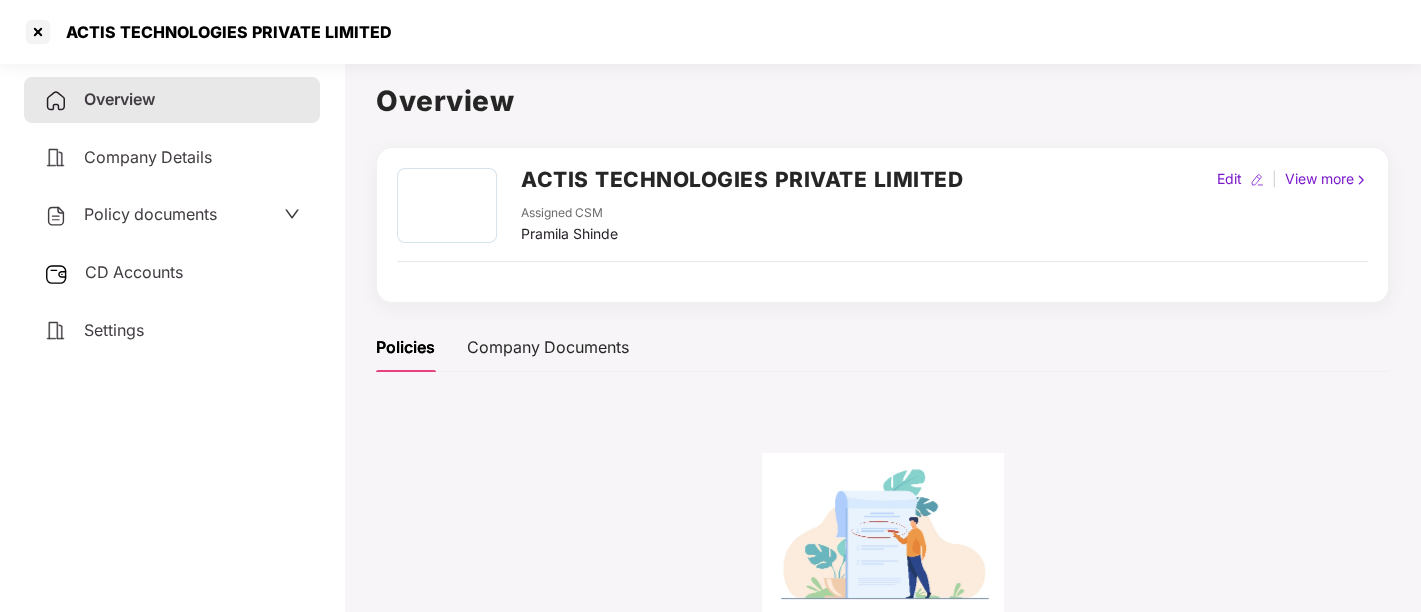 click on "There are no active, expired or archived policies for  ACTIS TECHNOLOGIES PRIVATE LIMITED" at bounding box center [882, 593] 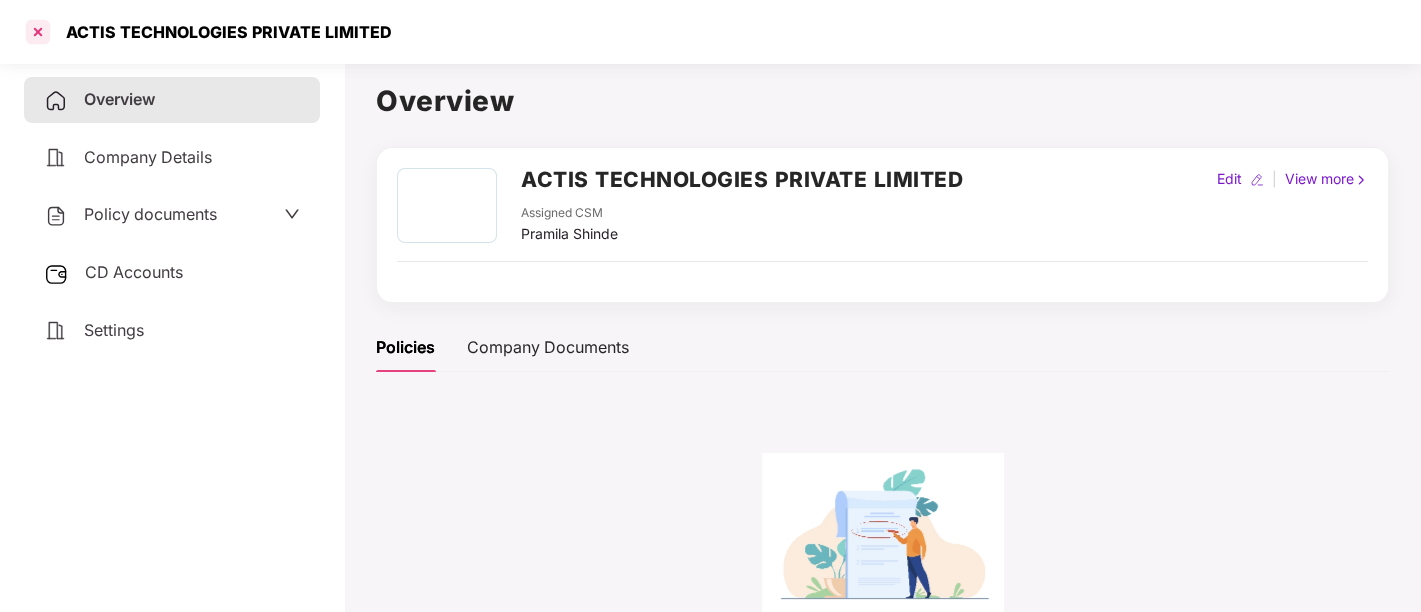 click at bounding box center (38, 32) 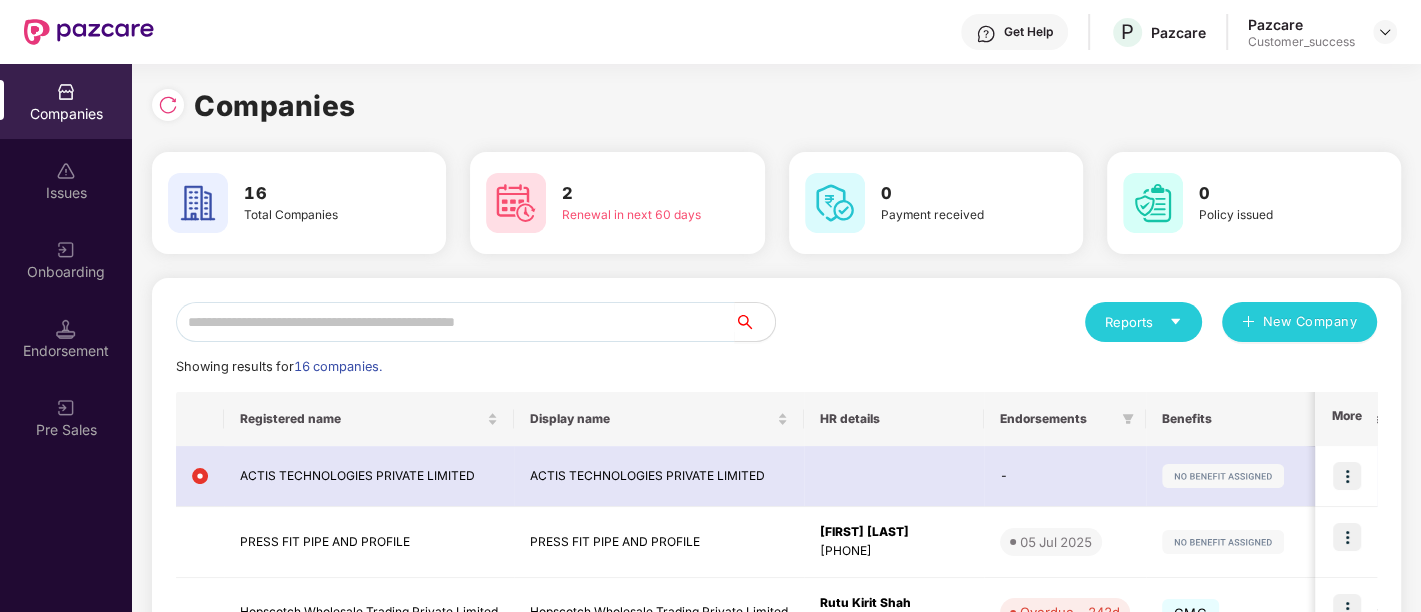 click on "Onboarding" at bounding box center [66, 259] 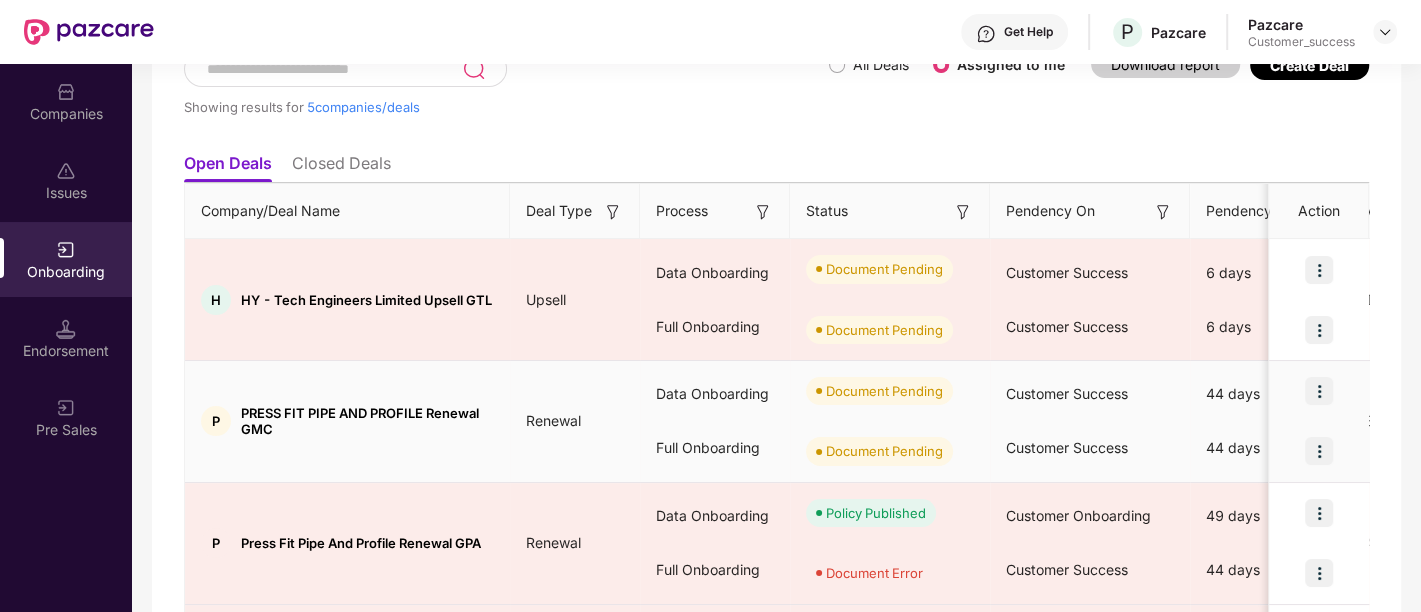 scroll, scrollTop: 144, scrollLeft: 0, axis: vertical 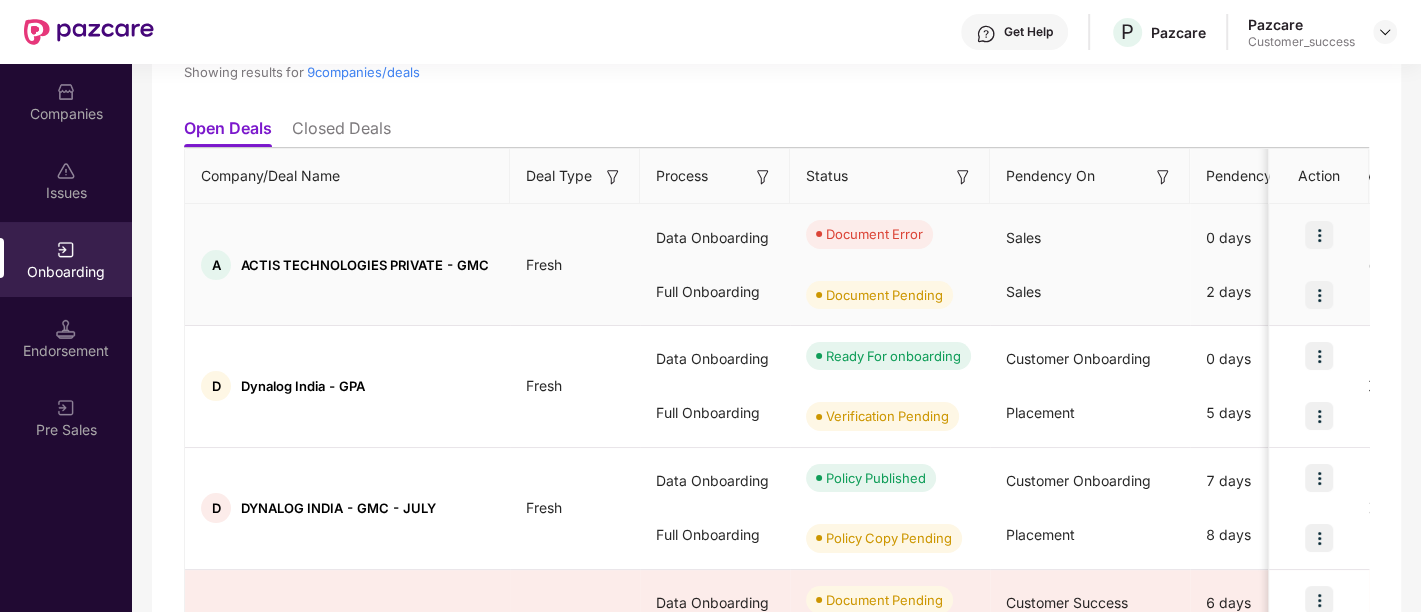 click at bounding box center (1319, 235) 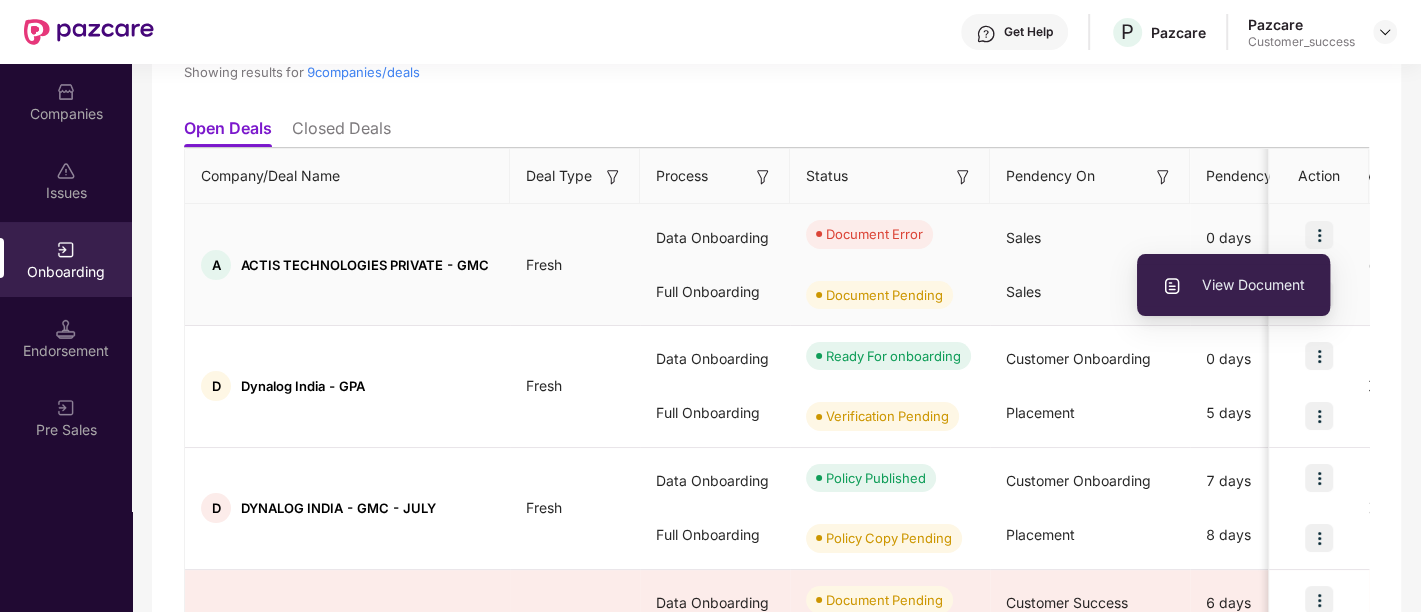 click on "View Document" at bounding box center [1233, 285] 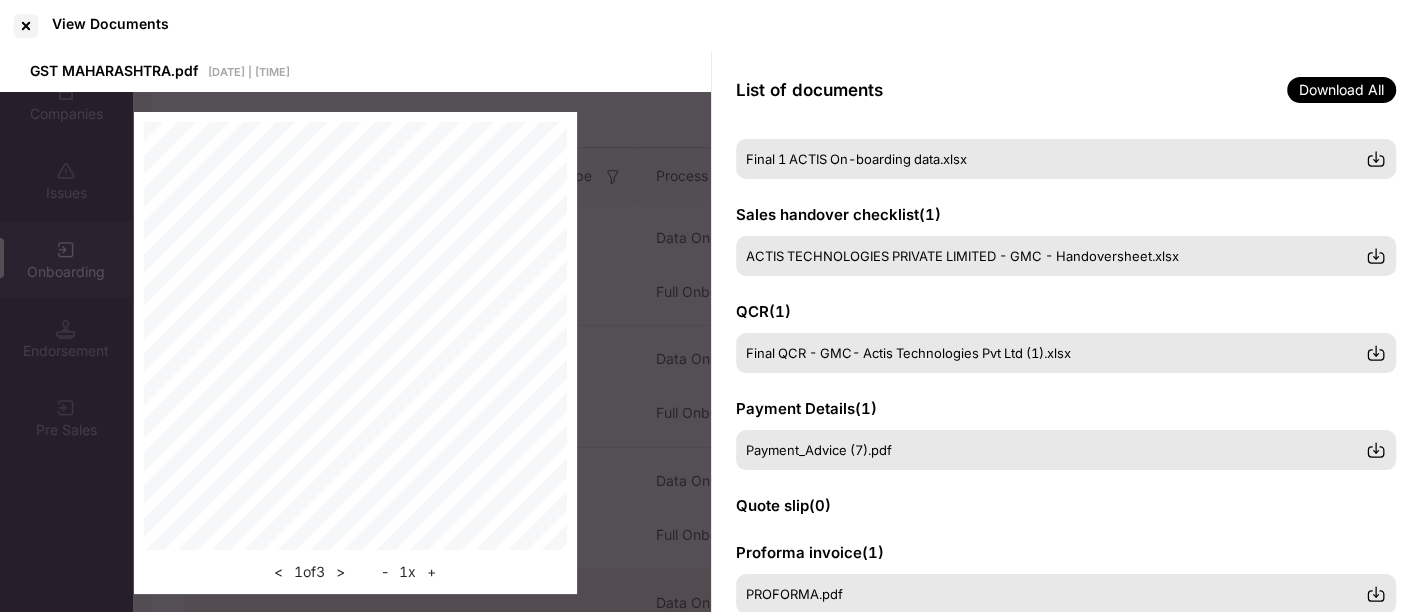 scroll, scrollTop: 217, scrollLeft: 0, axis: vertical 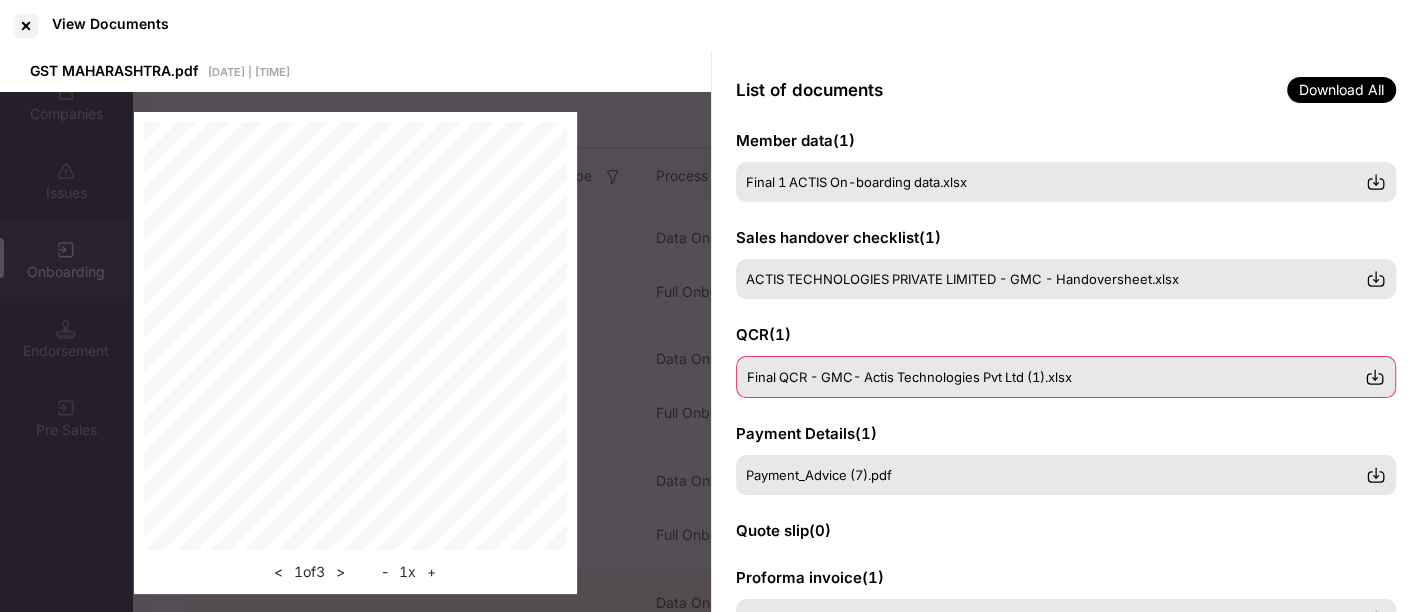 click at bounding box center (1375, 377) 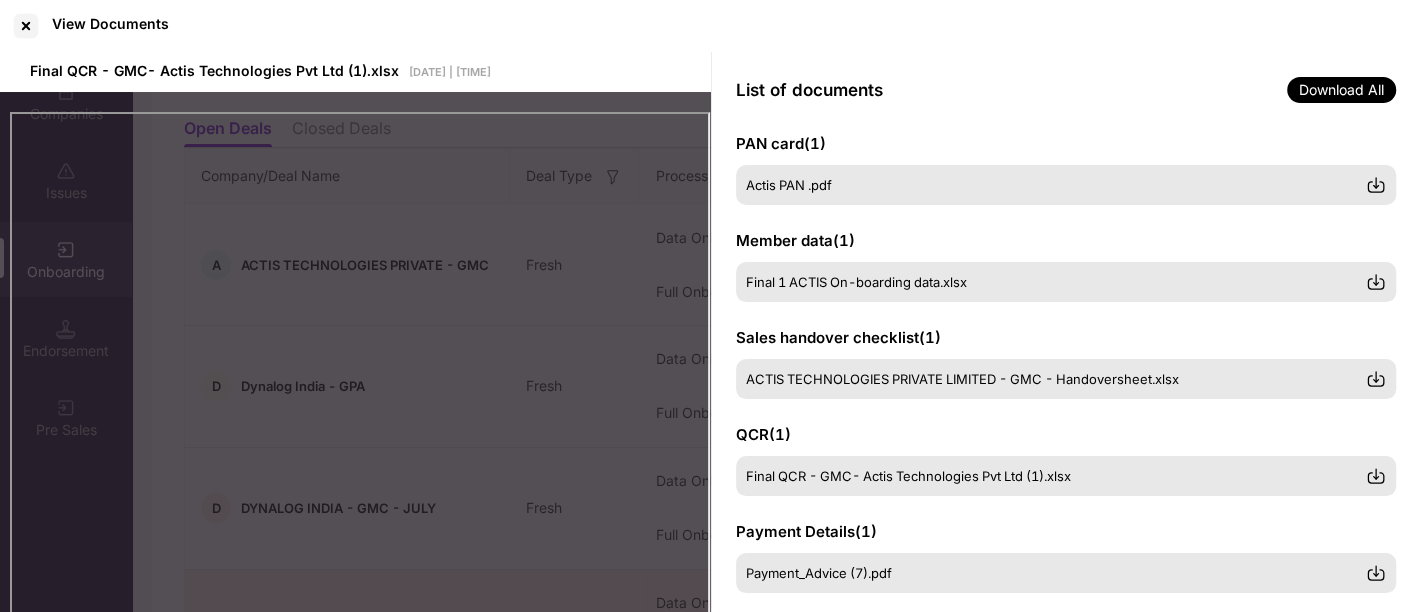 scroll, scrollTop: 122, scrollLeft: 0, axis: vertical 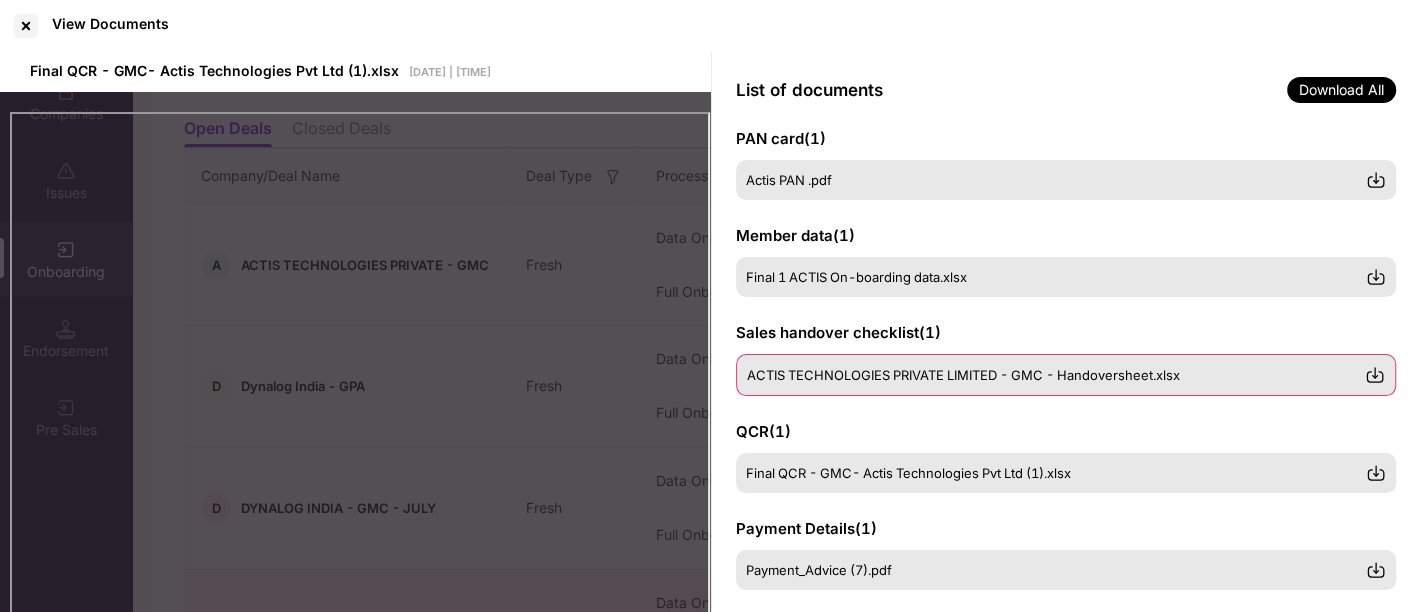 click at bounding box center (1375, 375) 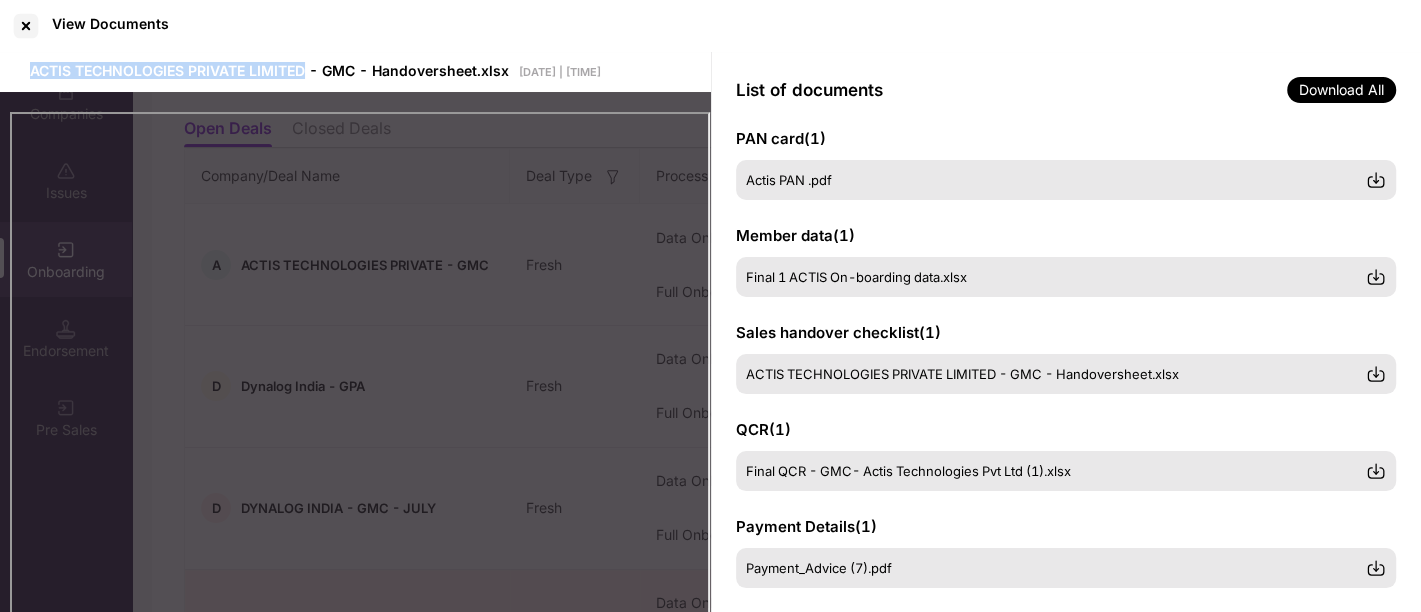 drag, startPoint x: 303, startPoint y: 71, endPoint x: 27, endPoint y: 64, distance: 276.08875 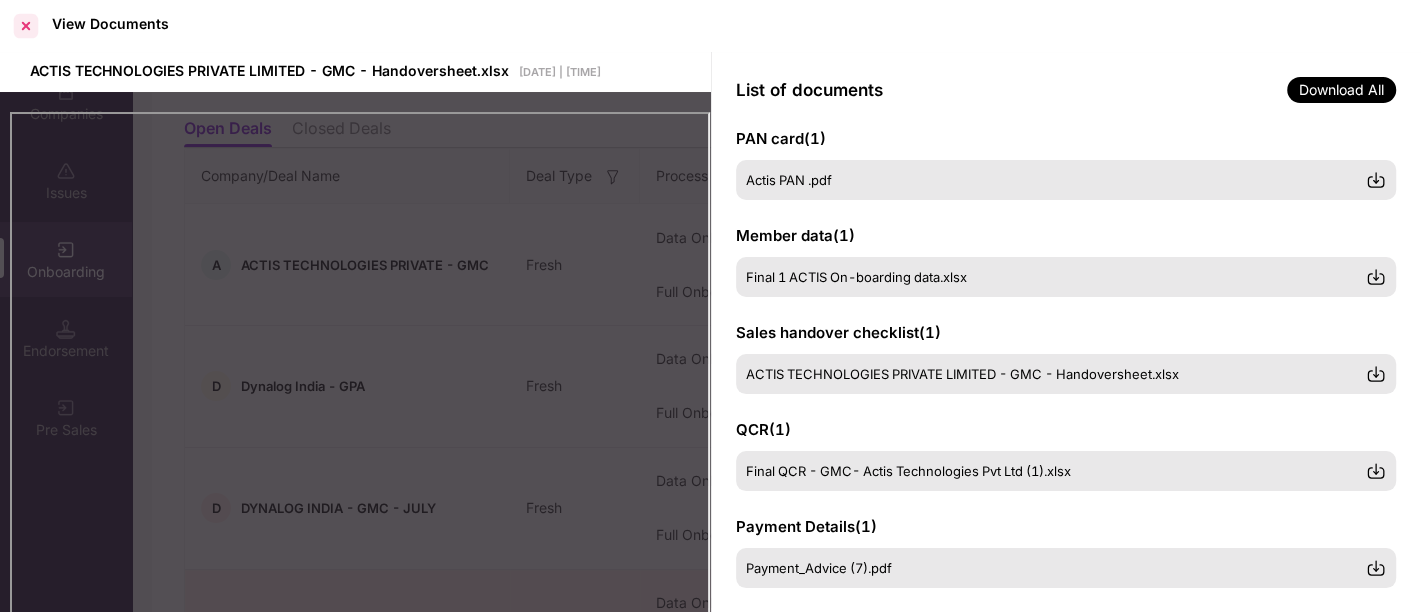 click at bounding box center [26, 26] 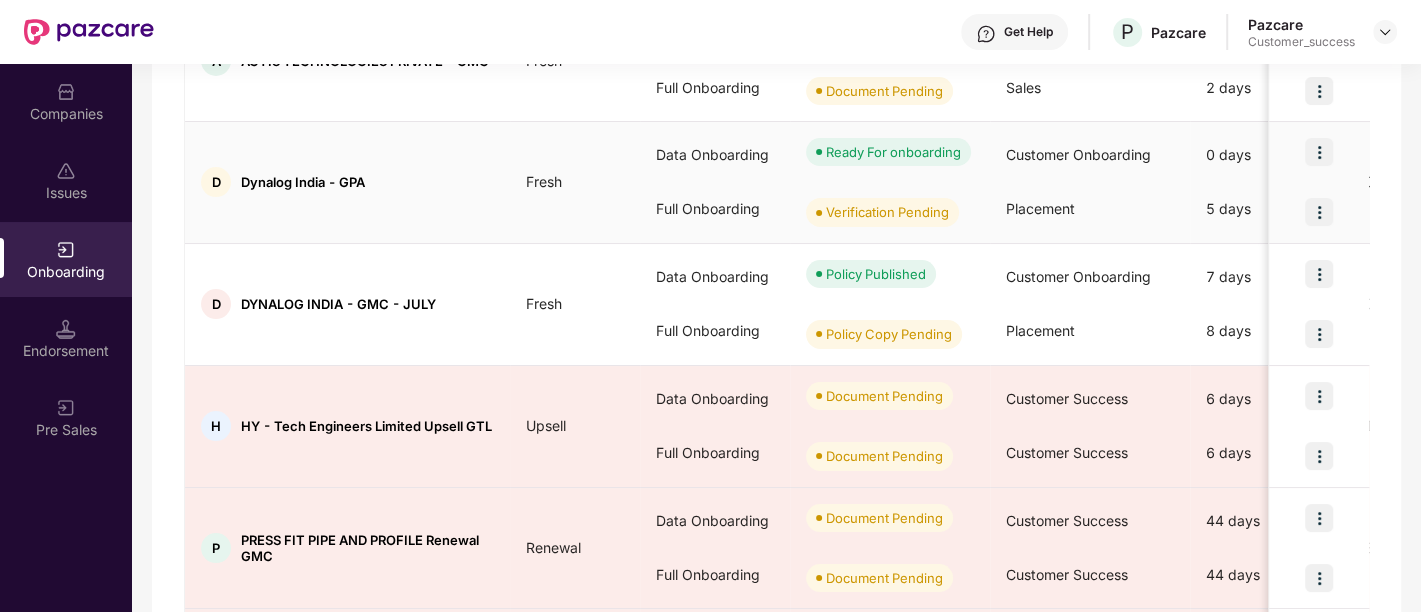 scroll, scrollTop: 400, scrollLeft: 0, axis: vertical 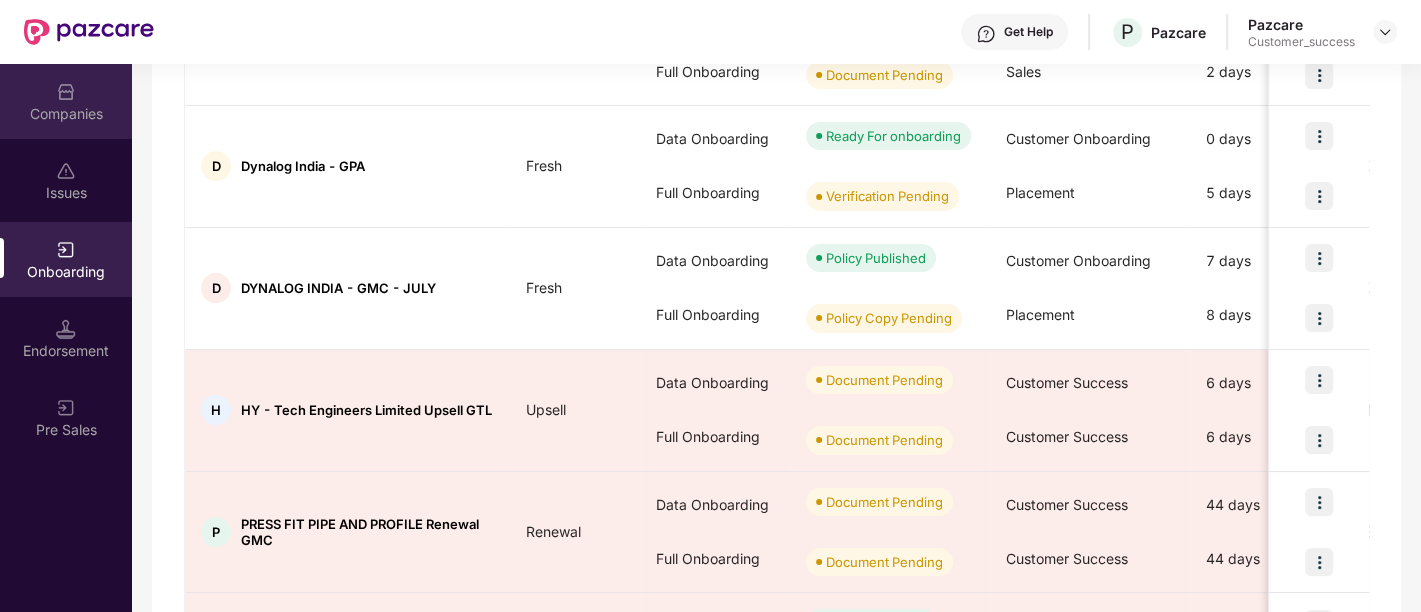 click on "Companies" at bounding box center (66, 101) 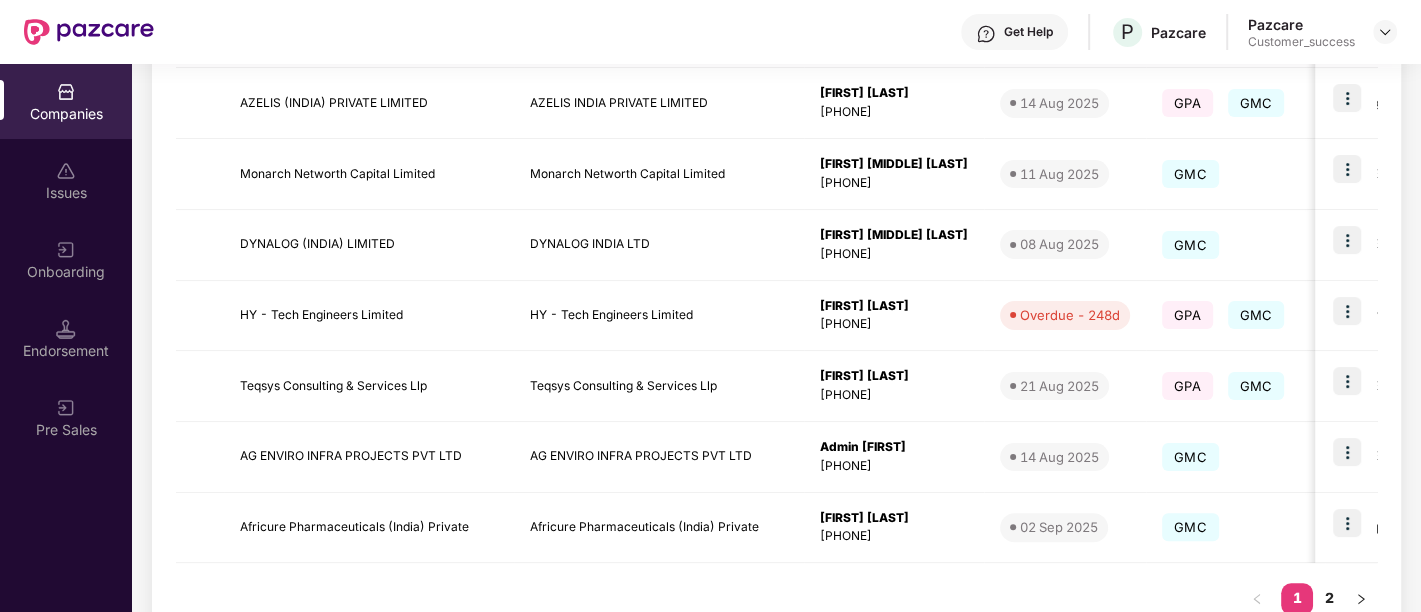 scroll, scrollTop: 640, scrollLeft: 0, axis: vertical 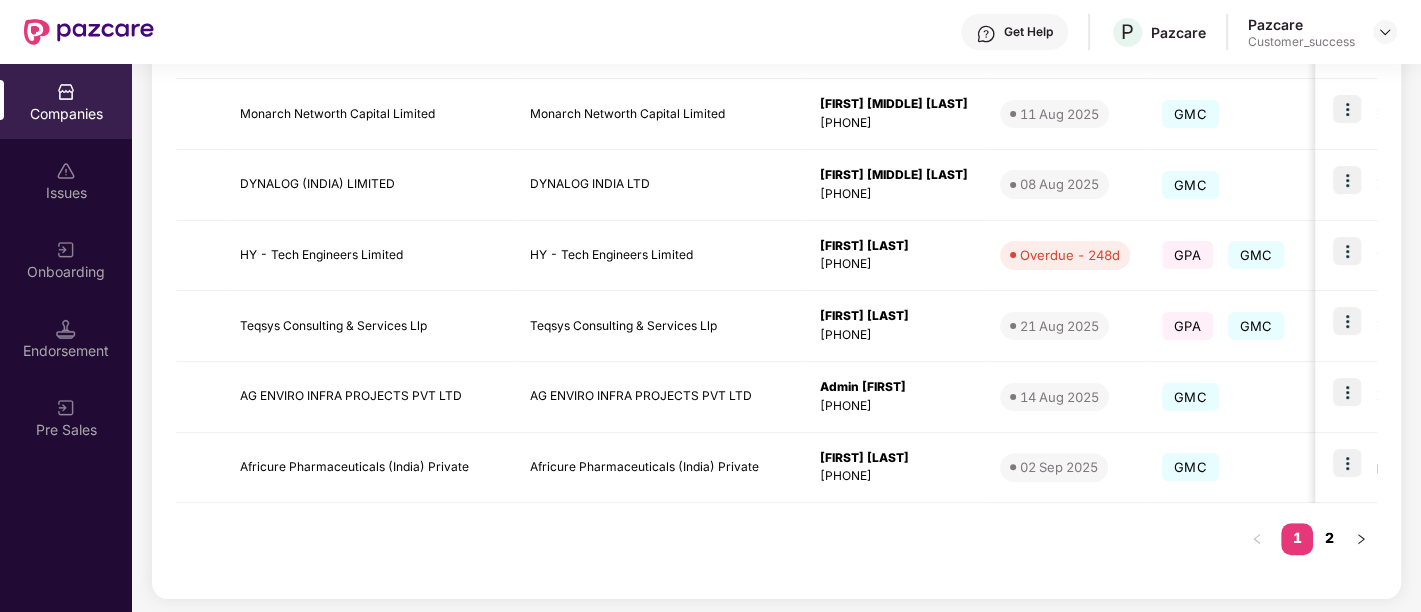click on "2" at bounding box center (1329, 538) 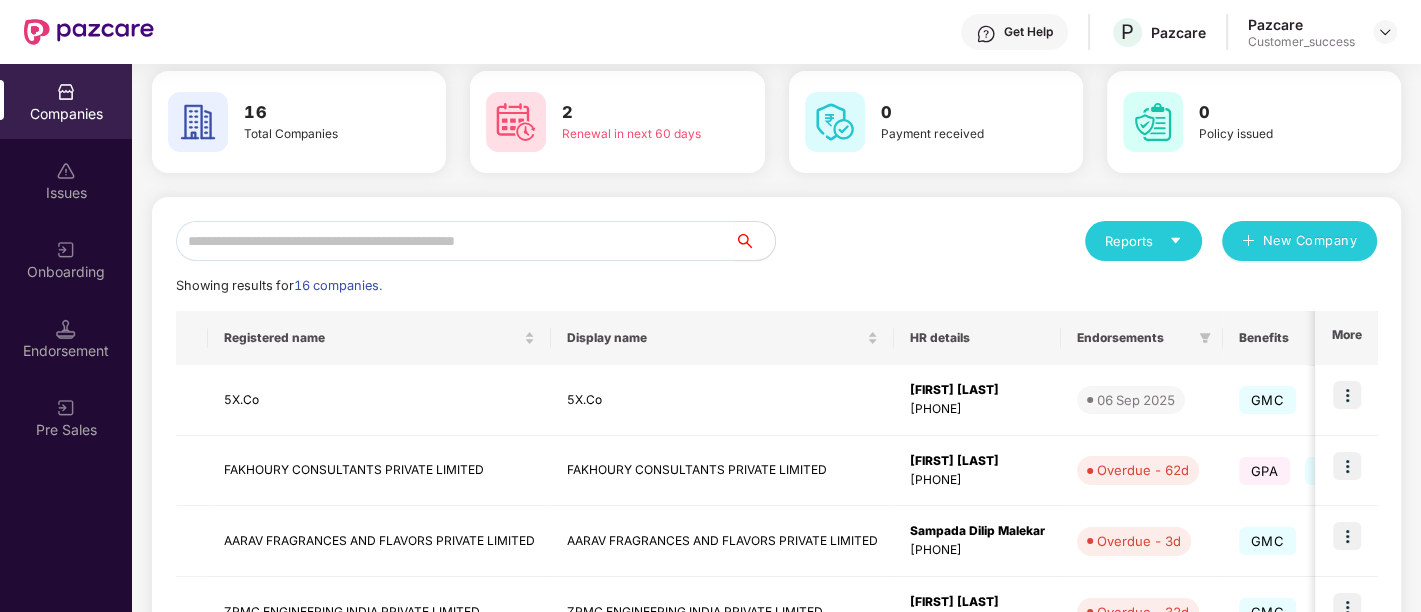 scroll, scrollTop: 223, scrollLeft: 0, axis: vertical 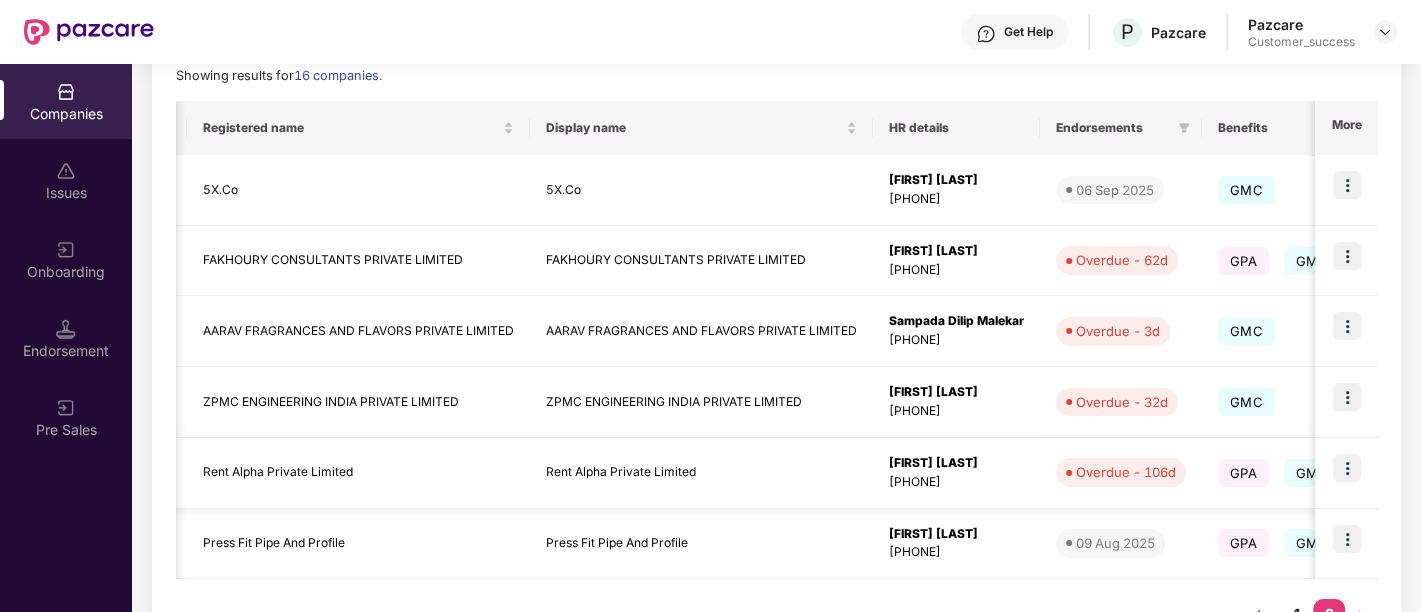 click at bounding box center (1347, 468) 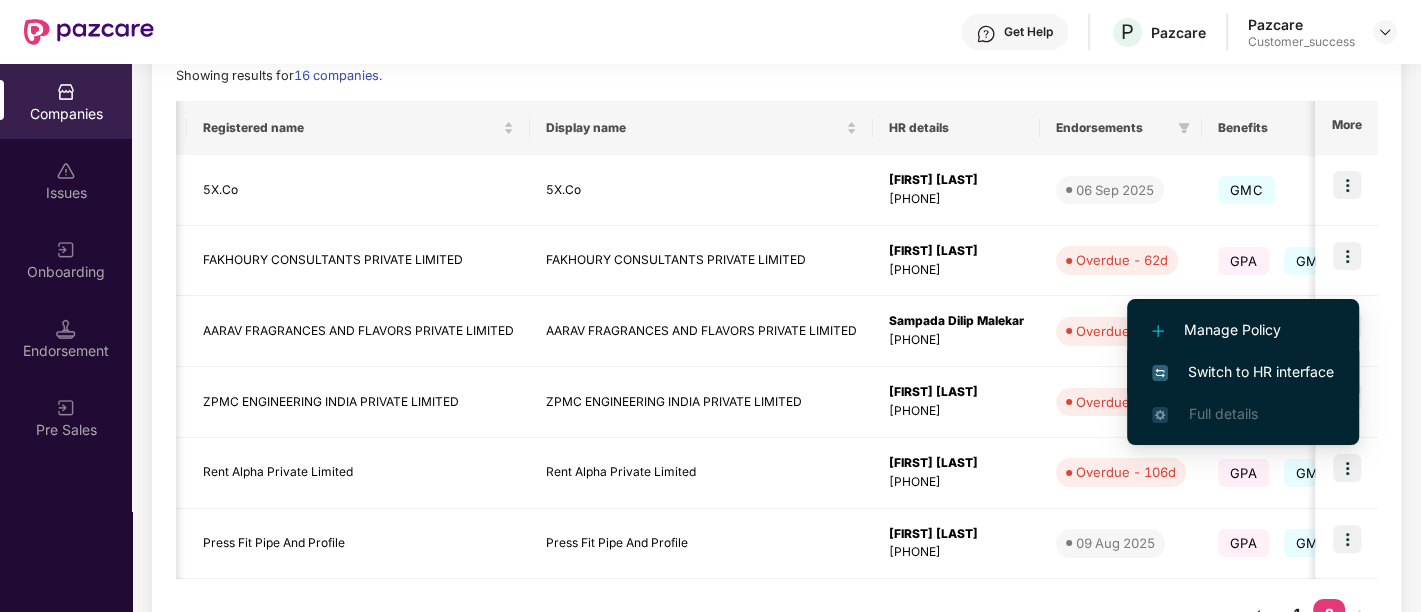 click on "Switch to HR interface" at bounding box center (1243, 372) 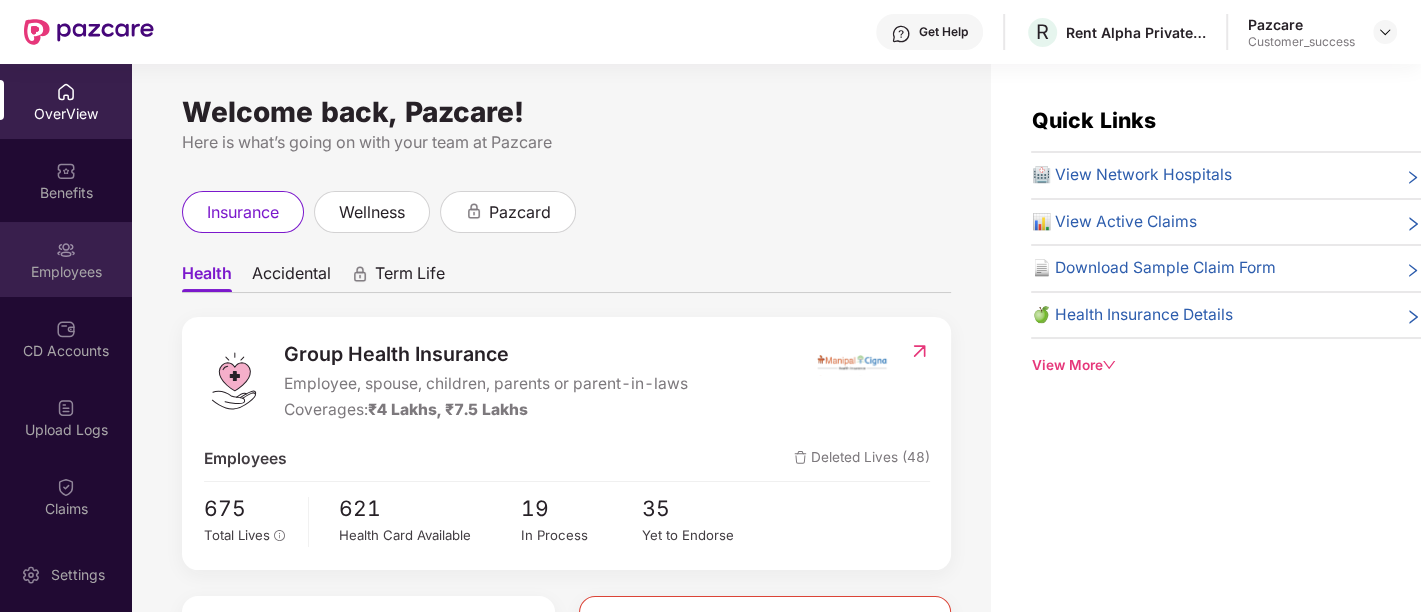click on "Employees" at bounding box center [66, 259] 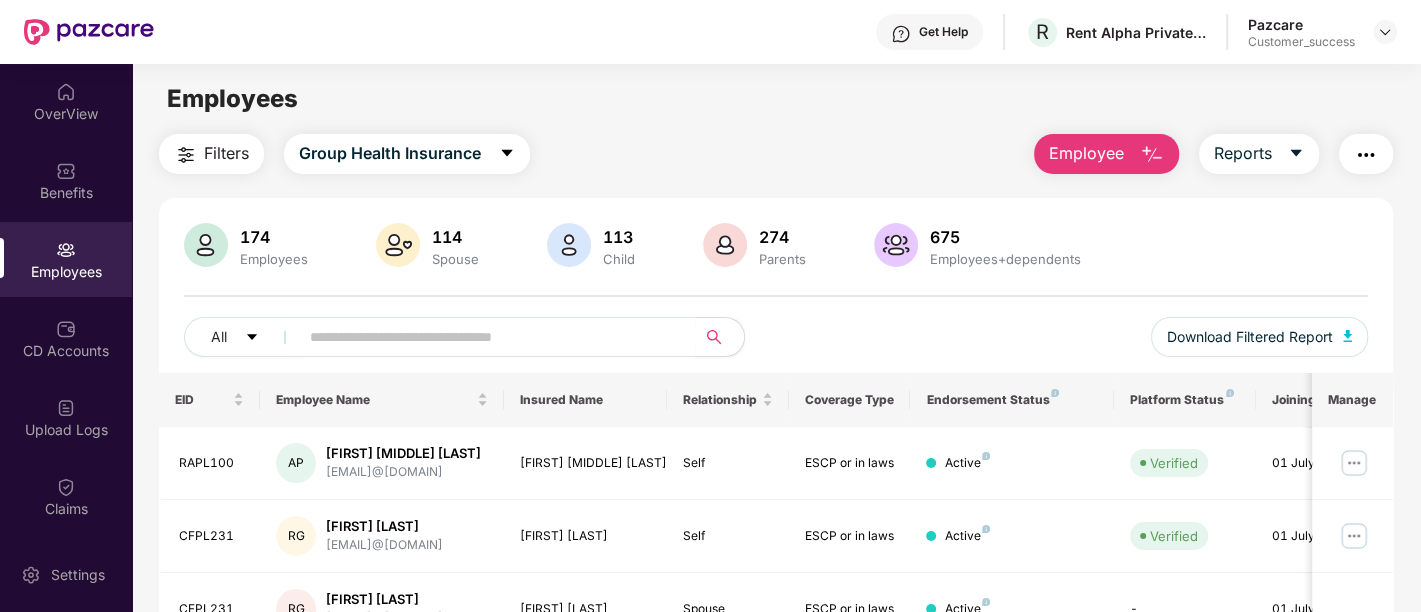 click on "Employee" at bounding box center (1086, 153) 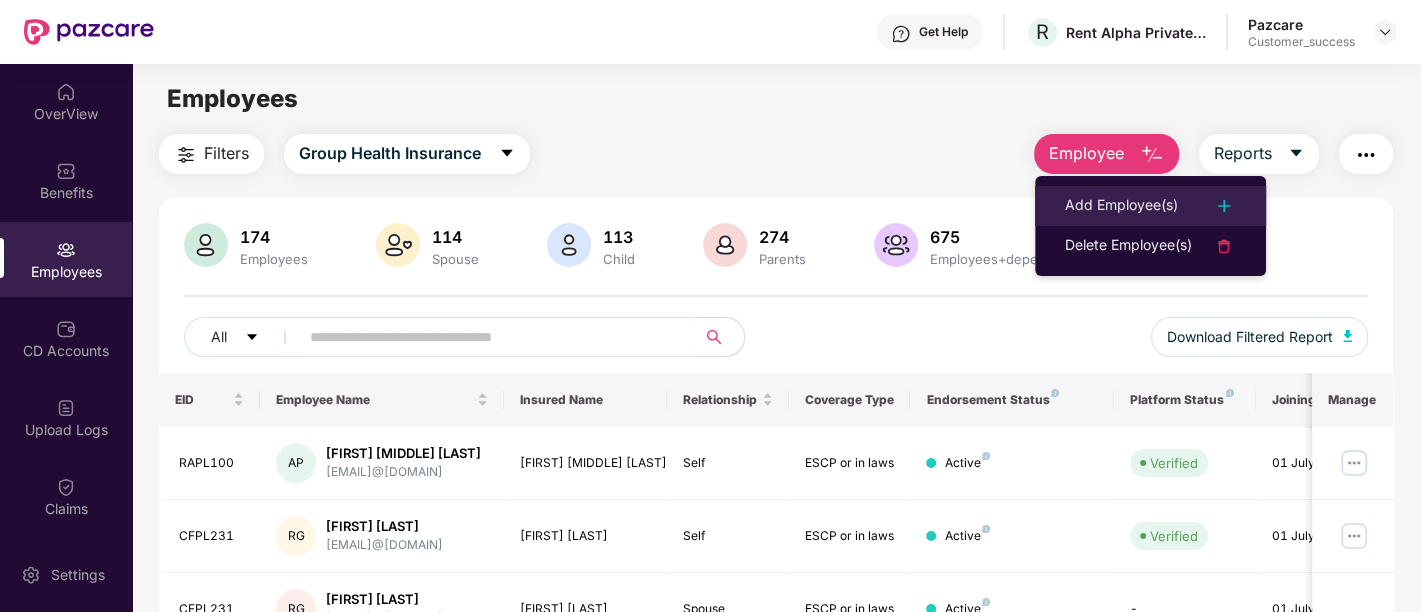 click on "Add Employee(s)" at bounding box center (1121, 206) 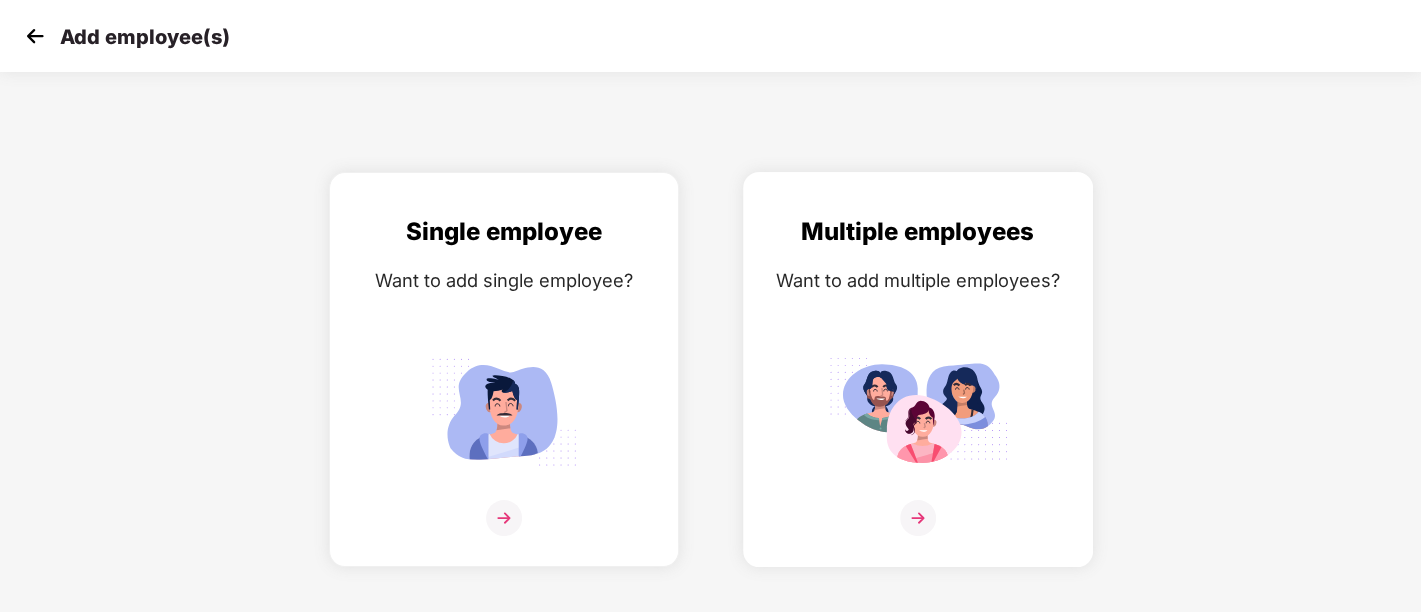 click at bounding box center (918, 411) 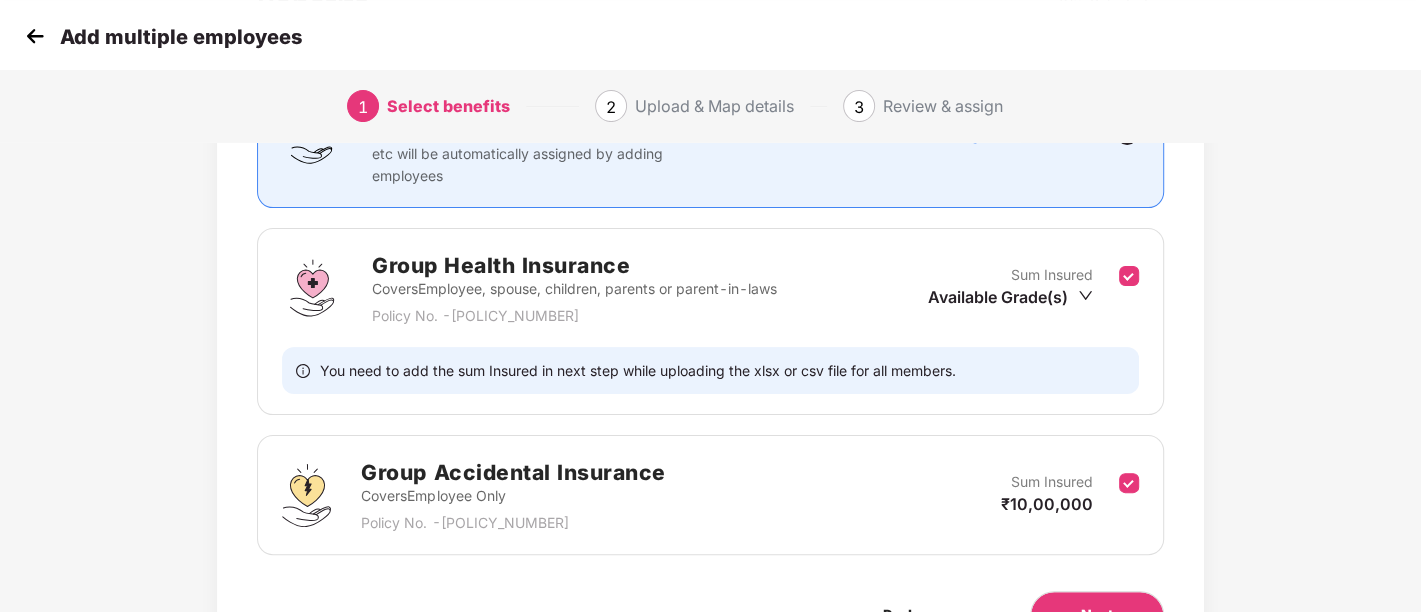 scroll, scrollTop: 220, scrollLeft: 0, axis: vertical 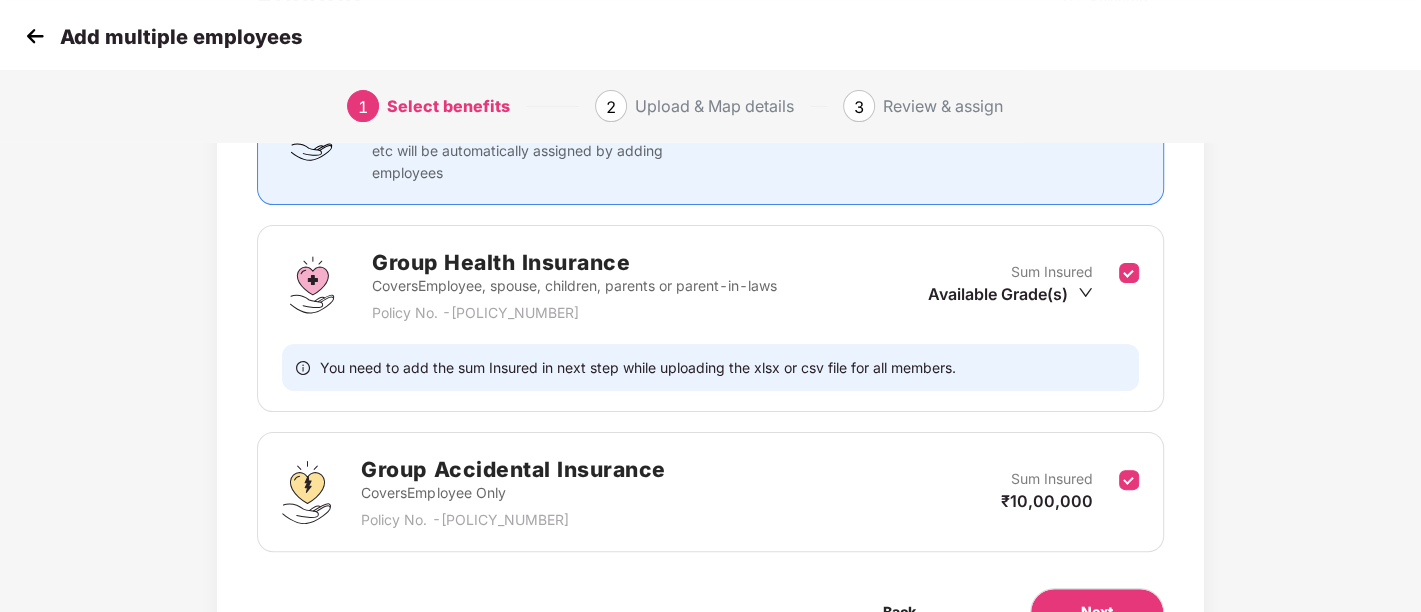 click on "Benefits 2 / 2     Selected Affinity Benefits Clove Dental, Pharmeasy, Nua Women, Prystine Care etc will be automatically assigned by adding employees Auto-assigned Group Health Insurance Covers  Employee, spouse, children, parents or parent-in-laws Policy No. -  108200000636/02/00 Sum Insured Available Grade(s)   You need to add the sum Insured in next step while uploading the xlsx or csv file for all members. Group Accidental Insurance Covers  Employee Only Policy No. -  208300003220/02/00 Sum Insured   ₹10,00,000 Back Next" at bounding box center (710, 330) 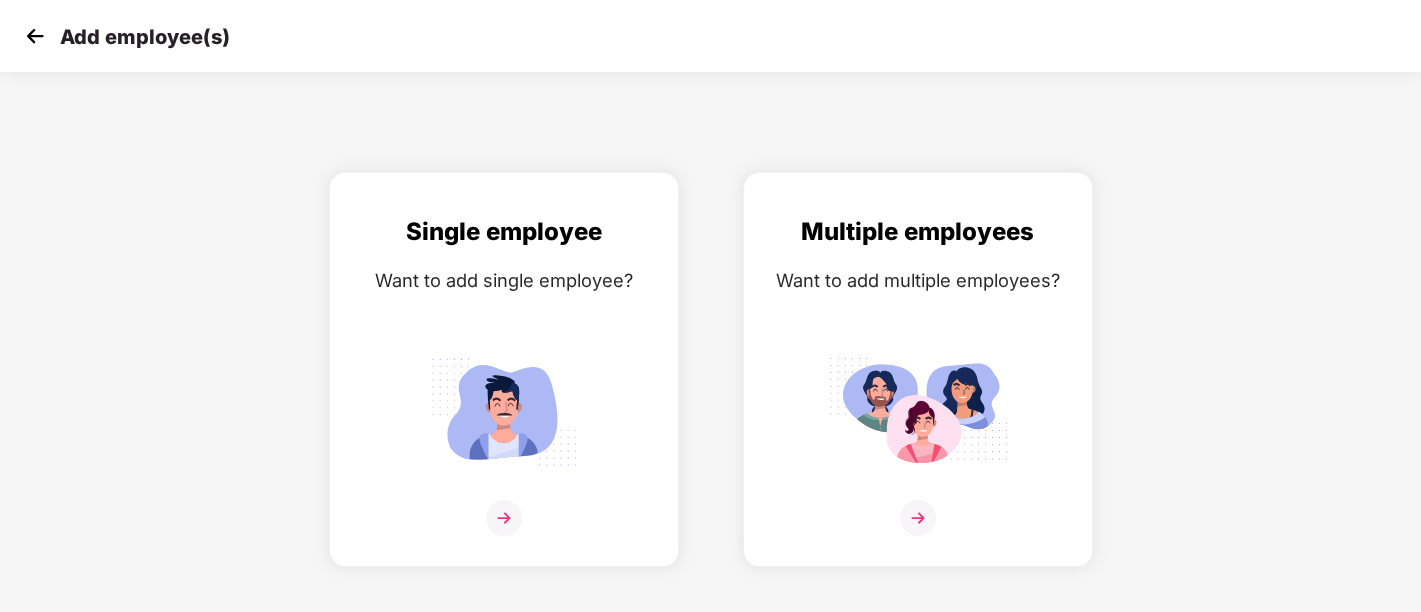 scroll, scrollTop: 0, scrollLeft: 0, axis: both 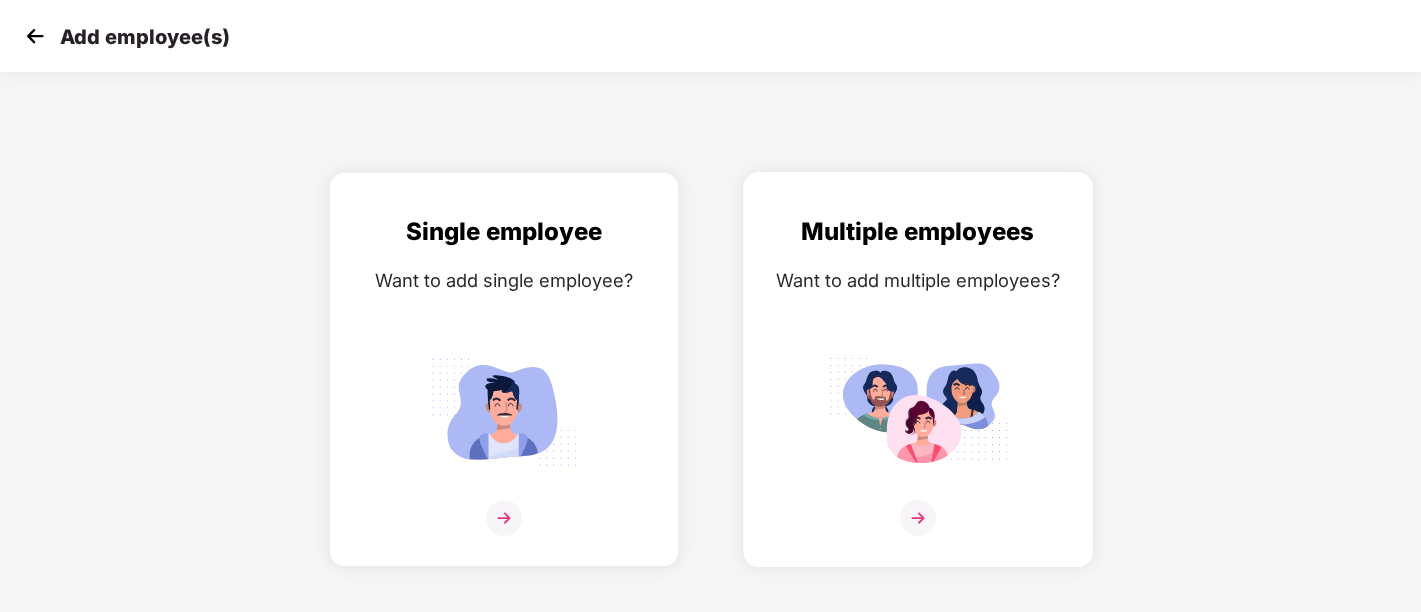 click at bounding box center [918, 518] 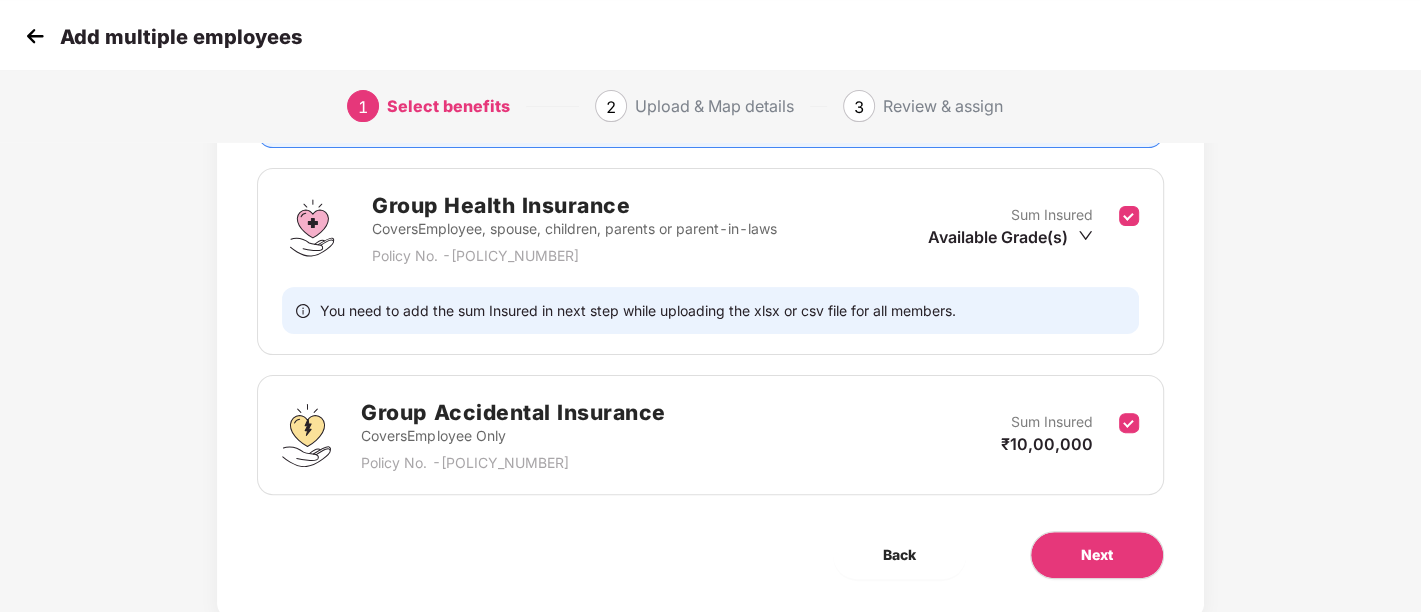 scroll, scrollTop: 331, scrollLeft: 1, axis: both 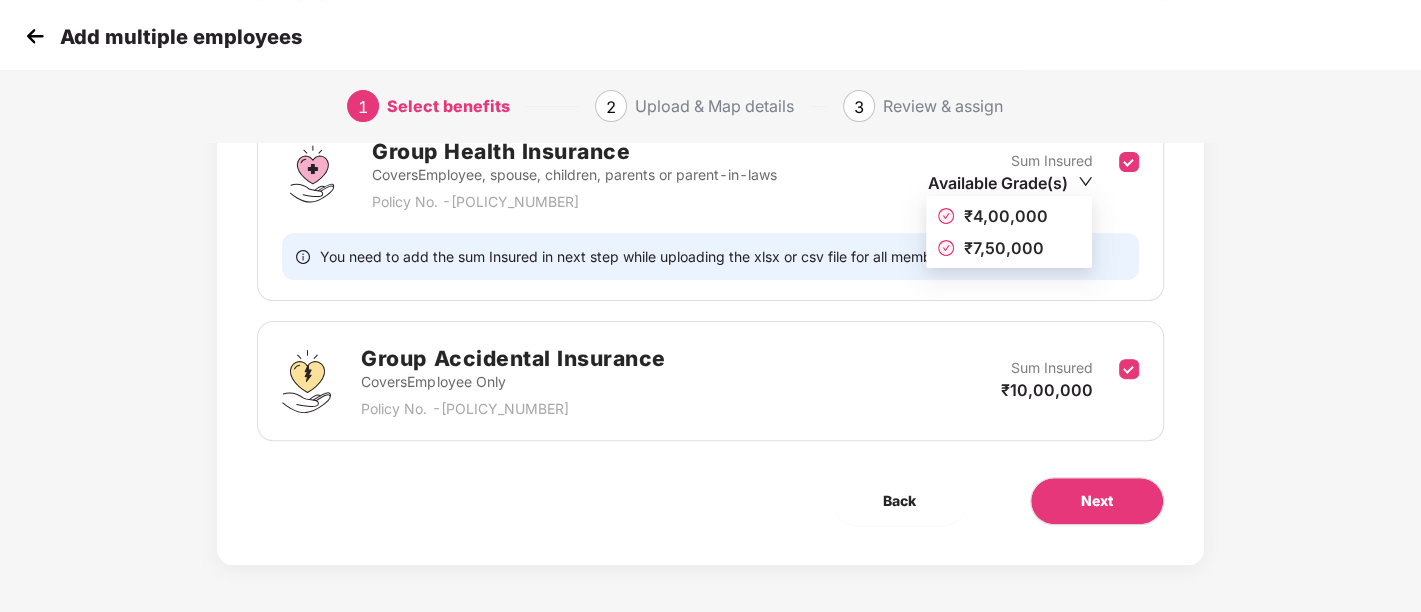 click 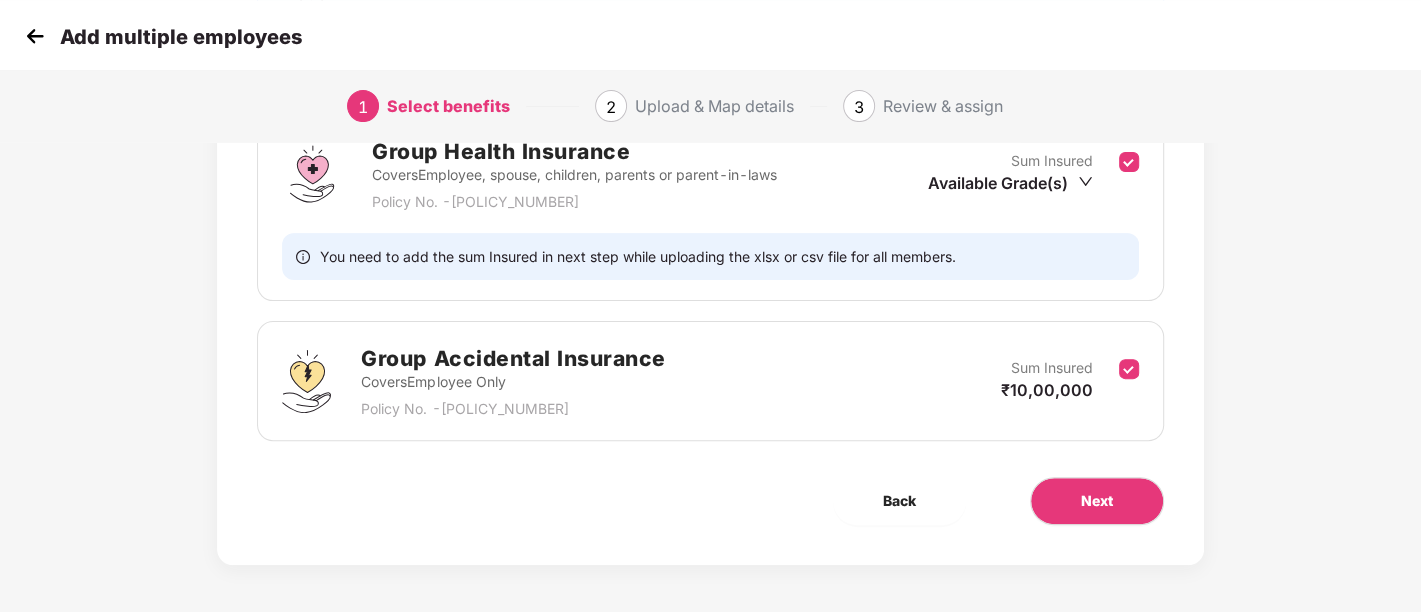 click on "Benefits 2 / 2     Selected Affinity Benefits Clove Dental, Pharmeasy, Nua Women, Prystine Care etc will be automatically assigned by adding employees Auto-assigned Group Health Insurance Covers  Employee, spouse, children, parents or parent-in-laws Policy No. -  108200000636/02/00 Sum Insured Available Grade(s)   You need to add the sum Insured in next step while uploading the xlsx or csv file for all members. Group Accidental Insurance Covers  Employee Only Policy No. -  208300003220/02/00 Sum Insured   ₹10,00,000 Back Next" at bounding box center (710, 219) 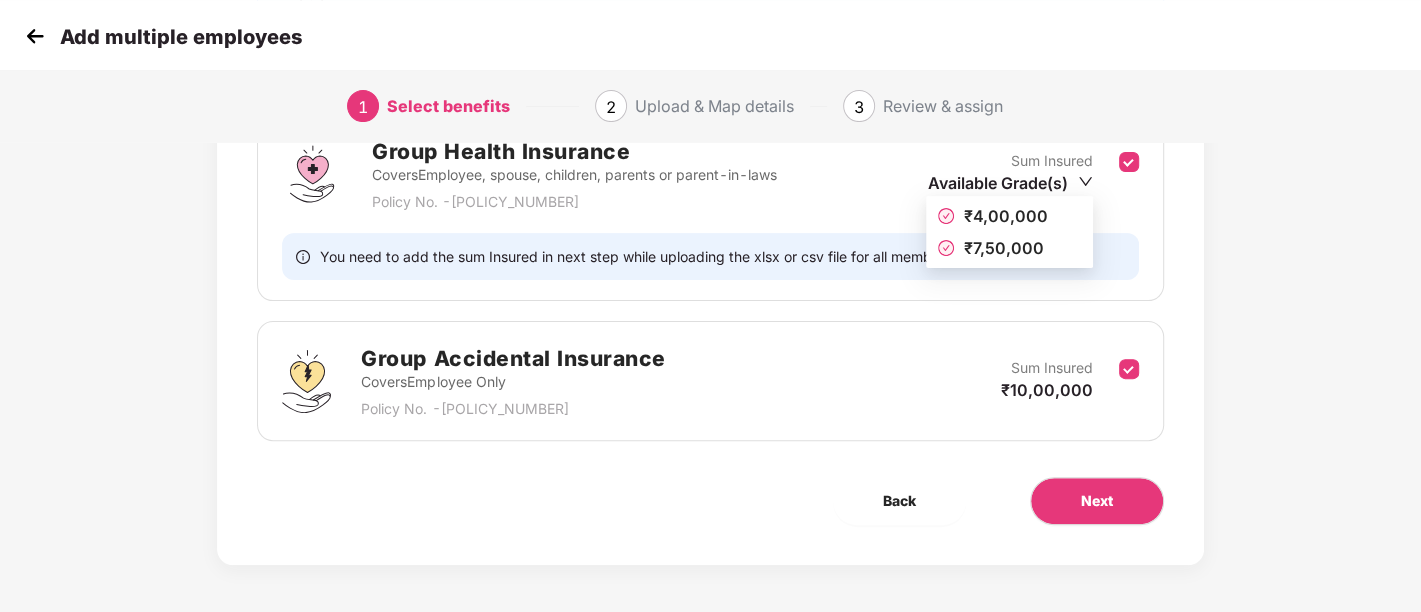 click 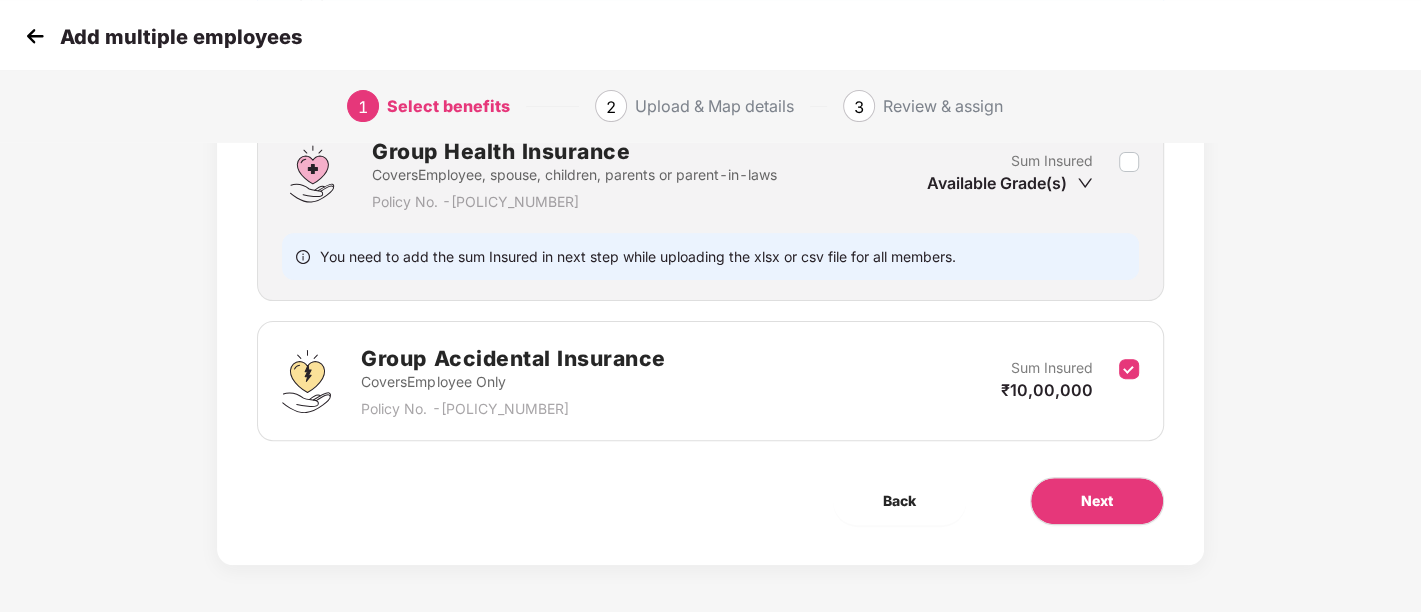 click 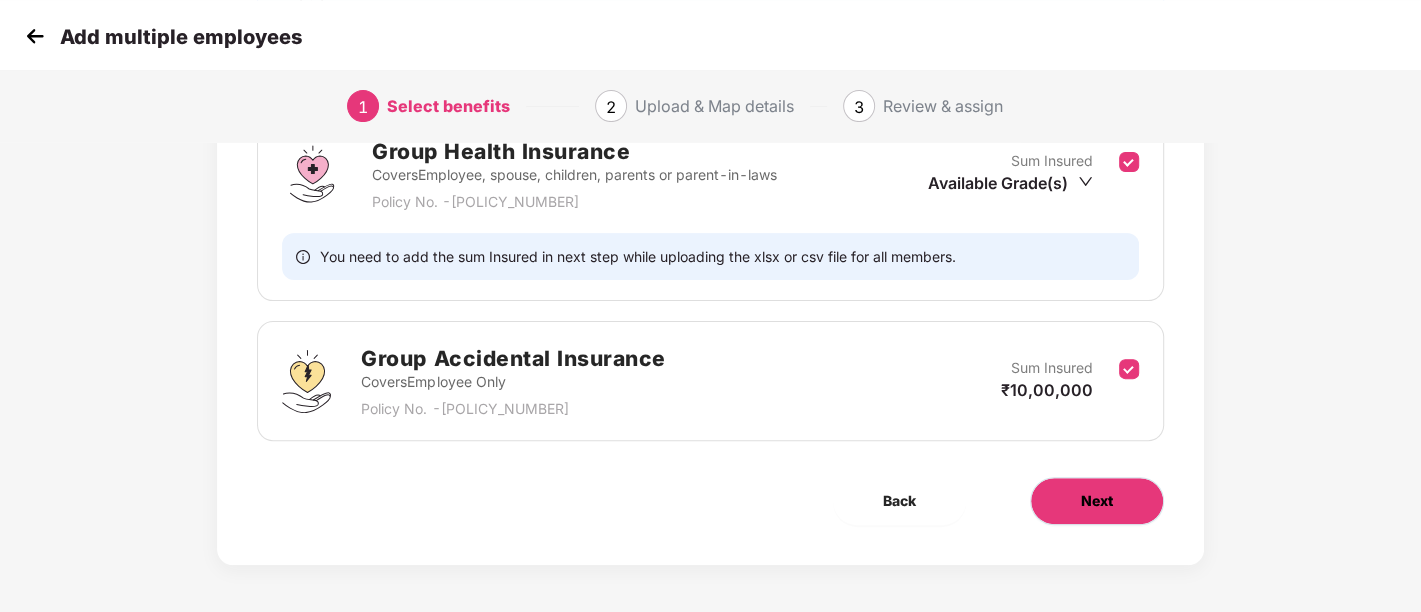 click on "Next" at bounding box center (1097, 501) 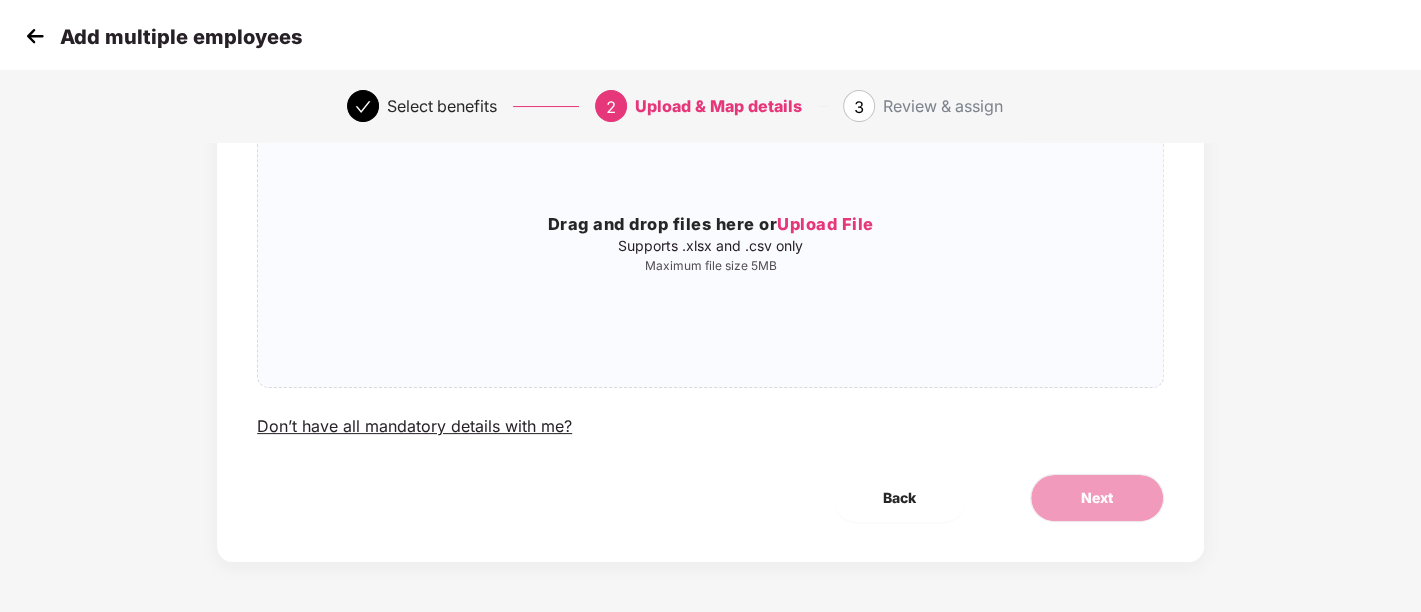 scroll, scrollTop: 0, scrollLeft: 1, axis: horizontal 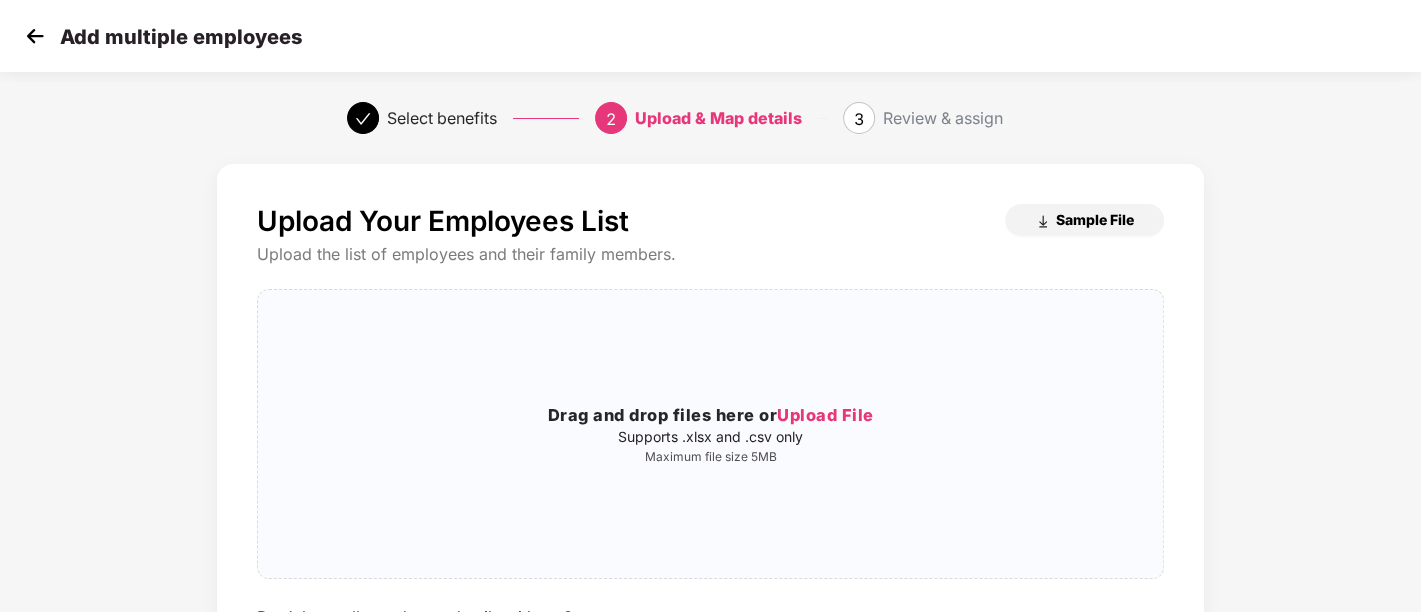 click on "Sample File" at bounding box center [1095, 219] 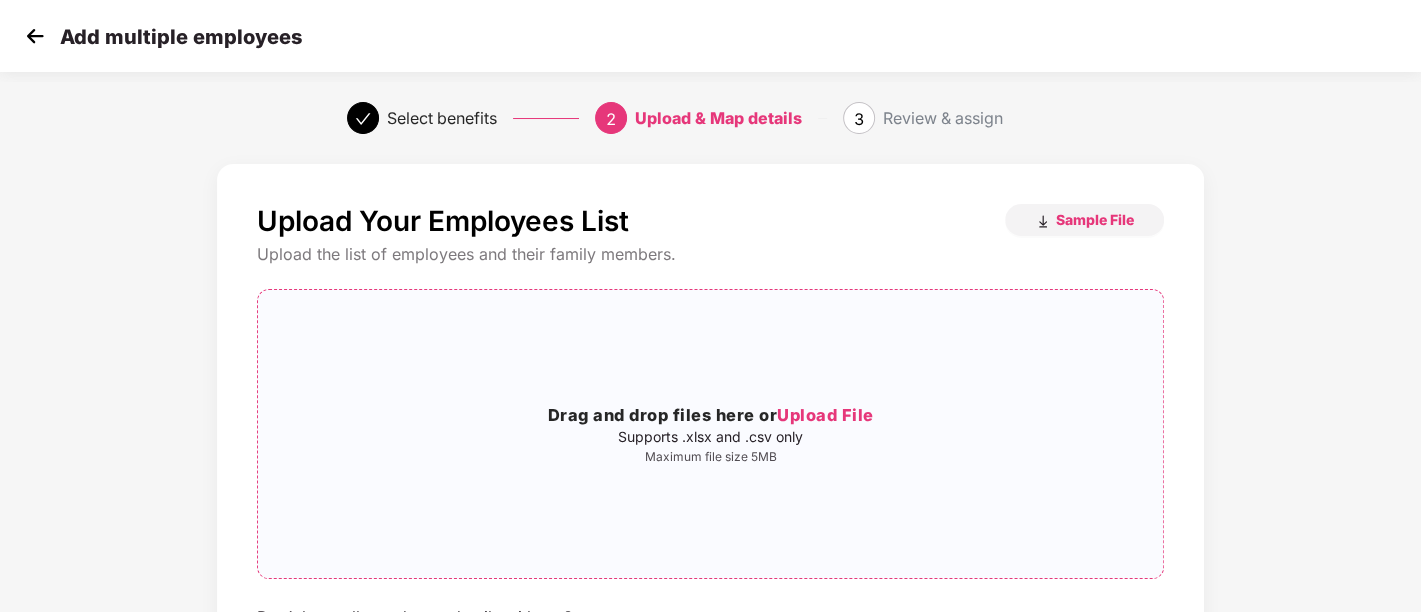 click on "Upload File" at bounding box center (825, 415) 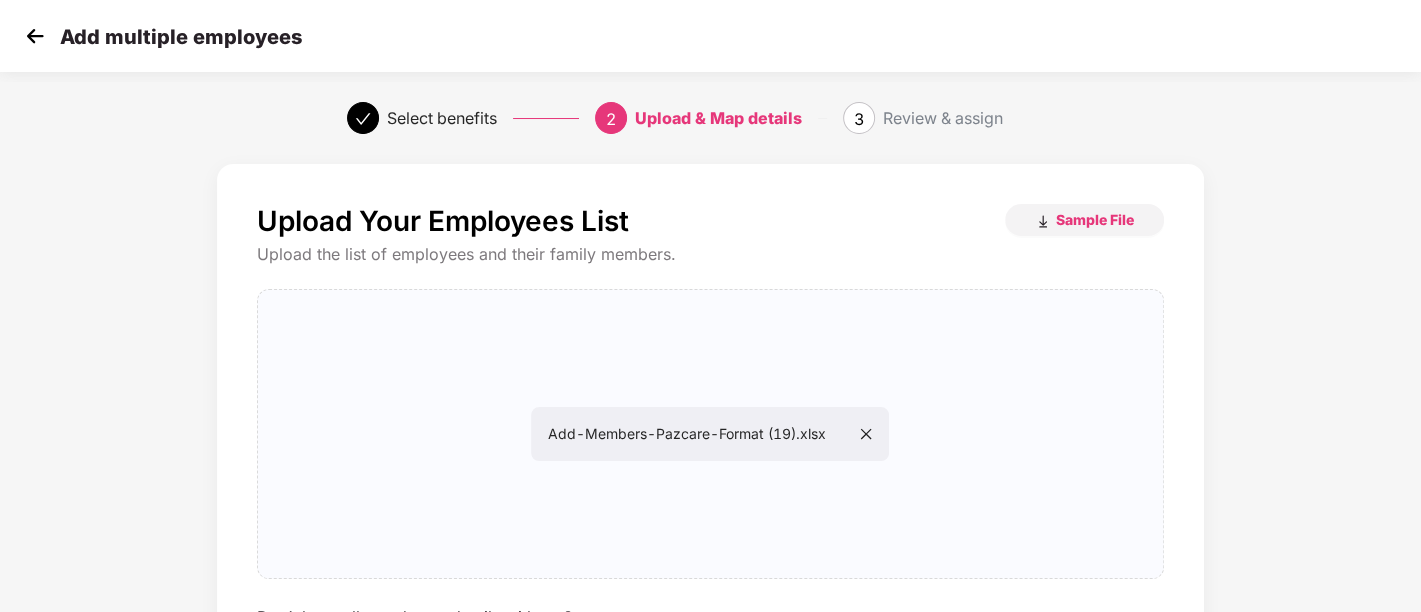 scroll, scrollTop: 191, scrollLeft: 1, axis: both 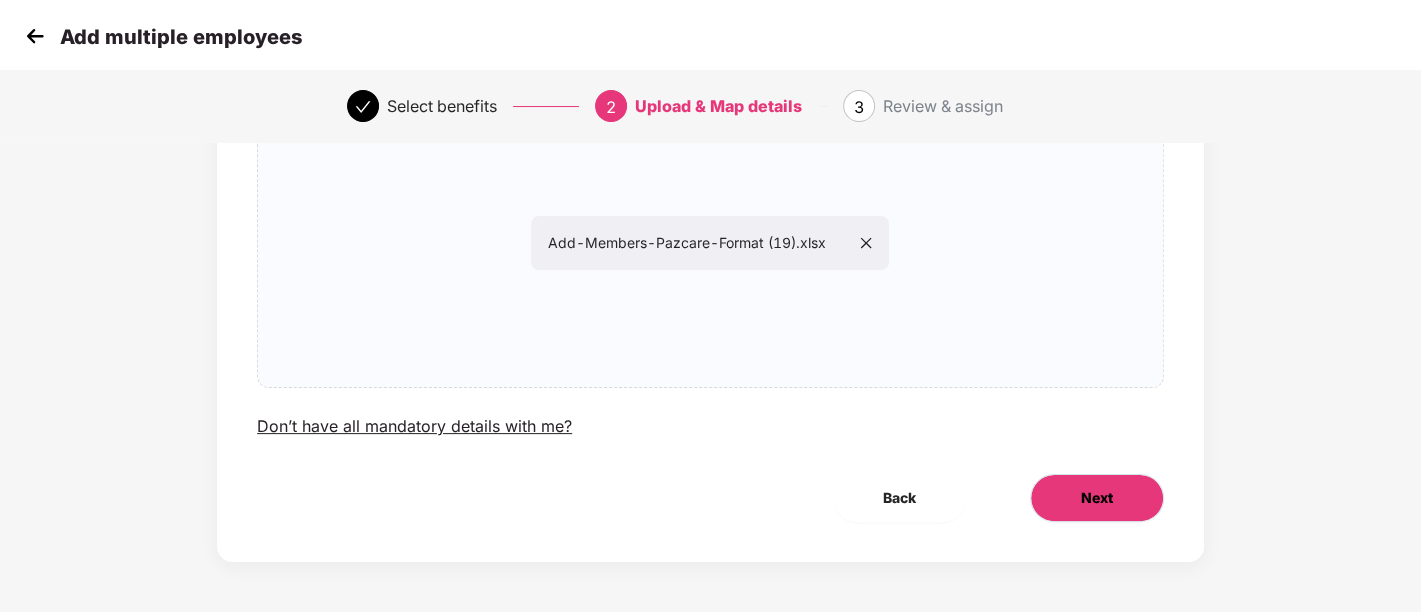 click on "Next" at bounding box center (1097, 498) 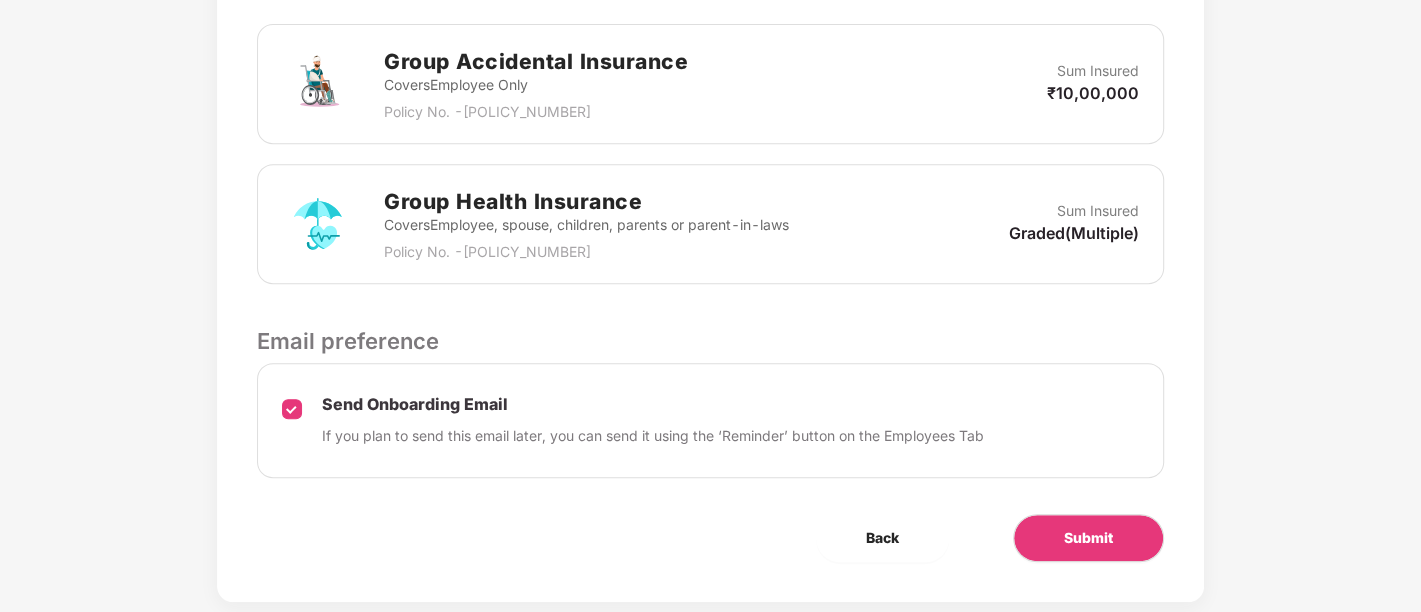 scroll, scrollTop: 625, scrollLeft: 1, axis: both 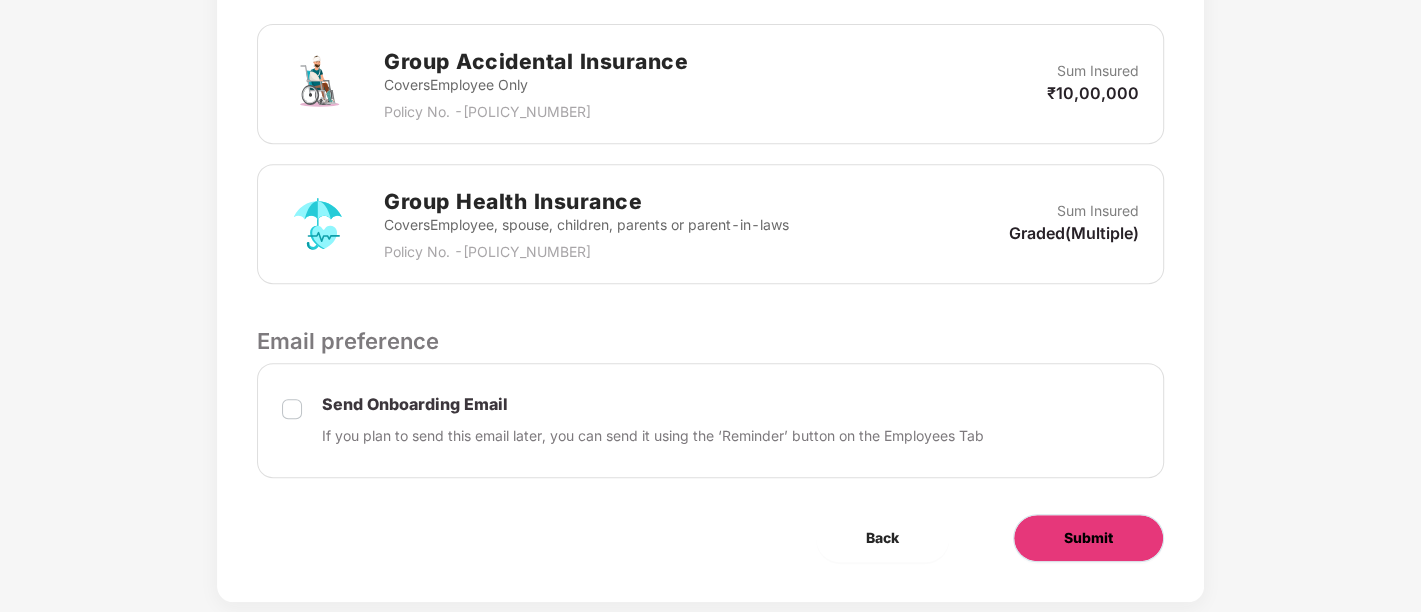click on "Submit" at bounding box center (1088, 538) 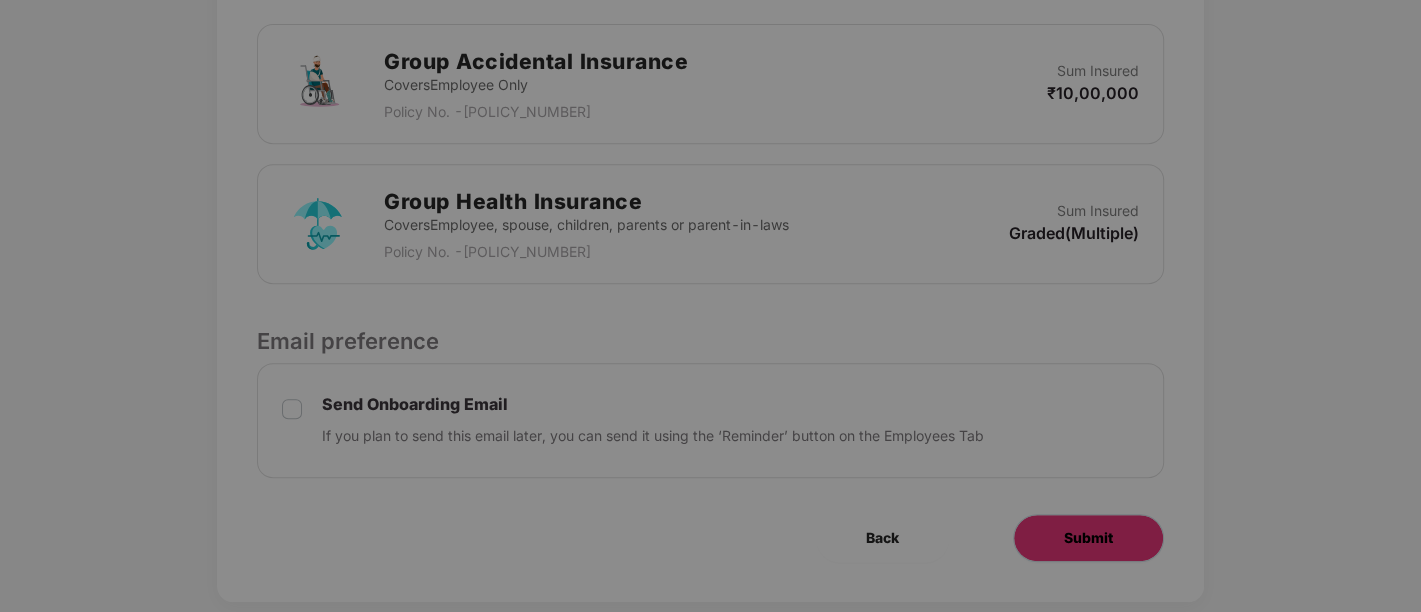 scroll, scrollTop: 0, scrollLeft: 1, axis: horizontal 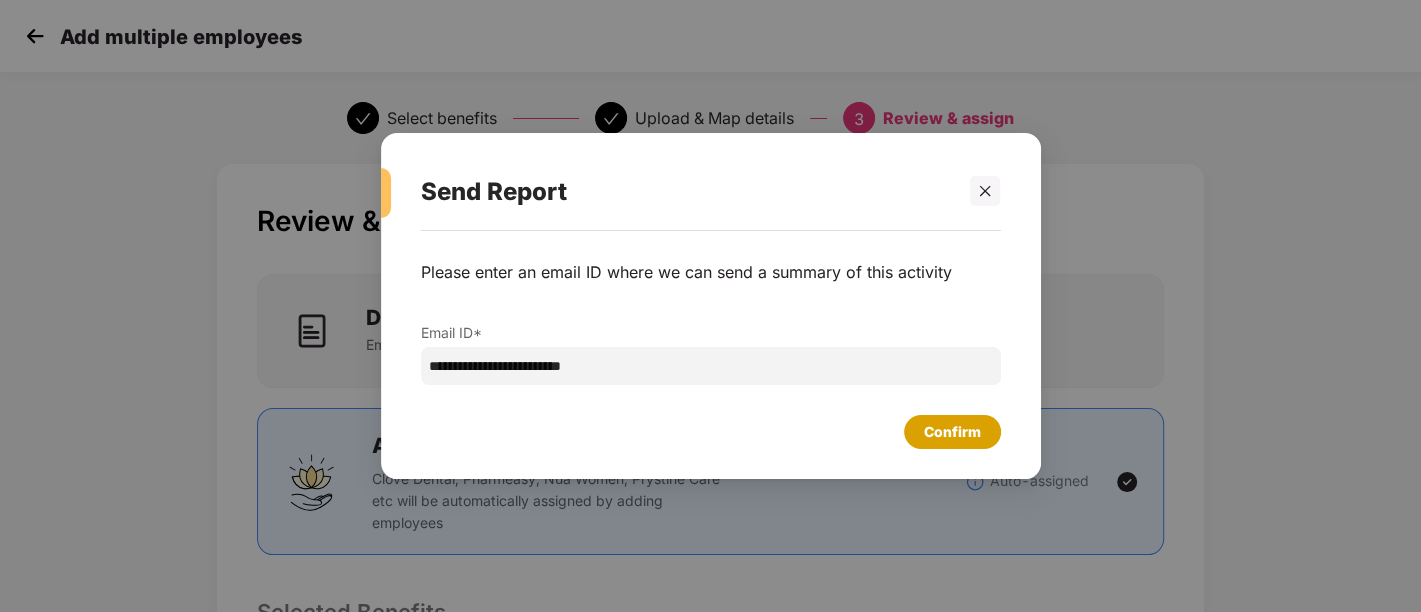 click on "Confirm" at bounding box center [952, 432] 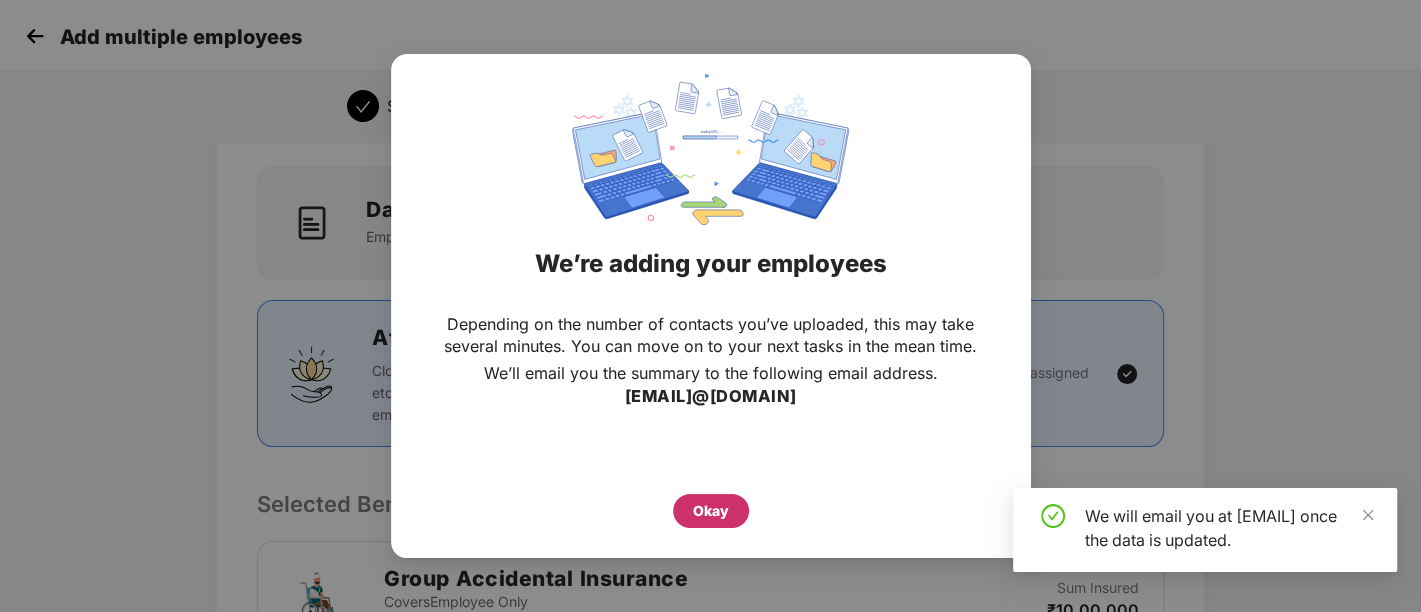 click on "Okay" at bounding box center [711, 511] 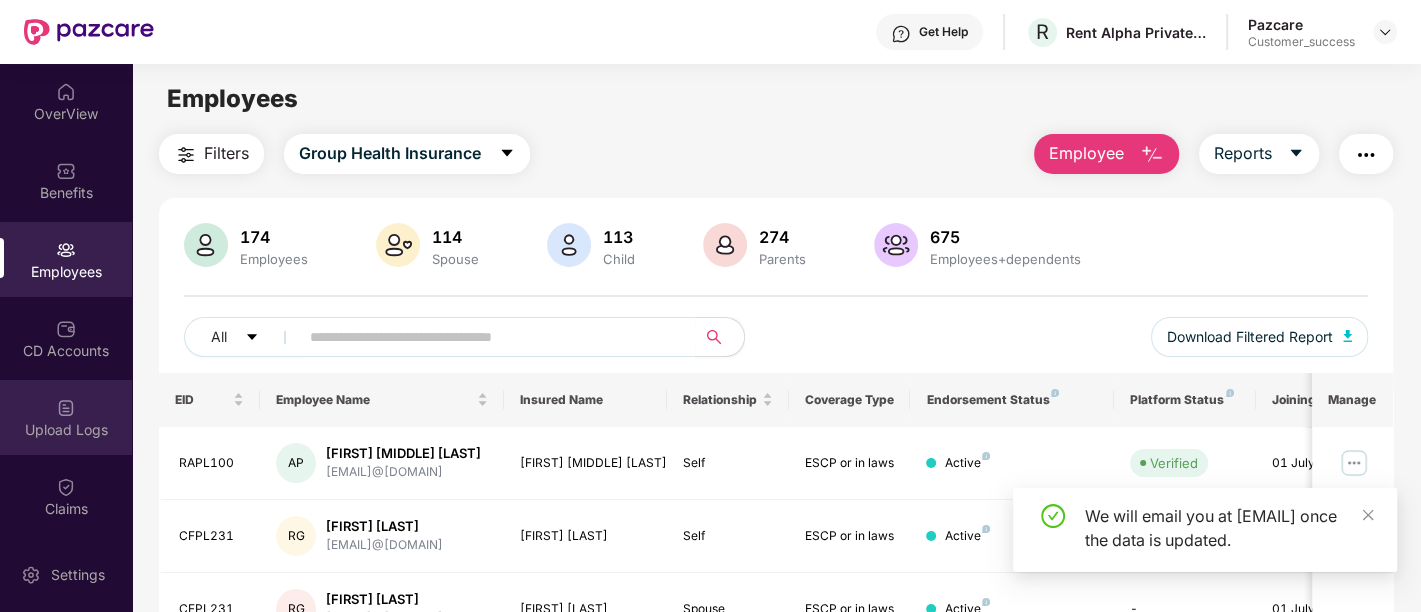click on "Upload Logs" at bounding box center [66, 430] 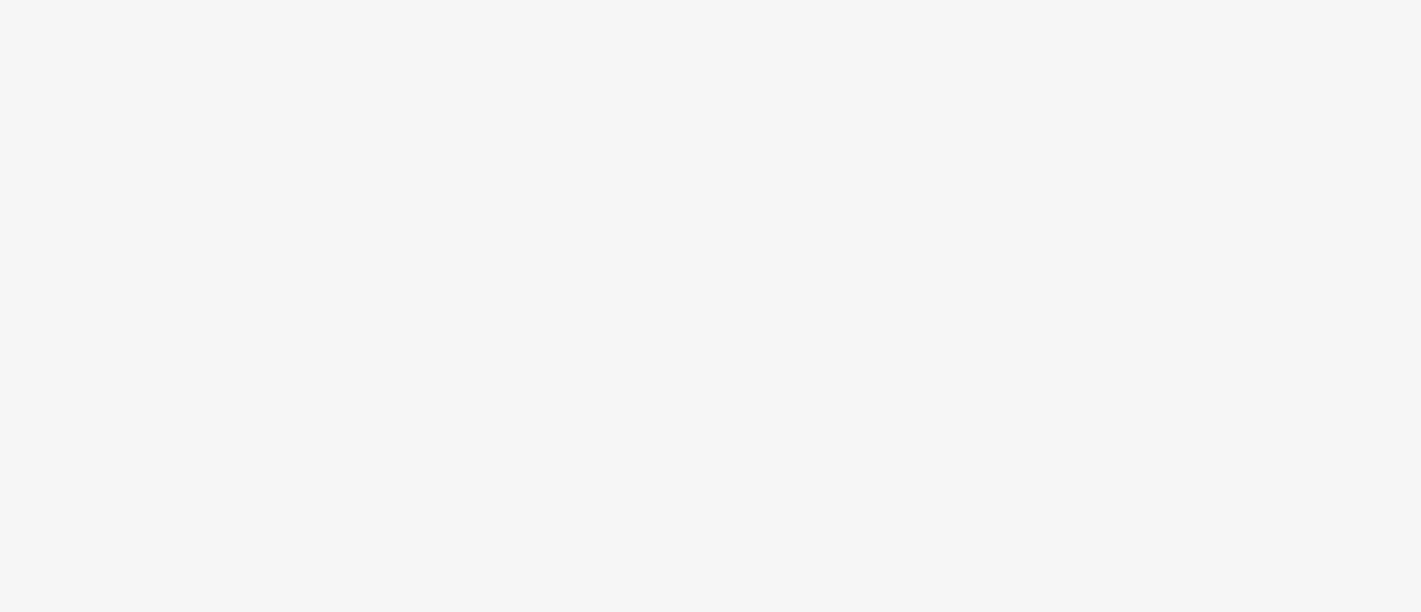 scroll, scrollTop: 0, scrollLeft: 0, axis: both 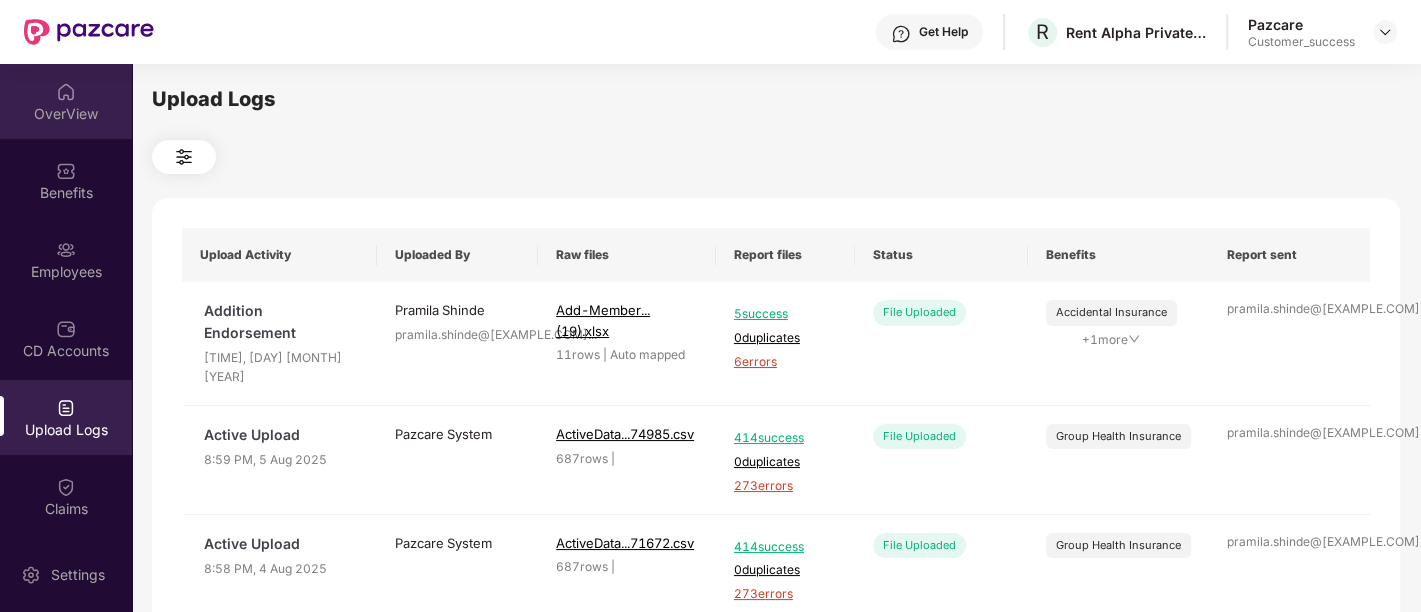 click on "OverView" at bounding box center [66, 114] 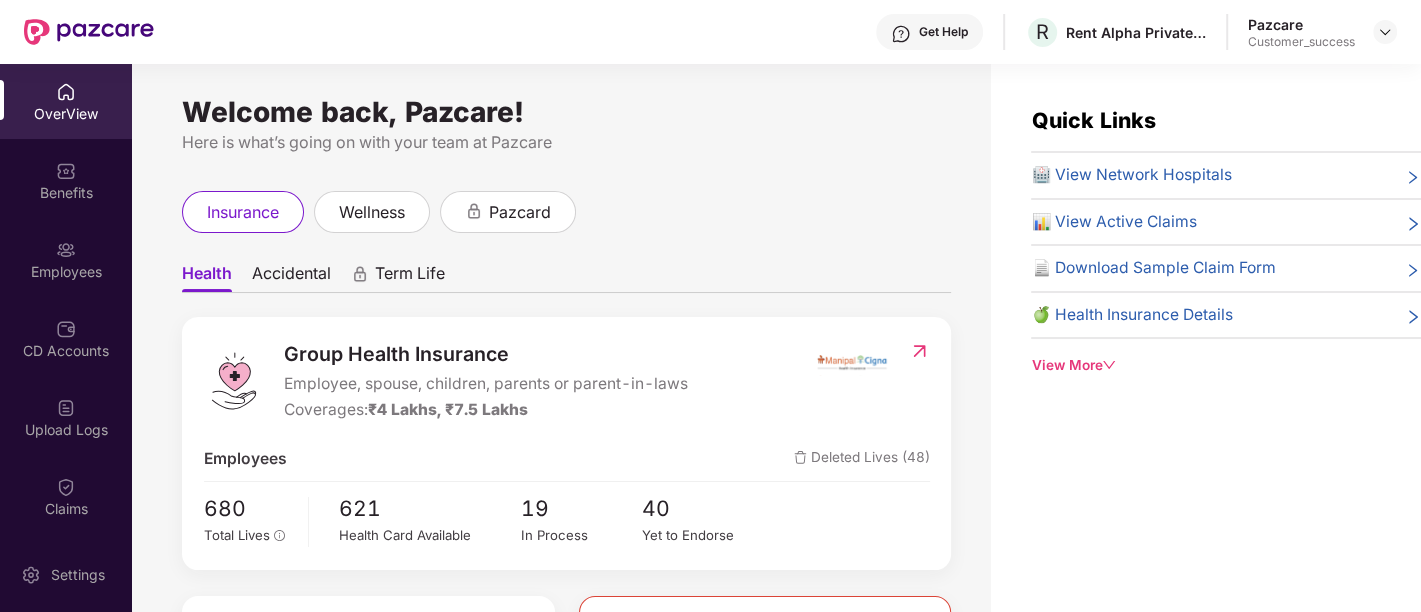scroll, scrollTop: 14, scrollLeft: 1, axis: both 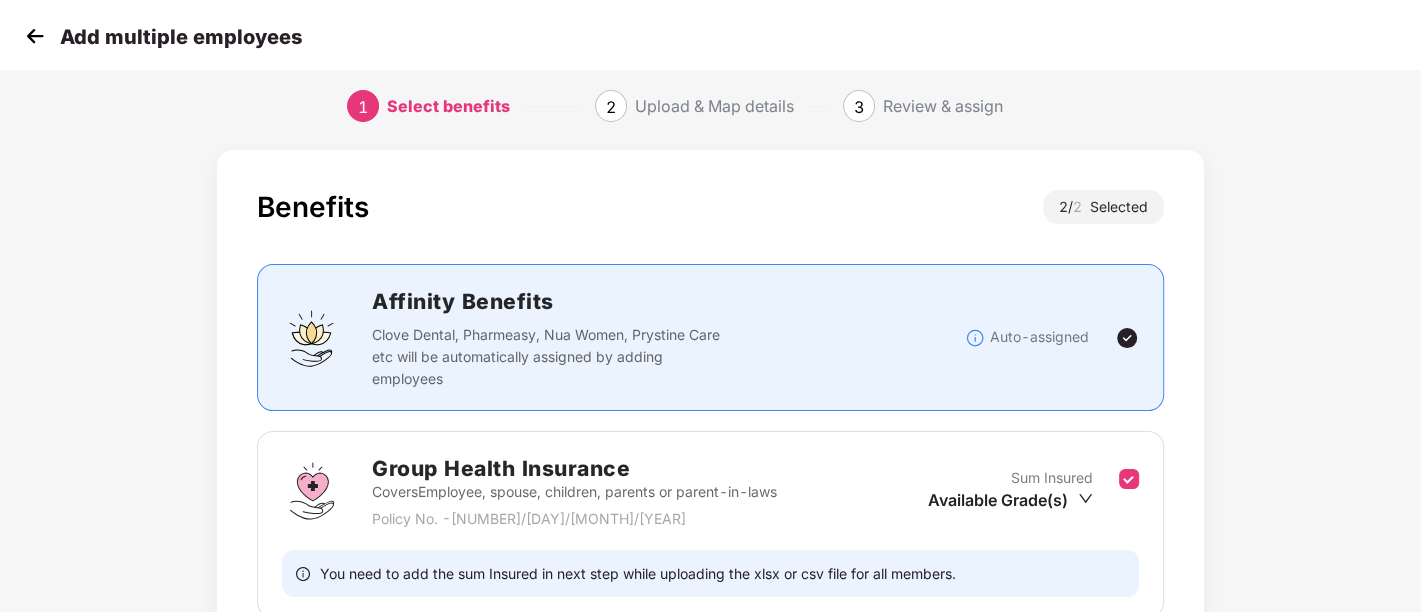 click at bounding box center (35, 36) 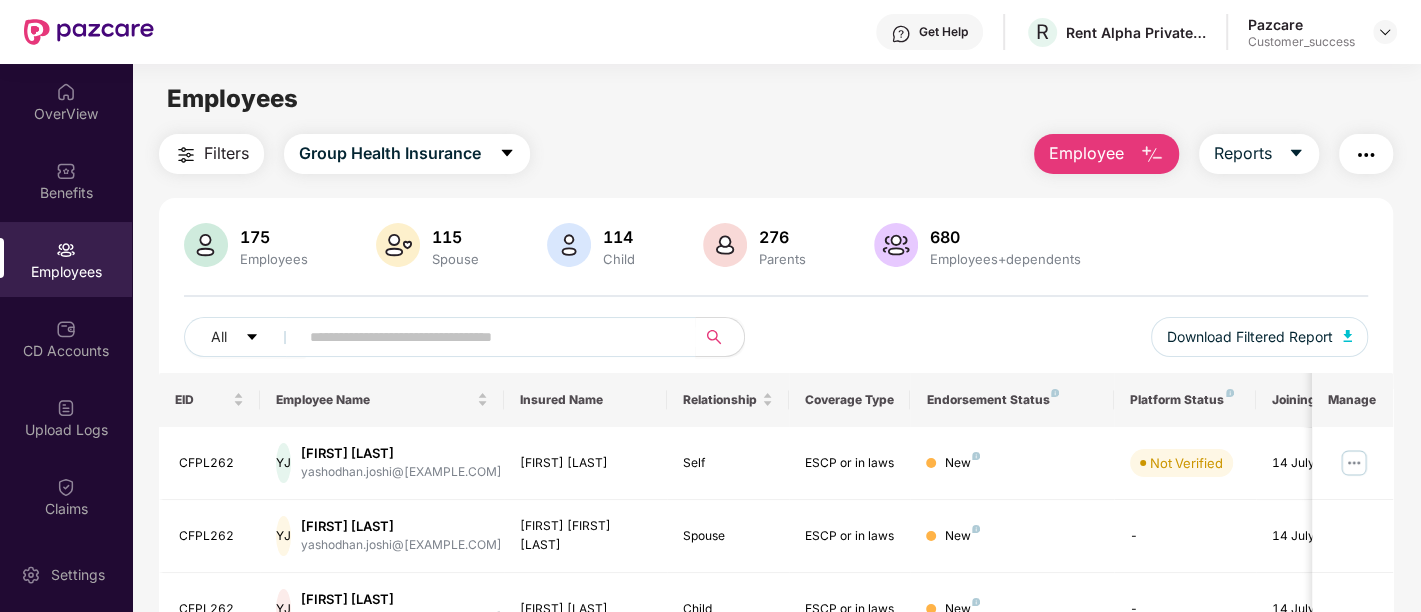 click at bounding box center [66, 92] 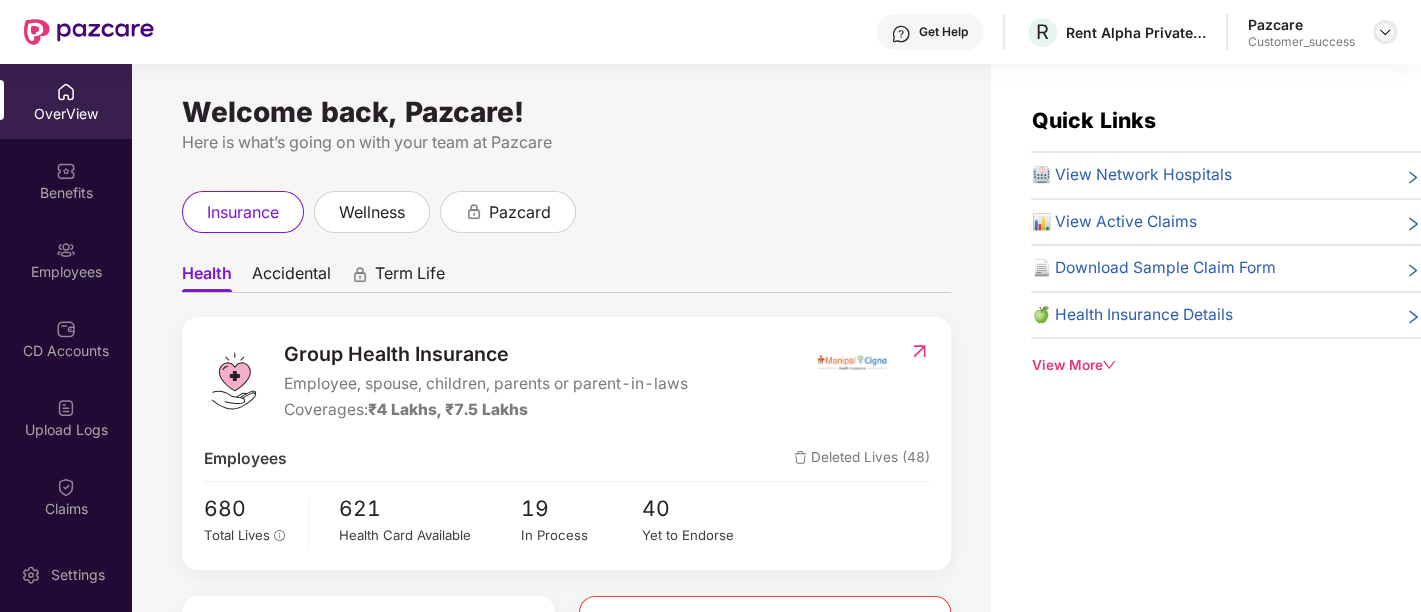 click at bounding box center [1385, 32] 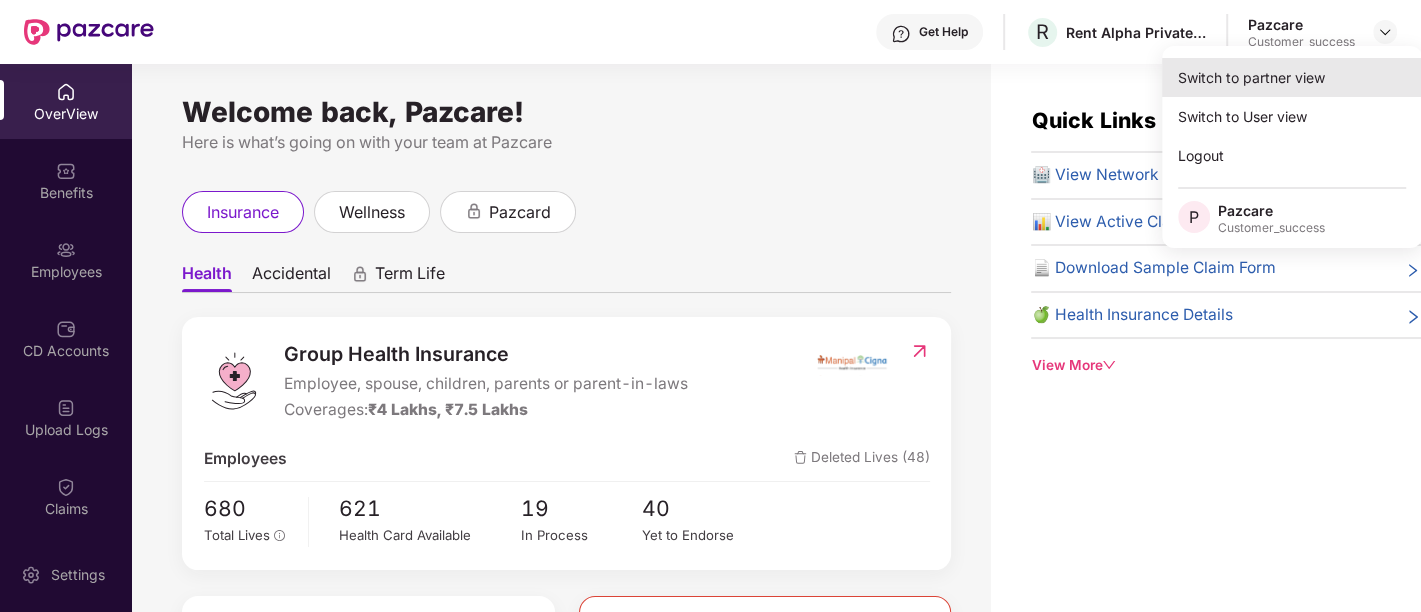 click on "Switch to partner view" at bounding box center [1292, 77] 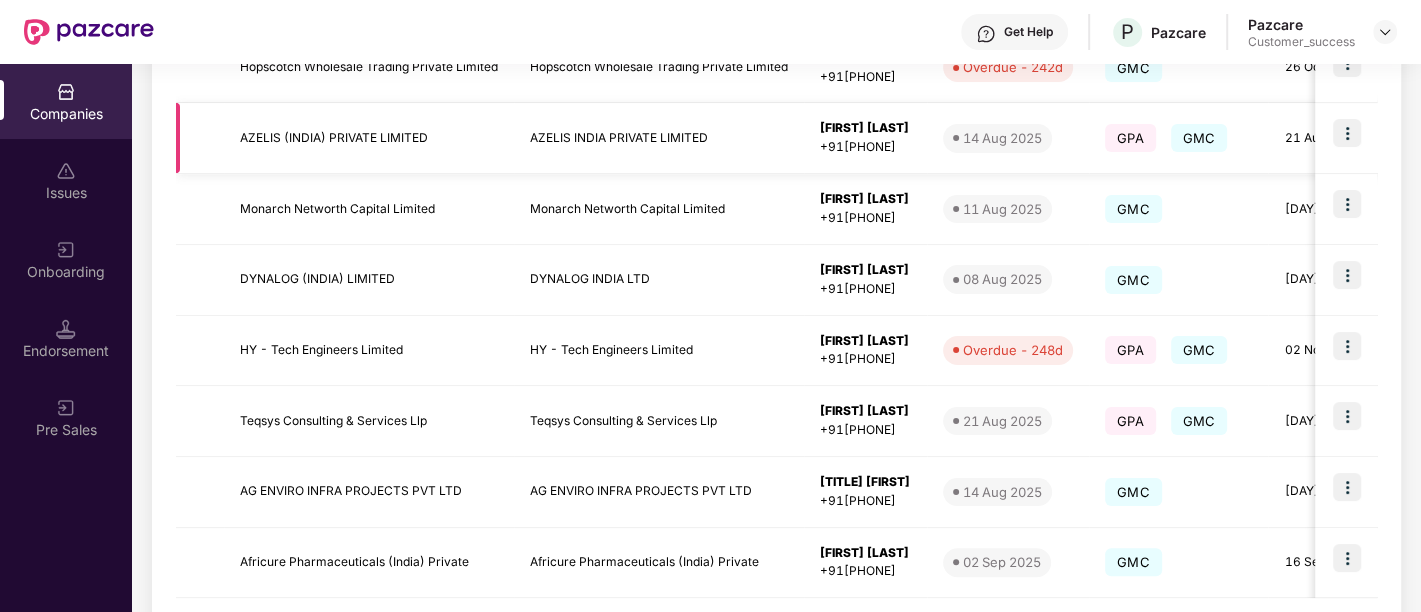scroll, scrollTop: 640, scrollLeft: 0, axis: vertical 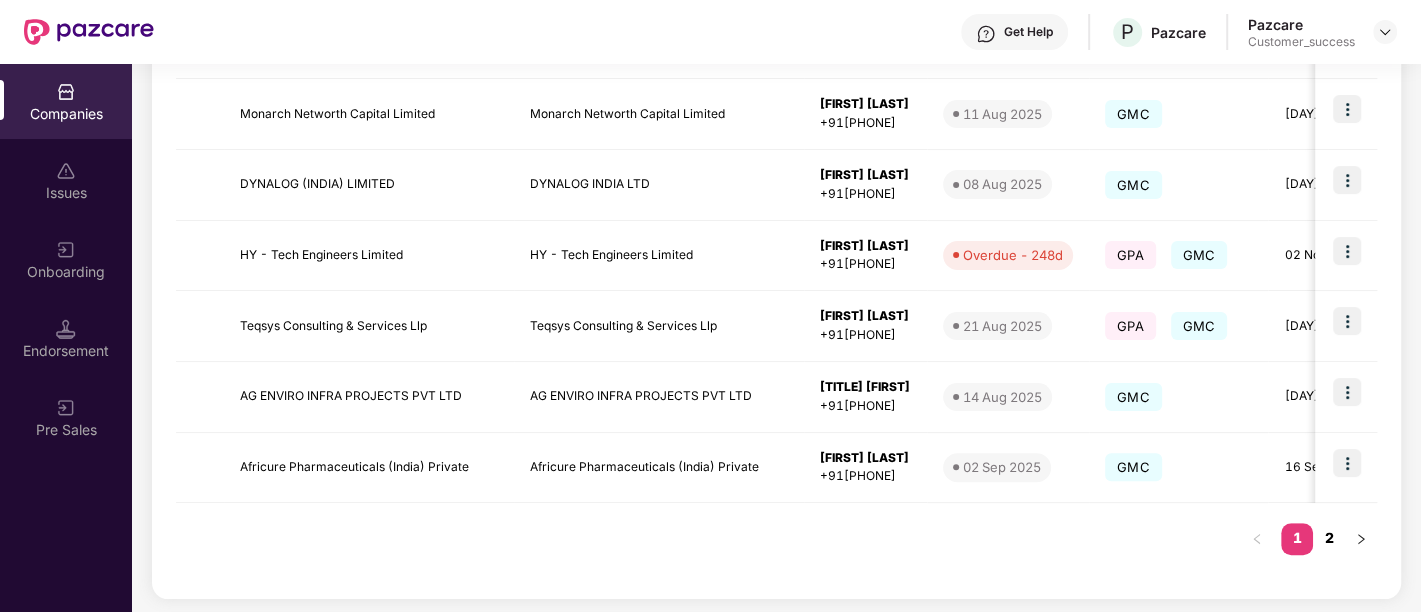 click on "2" at bounding box center [1329, 538] 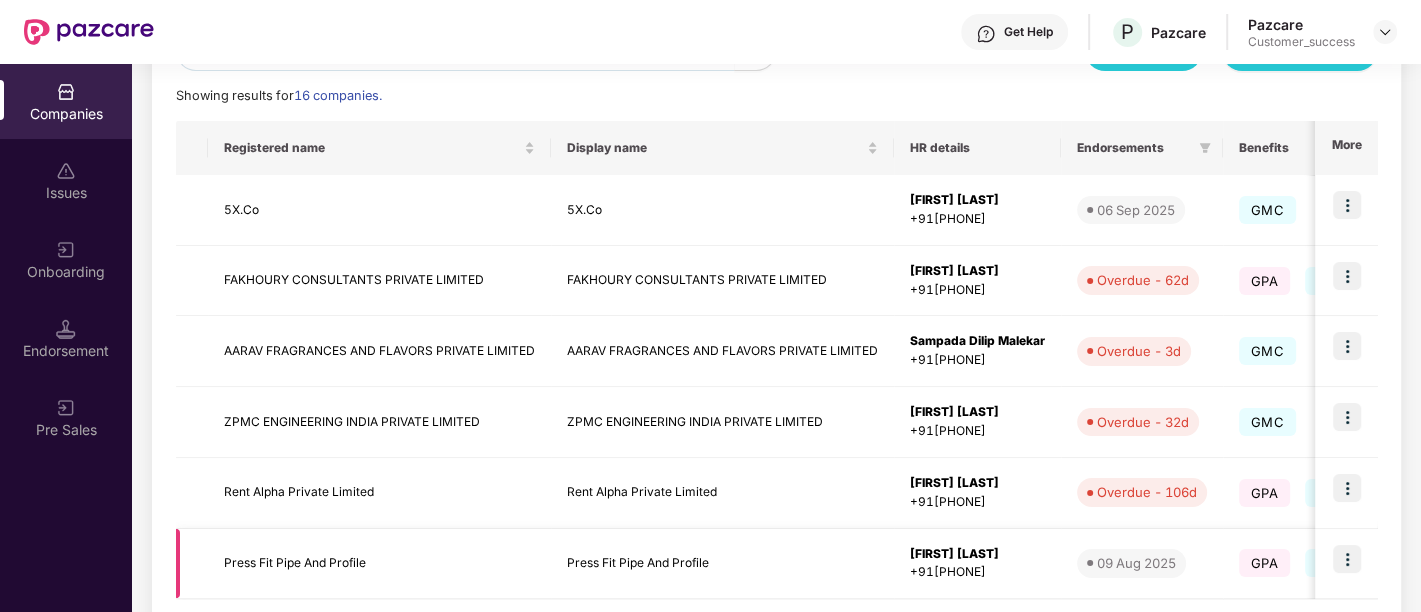 scroll, scrollTop: 263, scrollLeft: 0, axis: vertical 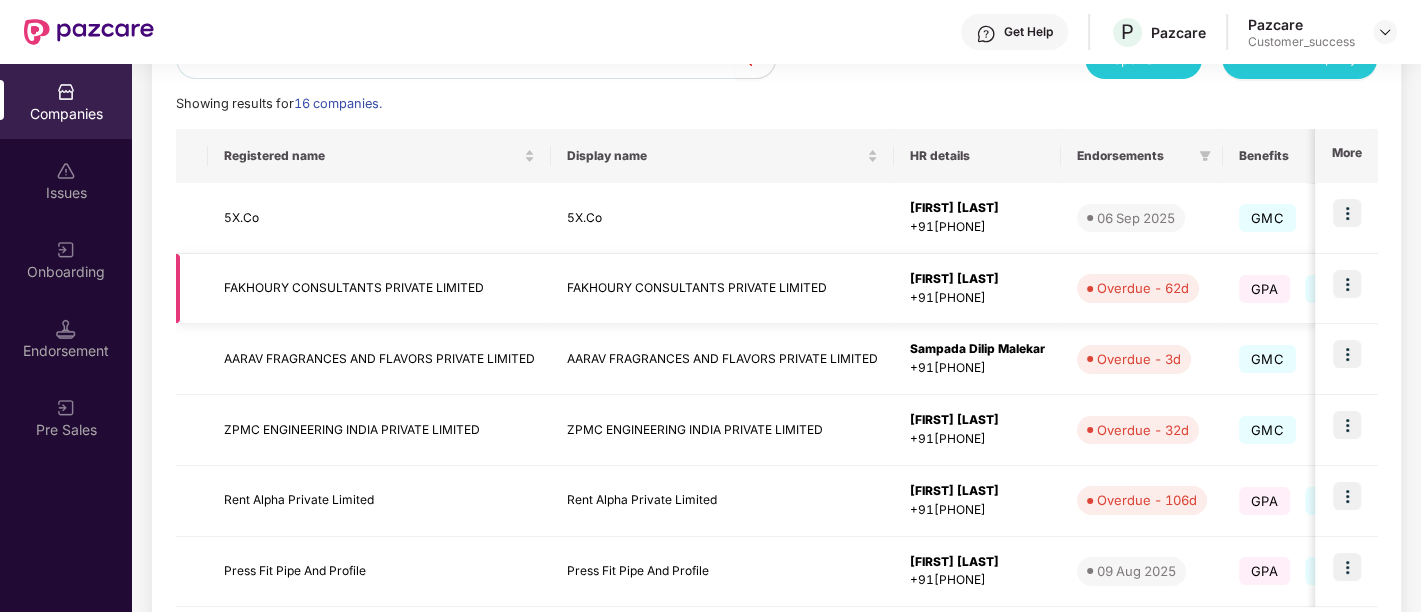 click at bounding box center (1347, 284) 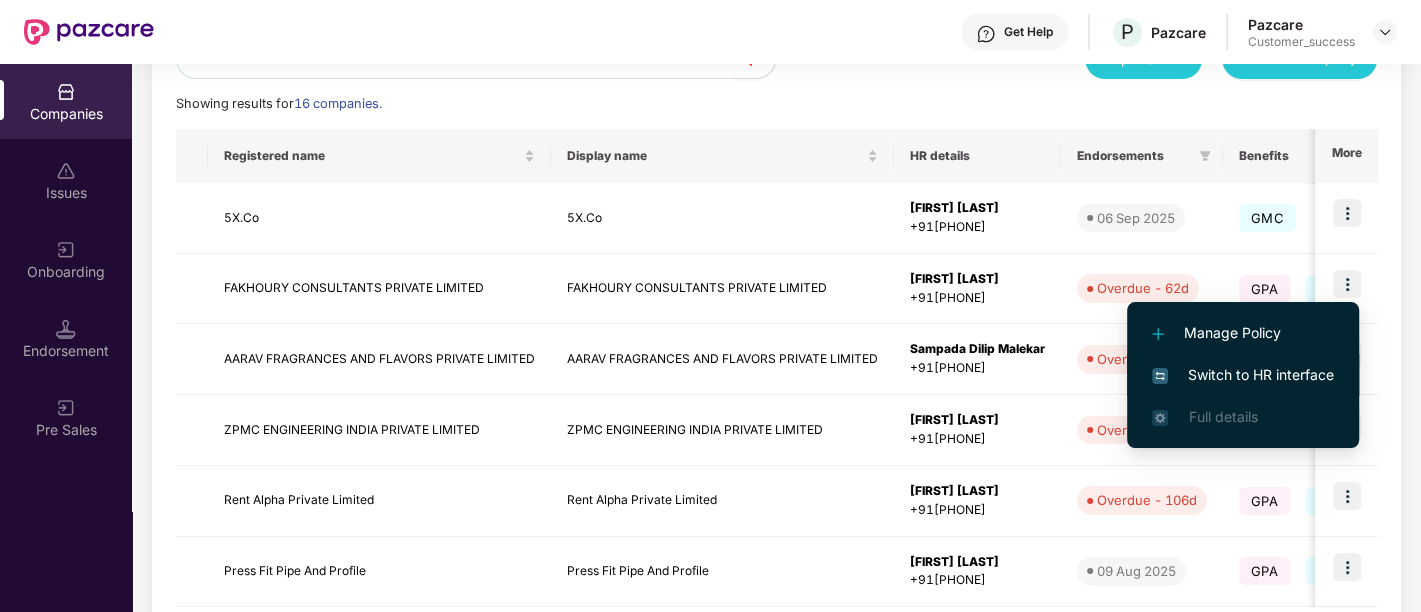 click on "Switch to HR interface" at bounding box center (1243, 375) 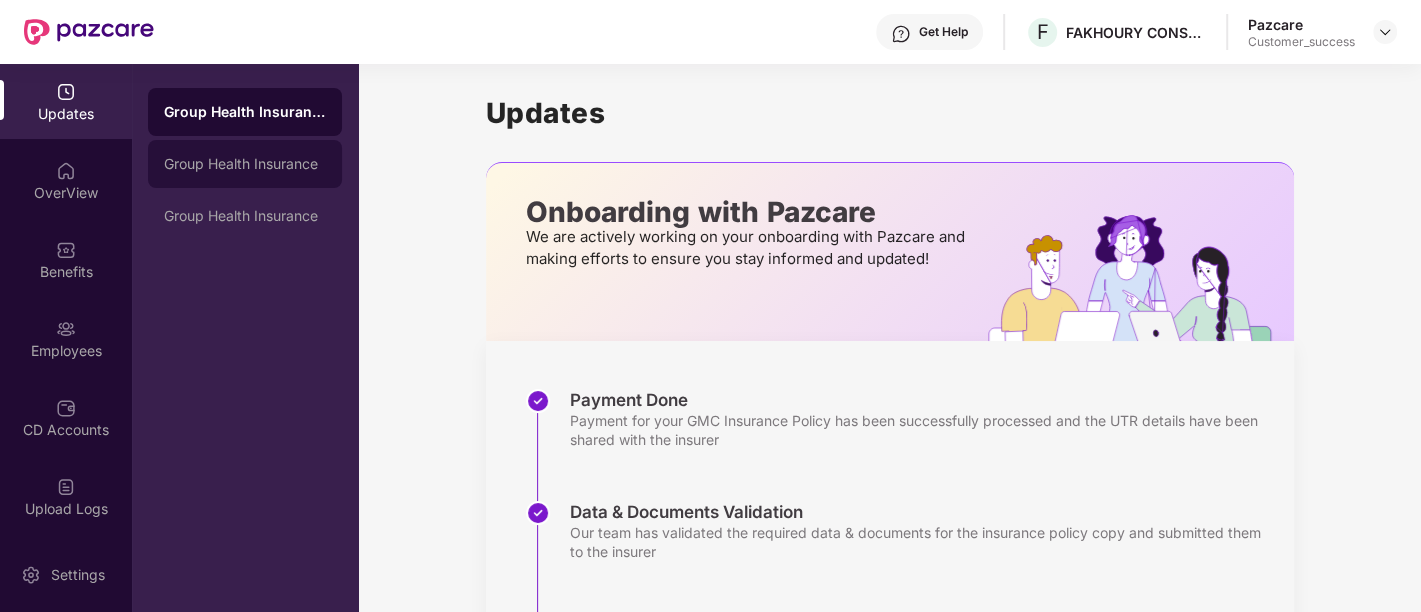 click on "Group Health Insurance" at bounding box center (245, 164) 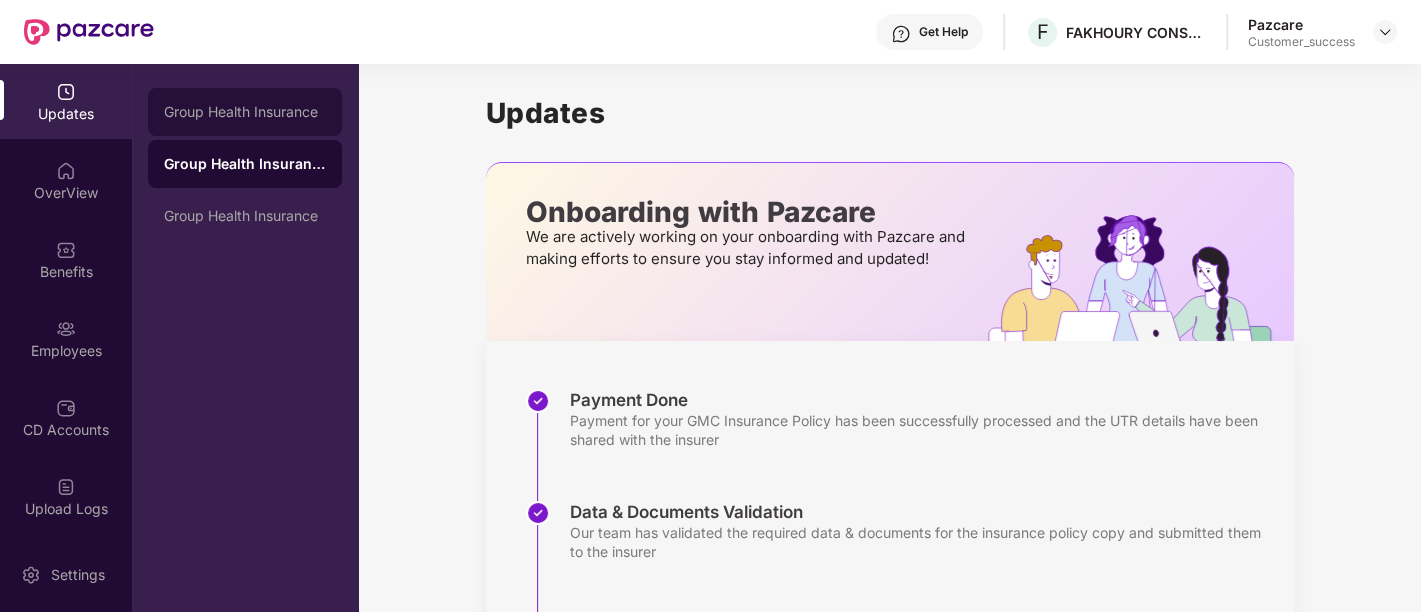 click on "Group Health Insurance" at bounding box center [245, 112] 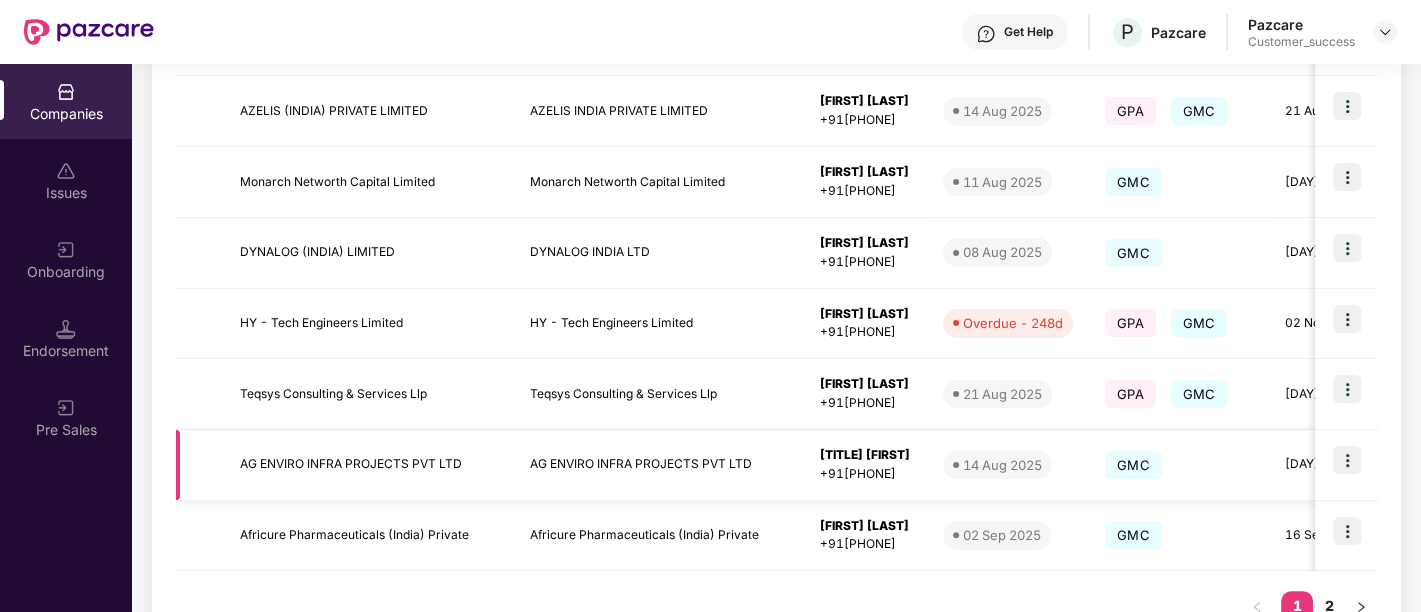 scroll, scrollTop: 640, scrollLeft: 0, axis: vertical 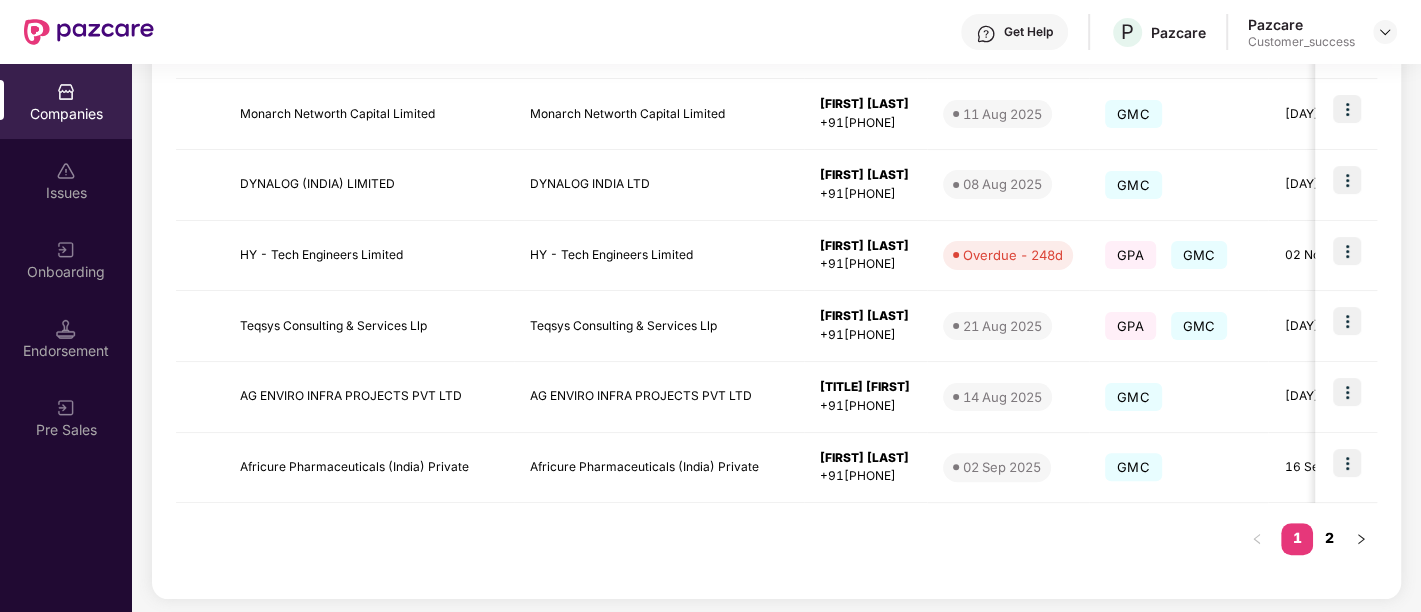 click on "2" at bounding box center (1329, 538) 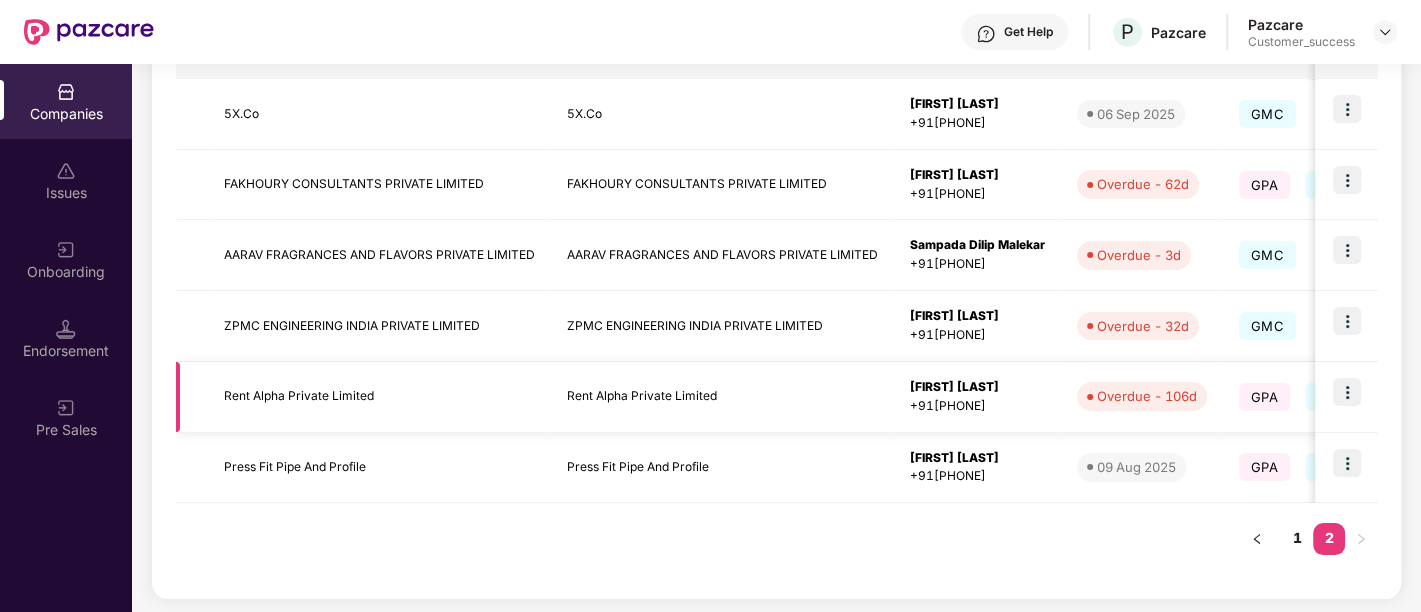click at bounding box center [1347, 392] 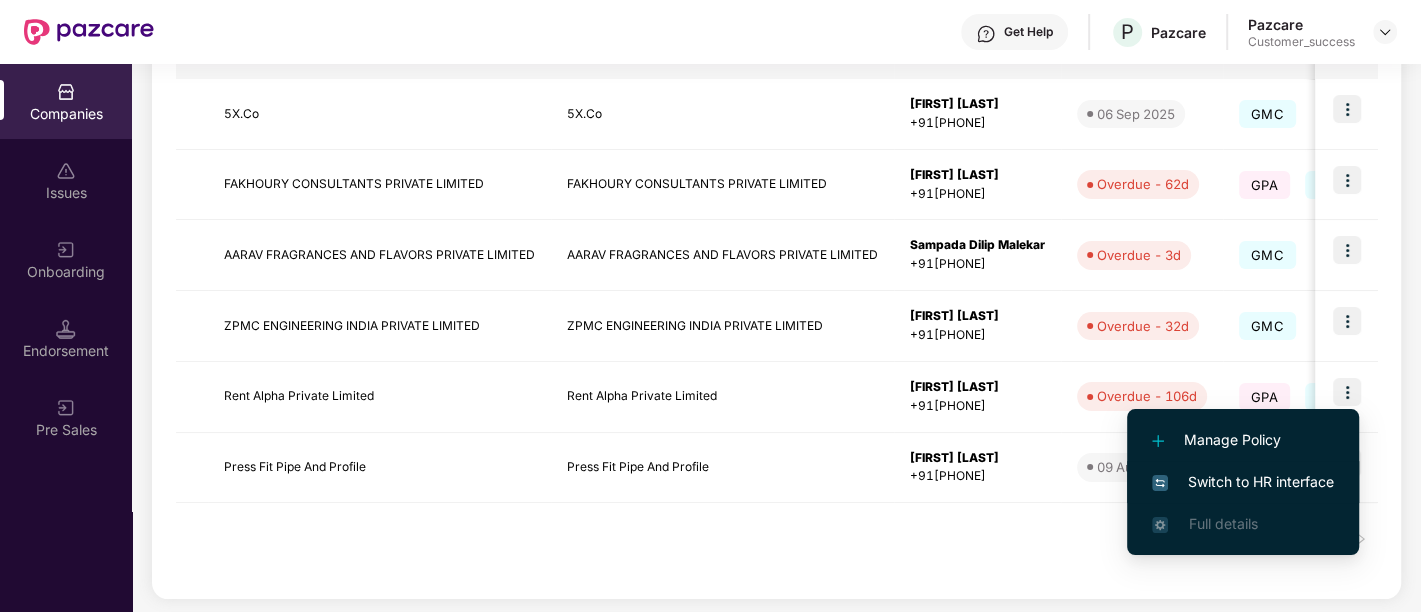 click on "Switch to HR interface" at bounding box center [1243, 482] 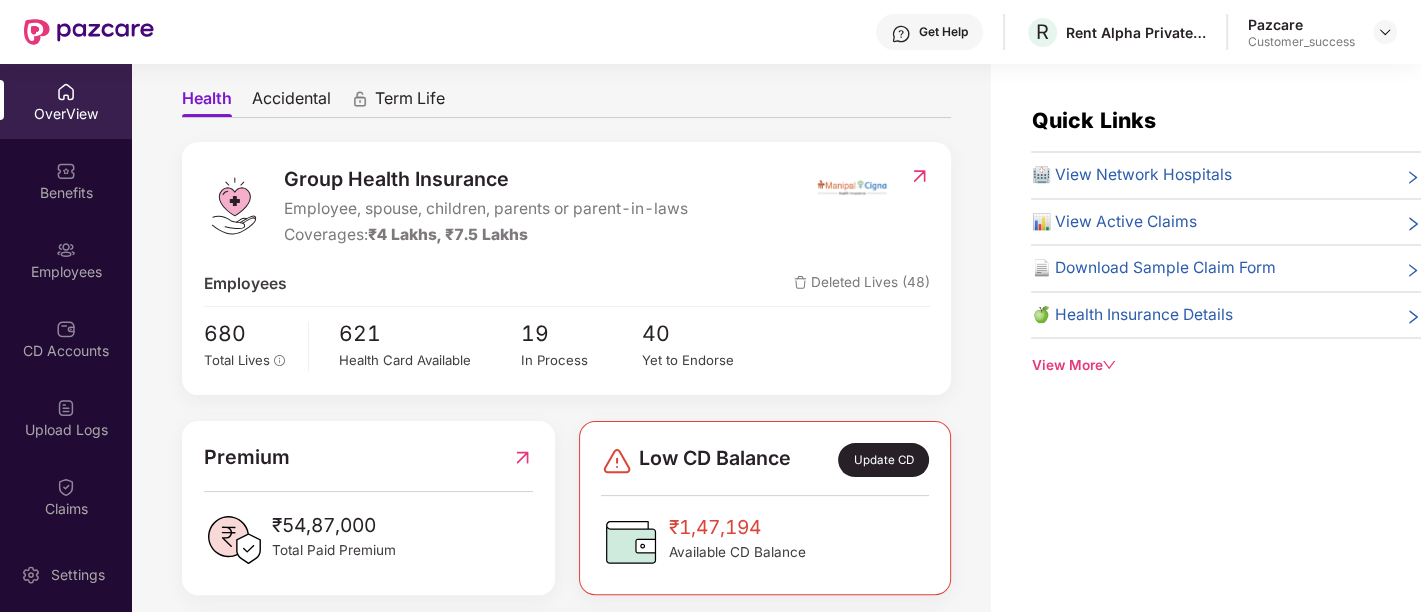scroll, scrollTop: 180, scrollLeft: 0, axis: vertical 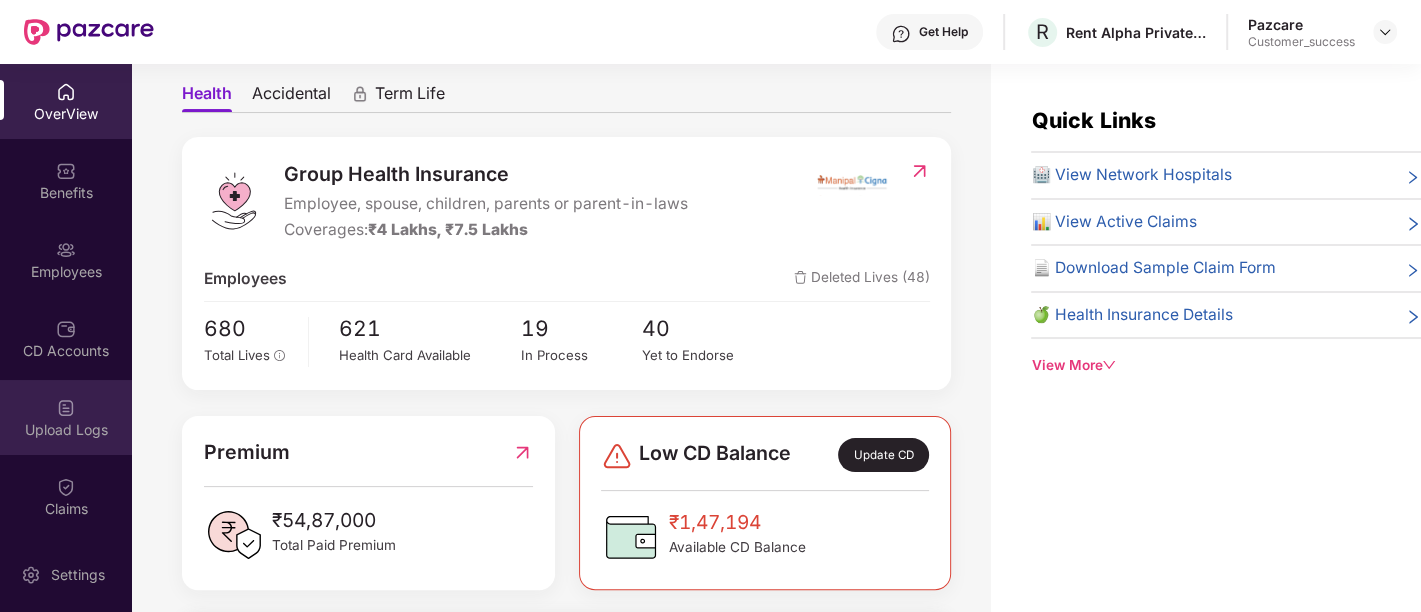 click on "Upload Logs" at bounding box center [66, 430] 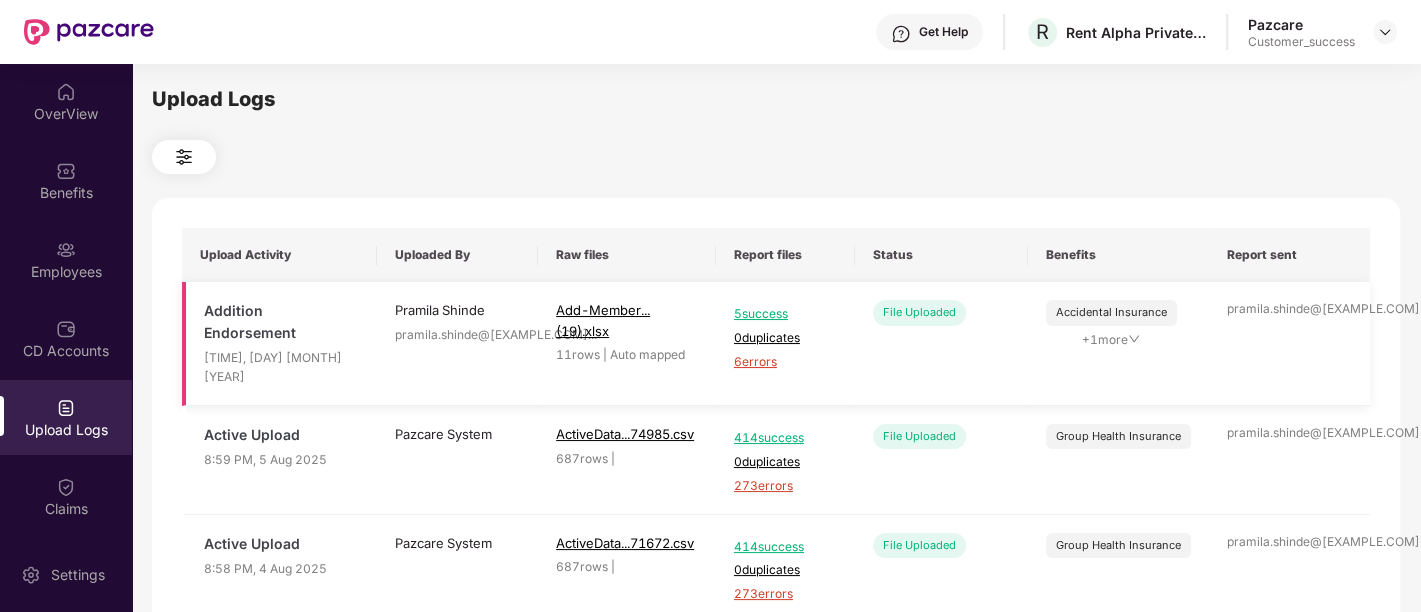 click on "6  errors" at bounding box center (785, 362) 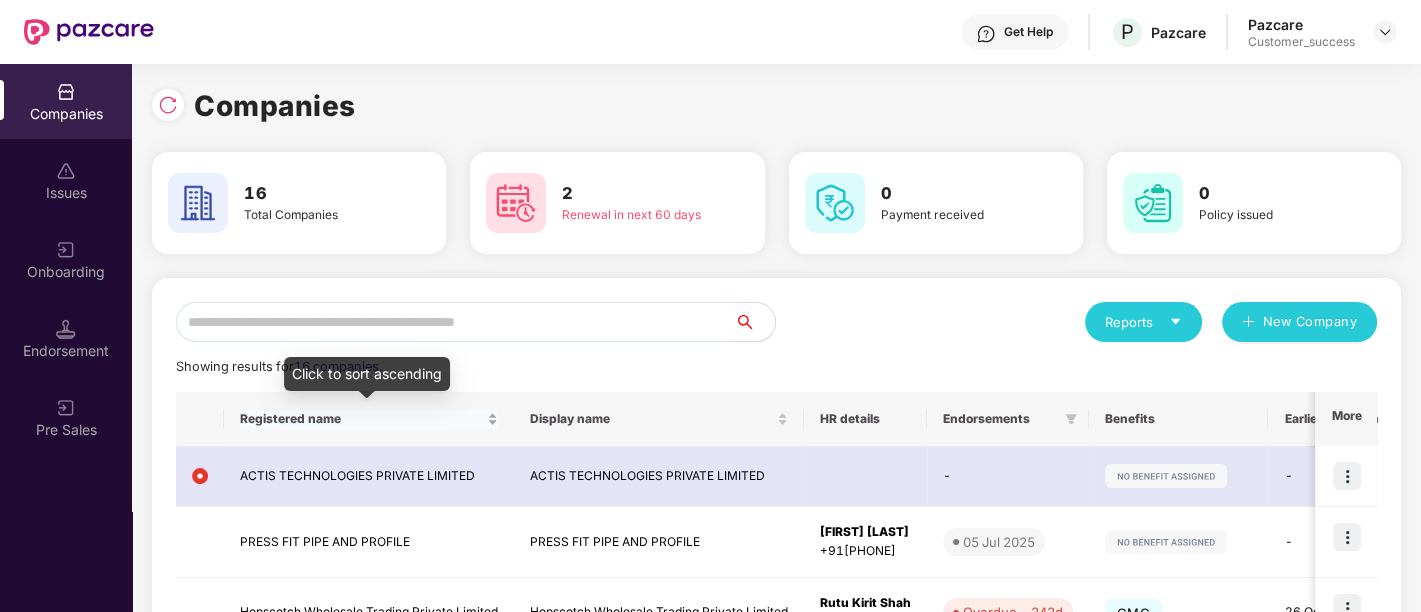 scroll, scrollTop: 0, scrollLeft: 1, axis: horizontal 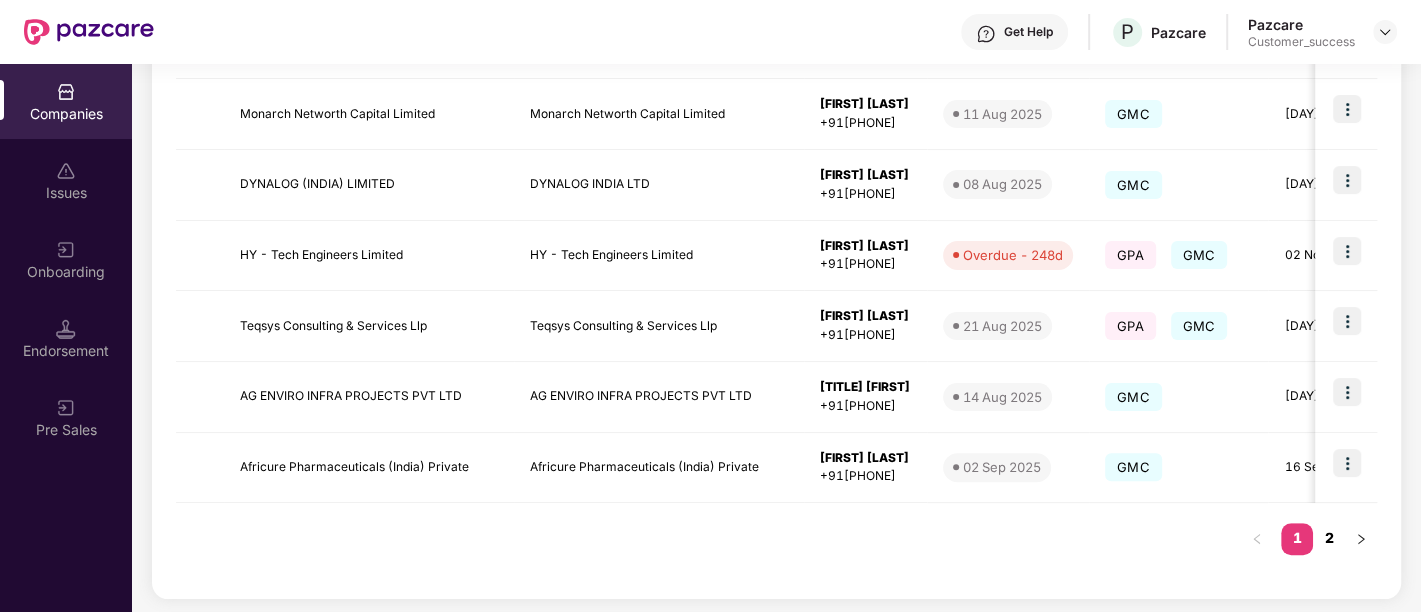 click on "2" at bounding box center [1329, 538] 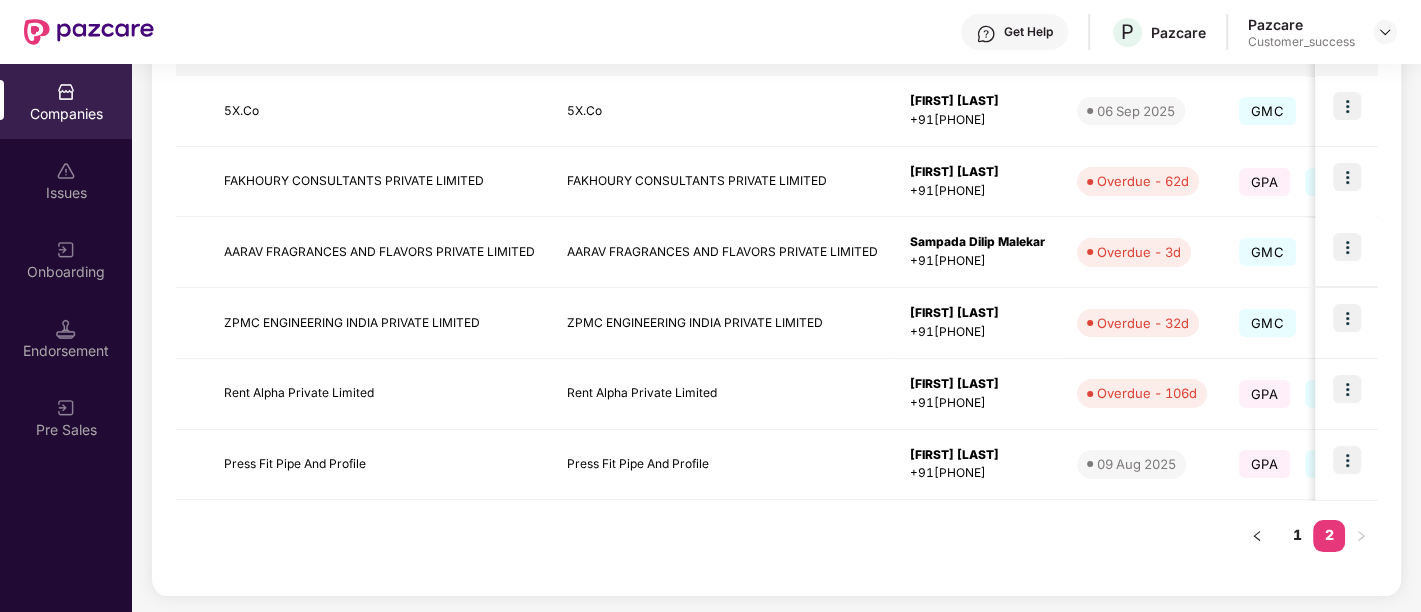 scroll, scrollTop: 367, scrollLeft: 0, axis: vertical 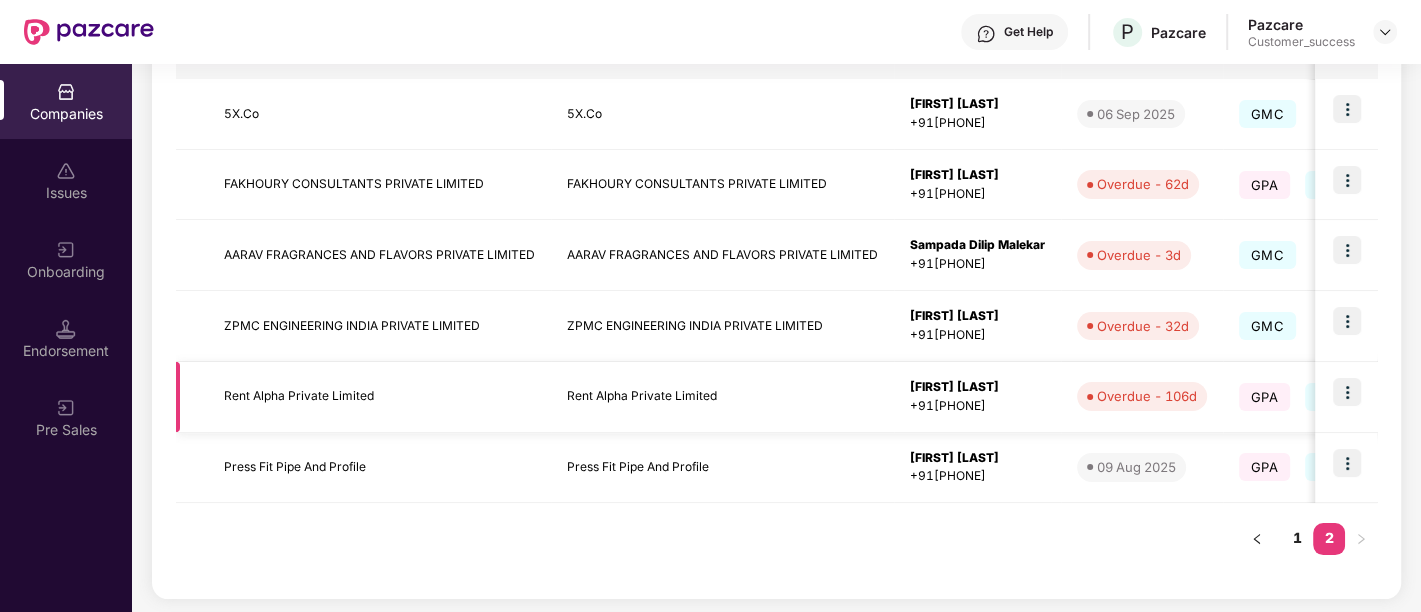 click on "Rent Alpha Private Limited" at bounding box center [379, 397] 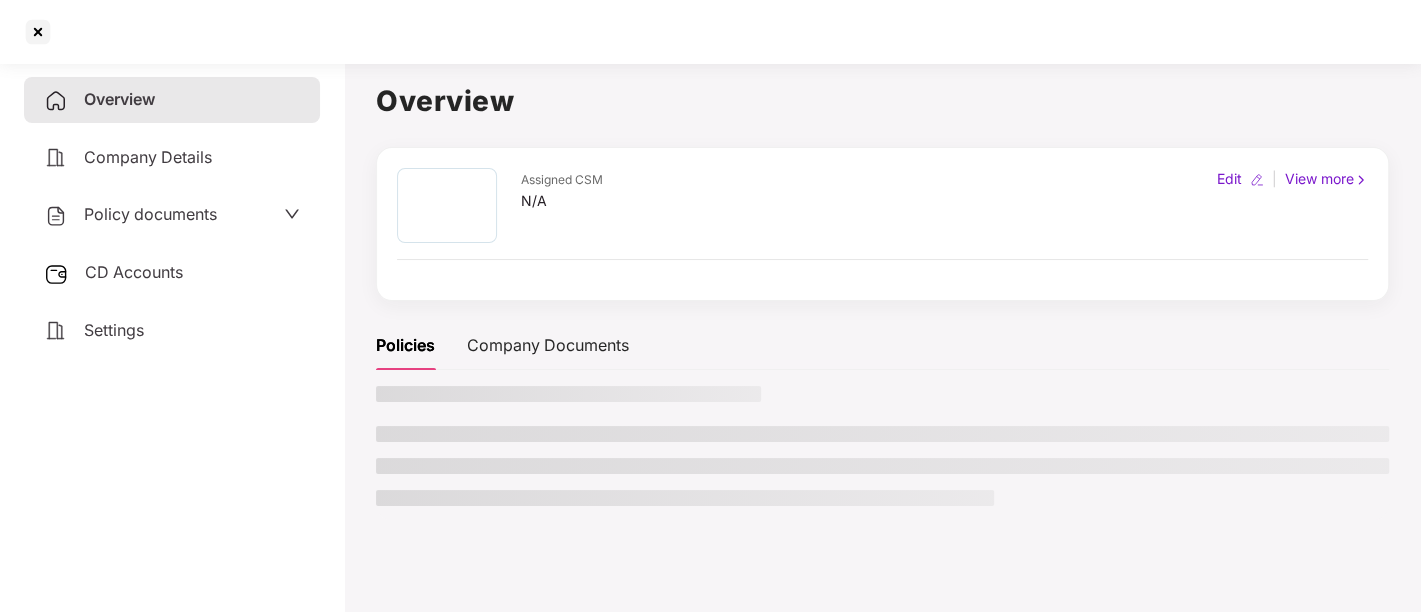 click at bounding box center [882, 453] 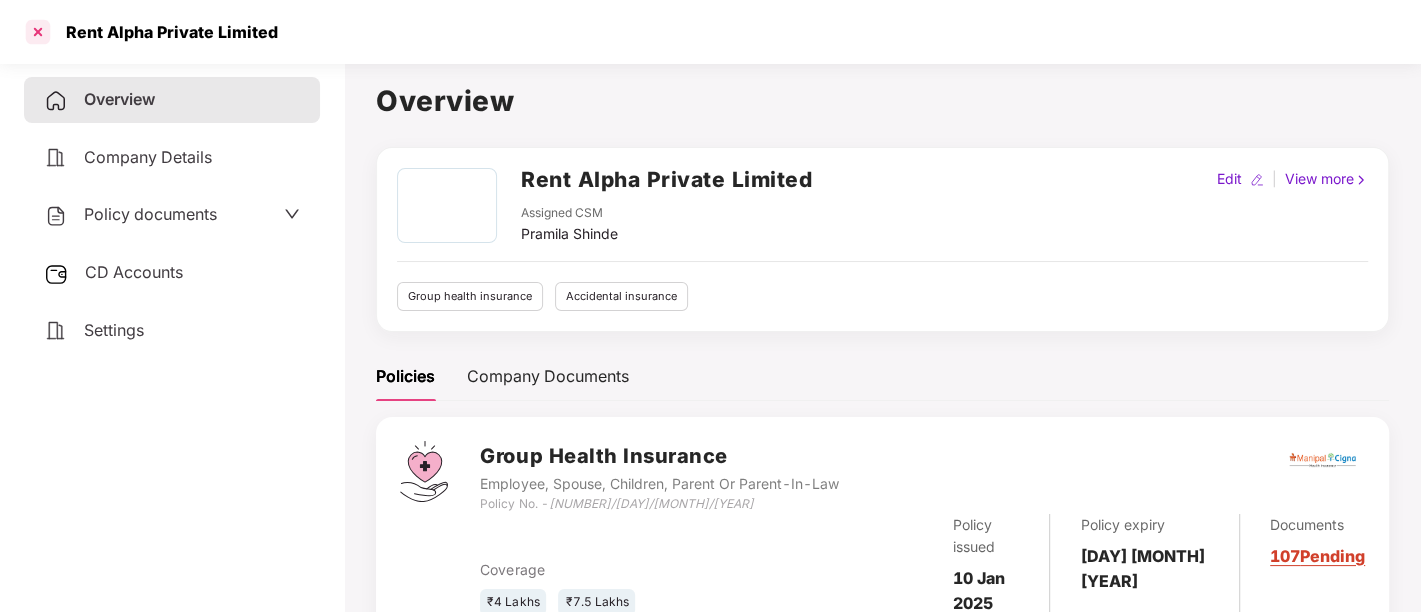 click at bounding box center [38, 32] 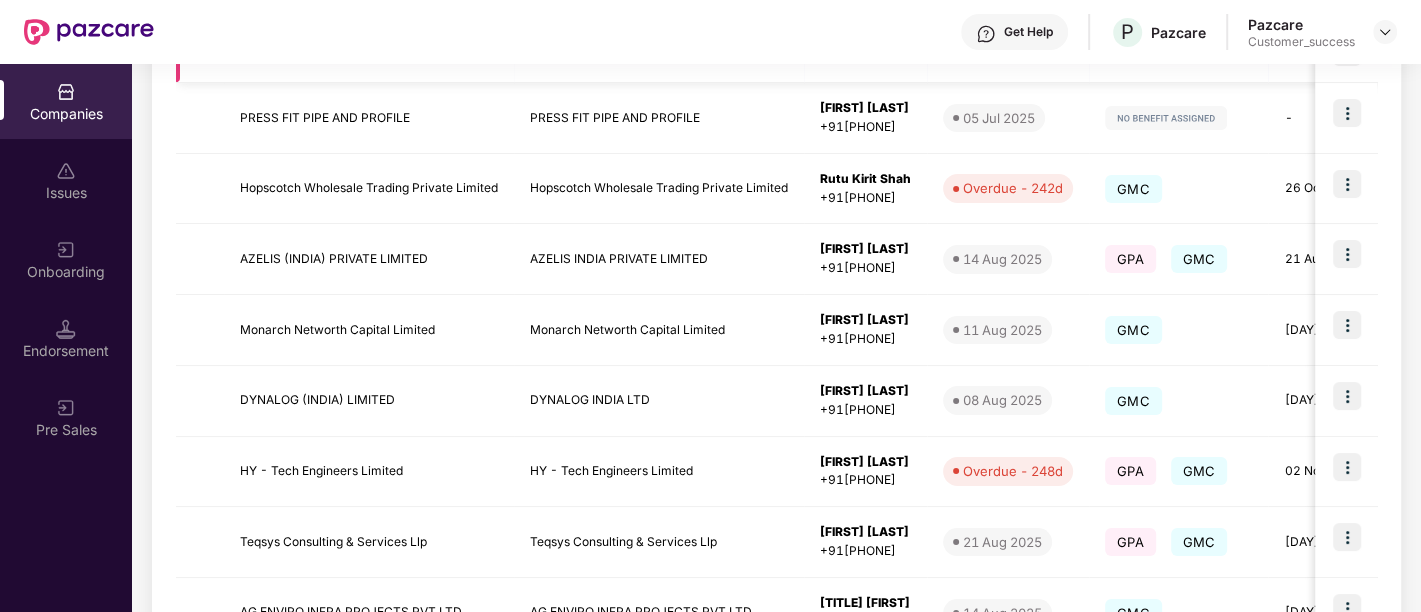 scroll, scrollTop: 434, scrollLeft: 0, axis: vertical 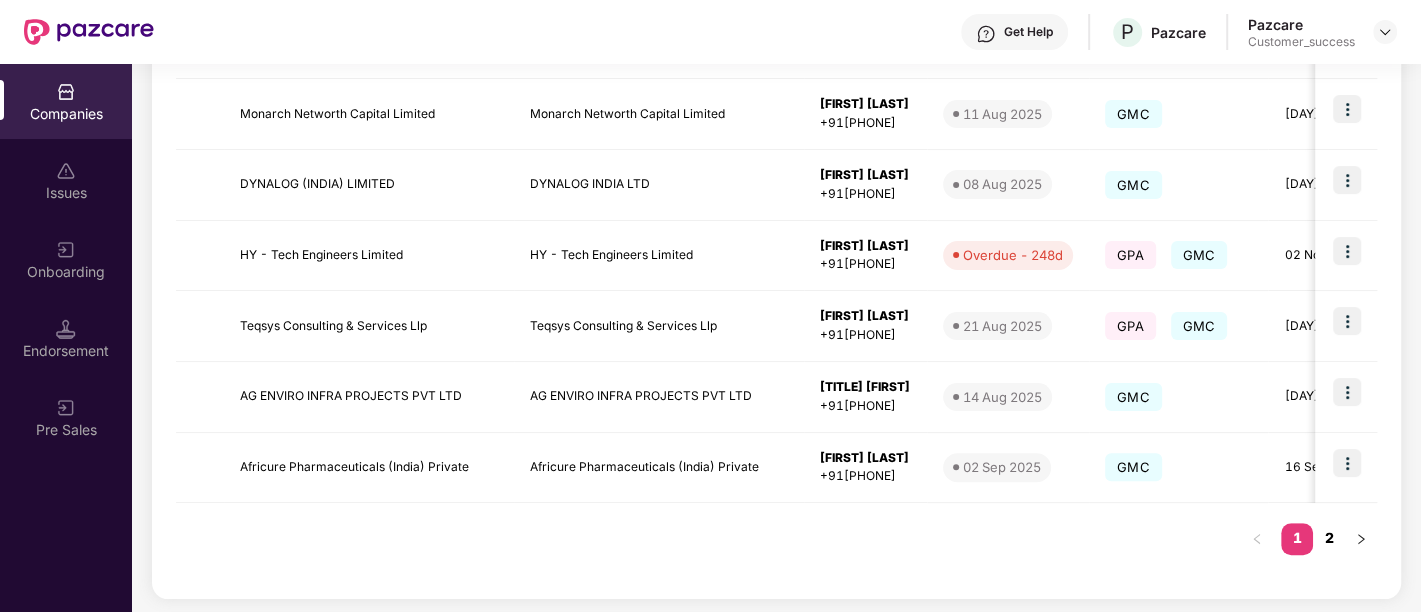 click on "2" at bounding box center [1329, 538] 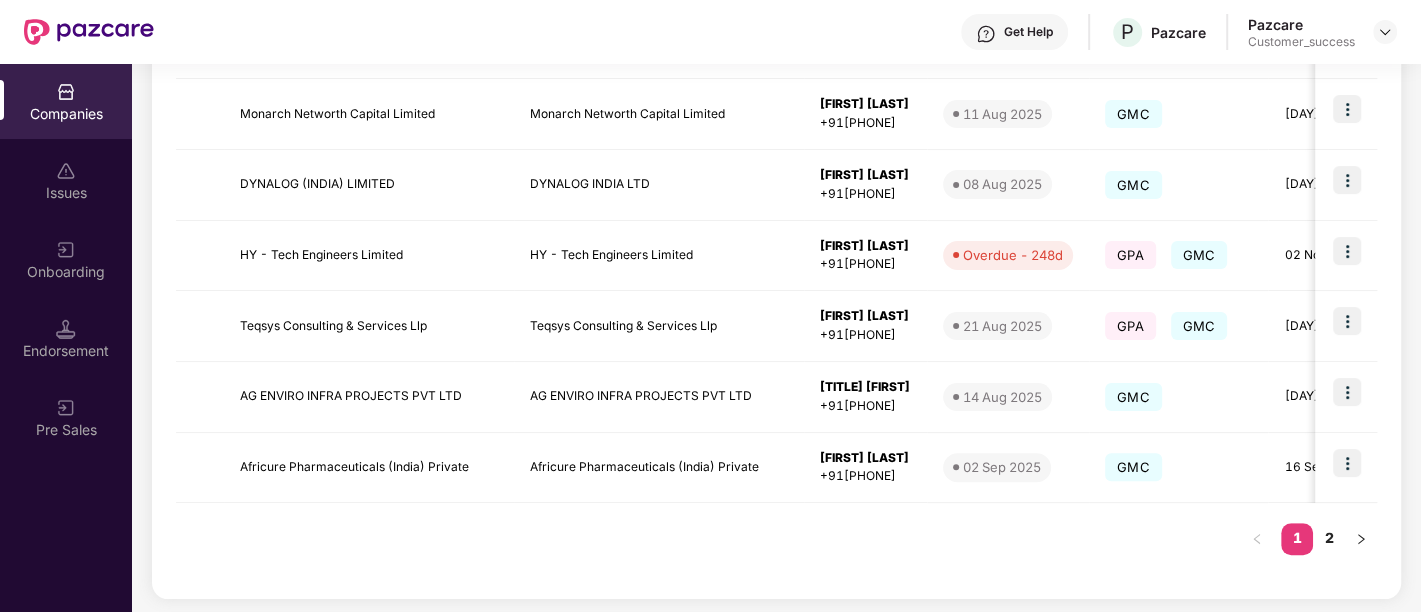 scroll, scrollTop: 367, scrollLeft: 0, axis: vertical 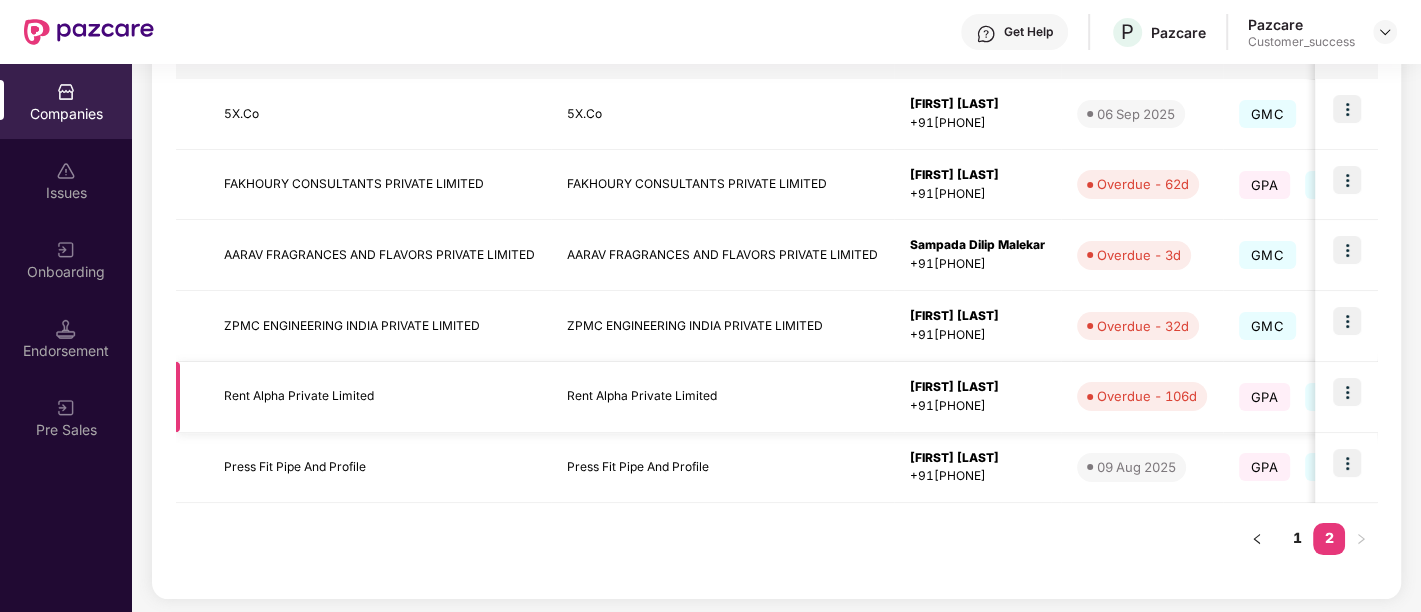 click at bounding box center [1347, 392] 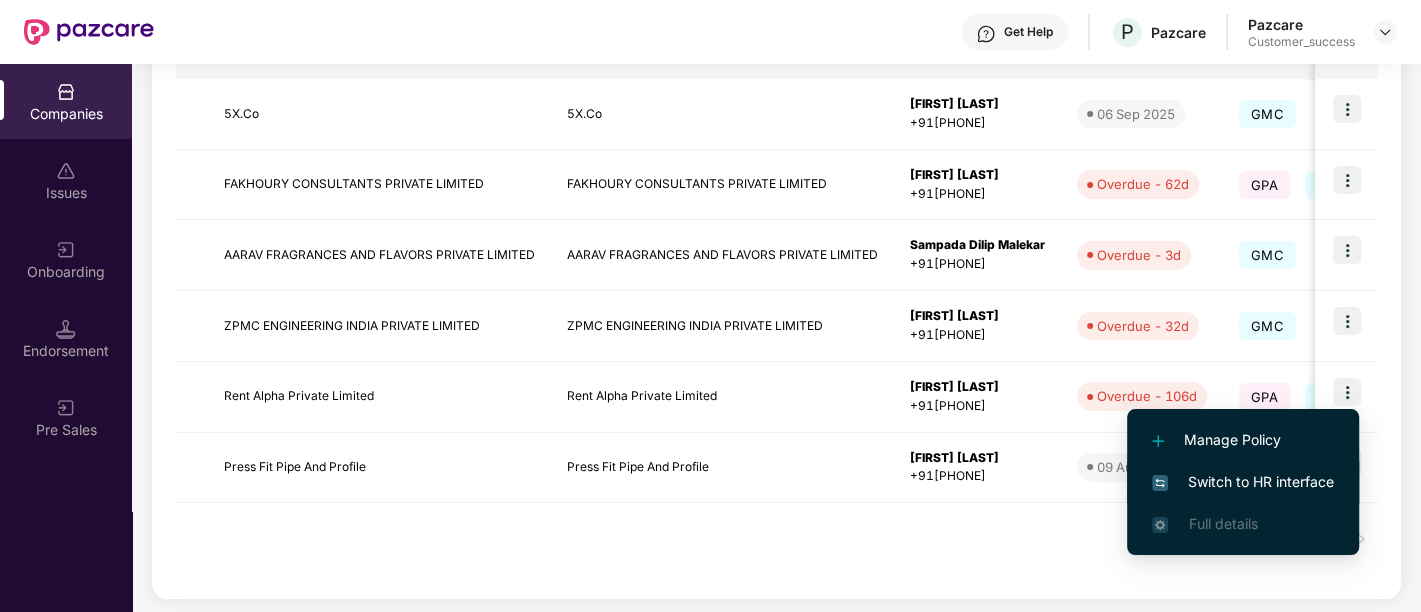 click on "Switch to HR interface" at bounding box center (1243, 482) 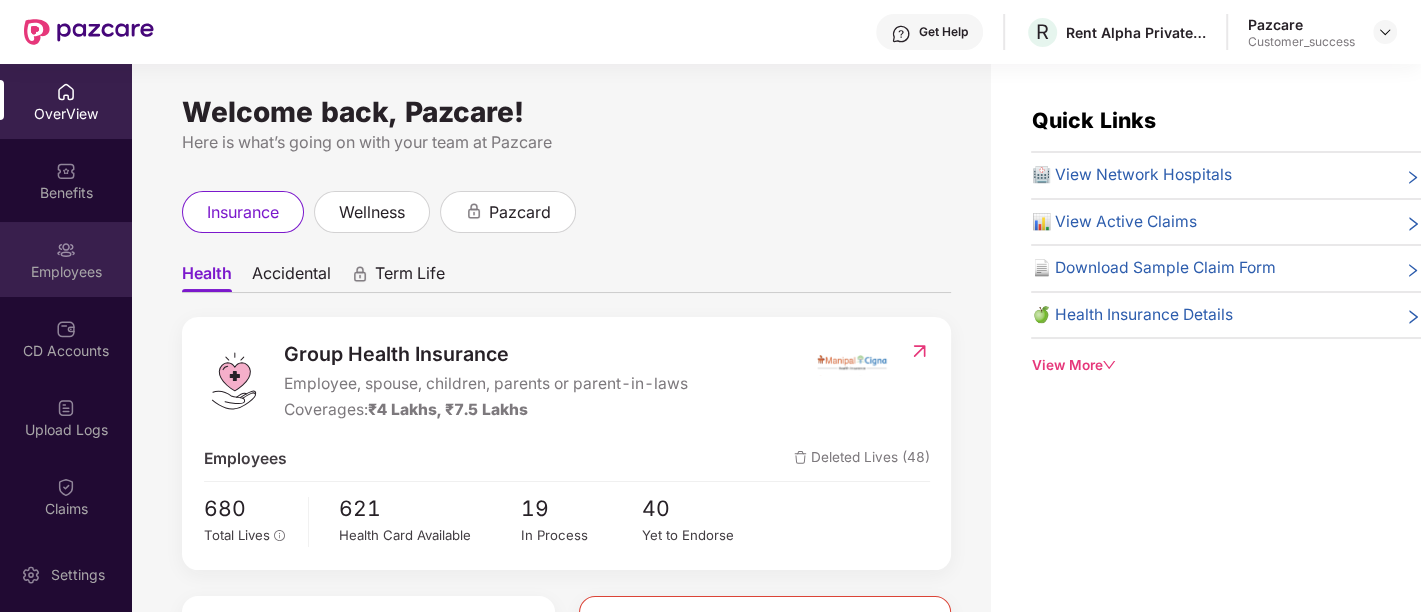click on "Employees" at bounding box center (66, 259) 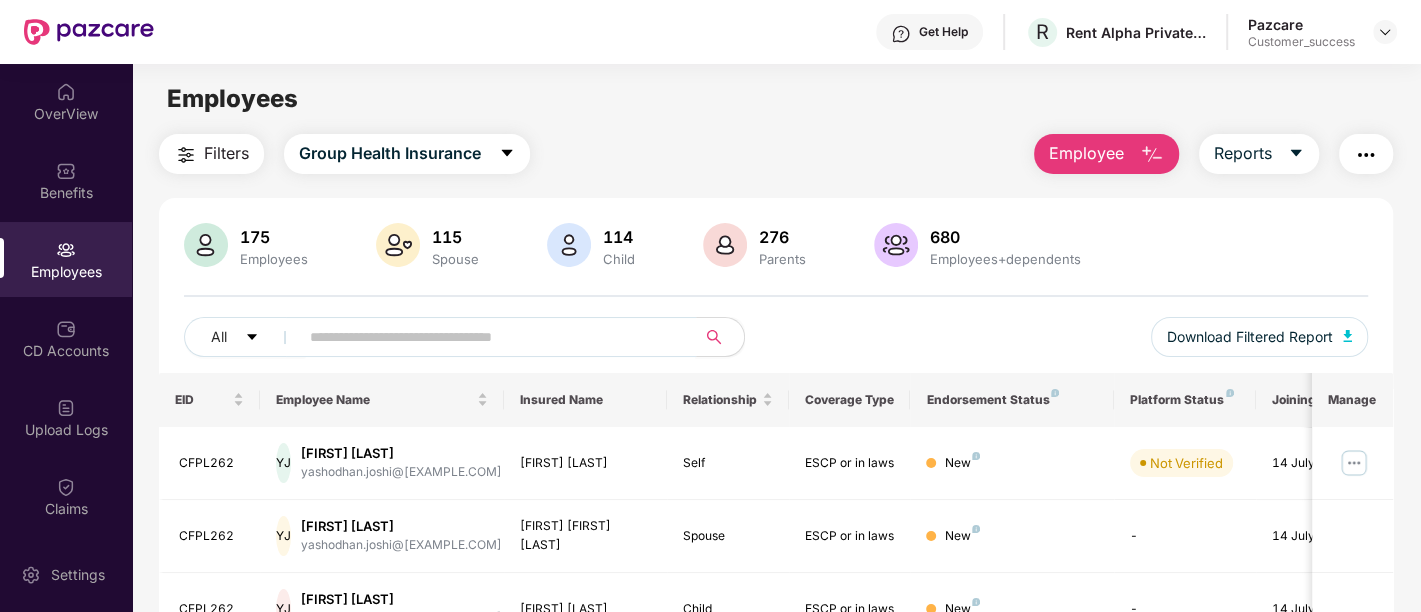 click at bounding box center (489, 337) 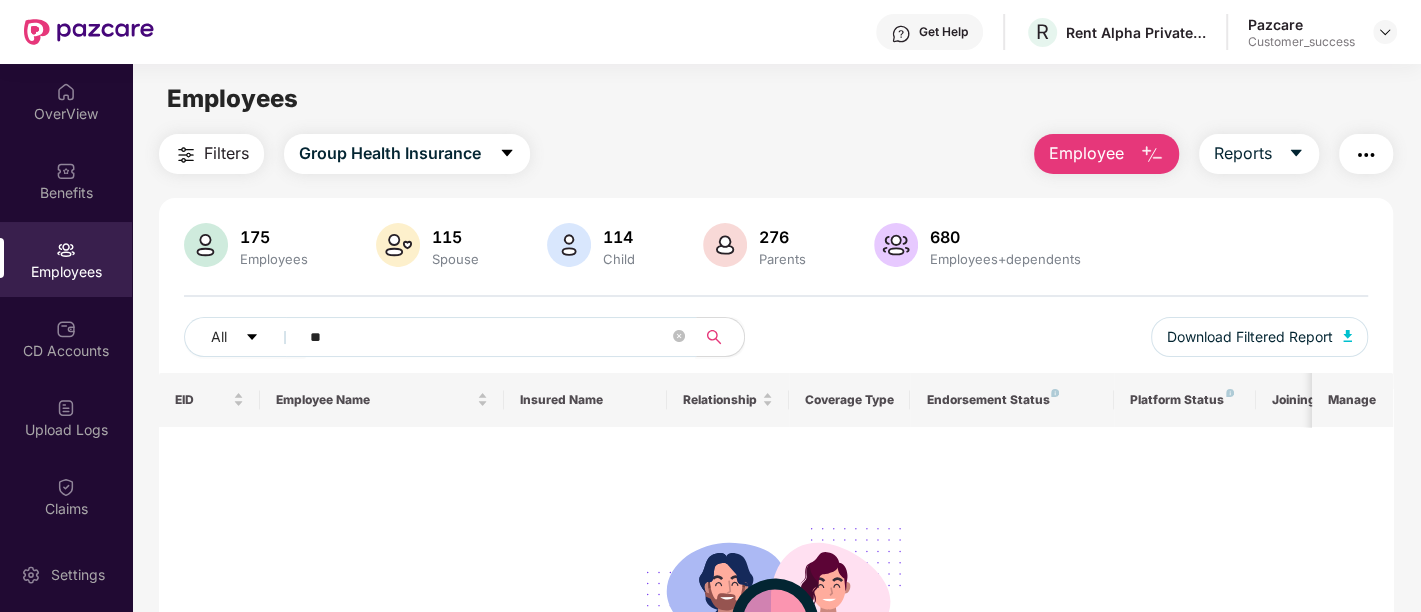 type on "*" 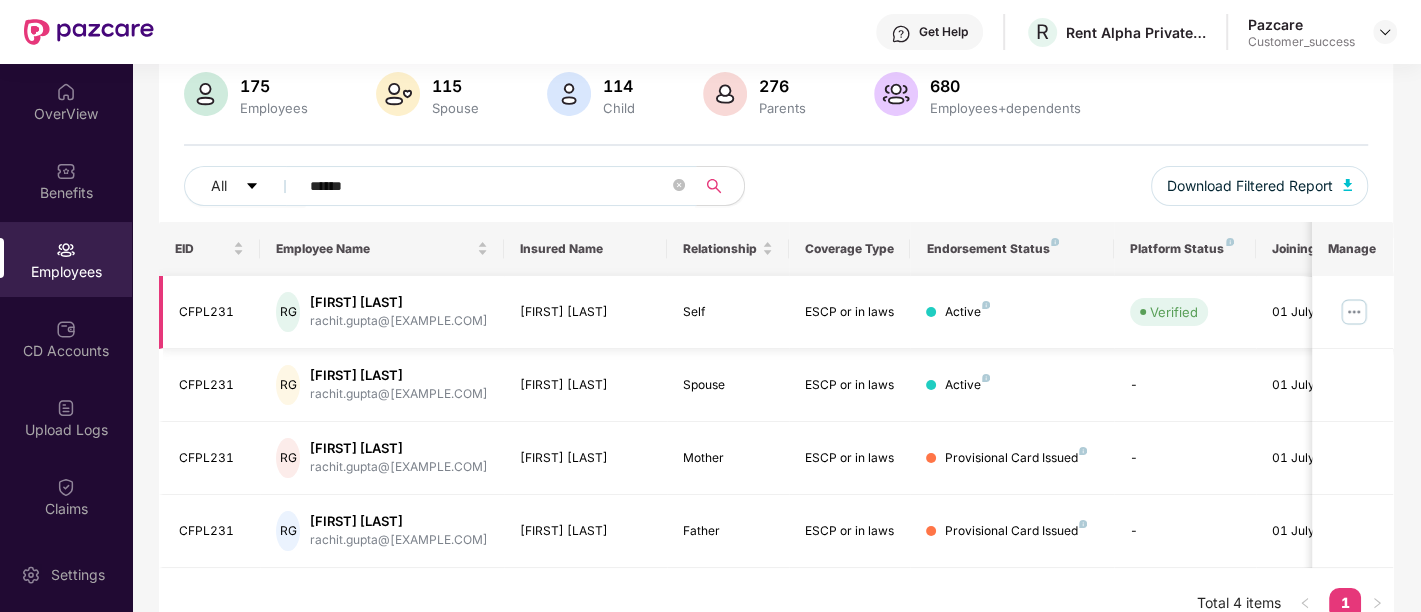 scroll, scrollTop: 176, scrollLeft: 0, axis: vertical 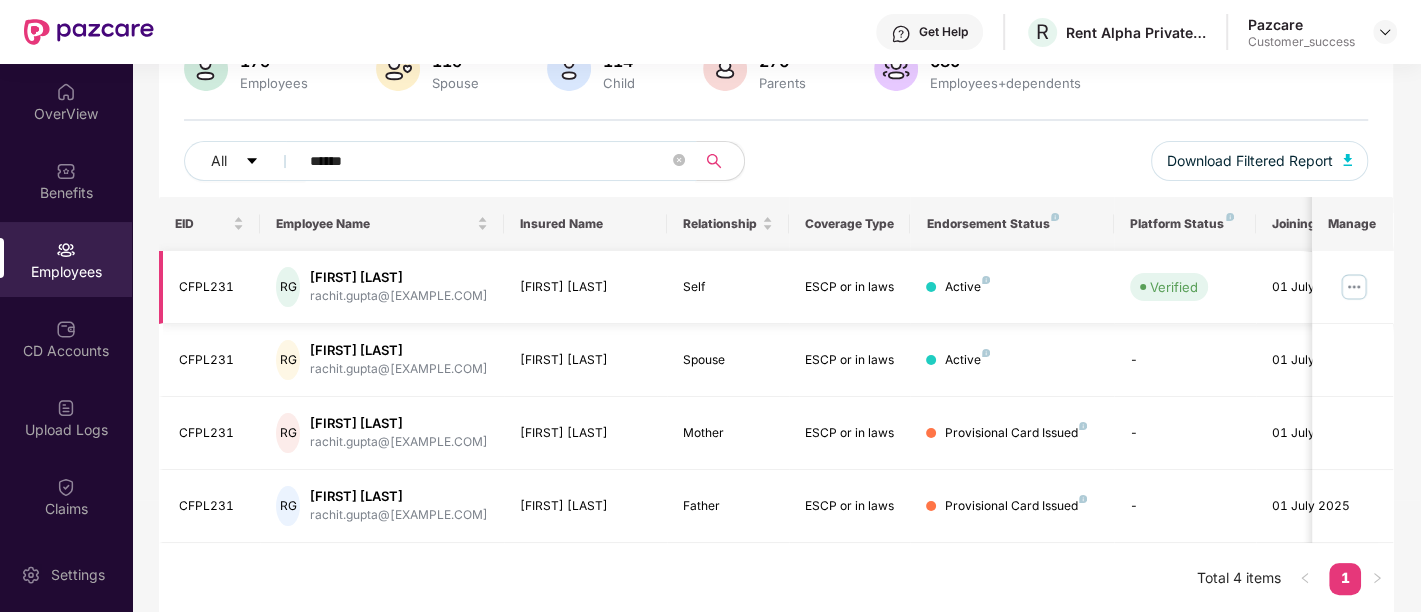 type on "******" 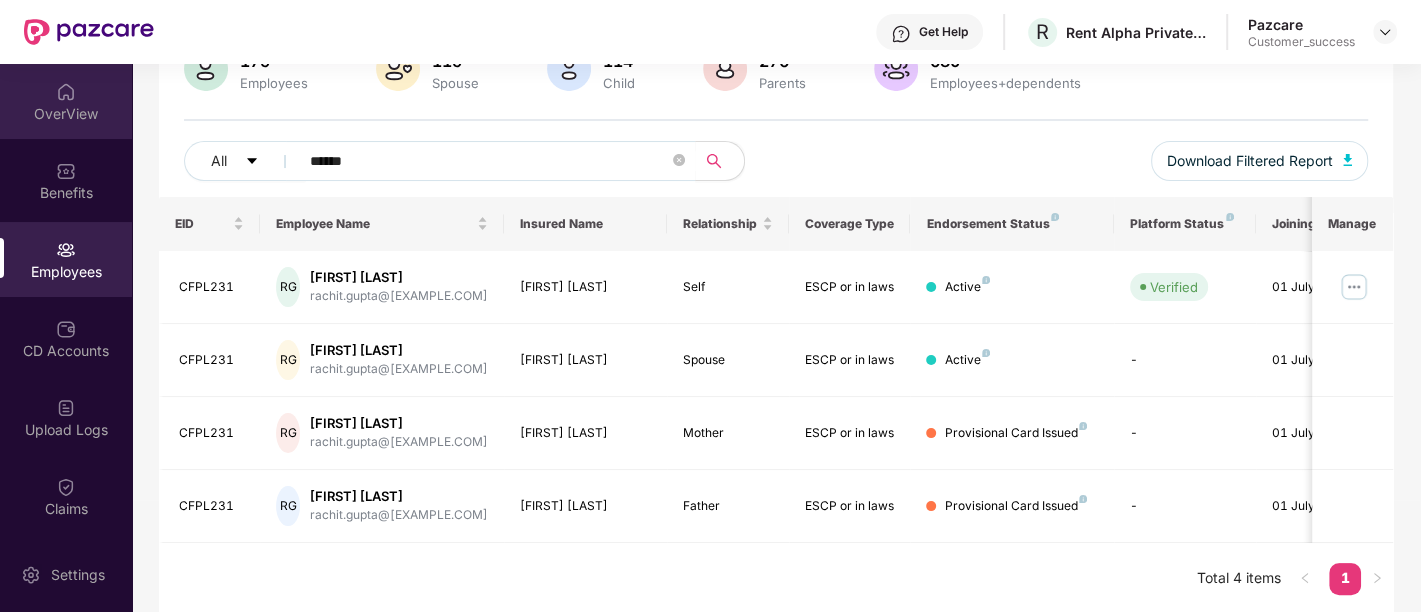 click at bounding box center (66, 92) 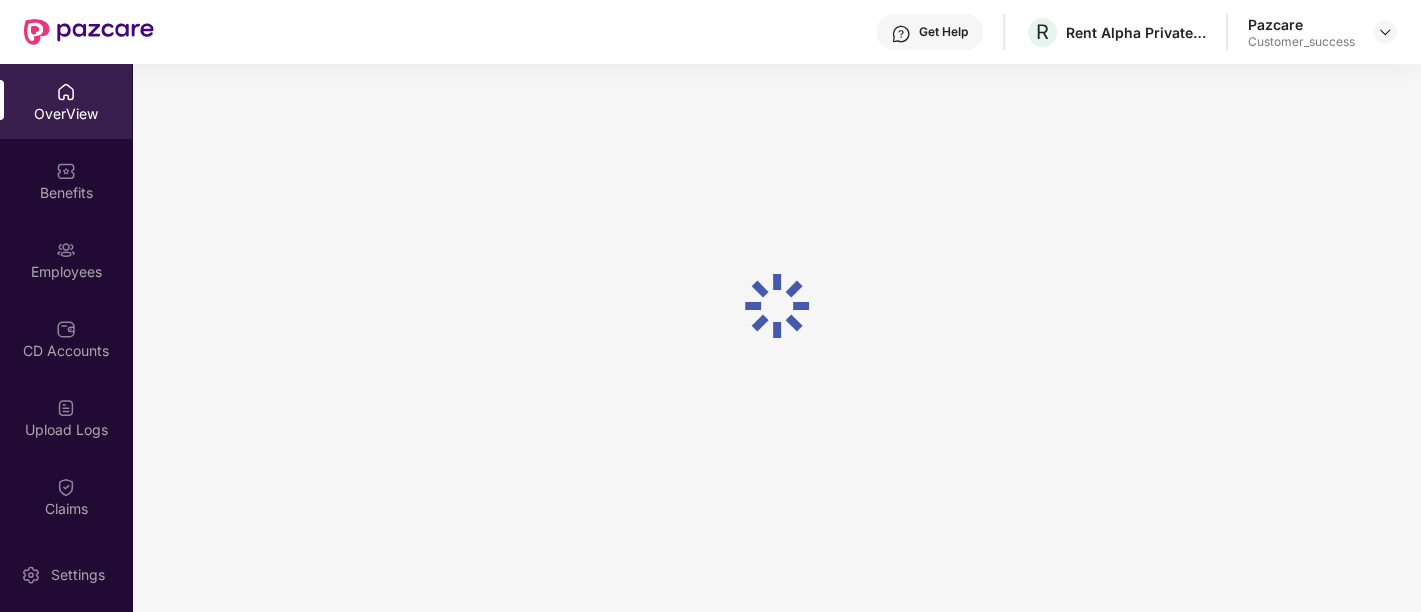 scroll, scrollTop: 63, scrollLeft: 0, axis: vertical 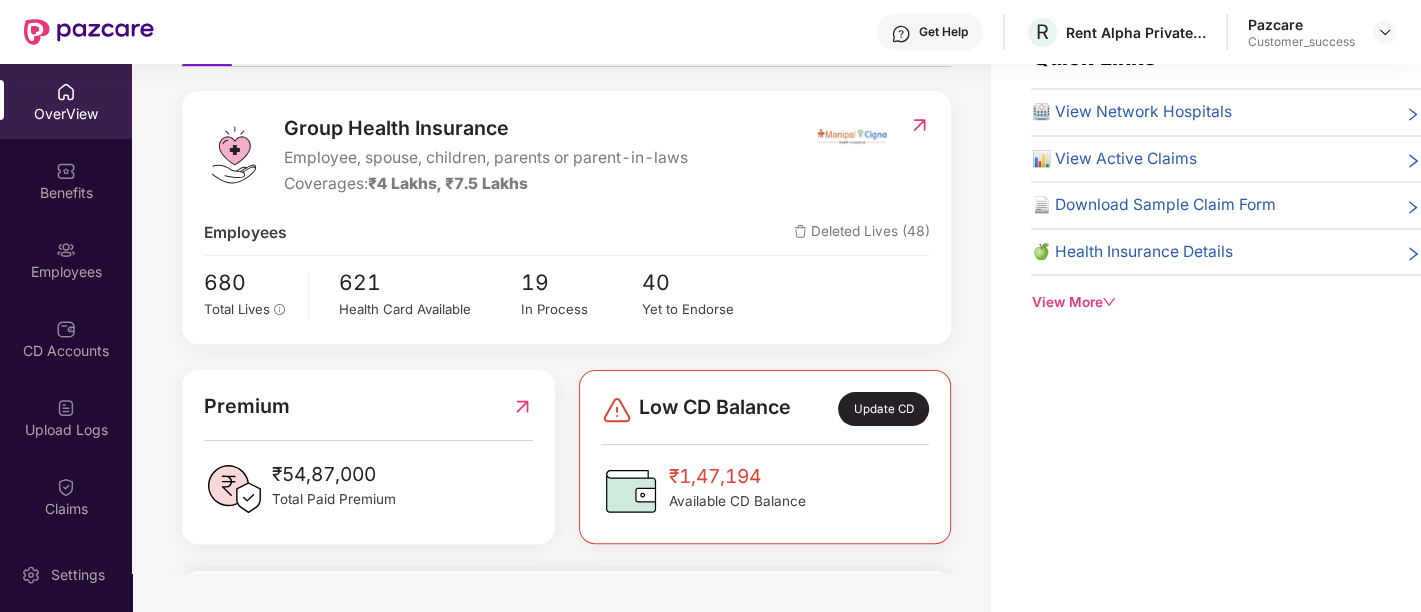 click on "OverView" at bounding box center [66, 114] 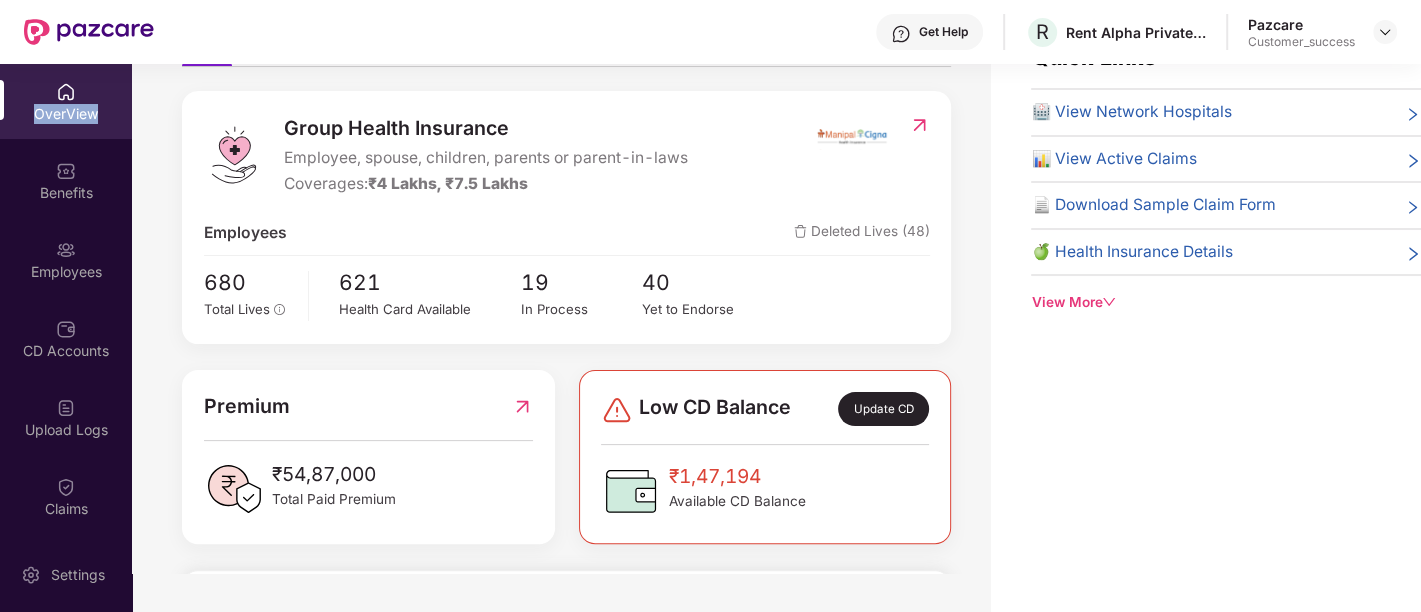 click on "OverView" at bounding box center (66, 114) 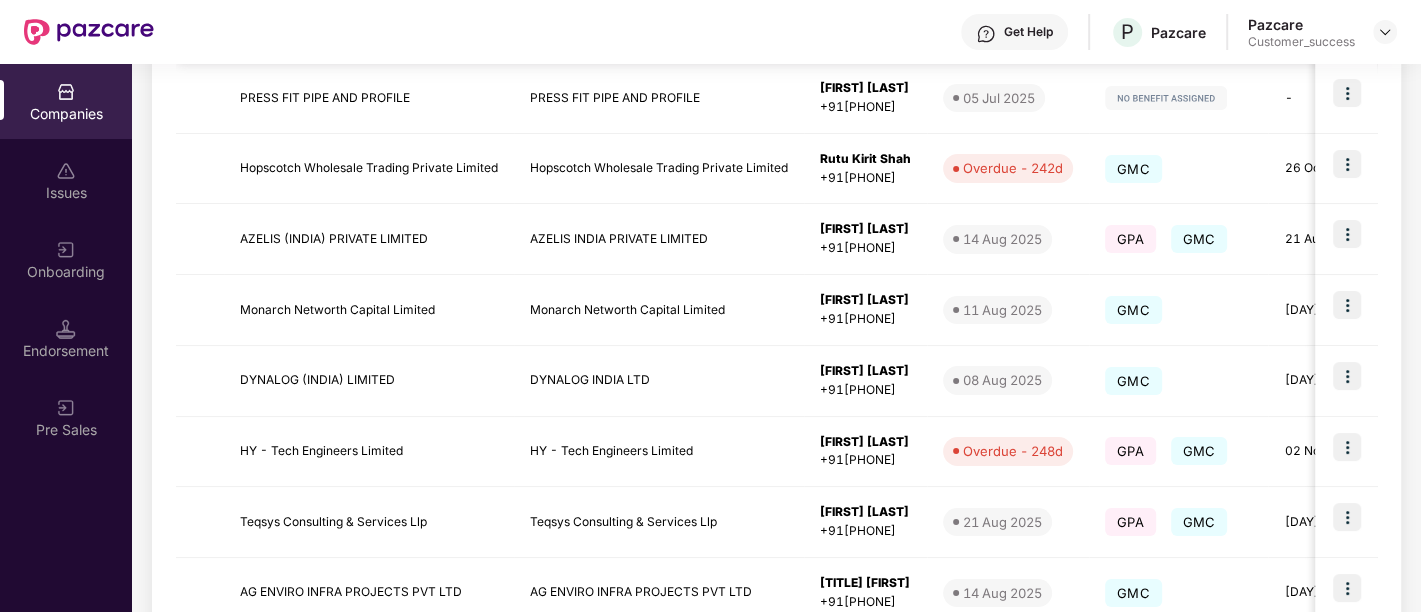 scroll, scrollTop: 640, scrollLeft: 0, axis: vertical 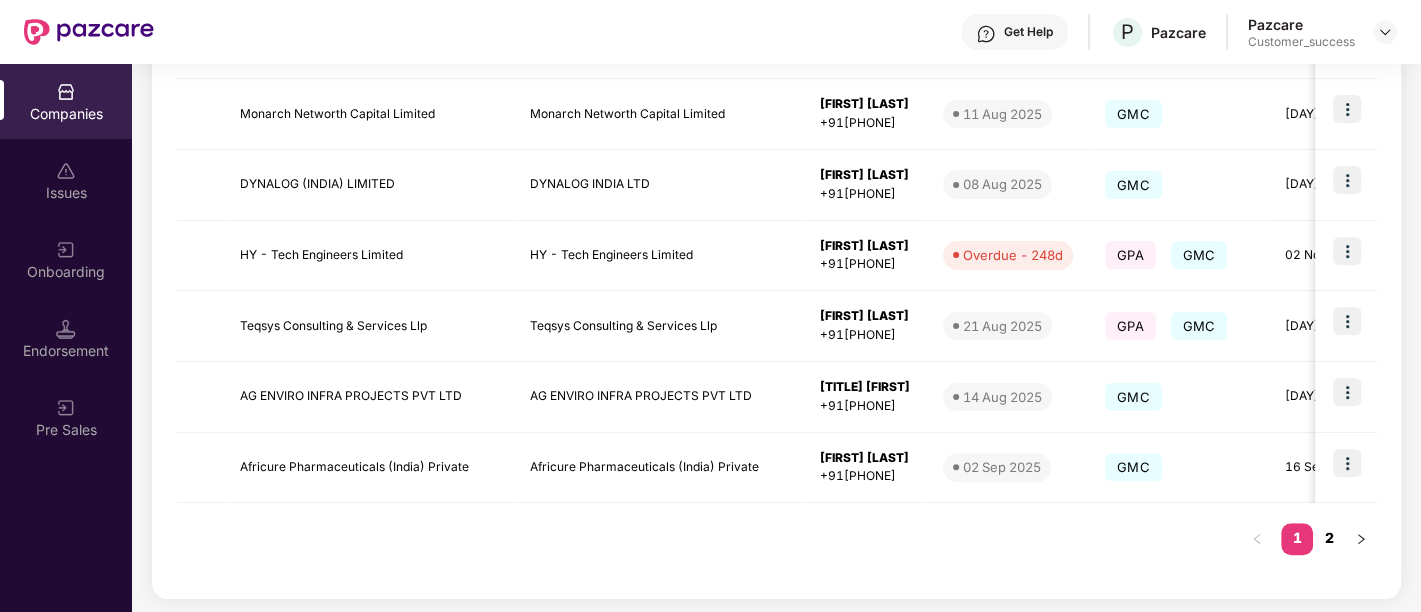 click on "2" at bounding box center [1329, 538] 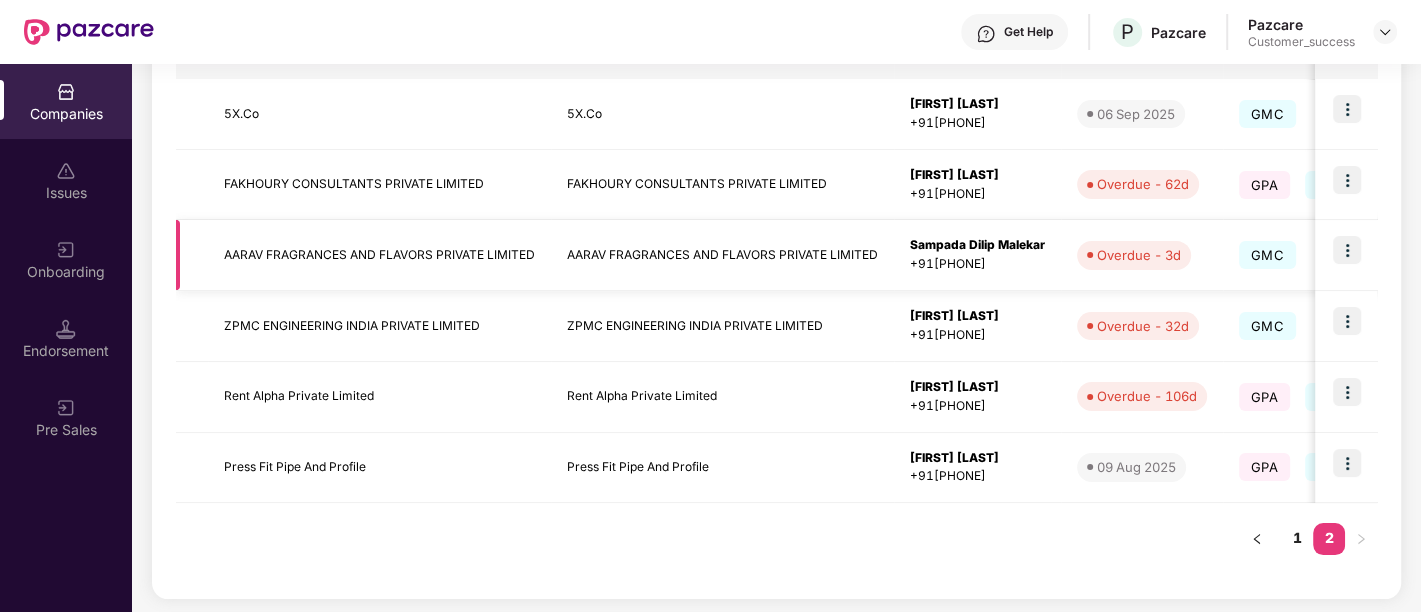 scroll, scrollTop: 366, scrollLeft: 0, axis: vertical 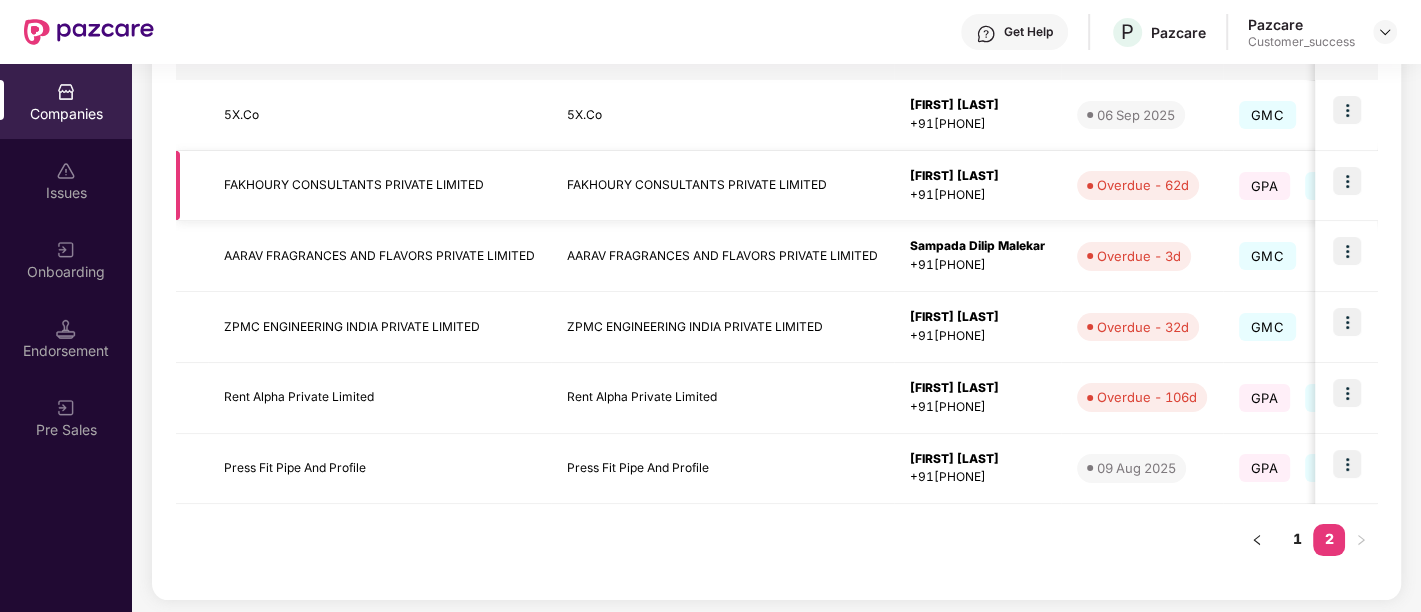 click at bounding box center [1347, 181] 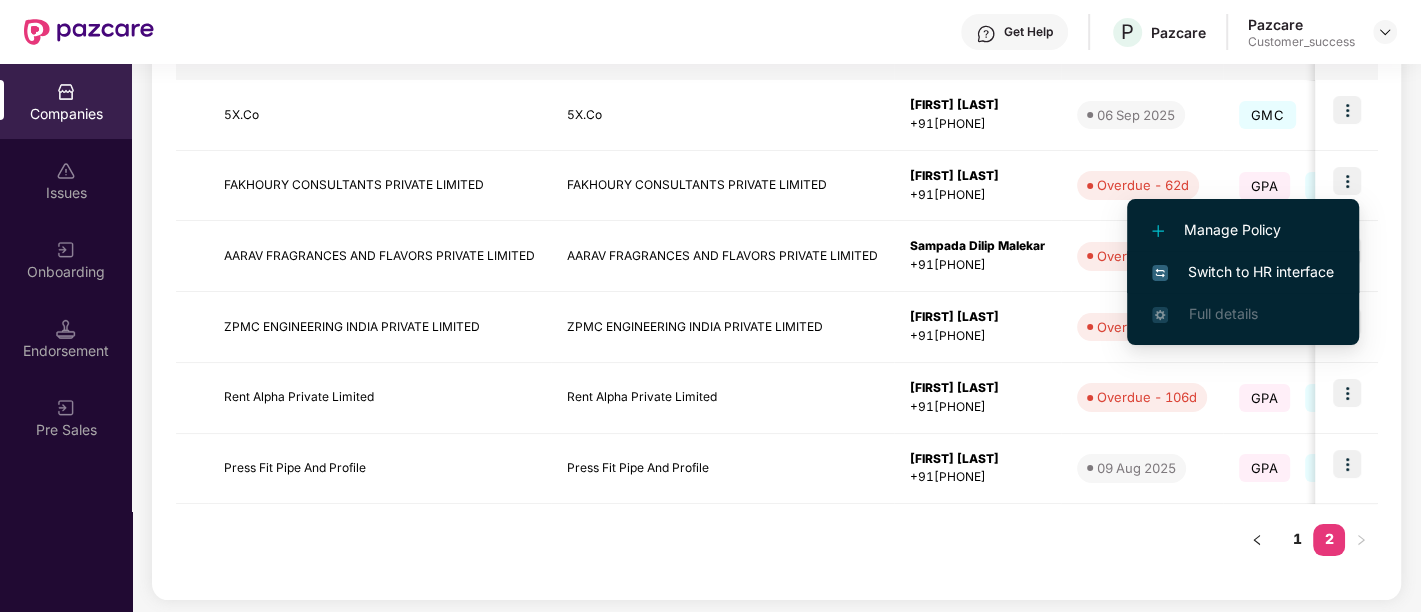 click on "Switch to HR interface" at bounding box center [1243, 272] 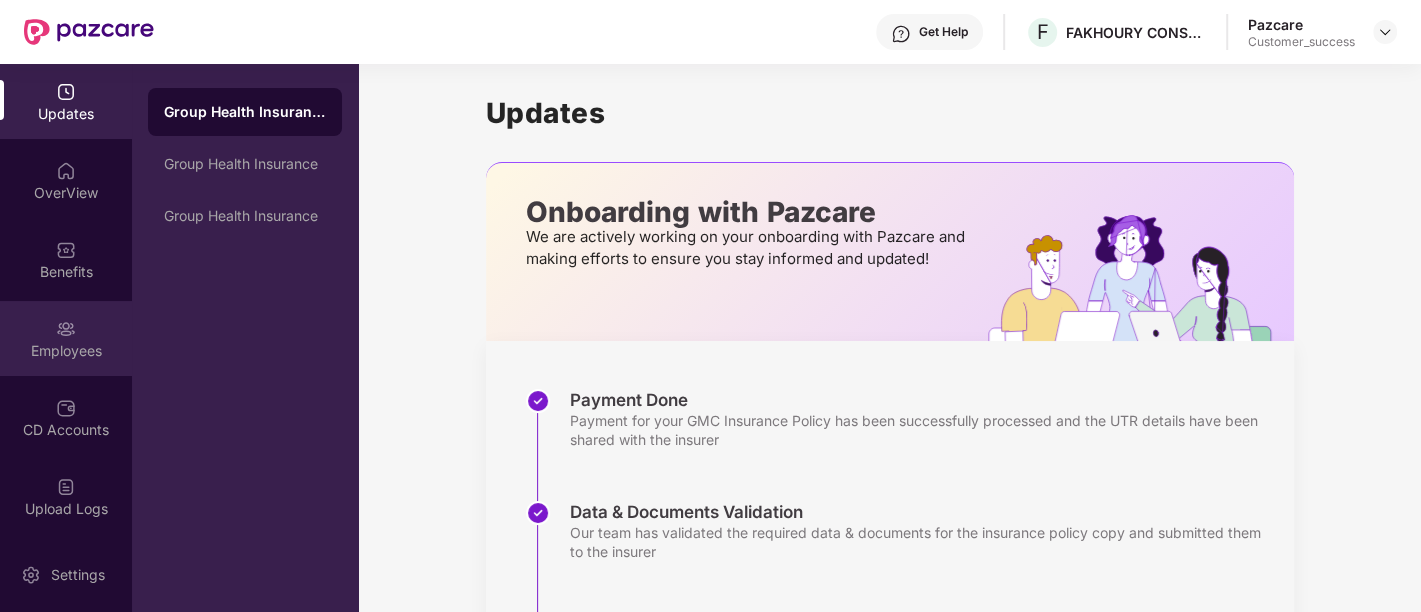 click on "Employees" at bounding box center (66, 351) 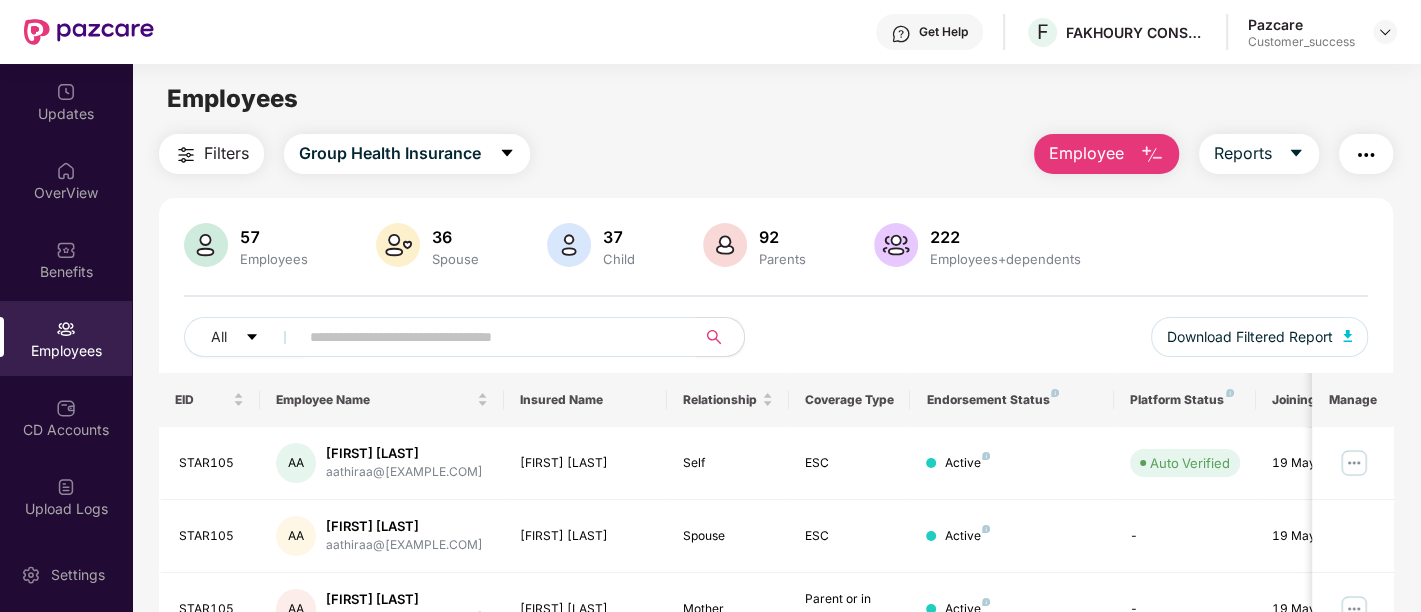 click at bounding box center [489, 337] 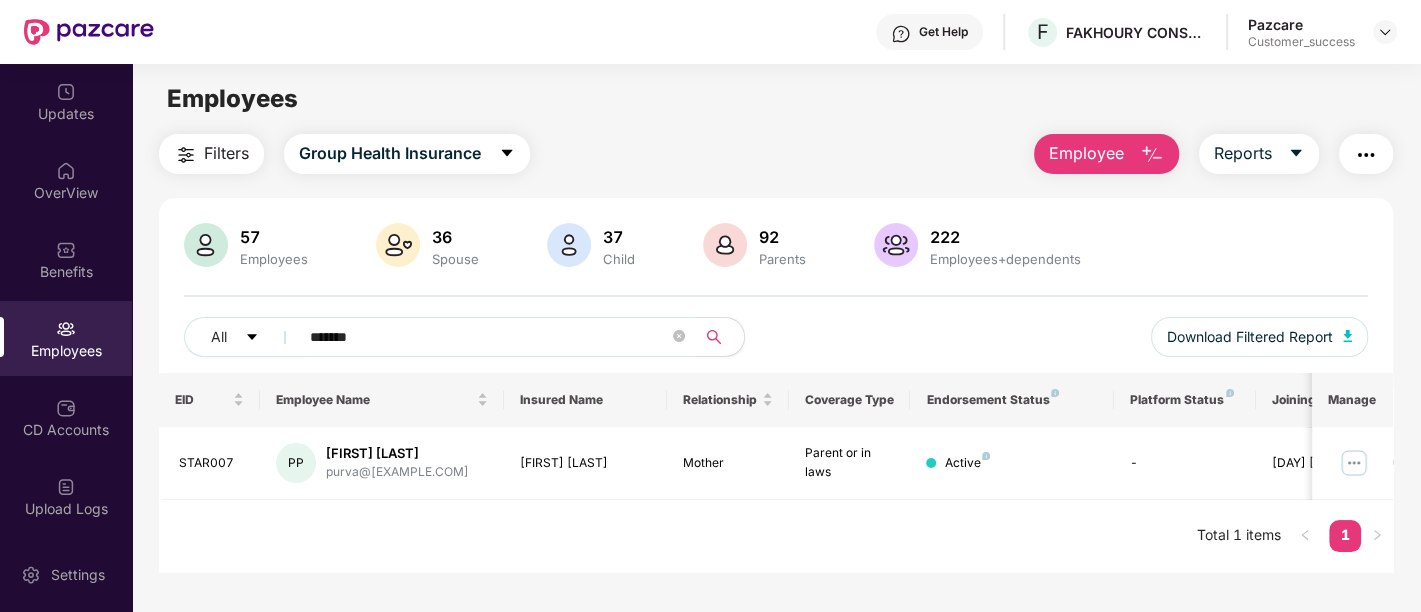 type on "*******" 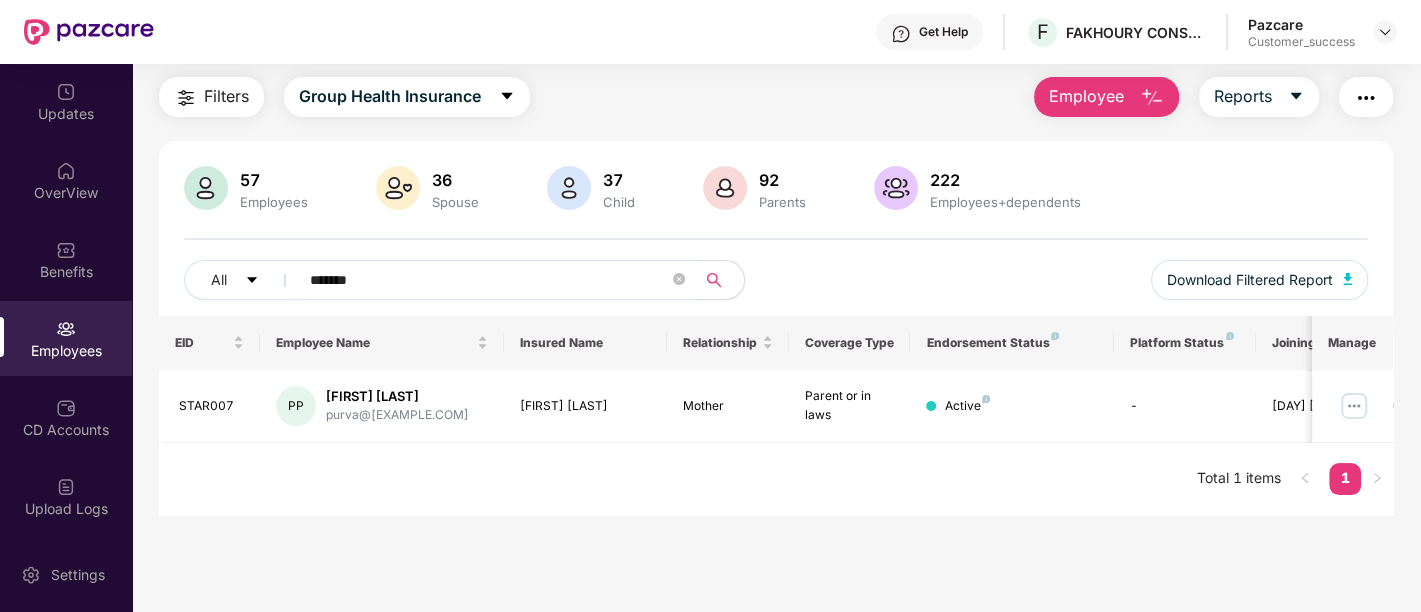 scroll, scrollTop: 63, scrollLeft: 0, axis: vertical 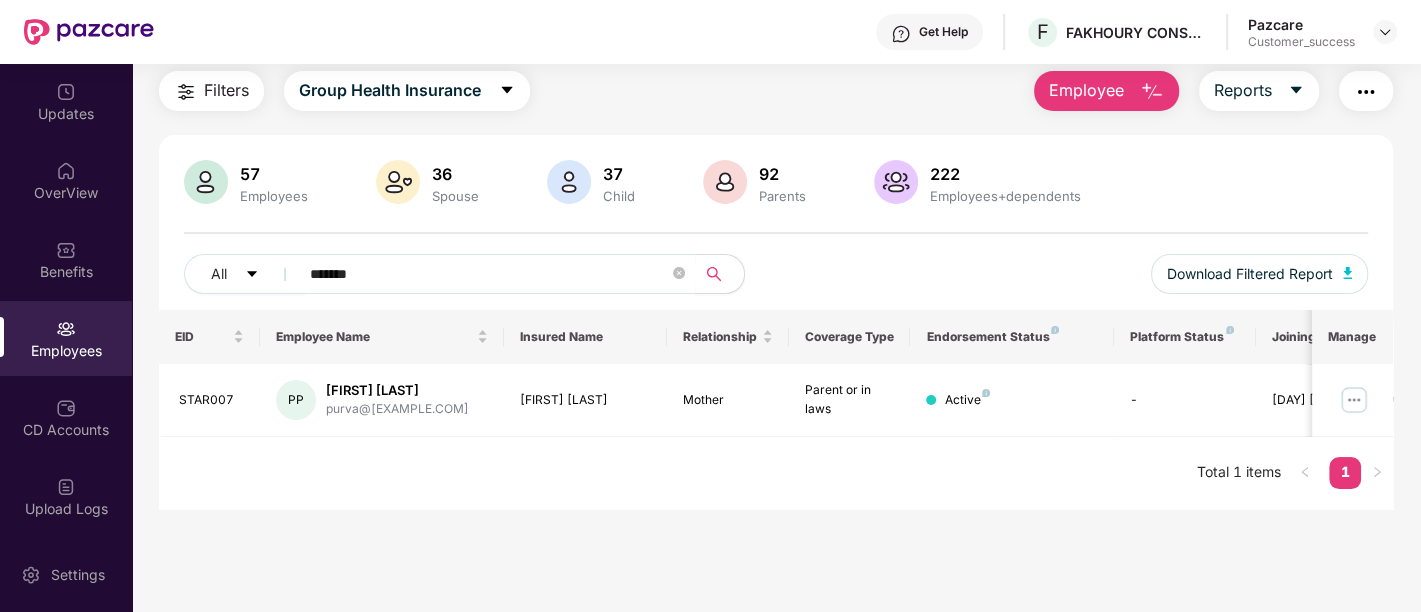 click on "Parents" at bounding box center [782, 196] 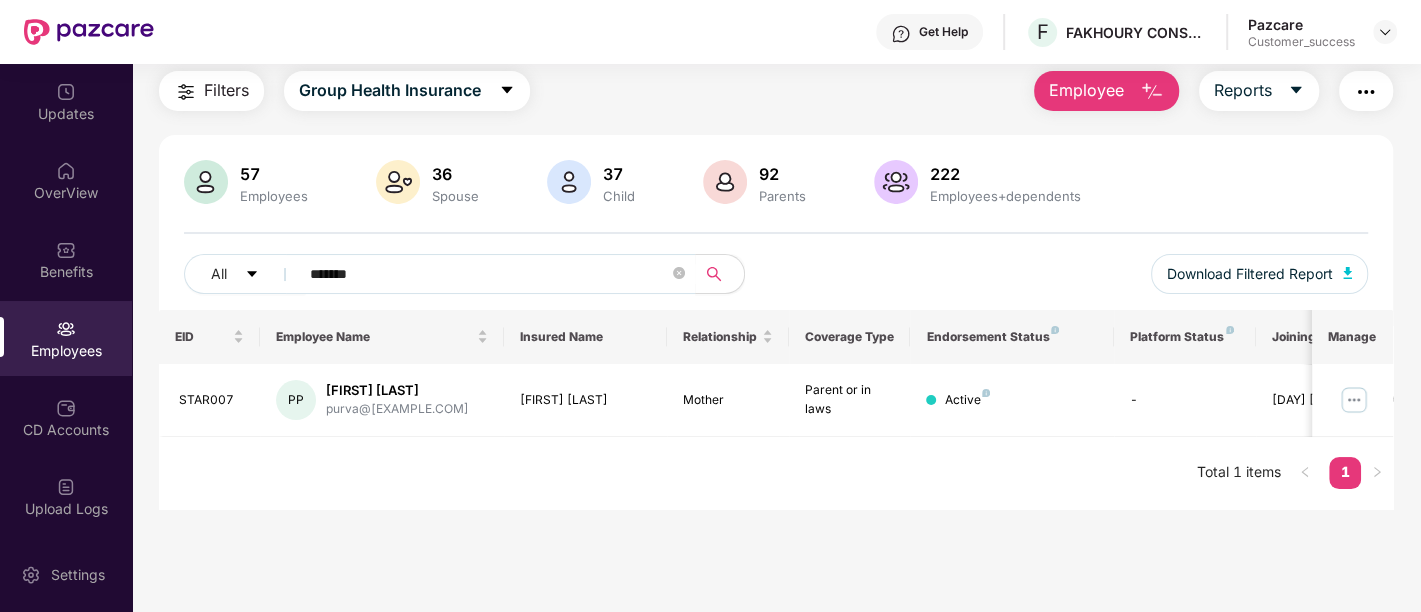 click on "Employee" at bounding box center (1086, 90) 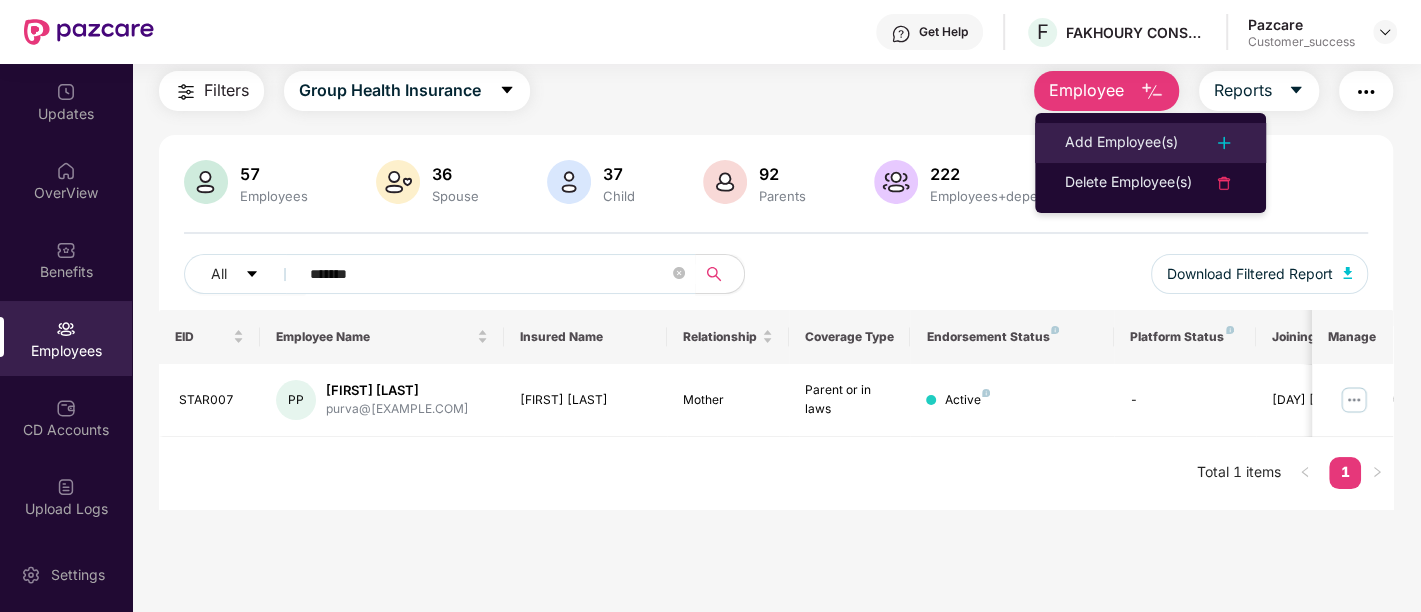 click on "Add Employee(s)" at bounding box center [1121, 143] 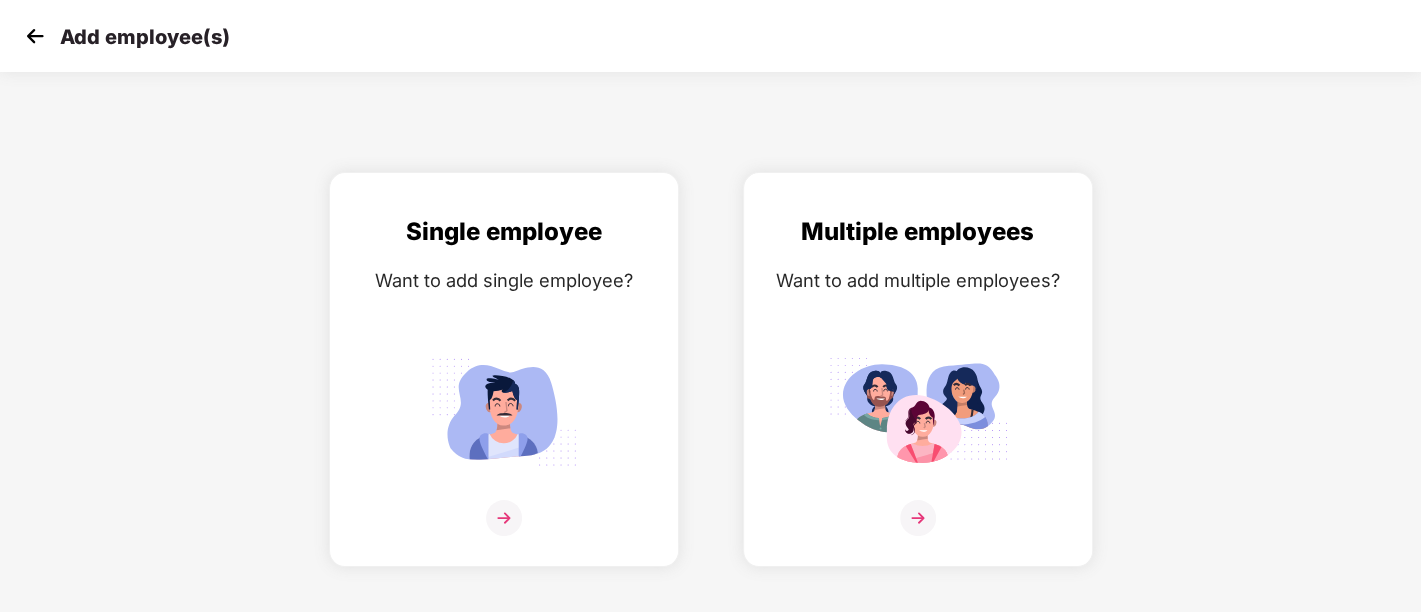 click on "Single employee Want to add single employee? Multiple employees Want to add multiple employees?" at bounding box center (710, 369) 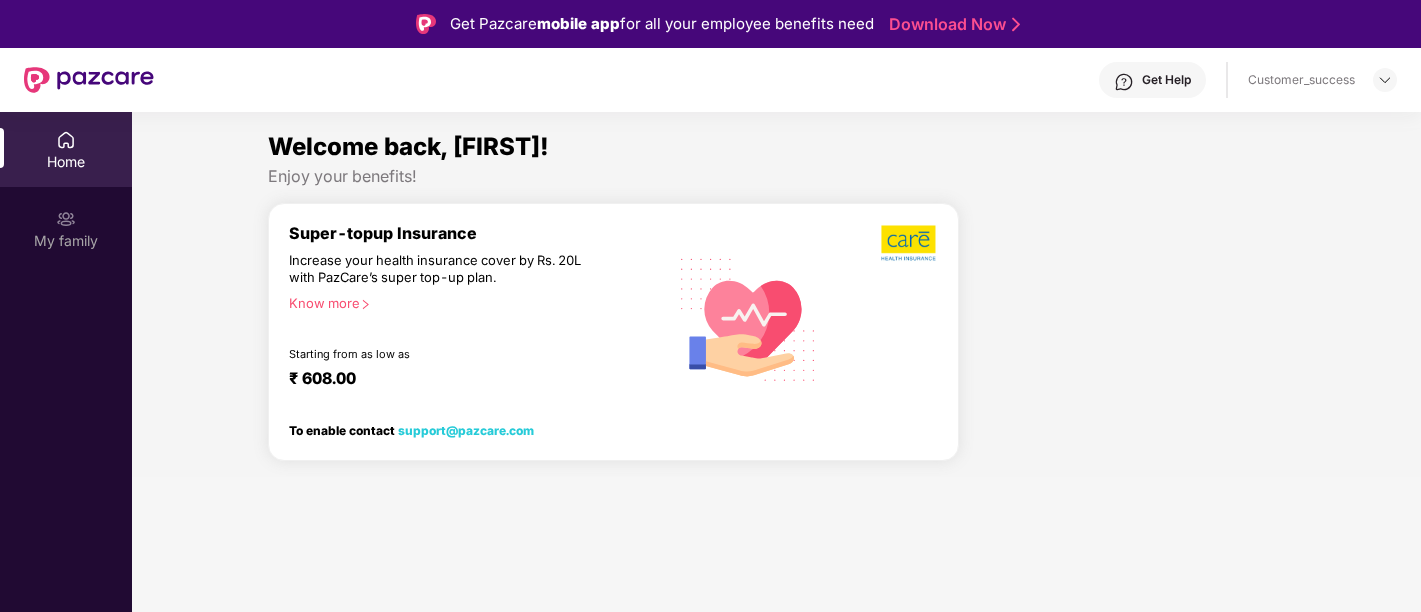 scroll, scrollTop: 0, scrollLeft: 0, axis: both 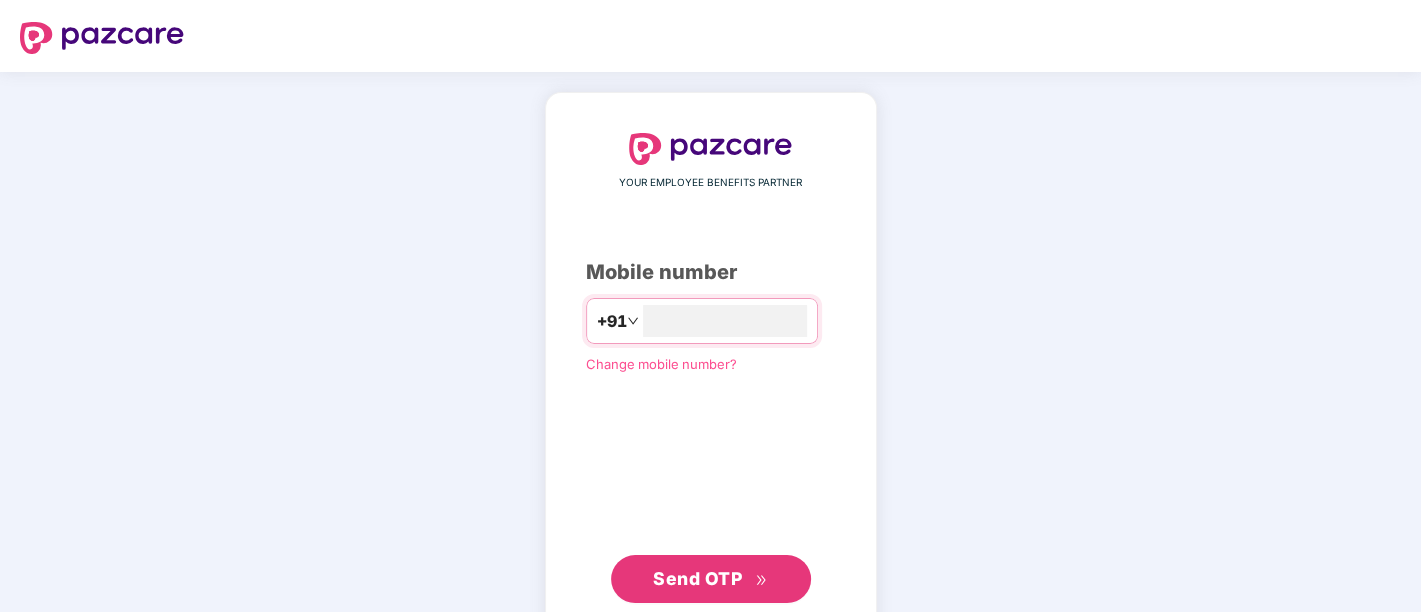 type on "**********" 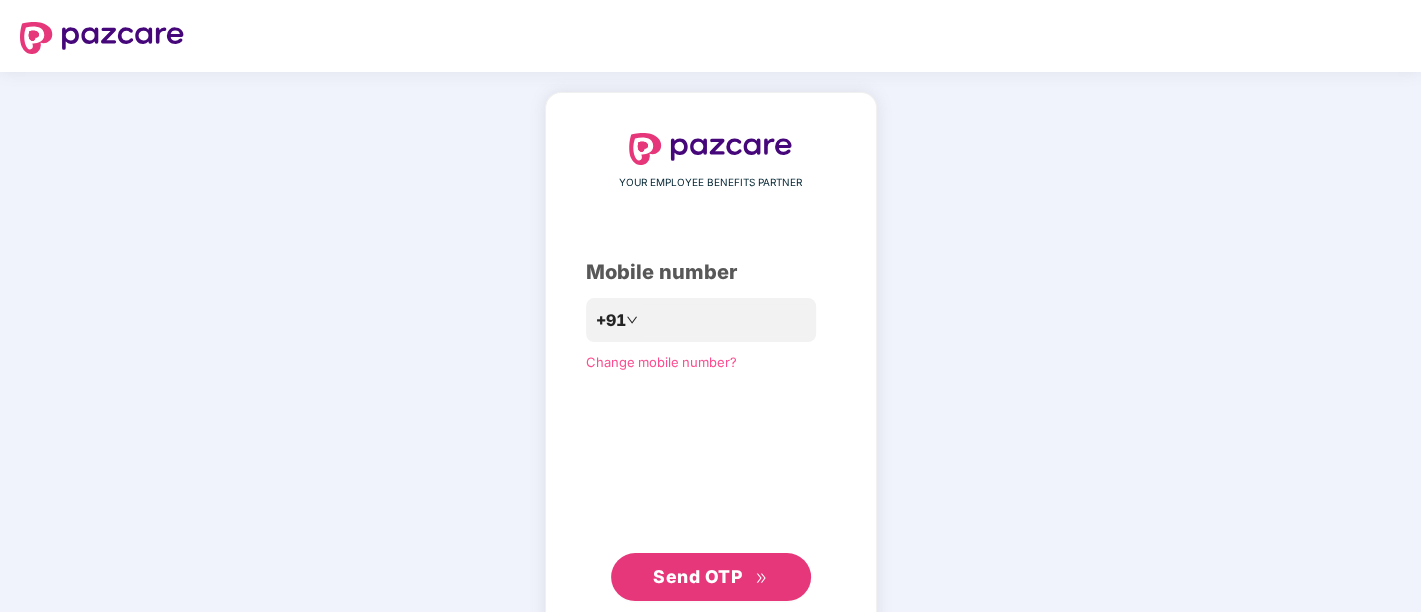 click on "Send OTP" at bounding box center (697, 576) 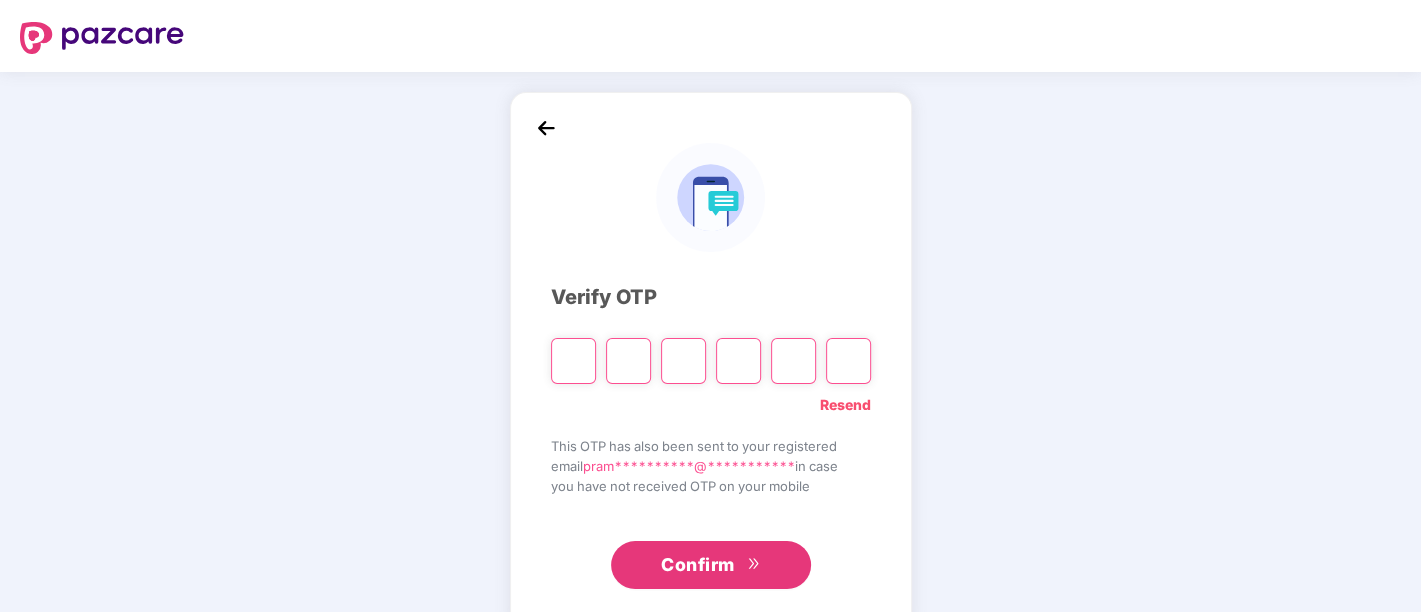 click at bounding box center (573, 361) 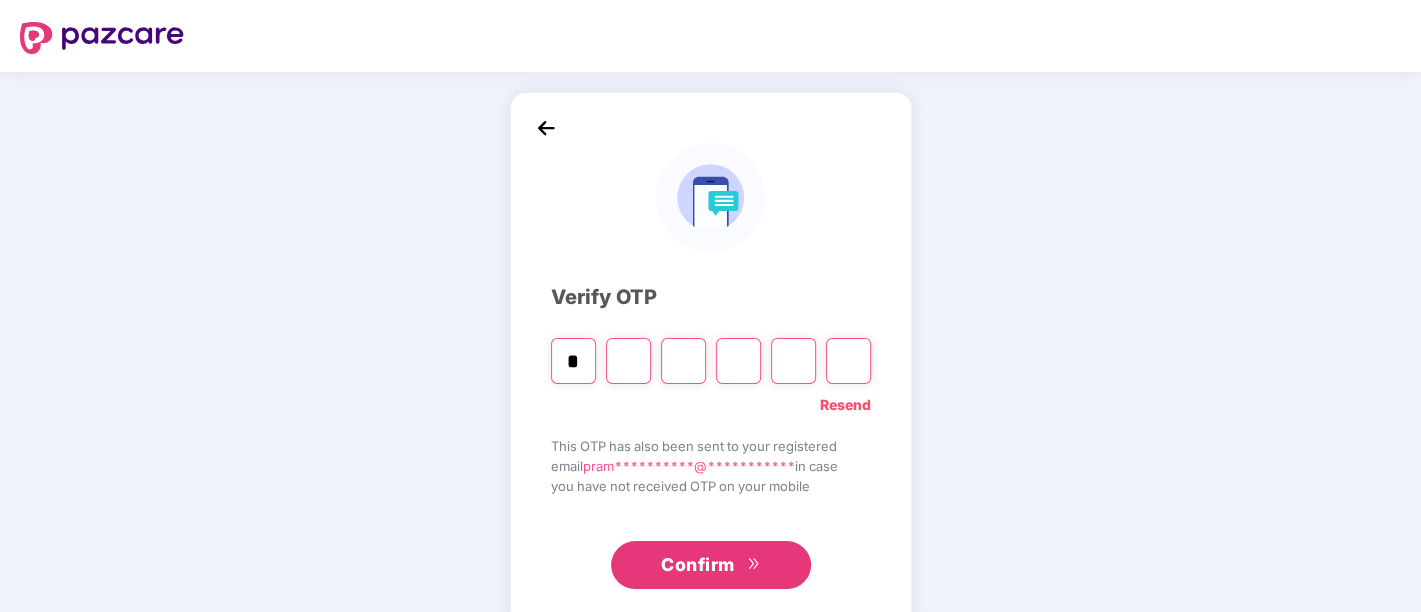 type on "*" 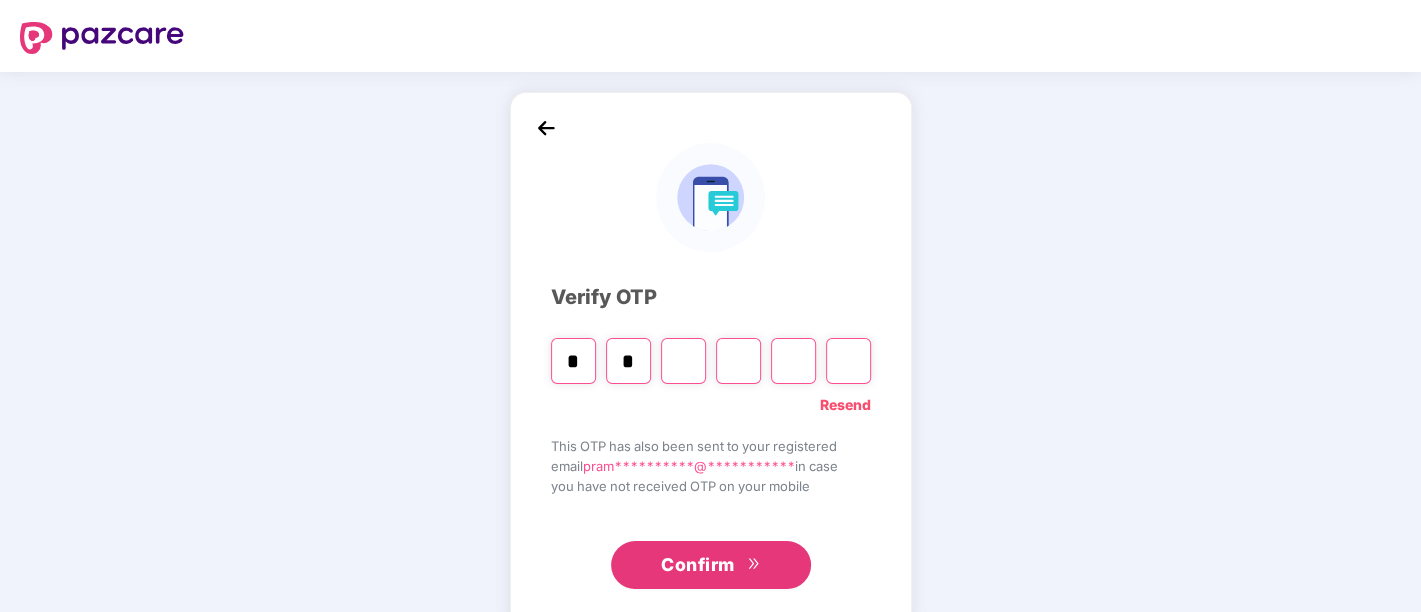 type on "*" 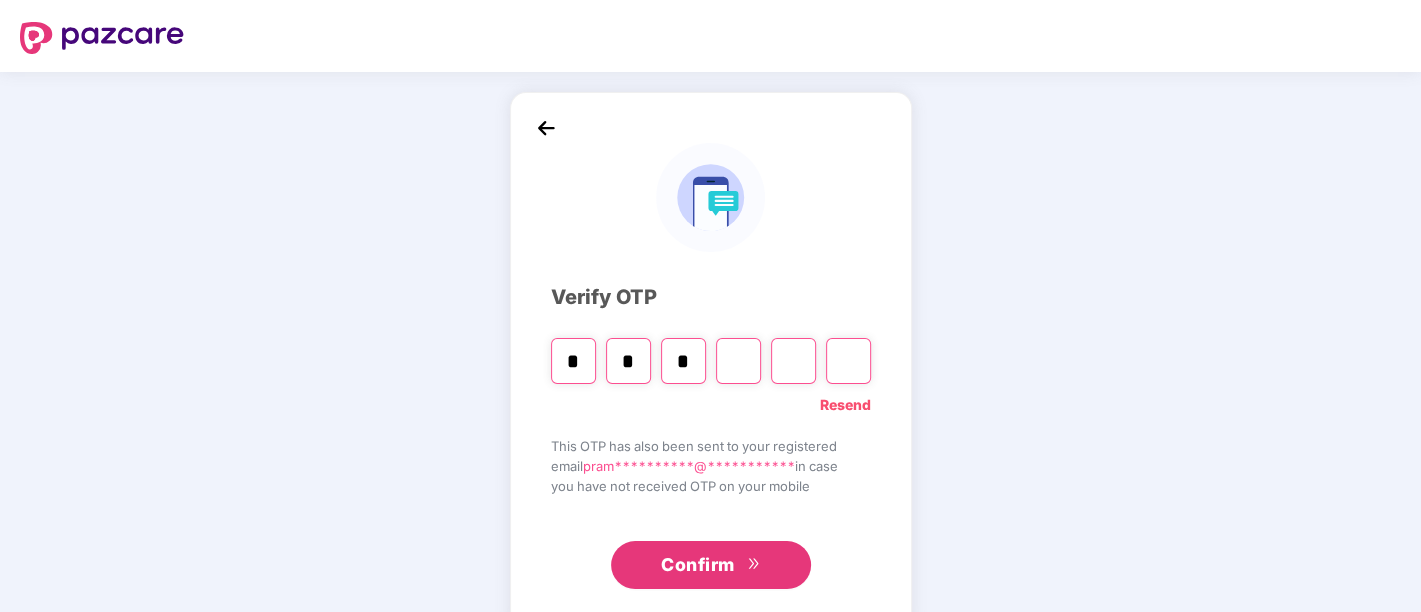 type on "*" 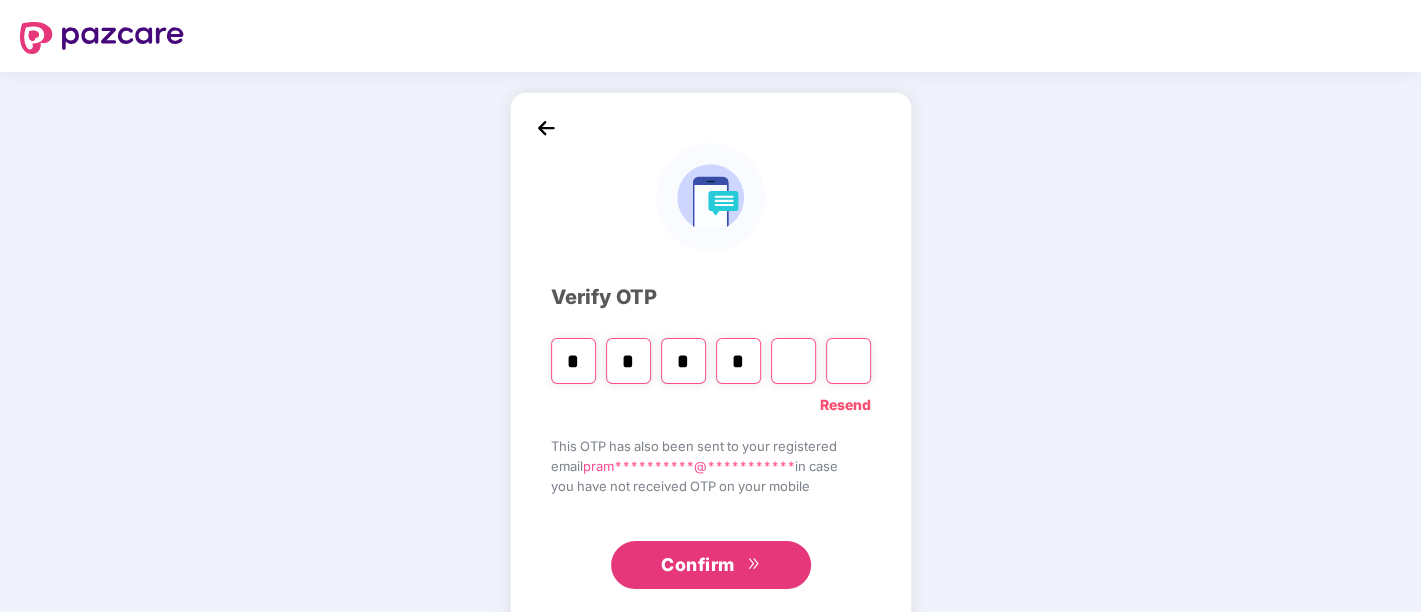 type on "*" 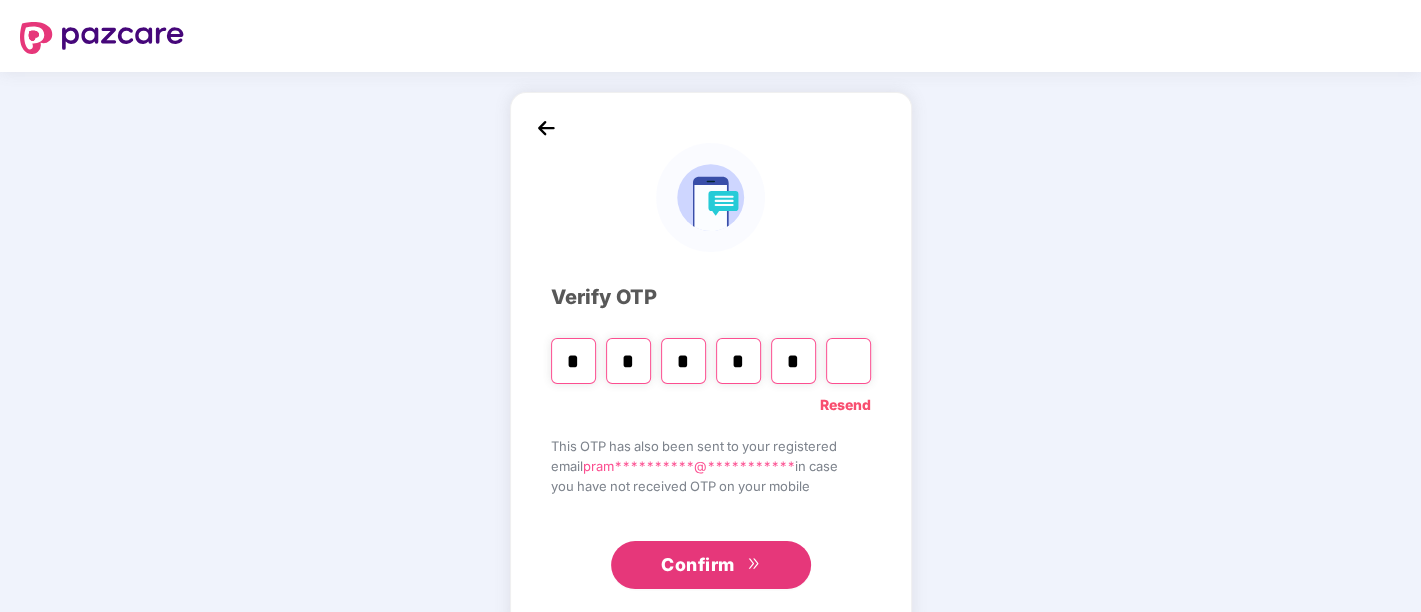 type on "*" 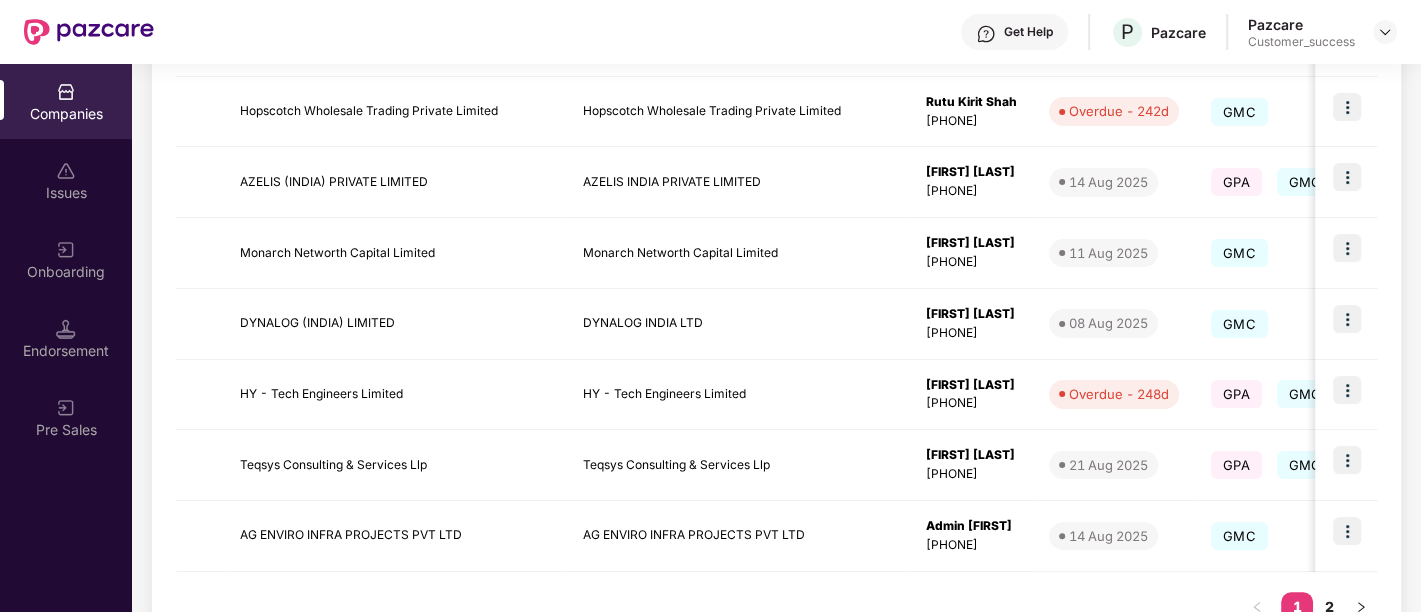 scroll, scrollTop: 630, scrollLeft: 0, axis: vertical 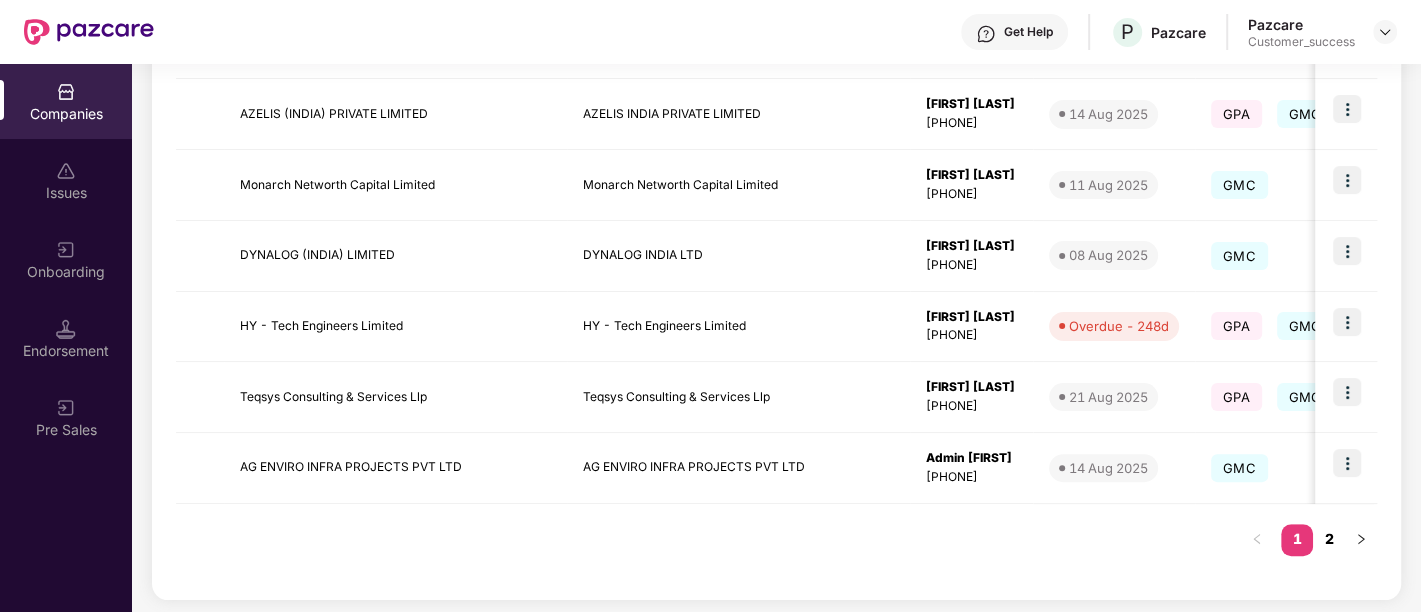 click on "2" at bounding box center (1329, 539) 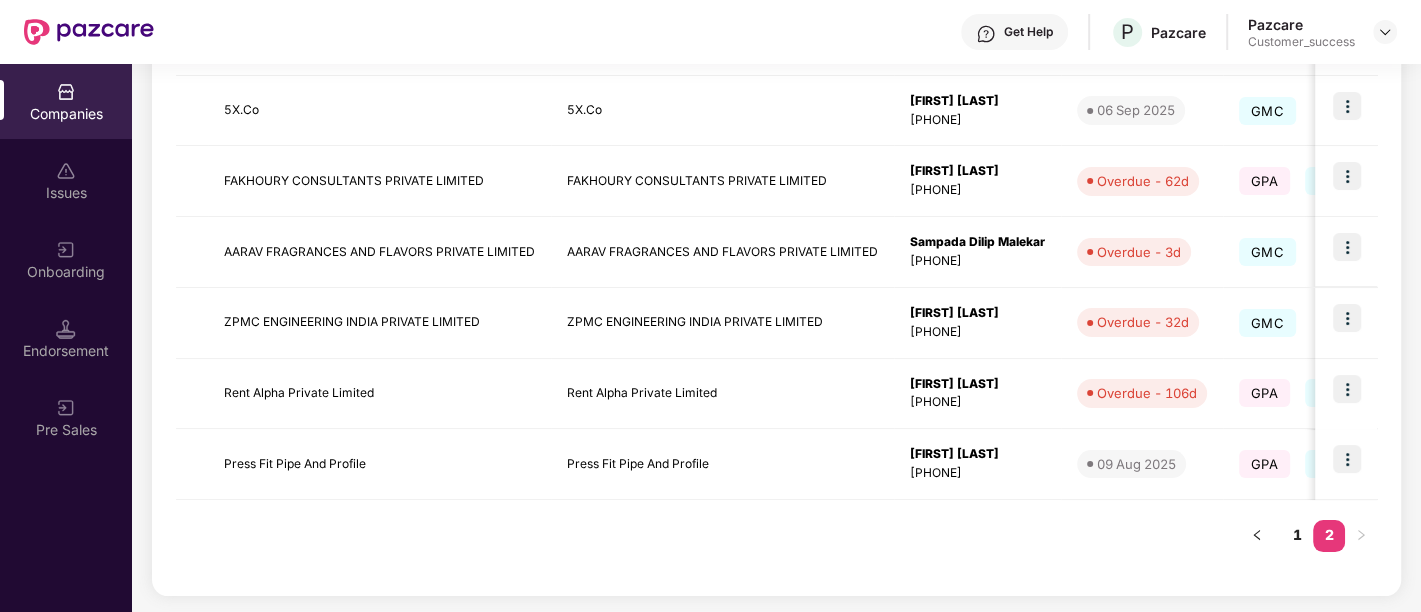 scroll, scrollTop: 438, scrollLeft: 0, axis: vertical 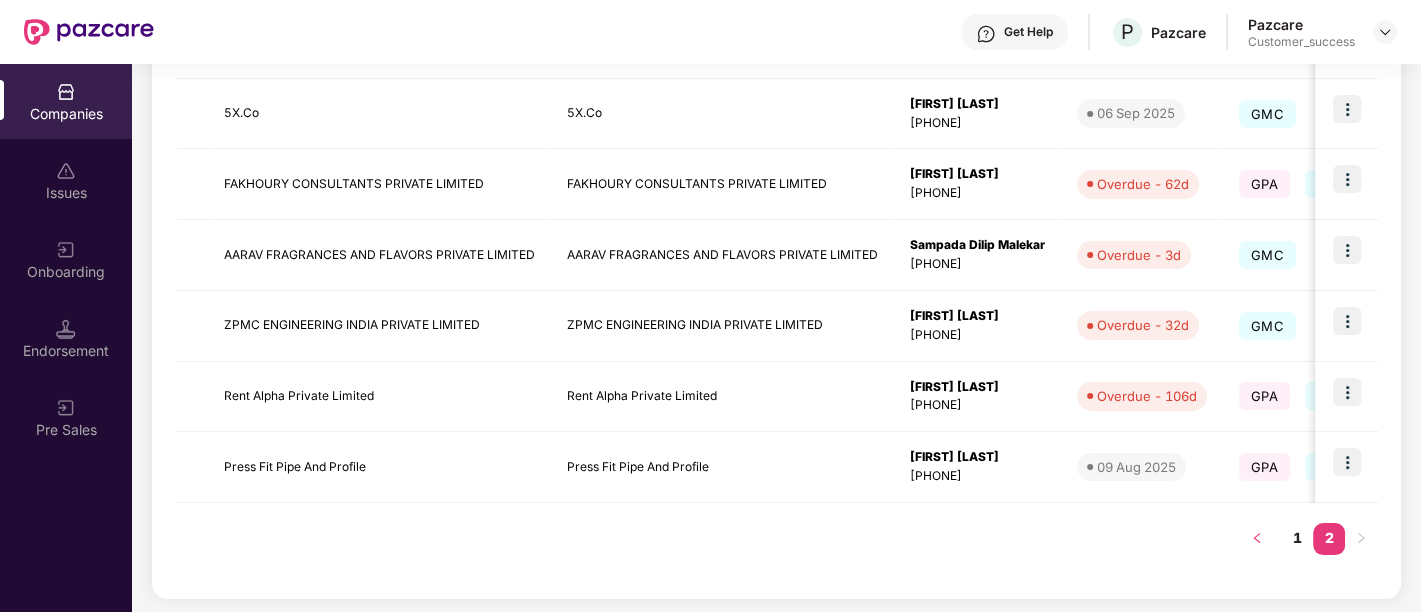click 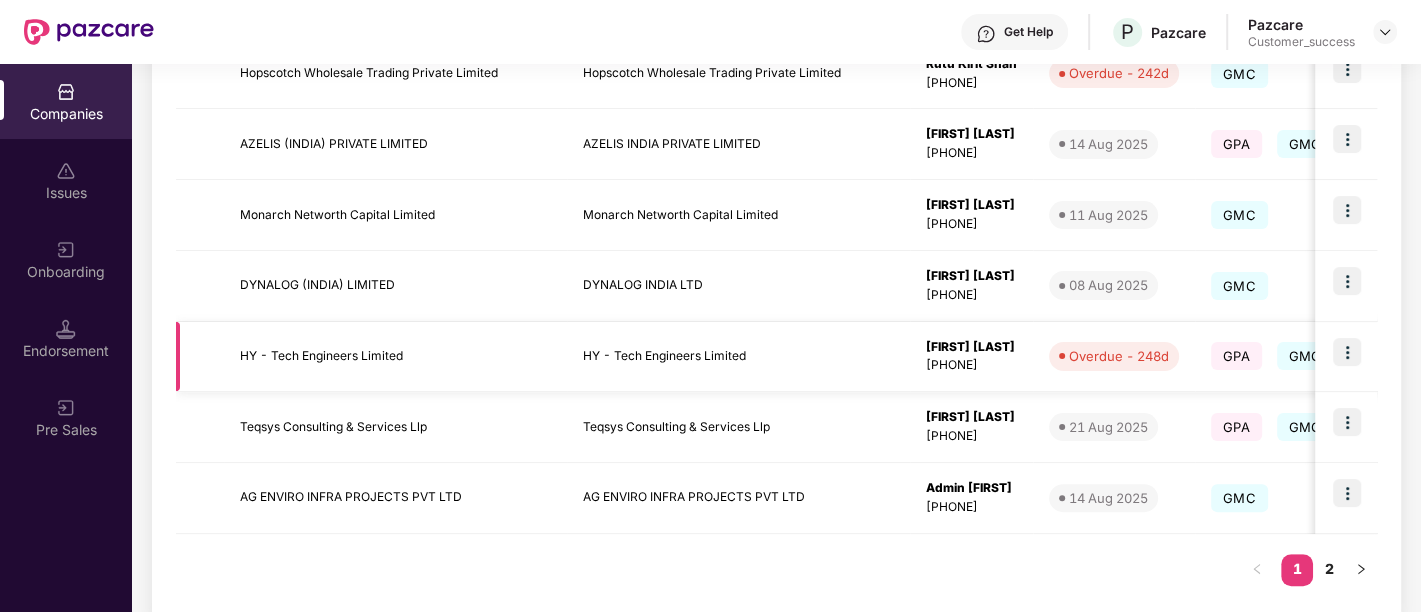 scroll, scrollTop: 630, scrollLeft: 0, axis: vertical 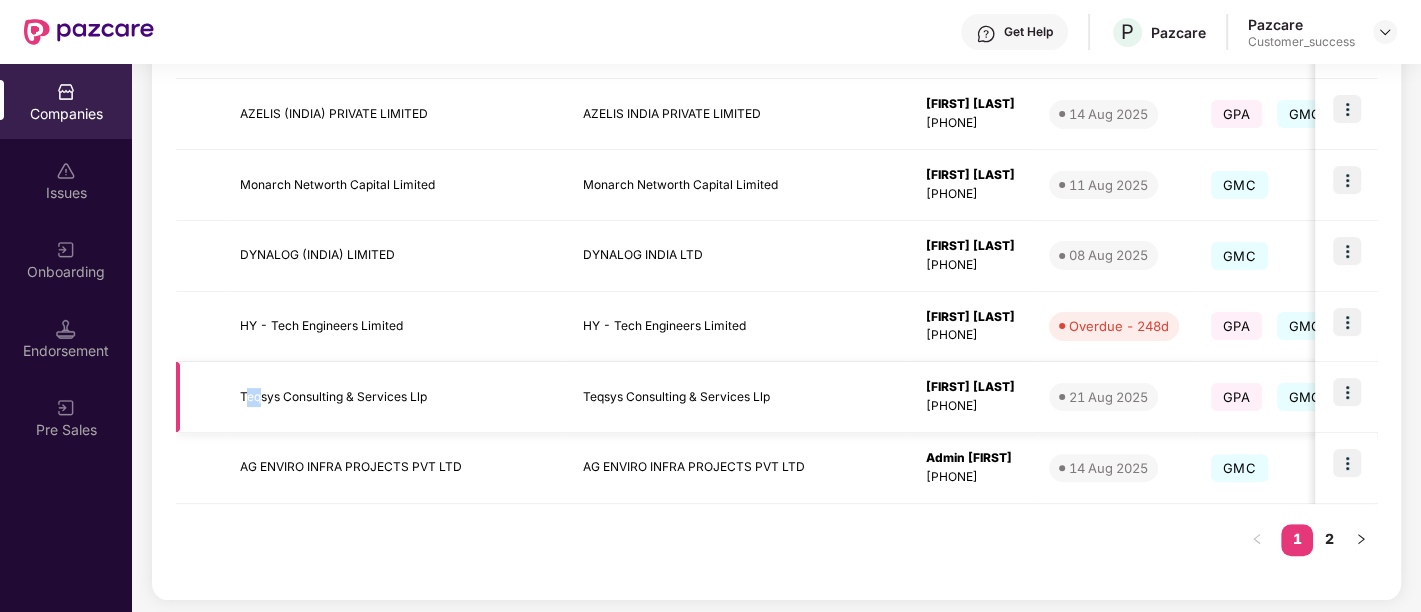 drag, startPoint x: 245, startPoint y: 397, endPoint x: 264, endPoint y: 398, distance: 19.026299 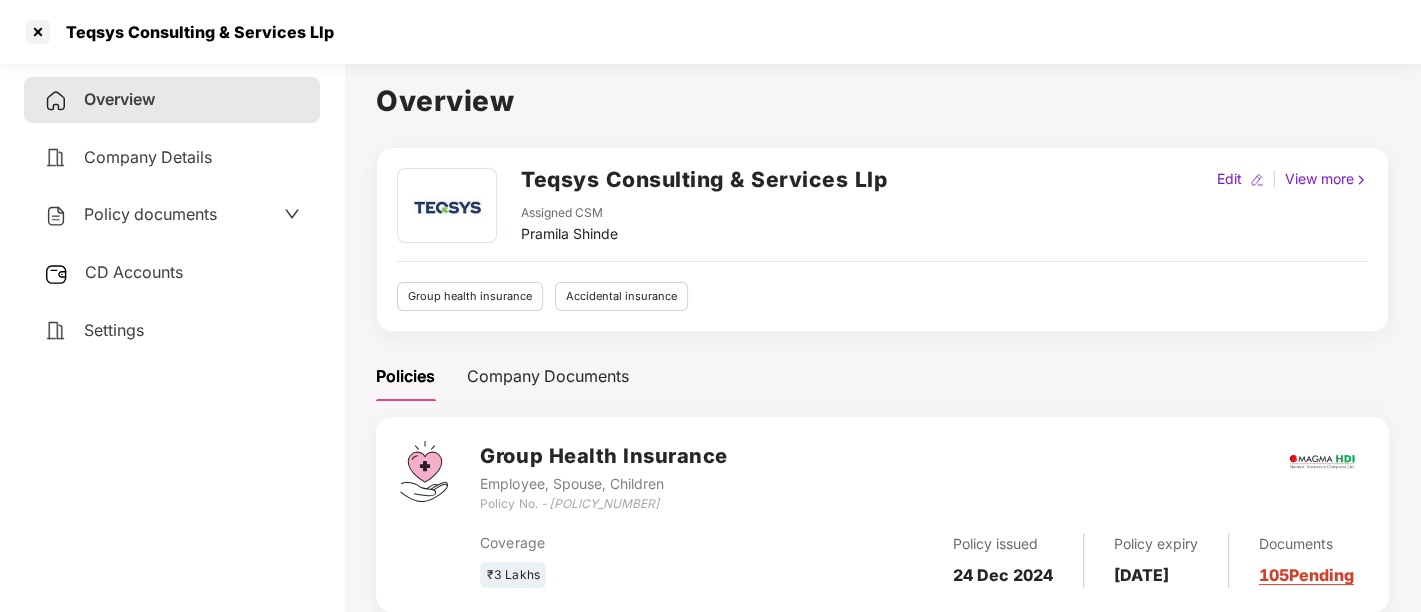 click on "Teqsys Consulting & Services Llp" at bounding box center [704, 179] 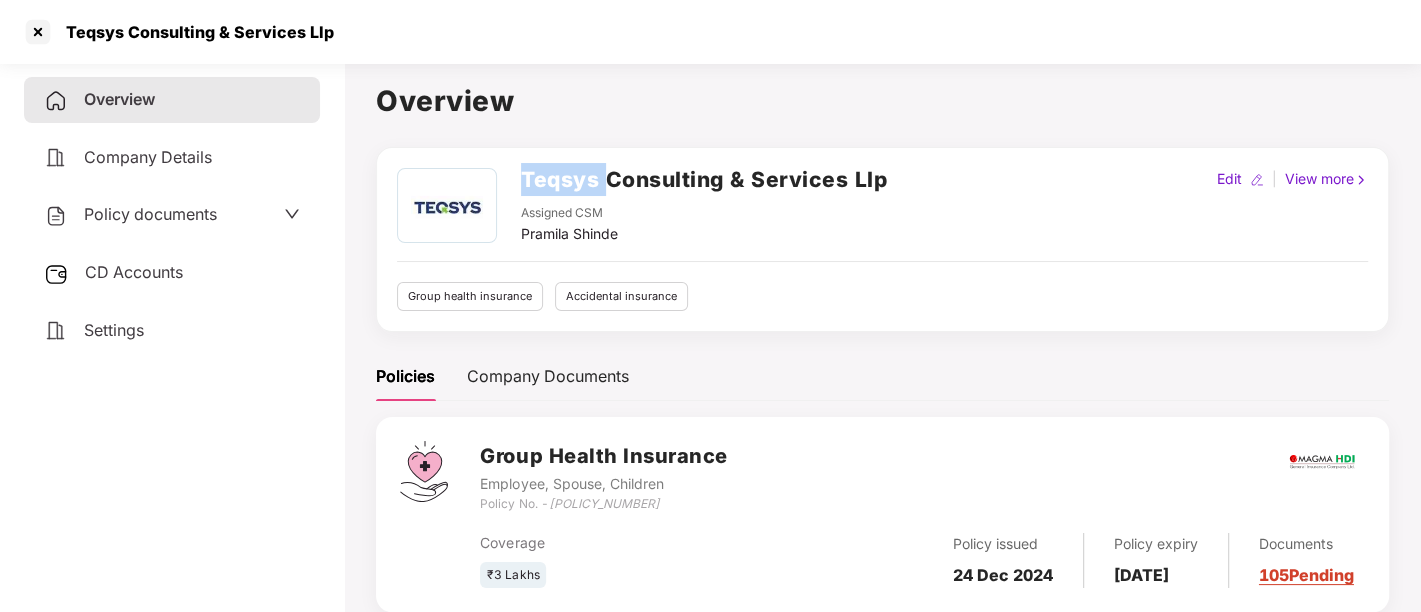 click on "Teqsys Consulting & Services Llp" at bounding box center [704, 179] 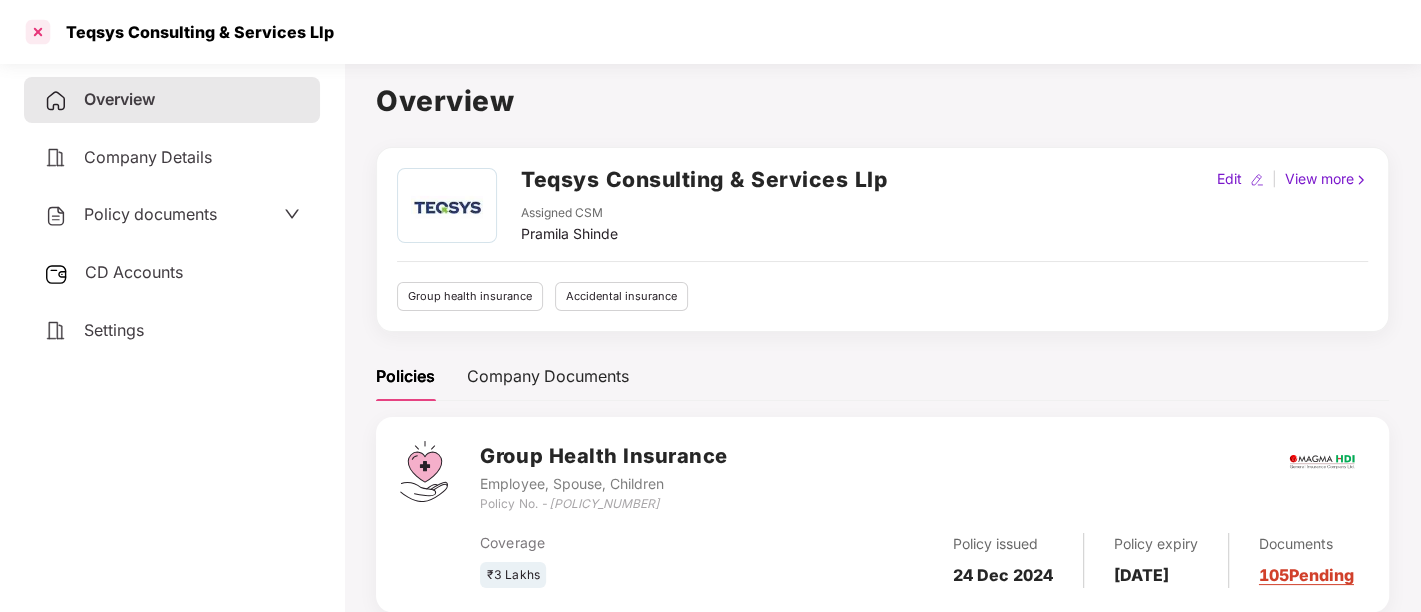 click at bounding box center [38, 32] 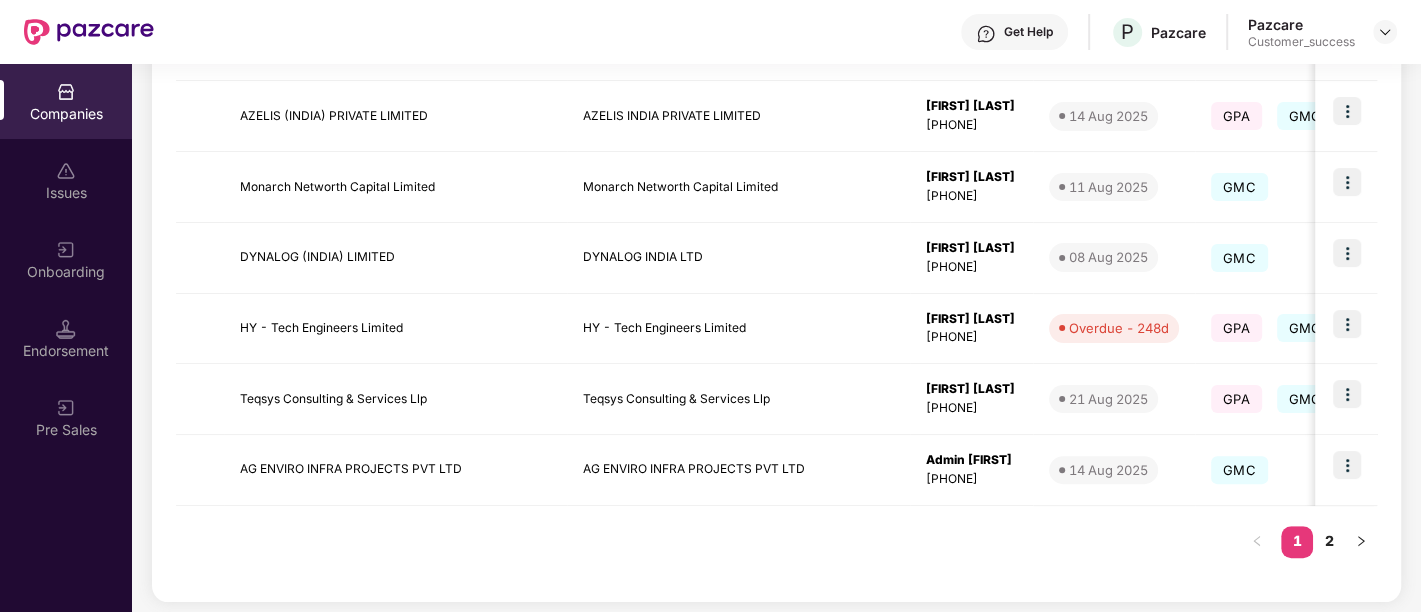 scroll, scrollTop: 630, scrollLeft: 0, axis: vertical 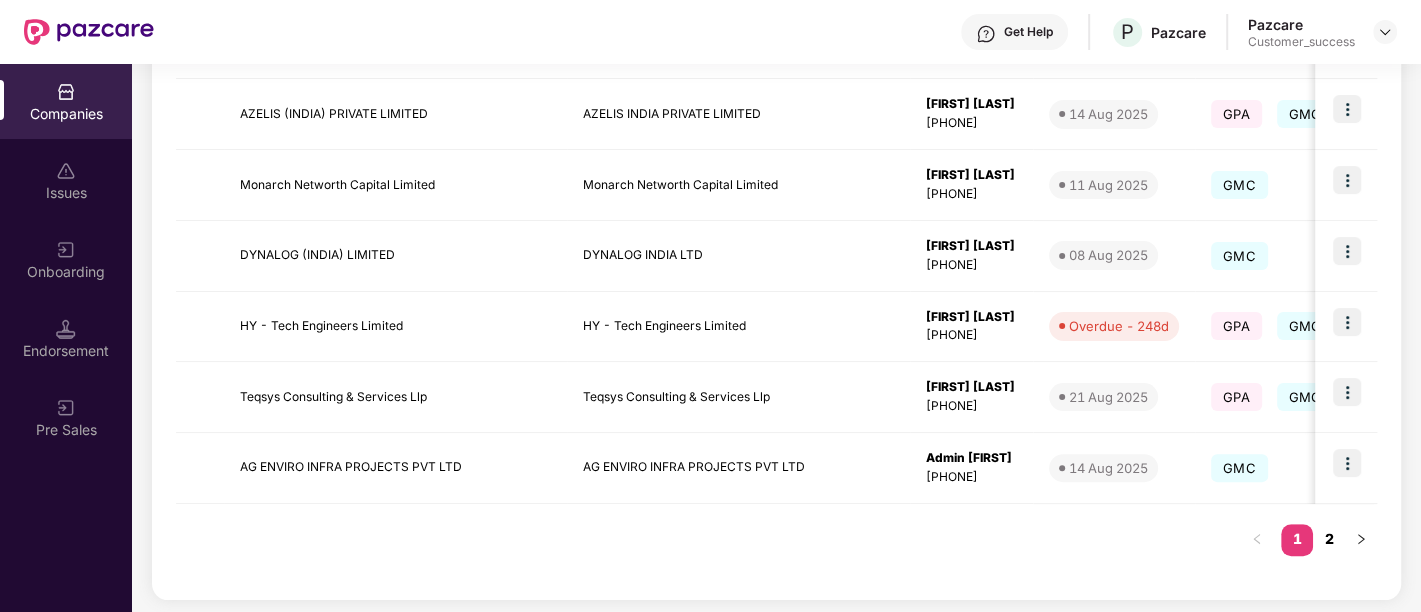 click on "2" at bounding box center (1329, 539) 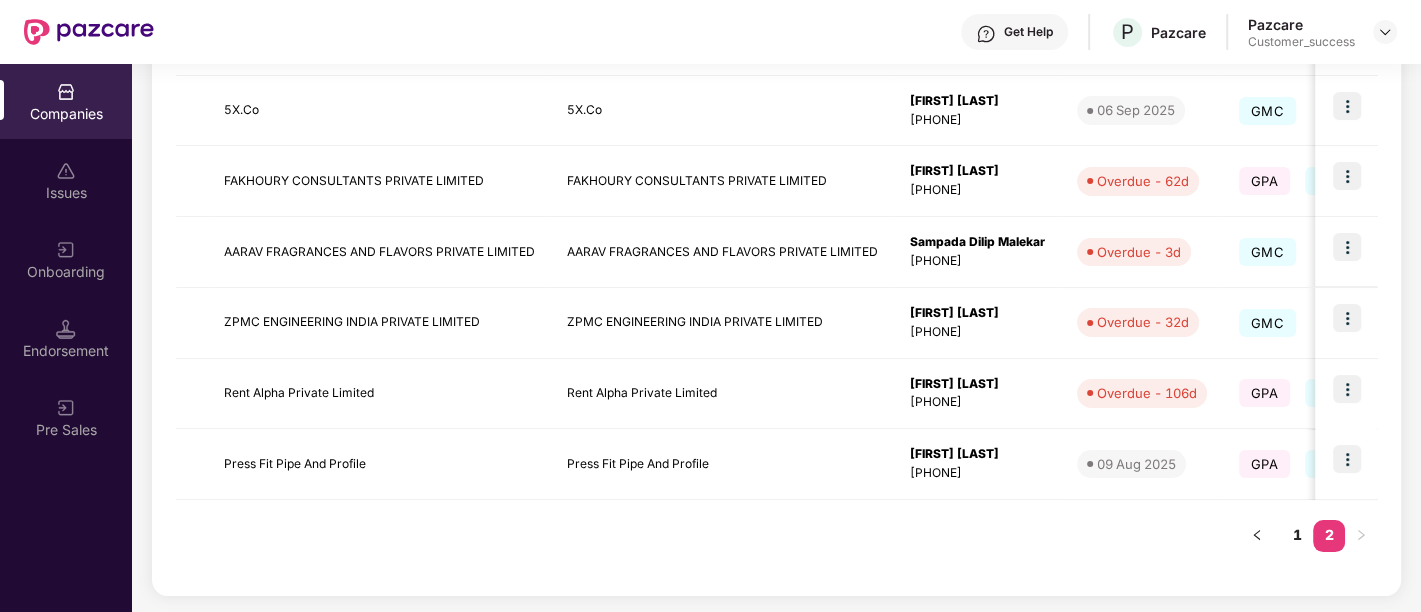 scroll, scrollTop: 438, scrollLeft: 0, axis: vertical 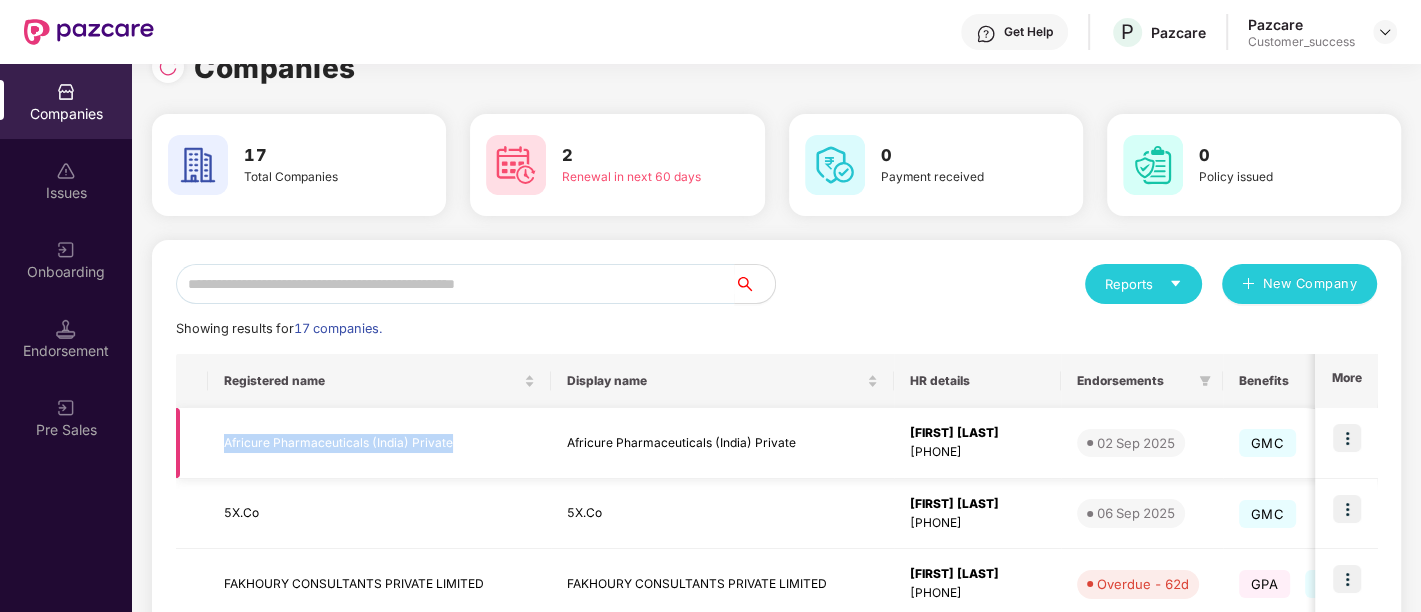 drag, startPoint x: 222, startPoint y: 439, endPoint x: 448, endPoint y: 445, distance: 226.07964 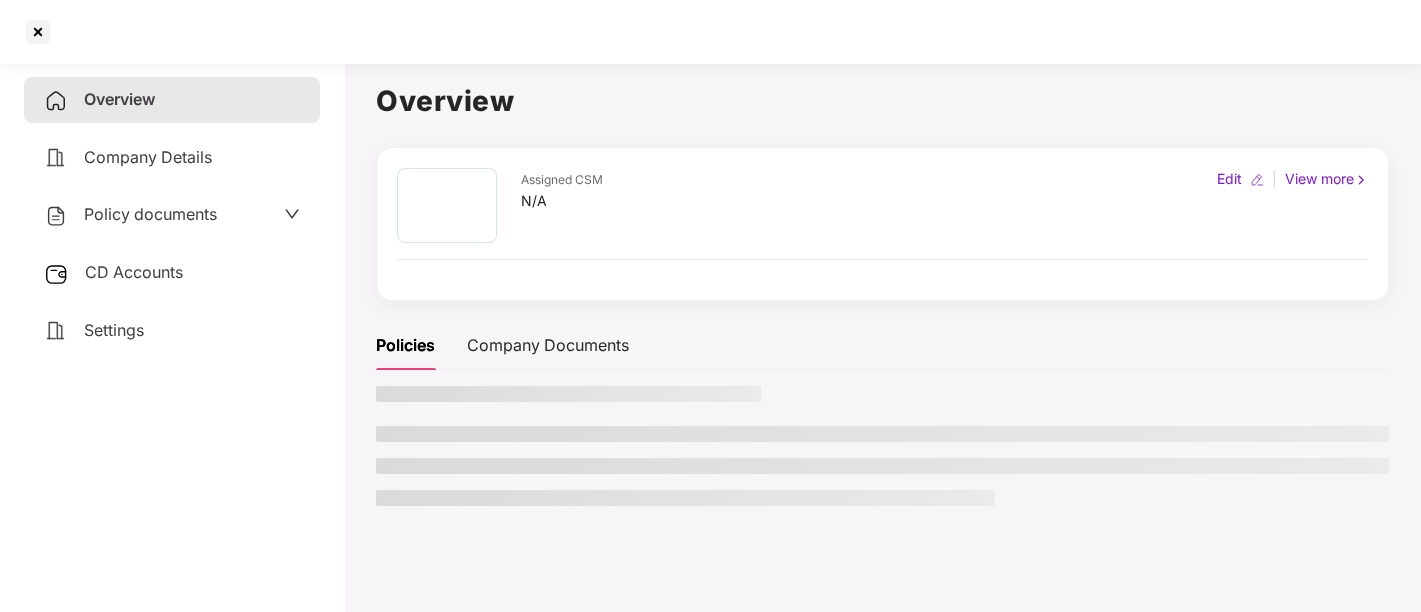 scroll, scrollTop: 0, scrollLeft: 0, axis: both 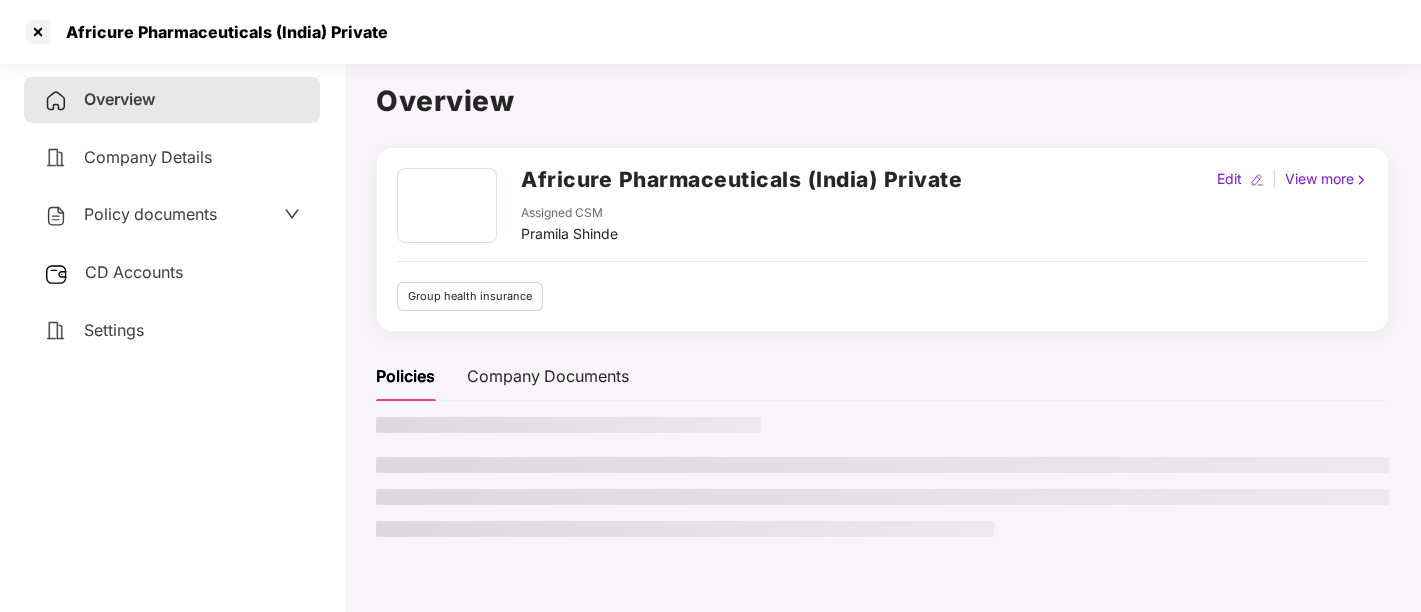 copy on "Africure Pharmaceuticals (India) Private" 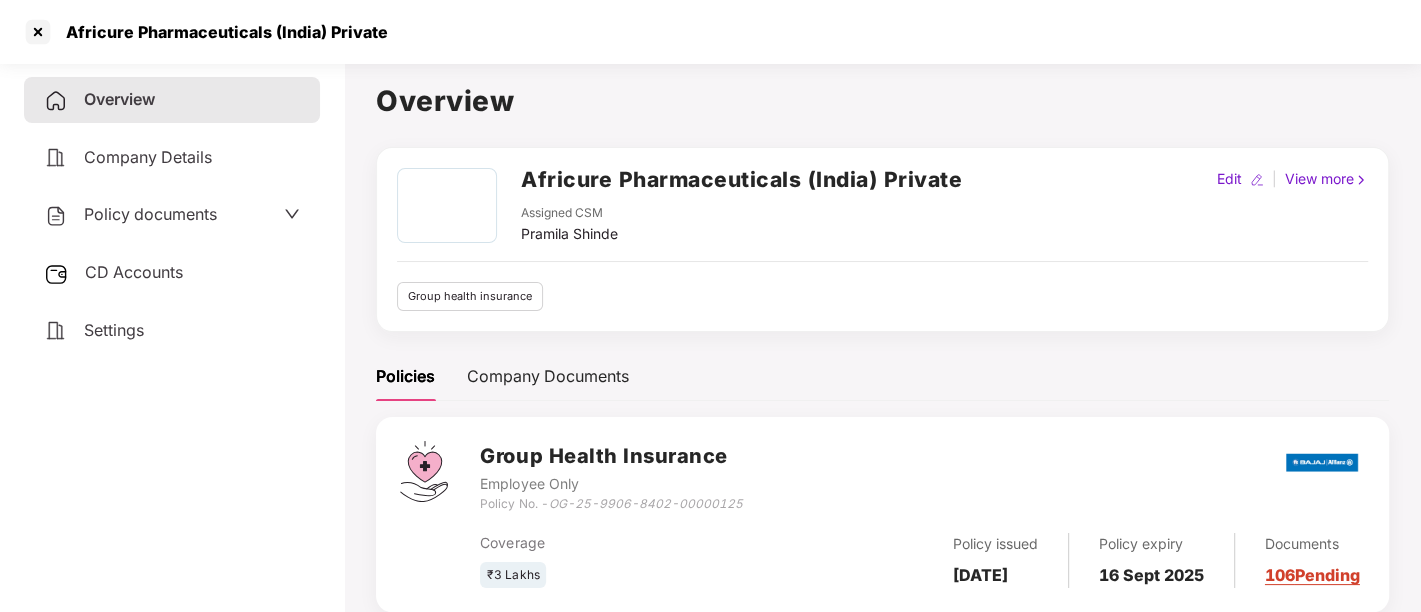 click on "Africure Pharmaceuticals (India) Private" at bounding box center (741, 179) 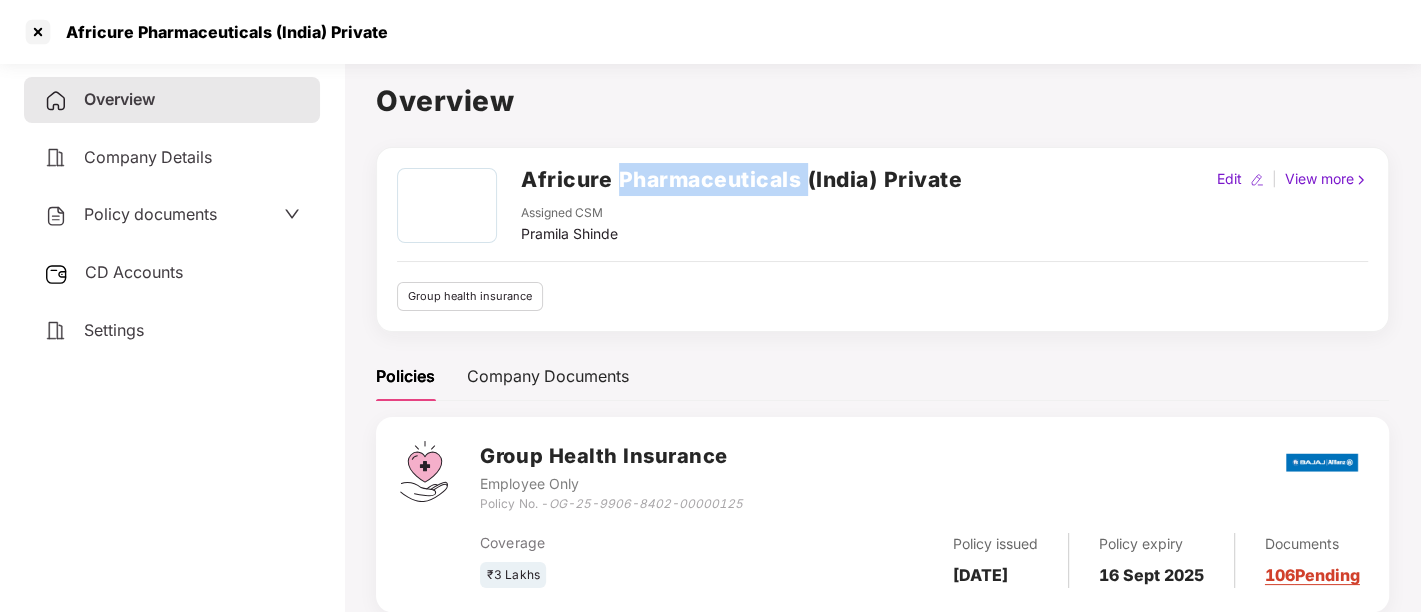 click on "Africure Pharmaceuticals (India) Private" at bounding box center (741, 179) 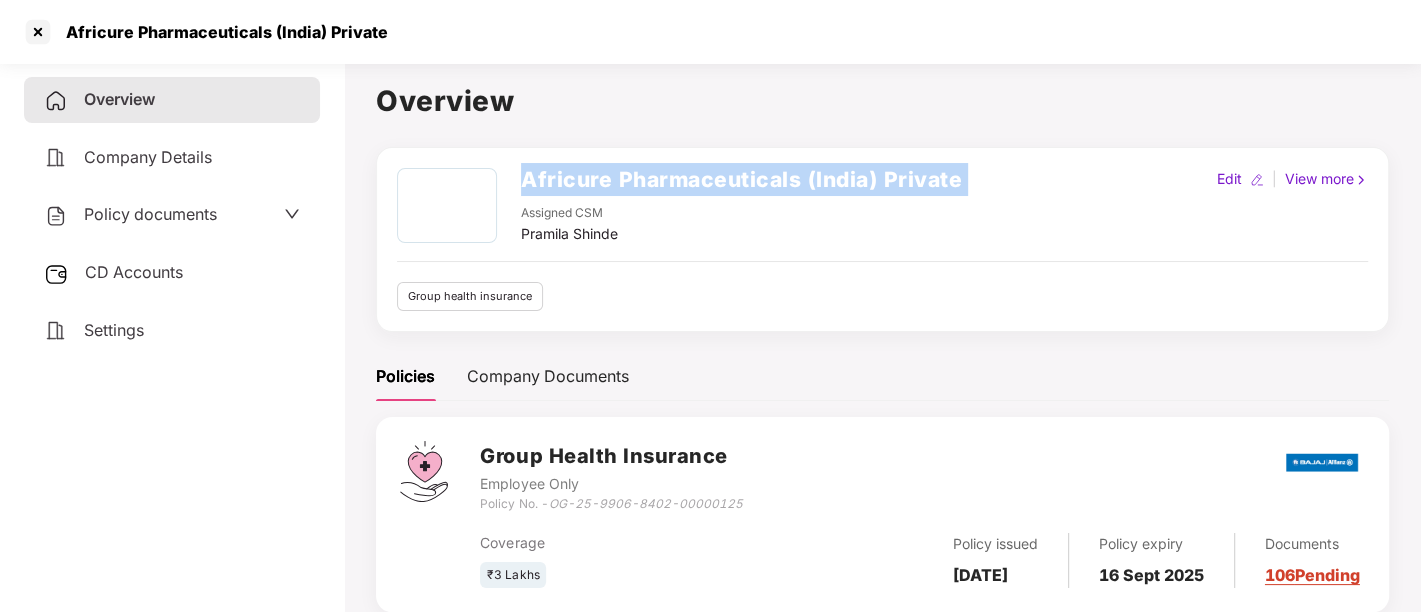 click on "Africure Pharmaceuticals (India) Private" at bounding box center [741, 179] 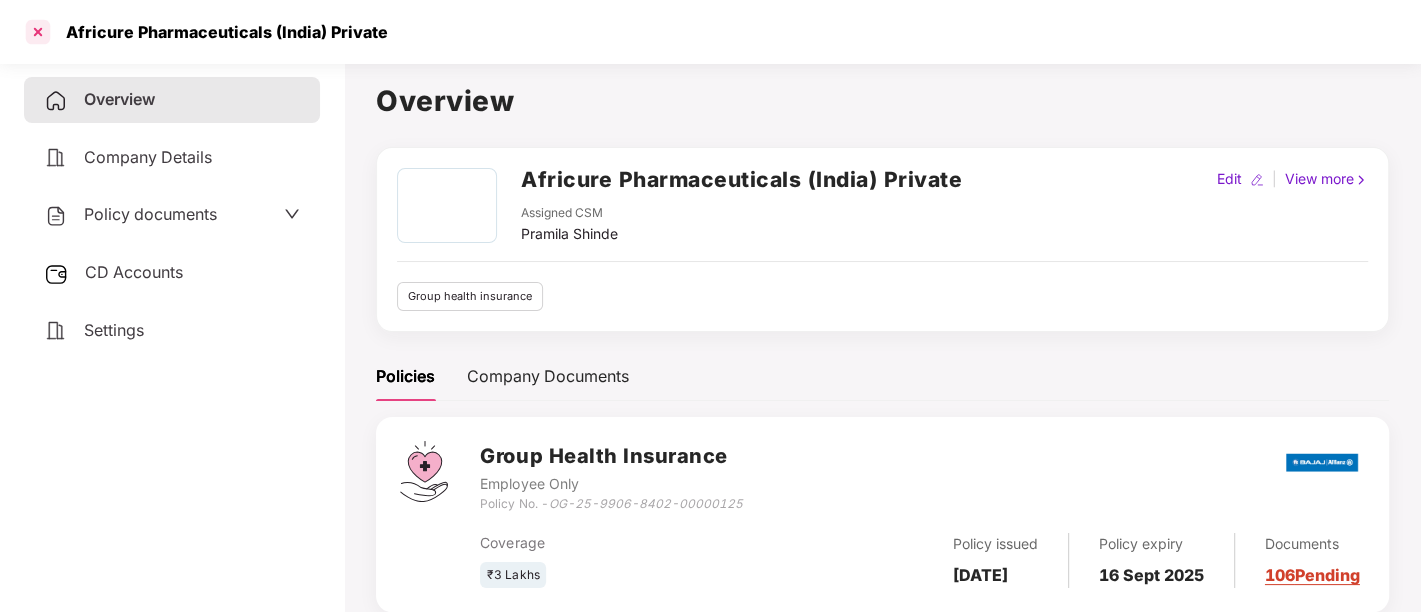 click at bounding box center (38, 32) 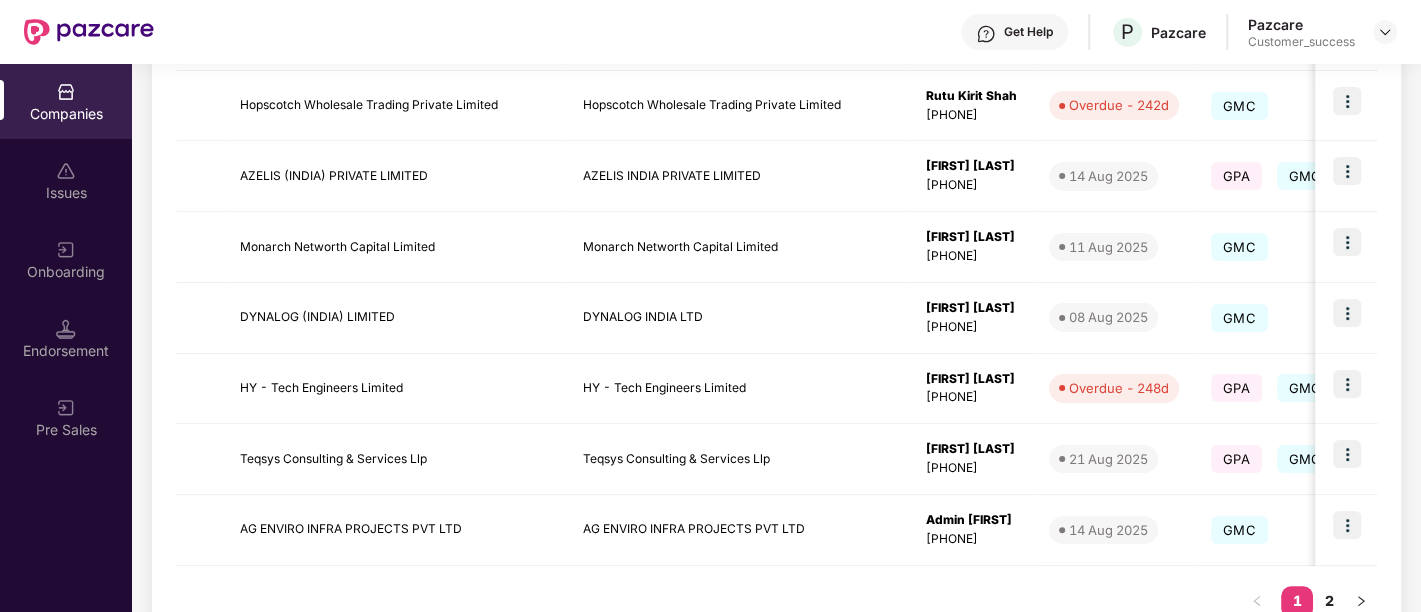 scroll, scrollTop: 630, scrollLeft: 0, axis: vertical 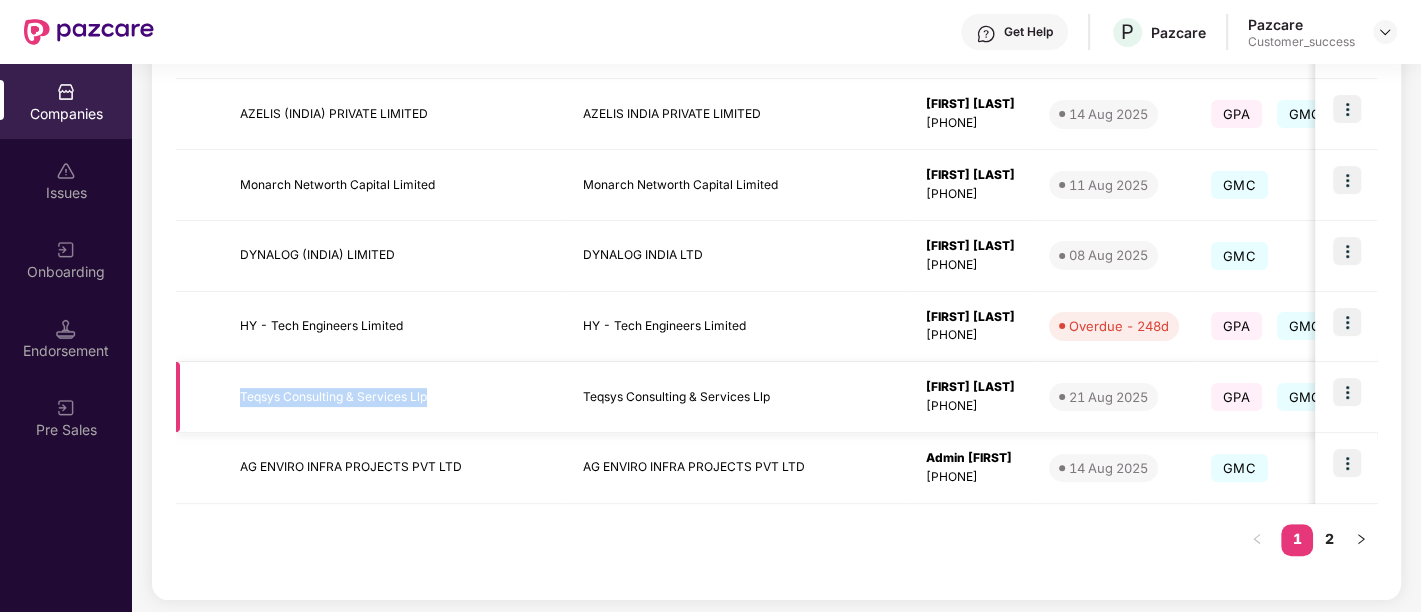 drag, startPoint x: 240, startPoint y: 395, endPoint x: 431, endPoint y: 406, distance: 191.3165 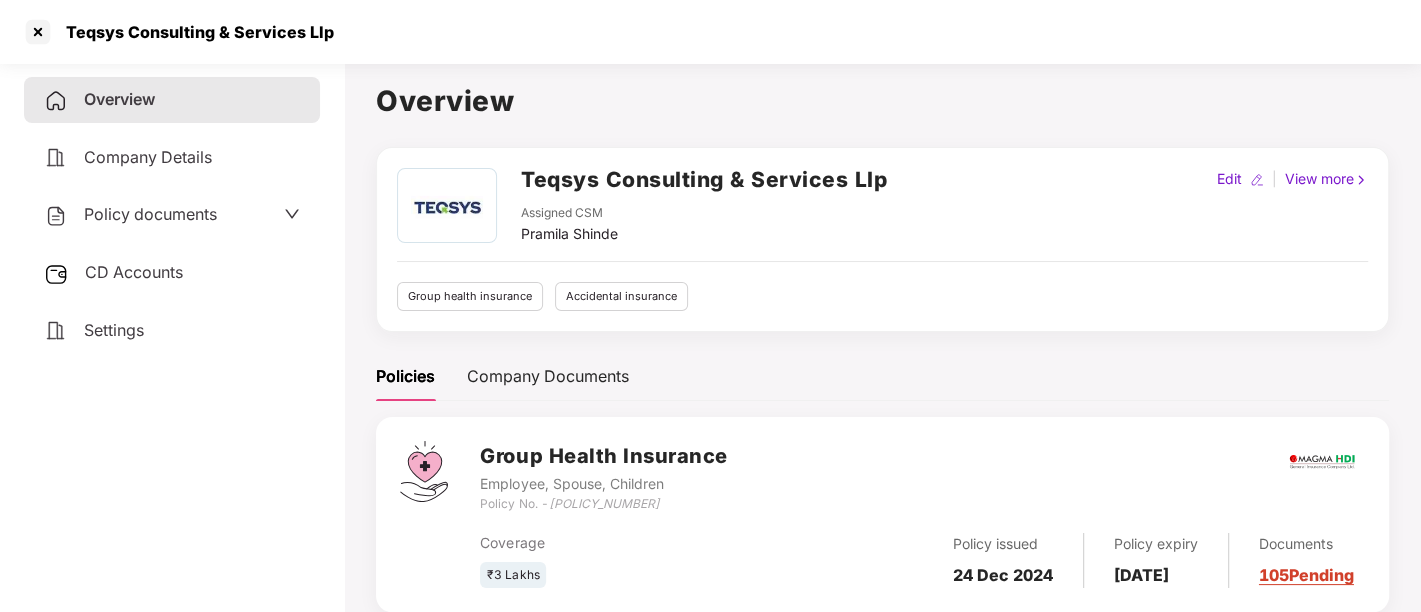 click on "Teqsys Consulting & Services Llp" at bounding box center (704, 179) 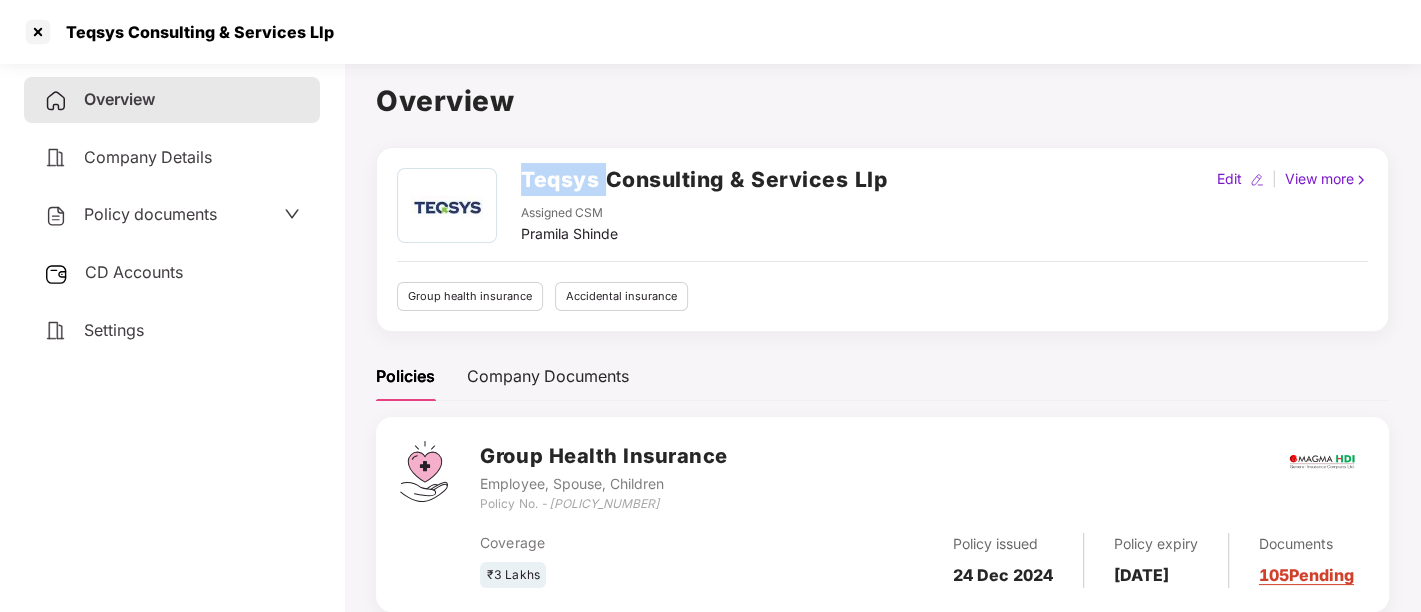 click on "Teqsys Consulting & Services Llp" at bounding box center (704, 179) 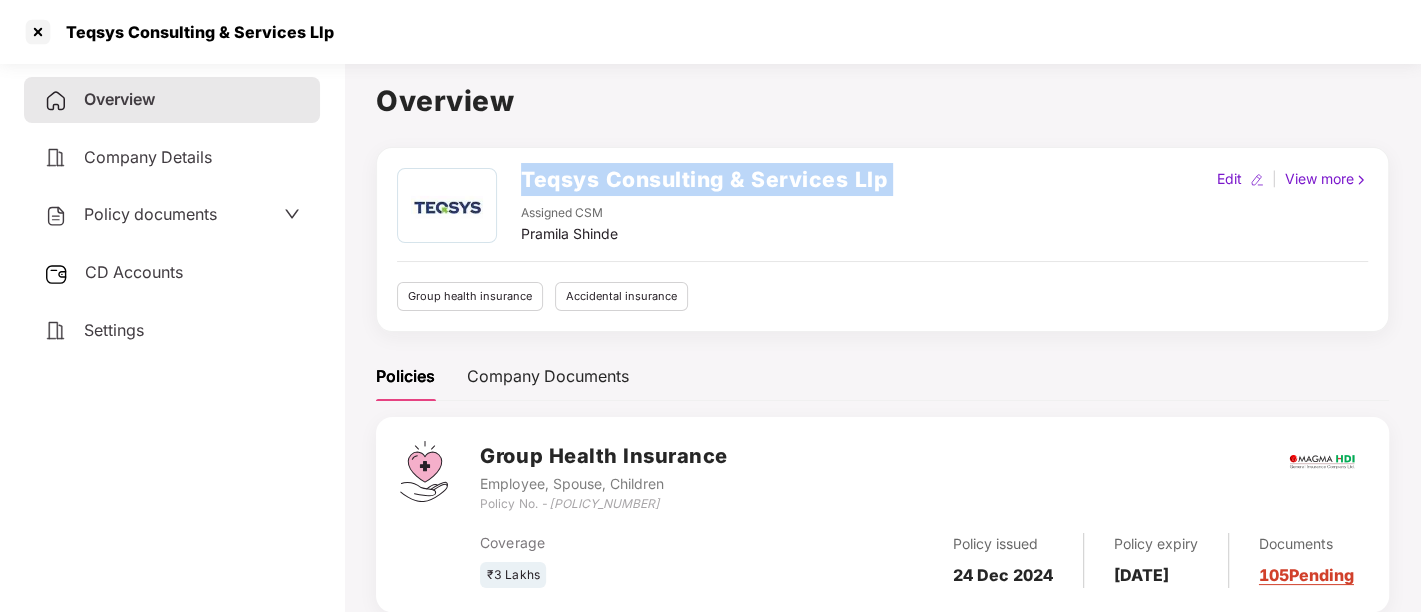 click on "Teqsys Consulting & Services Llp" at bounding box center (704, 179) 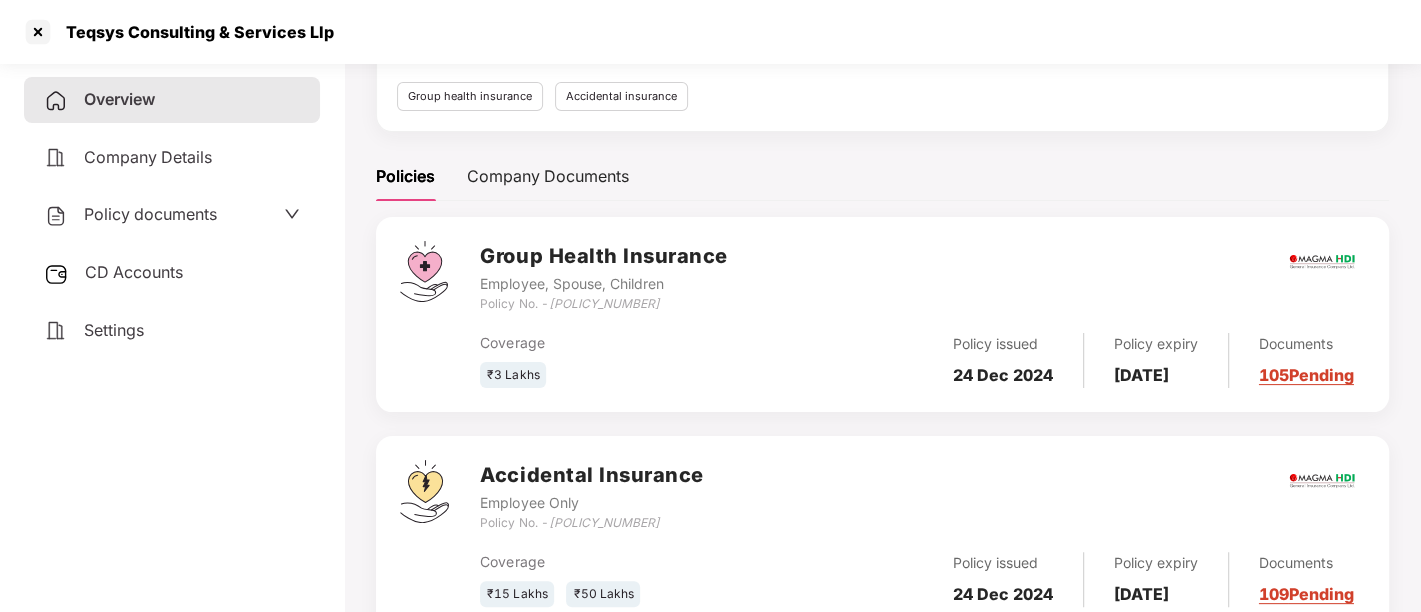 scroll, scrollTop: 202, scrollLeft: 0, axis: vertical 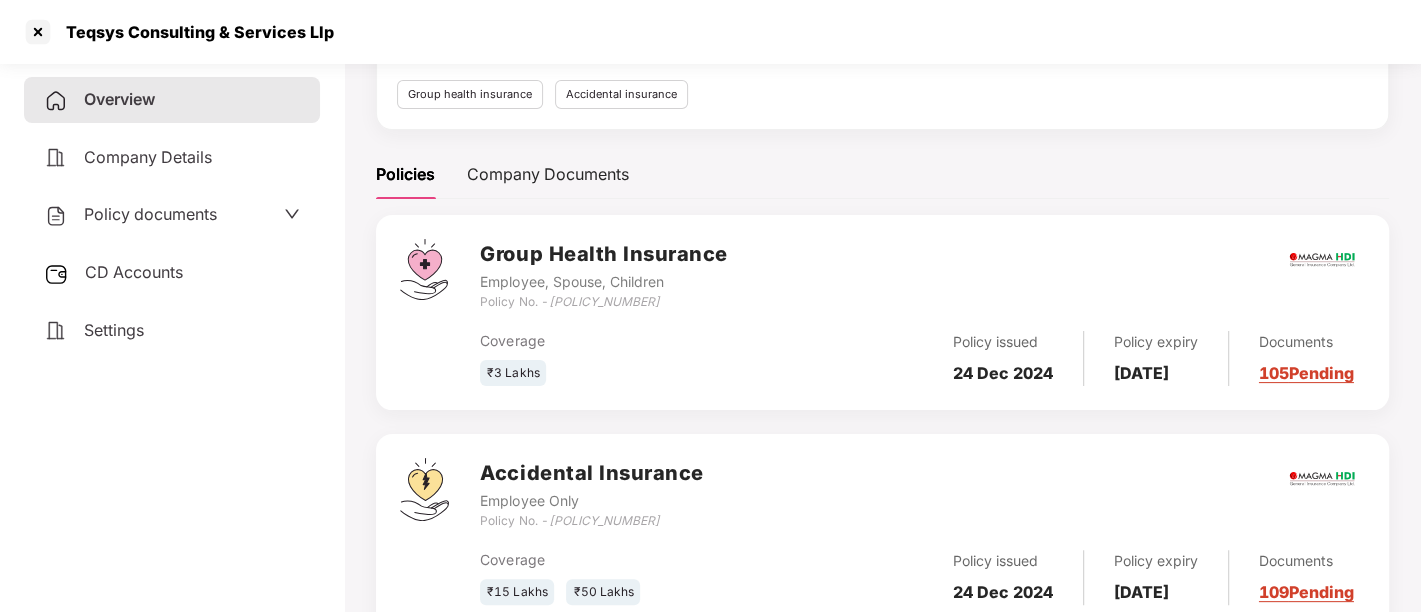 drag, startPoint x: 31, startPoint y: 29, endPoint x: 267, endPoint y: 252, distance: 324.69217 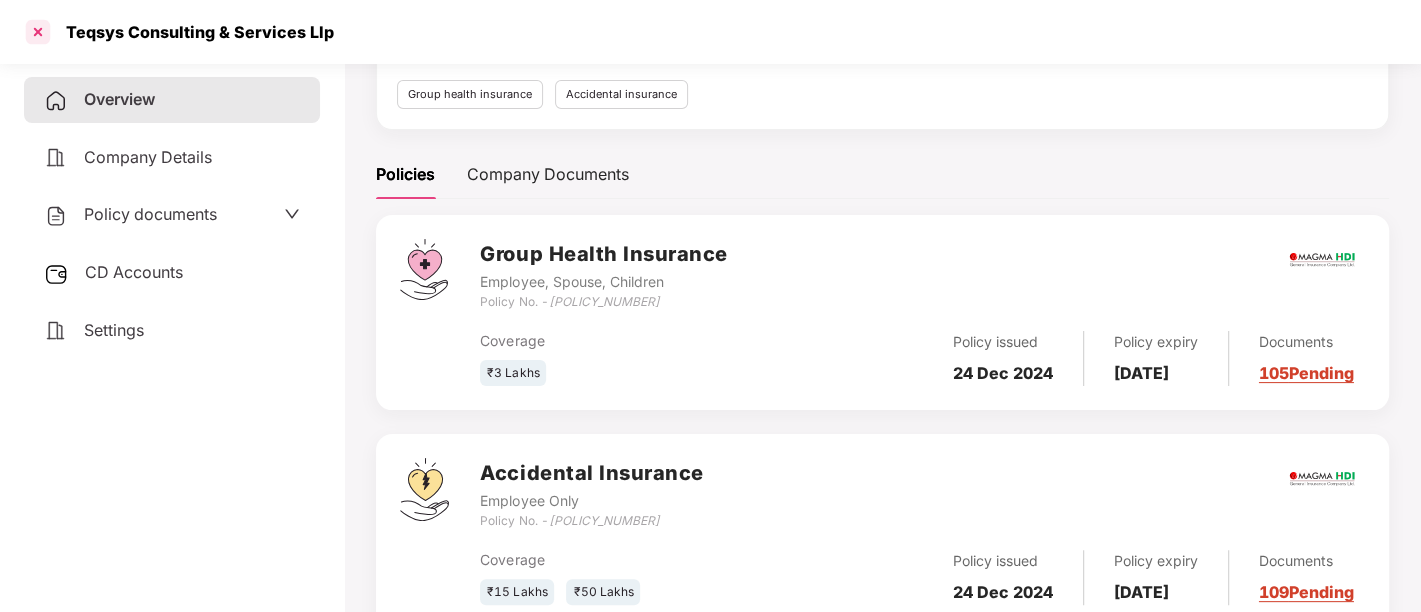 click at bounding box center (38, 32) 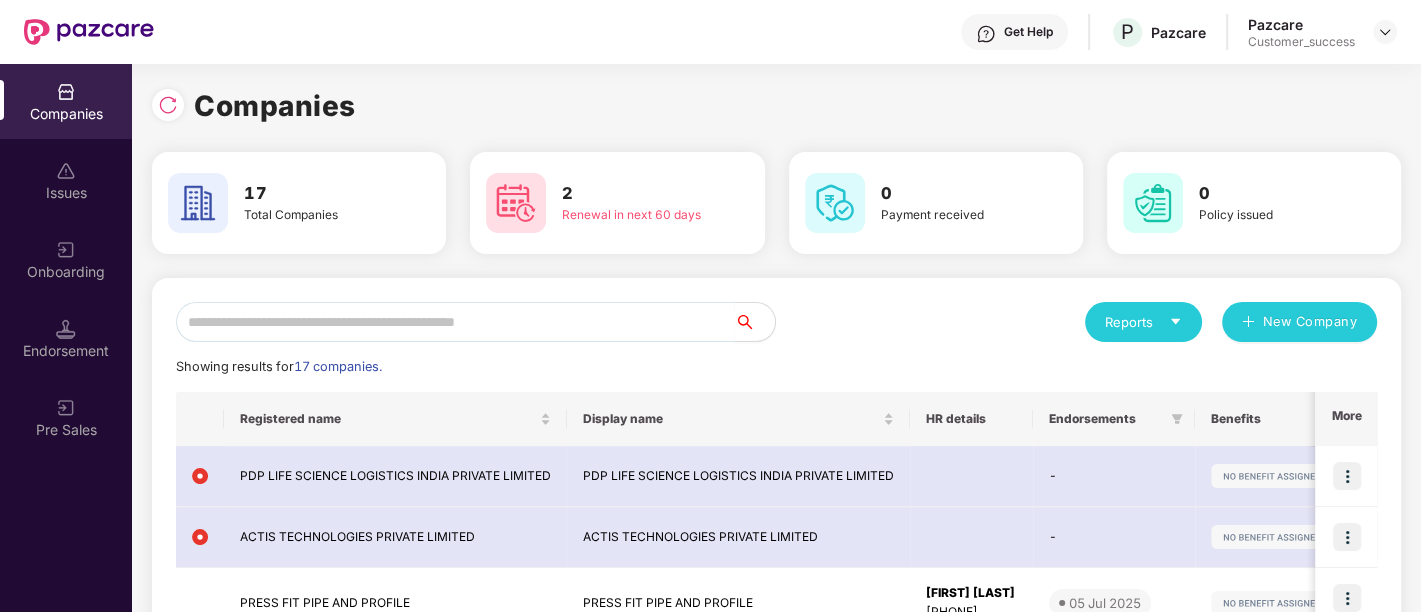 scroll, scrollTop: 0, scrollLeft: 0, axis: both 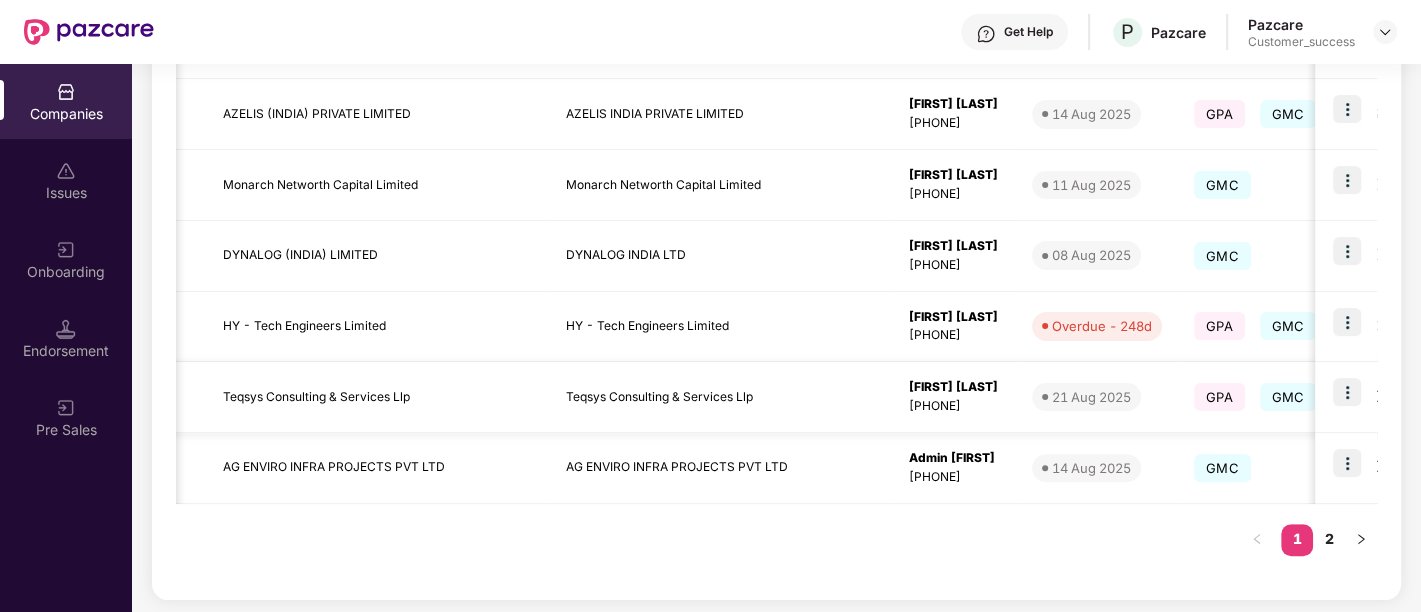 click at bounding box center [1347, 392] 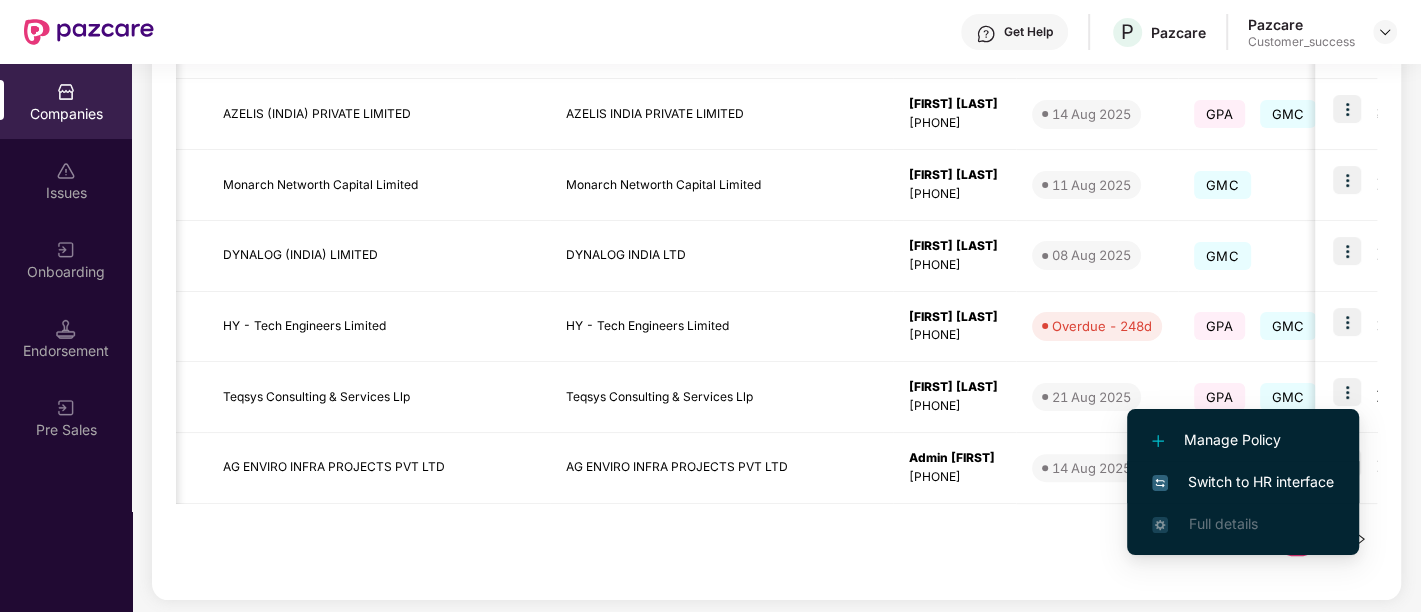 click on "Switch to HR interface" at bounding box center (1243, 482) 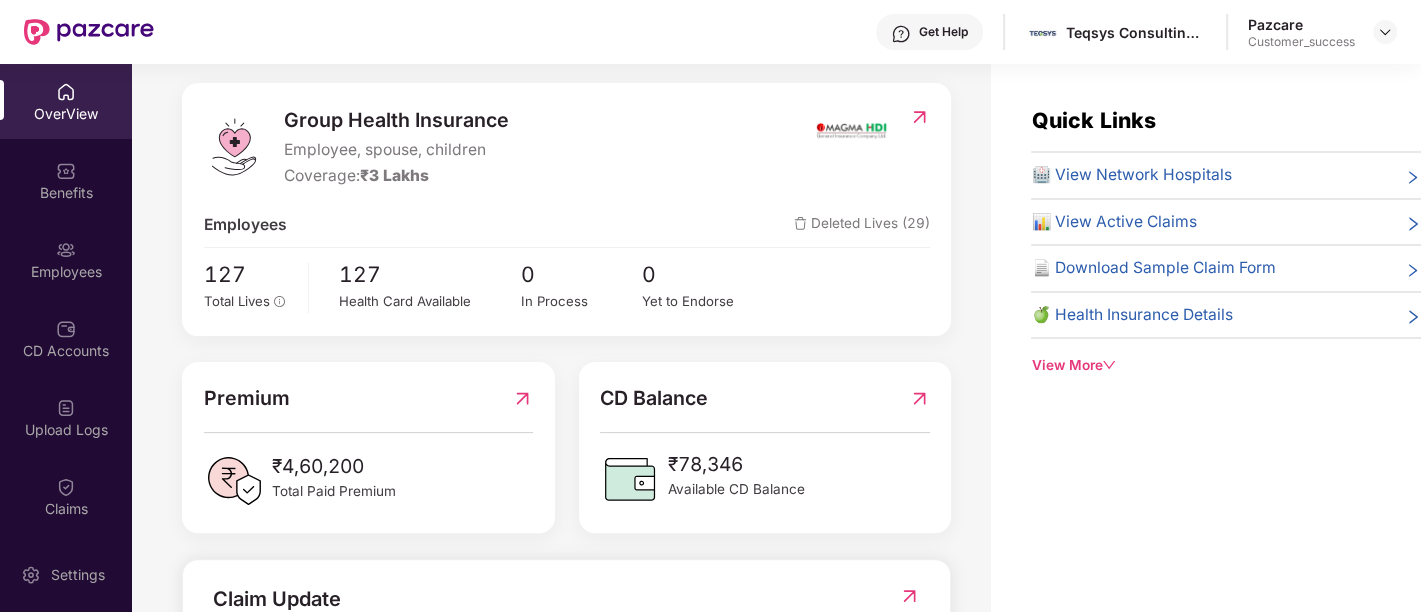 scroll, scrollTop: 0, scrollLeft: 0, axis: both 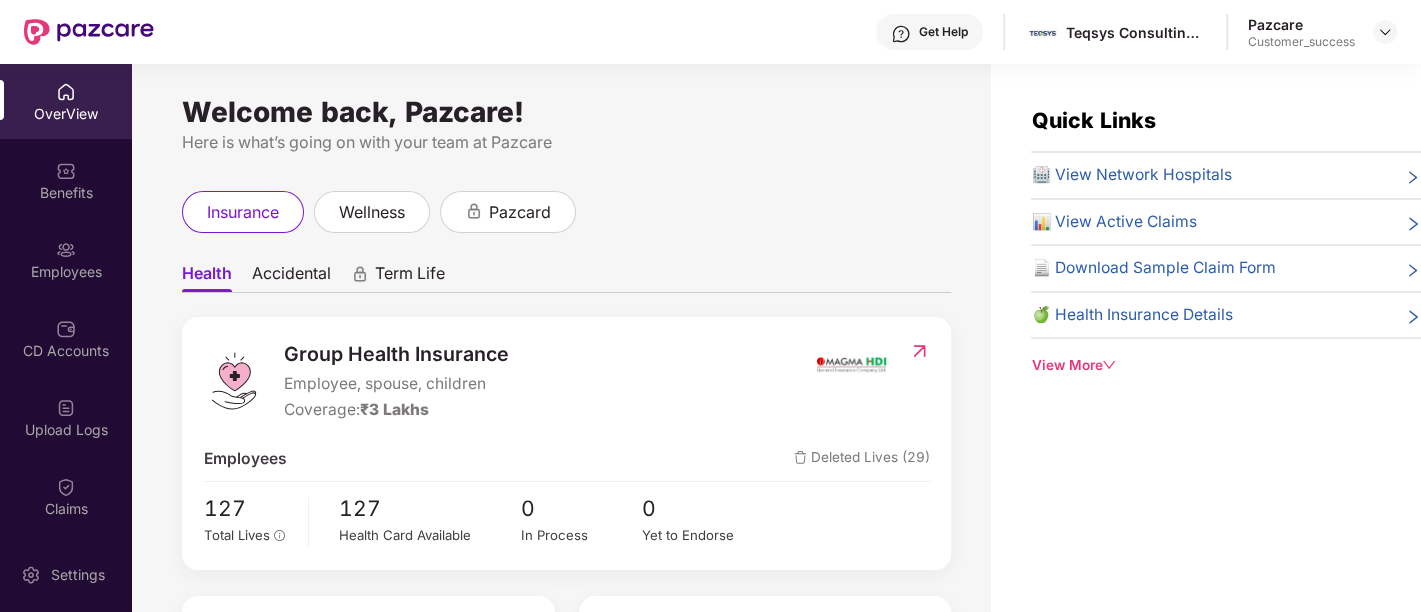 click on "Accidental" at bounding box center (291, 277) 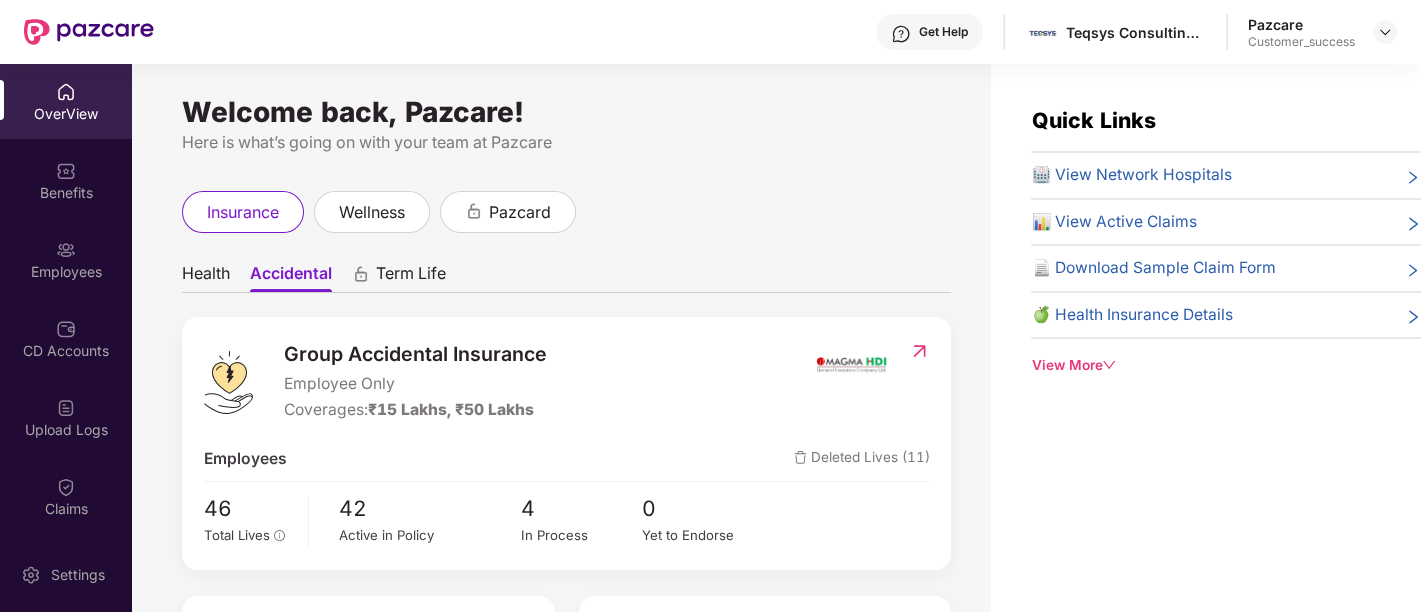 click on "Health" at bounding box center (206, 277) 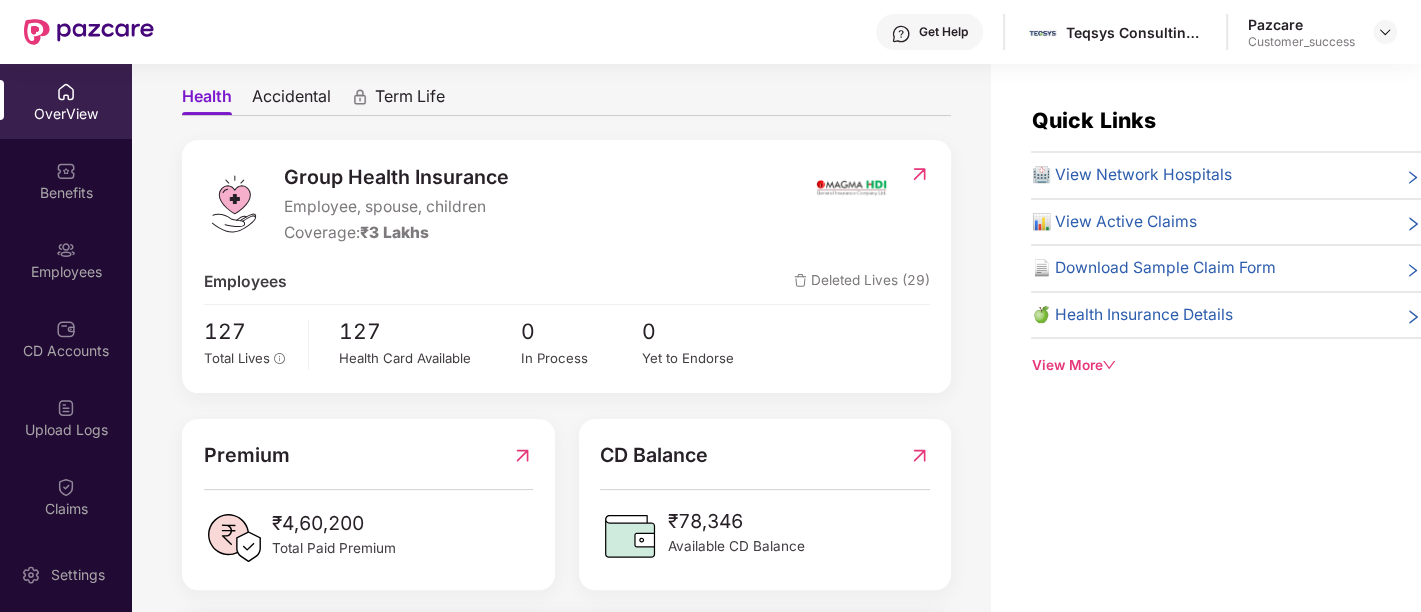 scroll, scrollTop: 0, scrollLeft: 0, axis: both 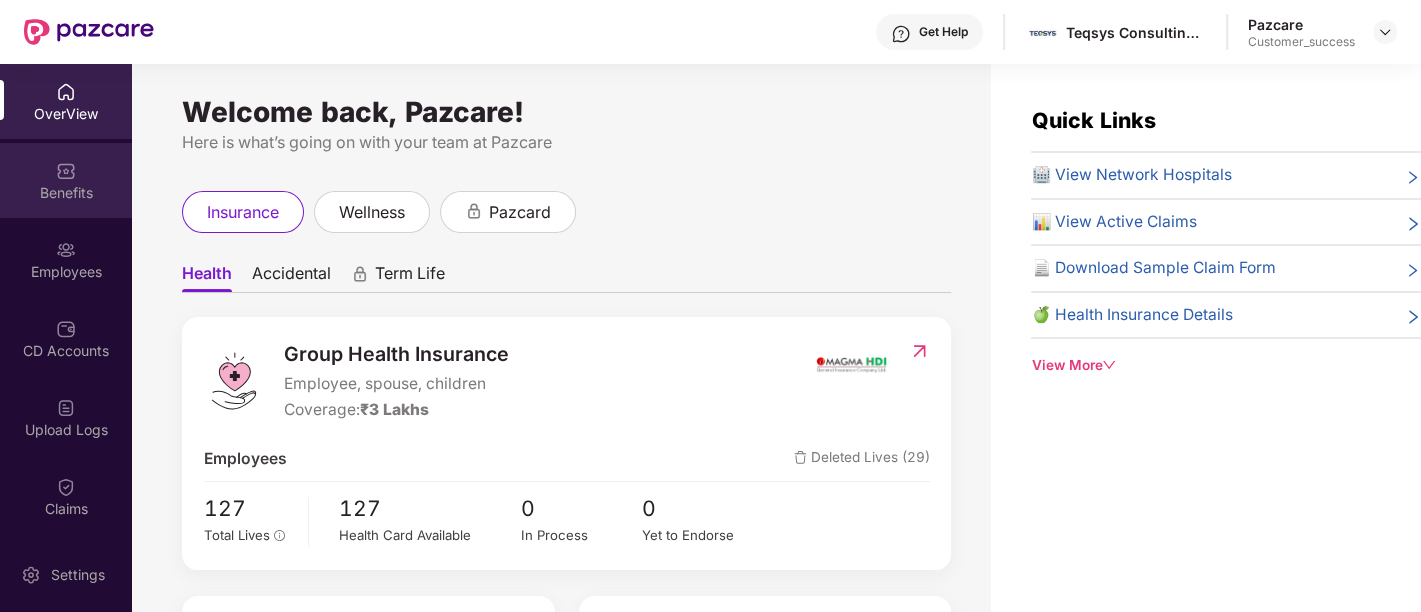 click on "Benefits" at bounding box center (66, 193) 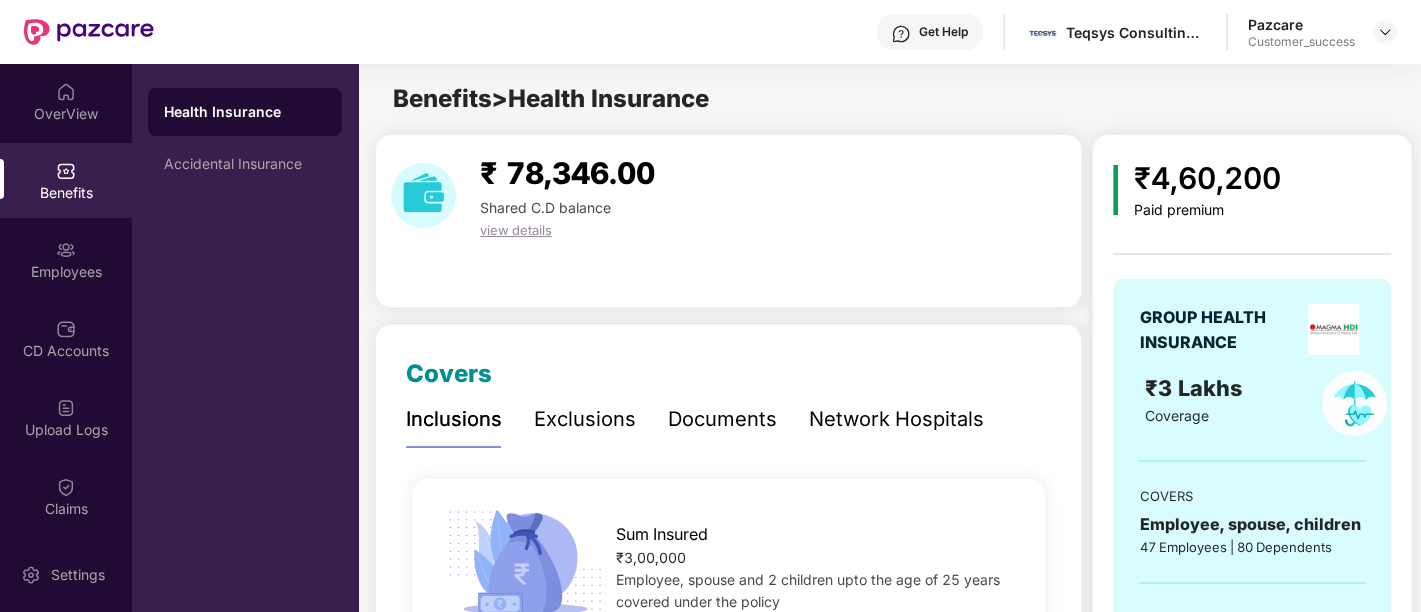scroll, scrollTop: 93, scrollLeft: 0, axis: vertical 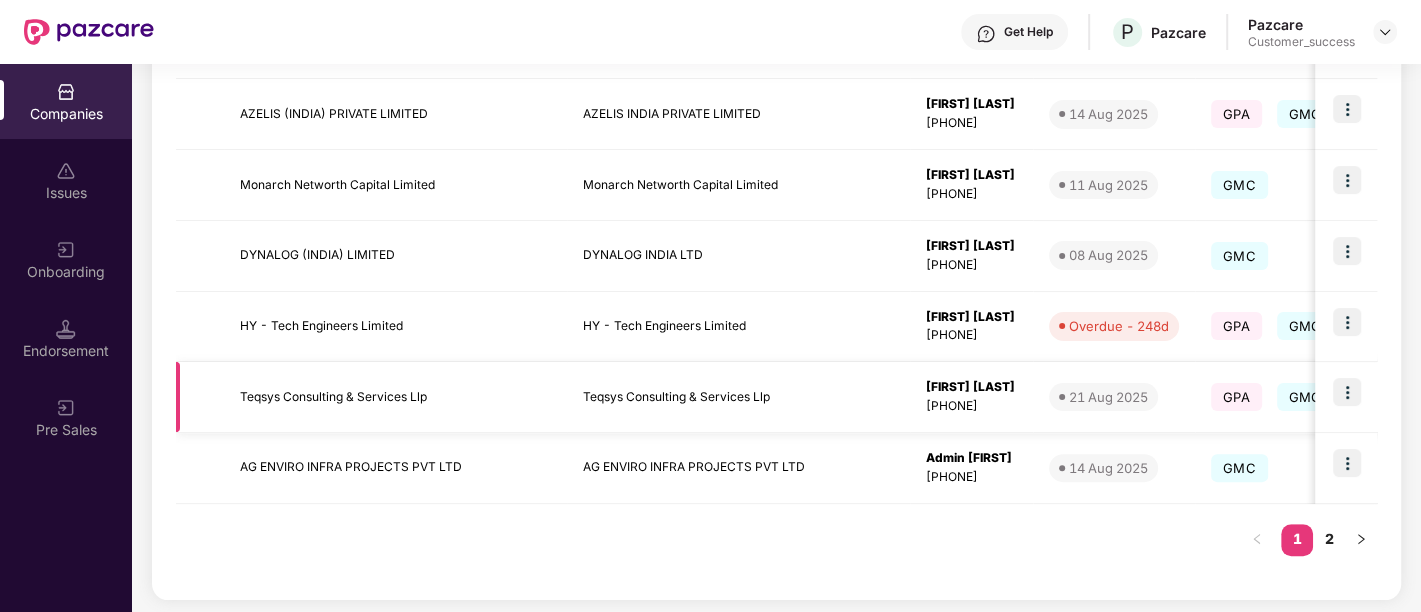 click at bounding box center (1347, 392) 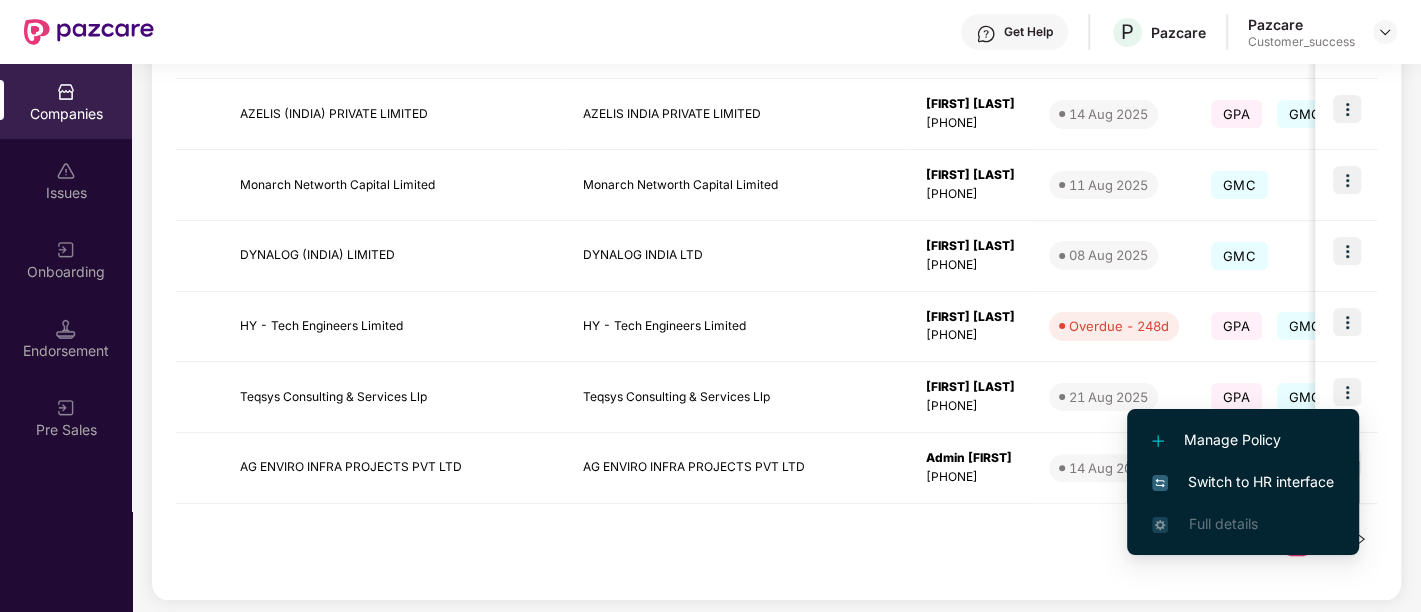 click on "Switch to HR interface" at bounding box center [1243, 482] 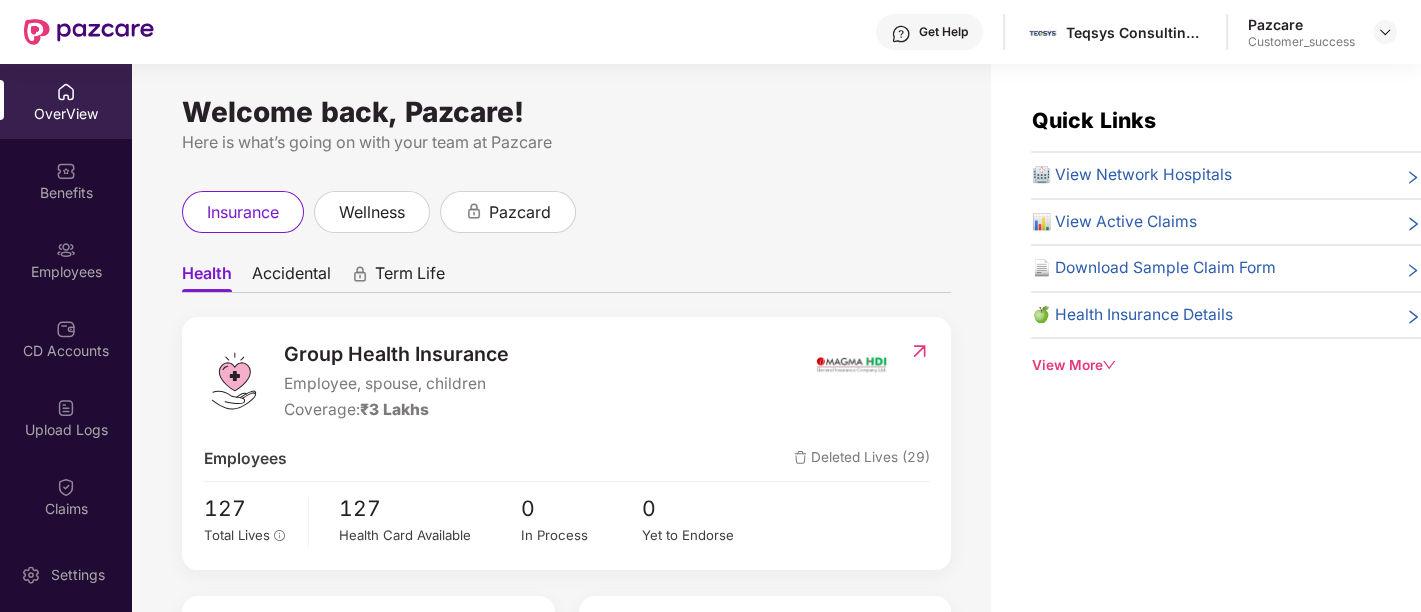 scroll, scrollTop: 63, scrollLeft: 0, axis: vertical 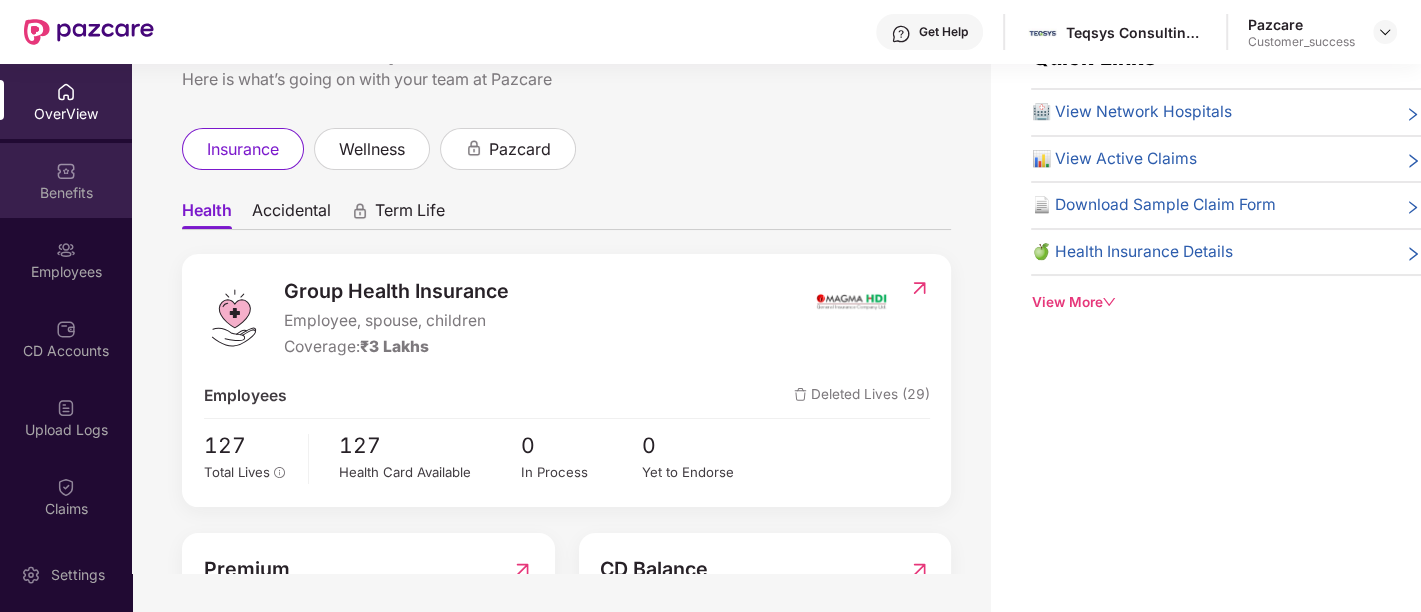 click at bounding box center (66, 169) 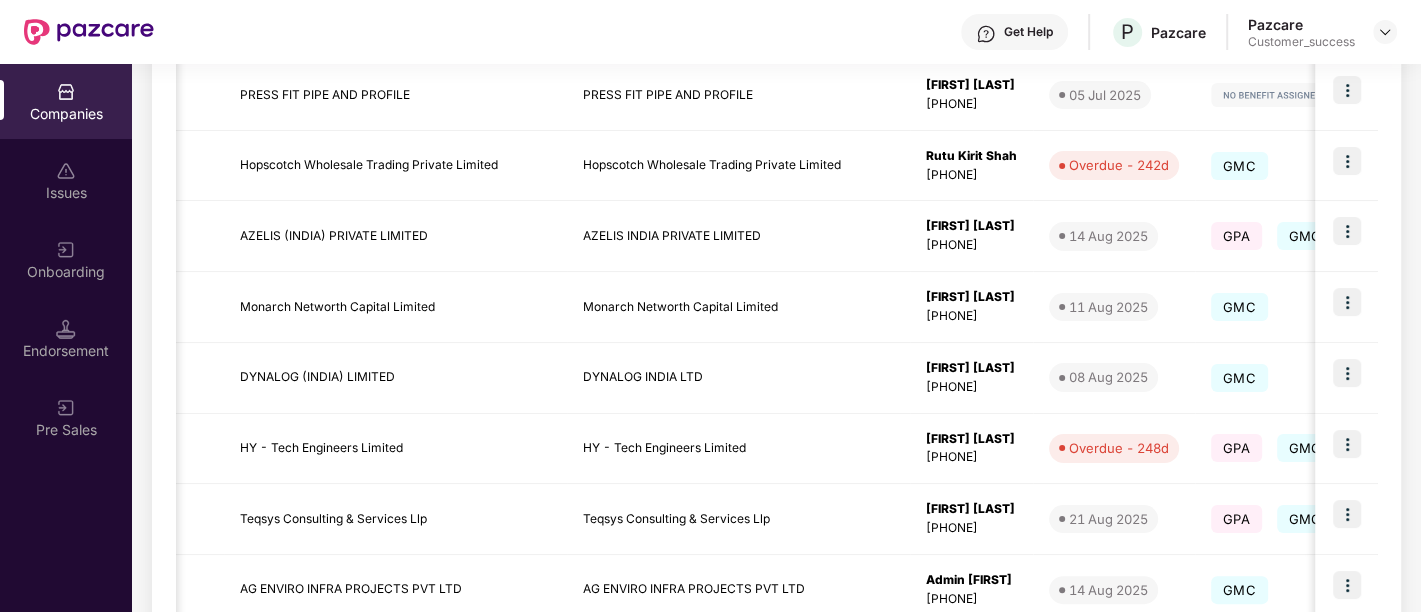 scroll, scrollTop: 508, scrollLeft: 0, axis: vertical 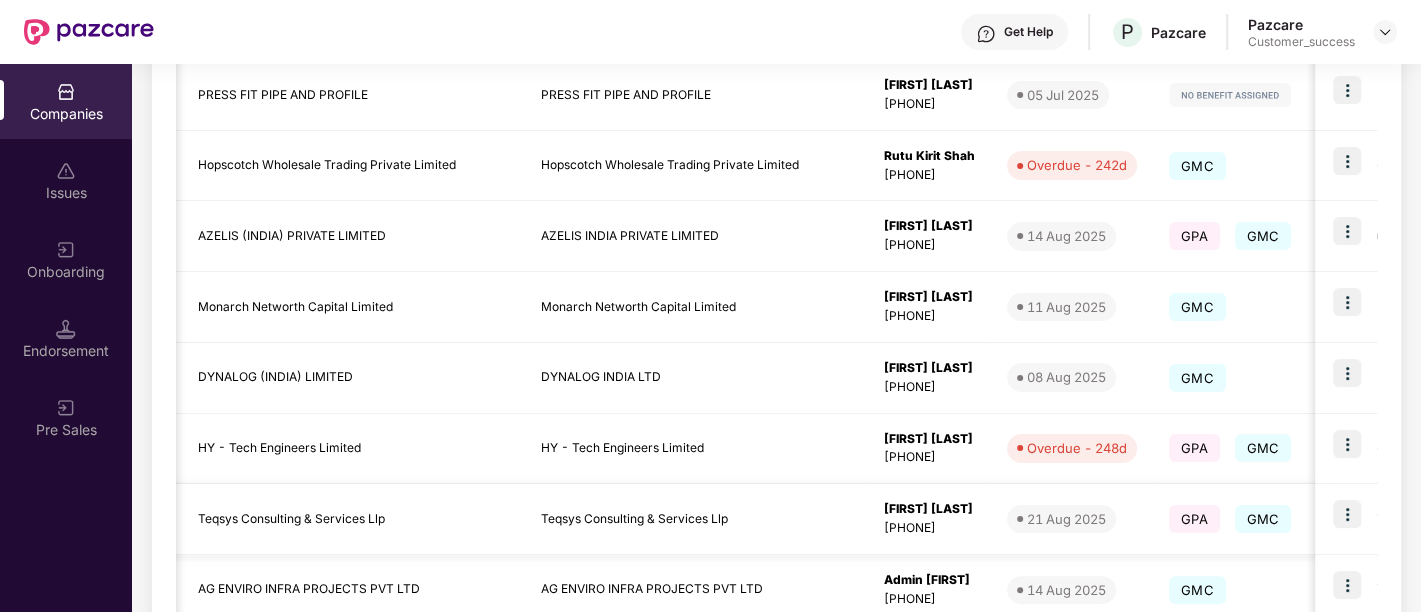 click at bounding box center (1347, 514) 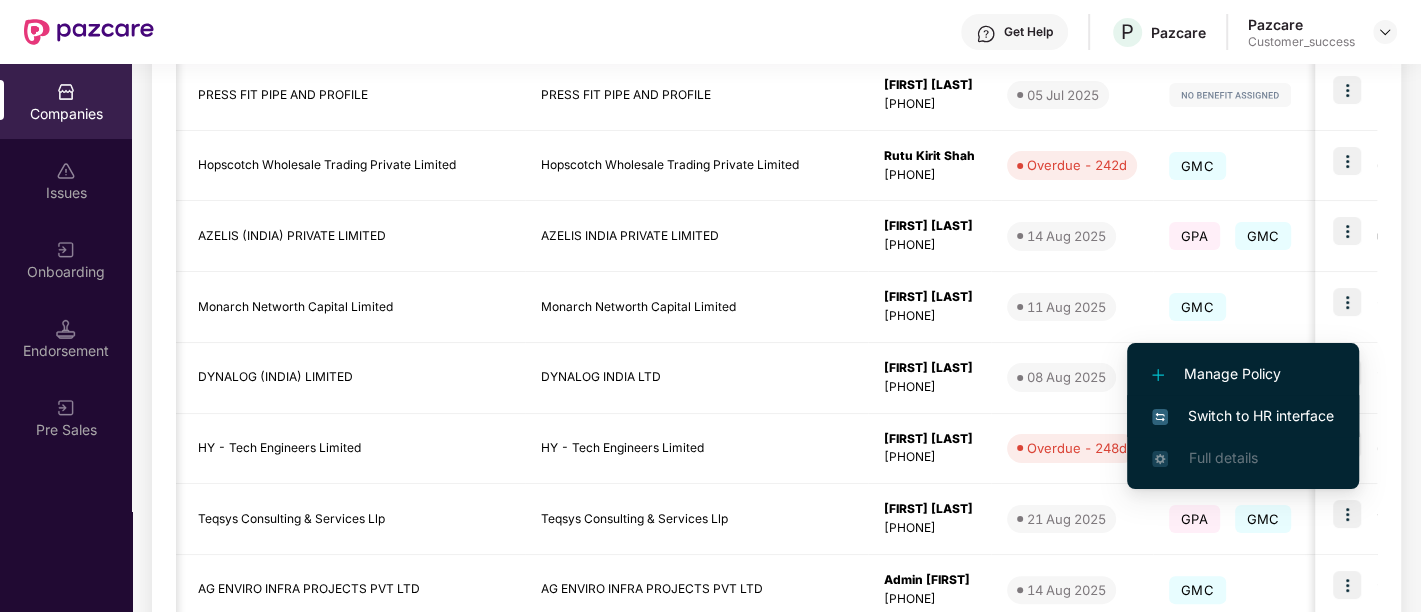 click on "Switch to HR interface" at bounding box center [1243, 416] 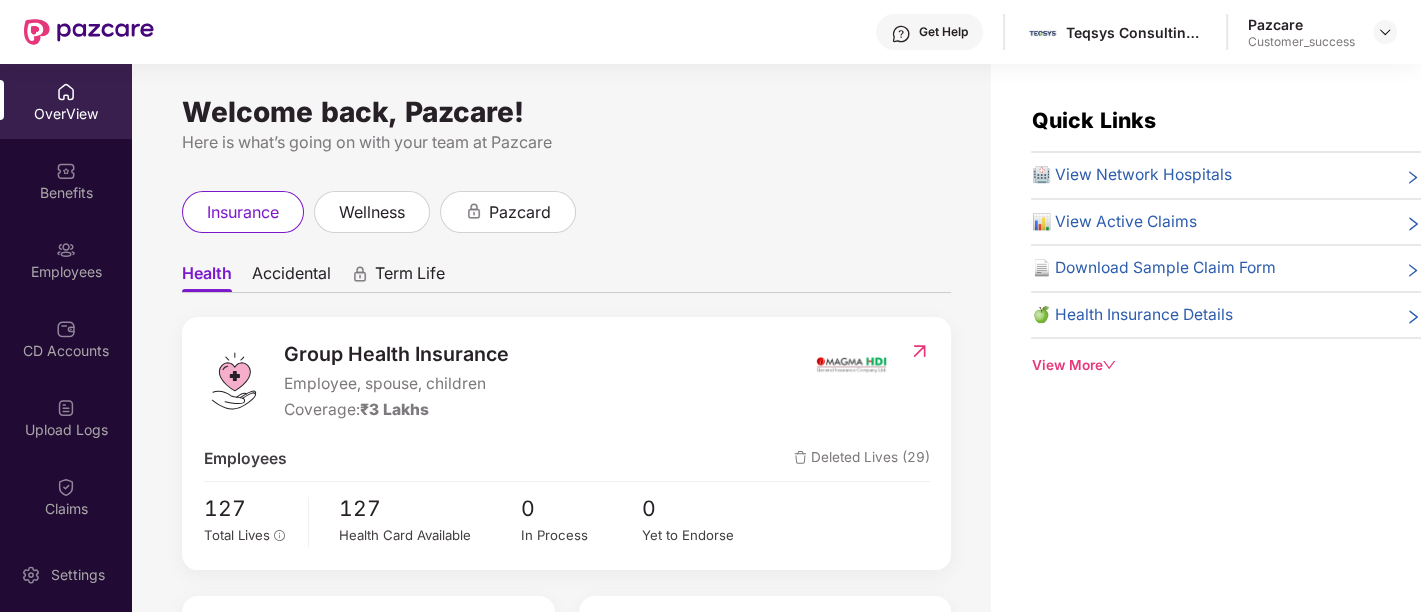 scroll, scrollTop: 63, scrollLeft: 0, axis: vertical 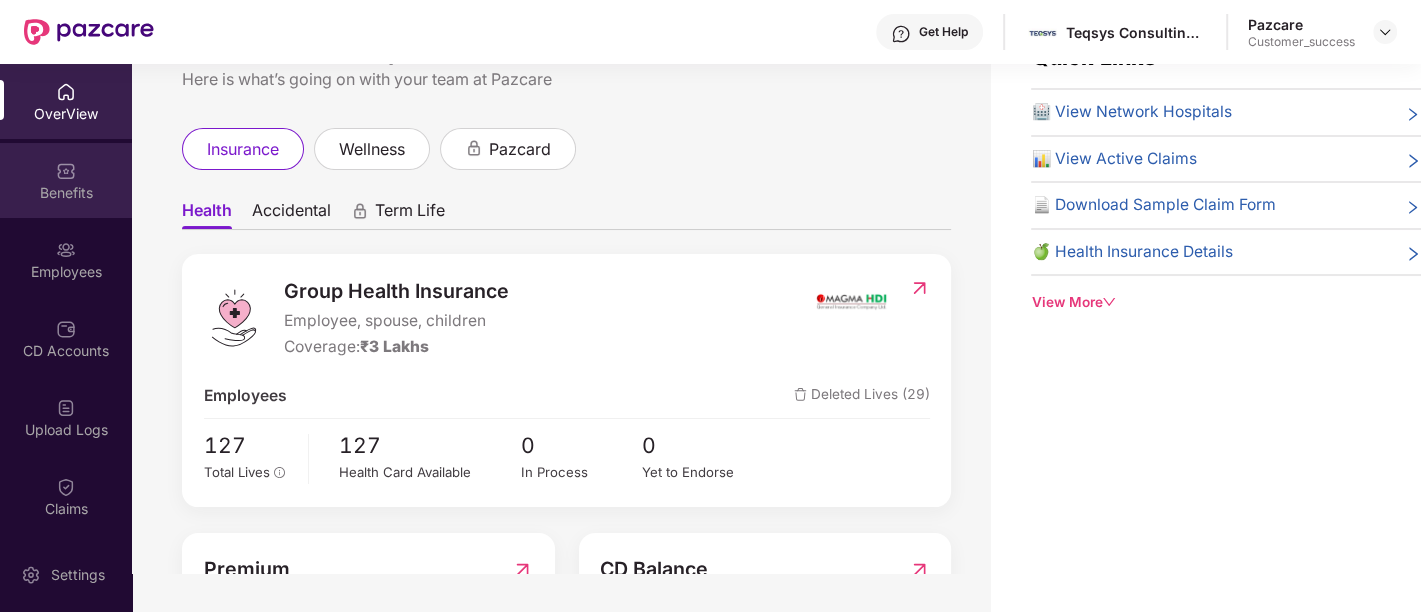 click on "Benefits" at bounding box center (66, 193) 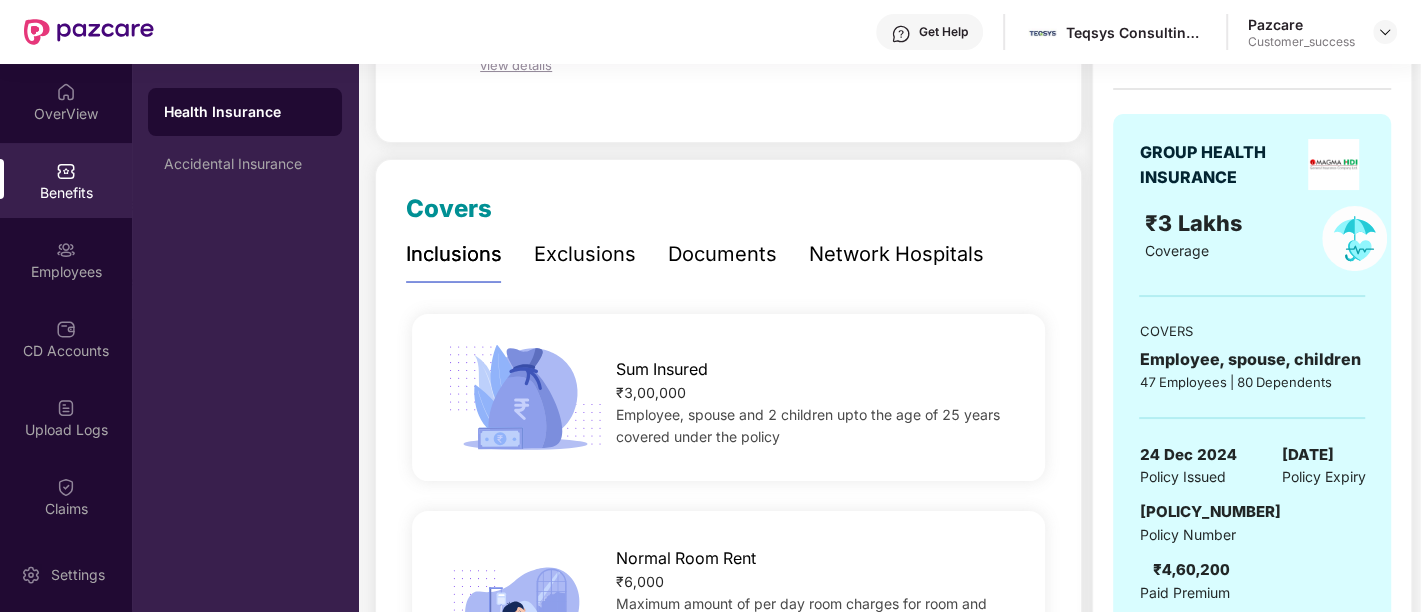 scroll, scrollTop: 197, scrollLeft: 0, axis: vertical 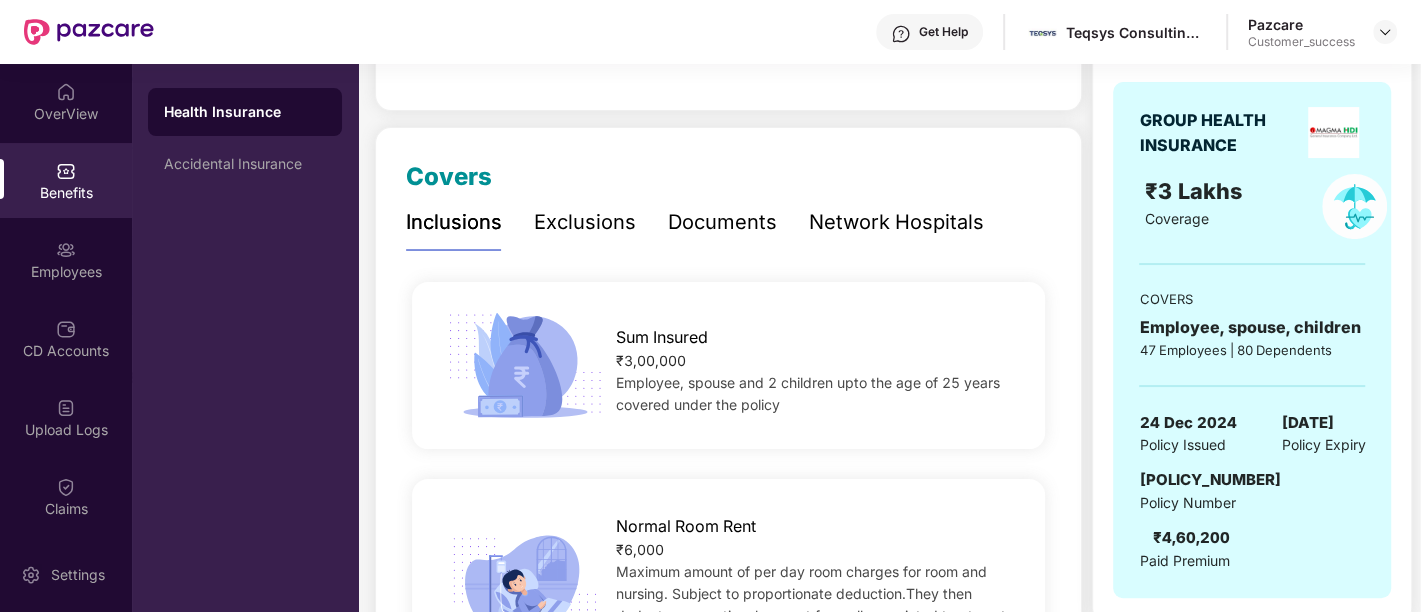 click on "Covers Inclusions Exclusions Documents Network Hospitals Sum Insured ₹3,00,000 Employee, spouse and 2 children upto the age of 25 years covered under the policy Normal Room Rent ₹6,000 Maximum amount of per day room charges for room and nursing. Subject to proportionate deduction.They then deduct a proportional amount from all associated treatment costs, including surgery fees, tests, doctor consultation and visiting charges, ICU charges, etc ICU Room Rent ₹12,000 Maximum amount of per day room charges for ICU room and nursing. Subject to proportionate deduction.They then deduct a proportional amount from all associated treatment costs, including surgery fees, tests, doctor consultation and visiting charges, ICU charges, etc Disease wise capping No limit No Disease Wise Capping. Payment Of Cover Will Be Proportionate To Cover On Room Rent & Upto Sum Insured. Please Refer Policy Terms And Condition For Complete Details. Pre Hospitalization 30 days Post Hospitalization 60 days Deductible Applicable As per" at bounding box center (728, 2179) 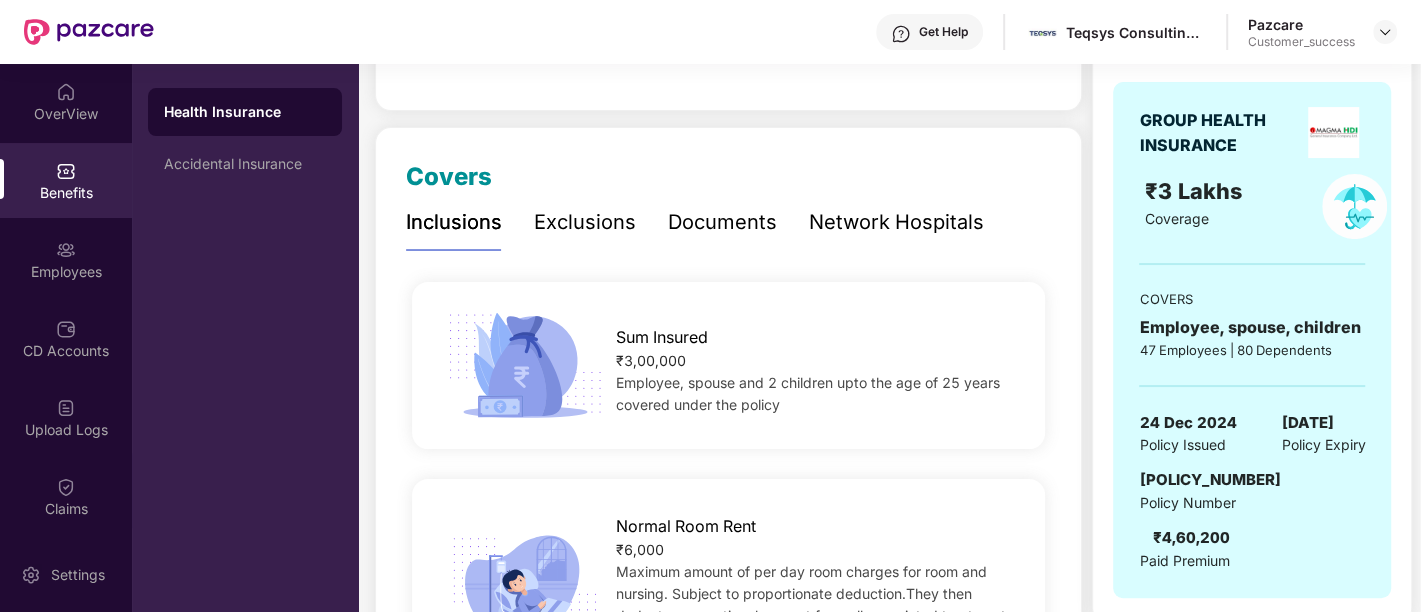 click on "Covers Inclusions Exclusions Documents Network Hospitals Sum Insured ₹3,00,000 Employee, spouse and 2 children upto the age of 25 years covered under the policy Normal Room Rent ₹6,000 Maximum amount of per day room charges for room and nursing. Subject to proportionate deduction.They then deduct a proportional amount from all associated treatment costs, including surgery fees, tests, doctor consultation and visiting charges, ICU charges, etc ICU Room Rent ₹12,000 Maximum amount of per day room charges for ICU room and nursing. Subject to proportionate deduction.They then deduct a proportional amount from all associated treatment costs, including surgery fees, tests, doctor consultation and visiting charges, ICU charges, etc Disease wise capping No limit No Disease Wise Capping. Payment Of Cover Will Be Proportionate To Cover On Room Rent & Upto Sum Insured. Please Refer Policy Terms And Condition For Complete Details. Pre Hospitalization 30 days Post Hospitalization 60 days Deductible Applicable As per" at bounding box center [728, 2164] 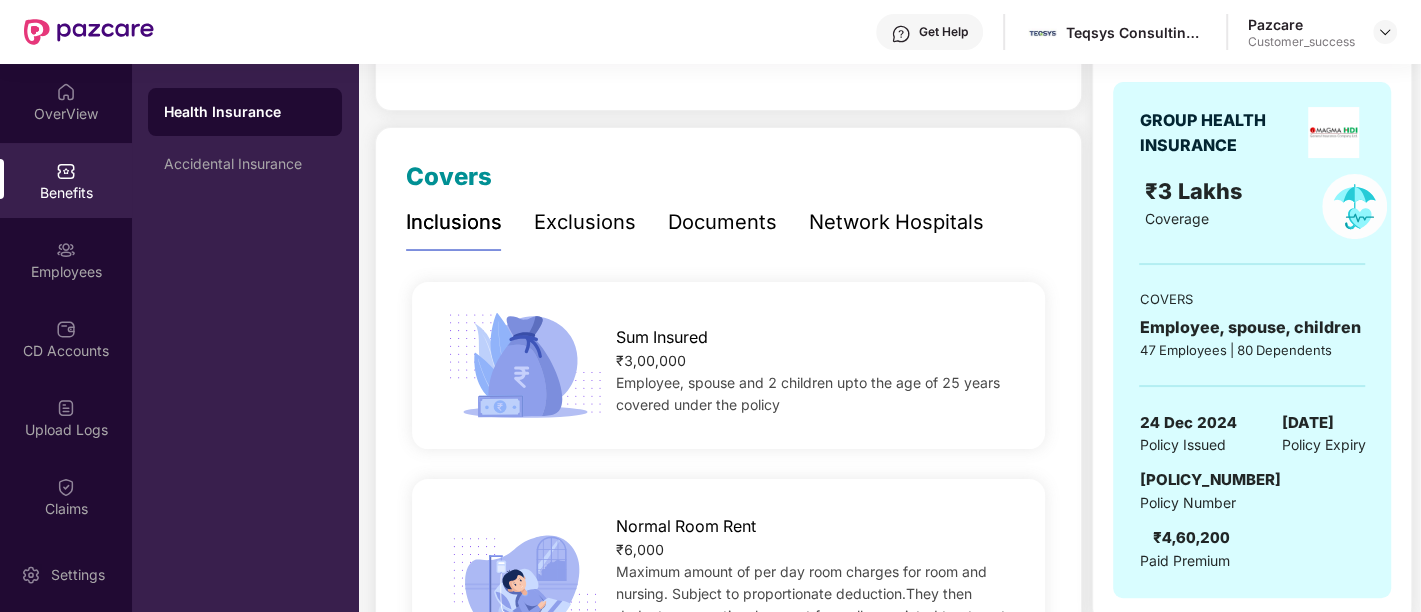 click on "₹ 78,346.00 Shared C.D balance view details Covers Inclusions Exclusions Documents Network Hospitals Sum Insured ₹3,00,000 Employee, spouse and 2 children upto the age of 25 years covered under the policy Normal Room Rent ₹6,000 Maximum amount of per day room charges for room and nursing. Subject to proportionate deduction.They then deduct a proportional amount from all associated treatment costs, including surgery fees, tests, doctor consultation and visiting charges, ICU charges, etc ICU Room Rent ₹12,000 Maximum amount of per day room charges for ICU room and nursing. Subject to proportionate deduction.They then deduct a proportional amount from all associated treatment costs, including surgery fees, tests, doctor consultation and visiting charges, ICU charges, etc Disease wise capping No limit No Disease Wise Capping. Payment Of Cover Will Be Proportionate To Cover On Room Rent & Upto Sum Insured. Please Refer Policy Terms And Condition For Complete Details. Pre Hospitalization 30 days 60 days As" at bounding box center [728, 2092] 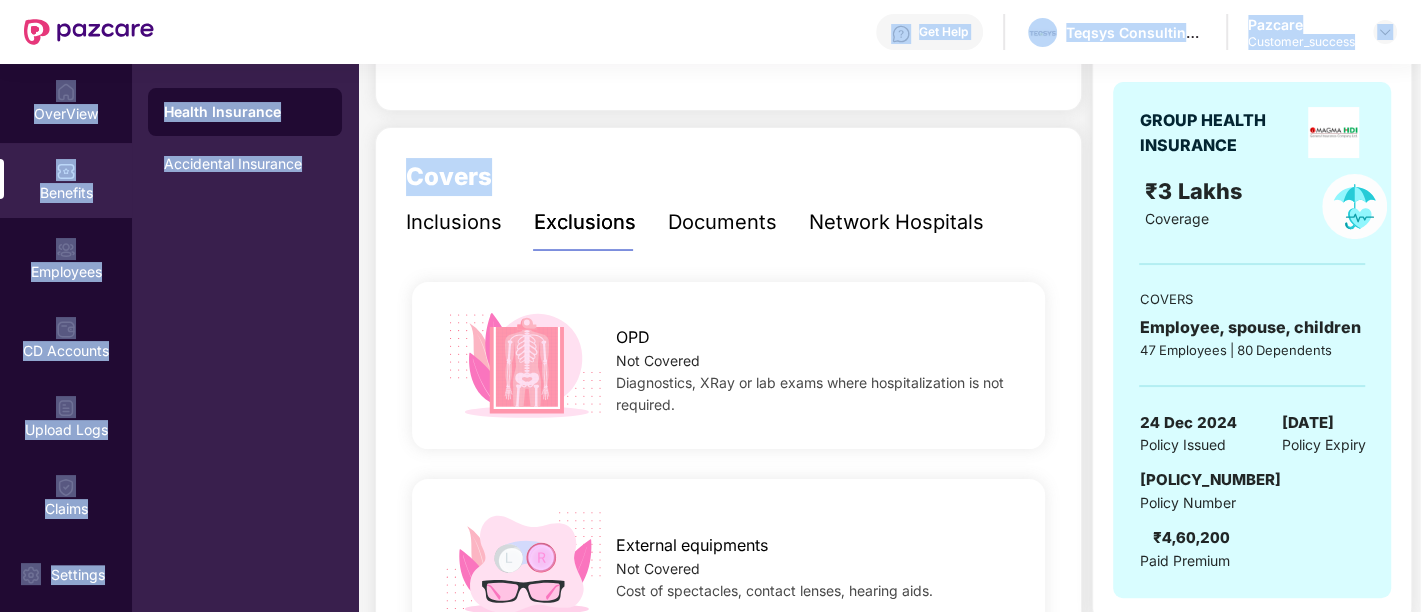 drag, startPoint x: 575, startPoint y: 155, endPoint x: 188, endPoint y: -129, distance: 480.02603 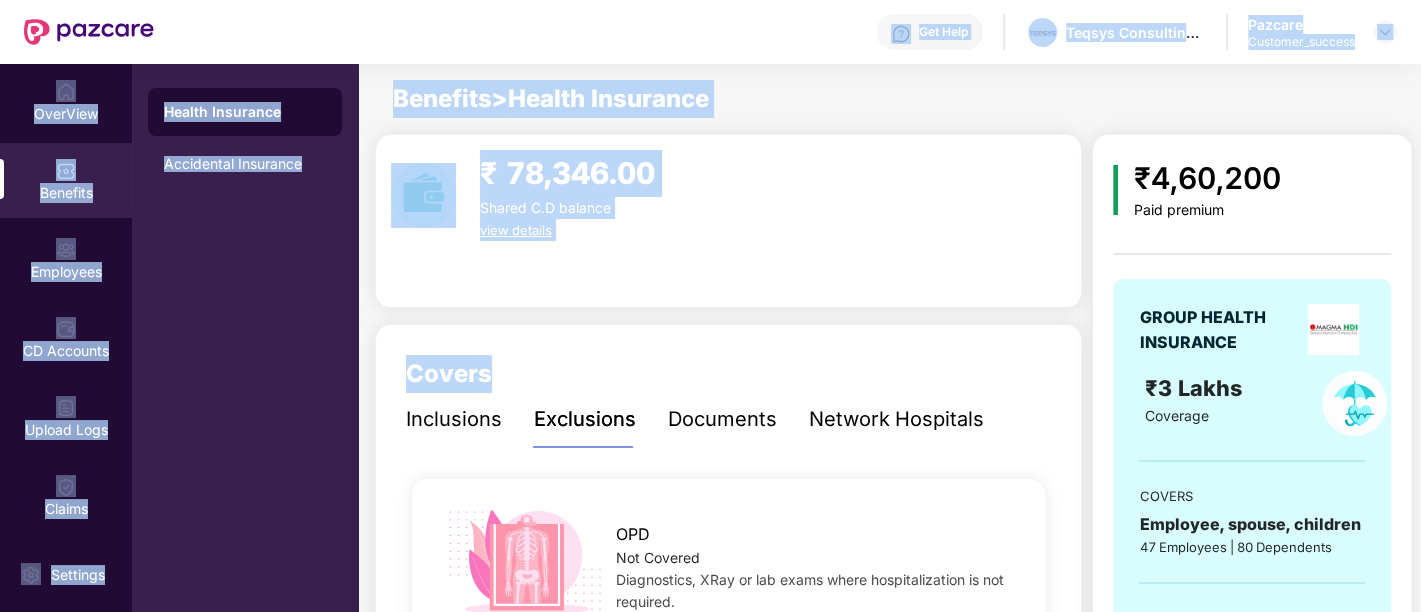 click on "Get Help Teqsys Consulting & Services Llp Pazcare Customer_success" at bounding box center [775, 32] 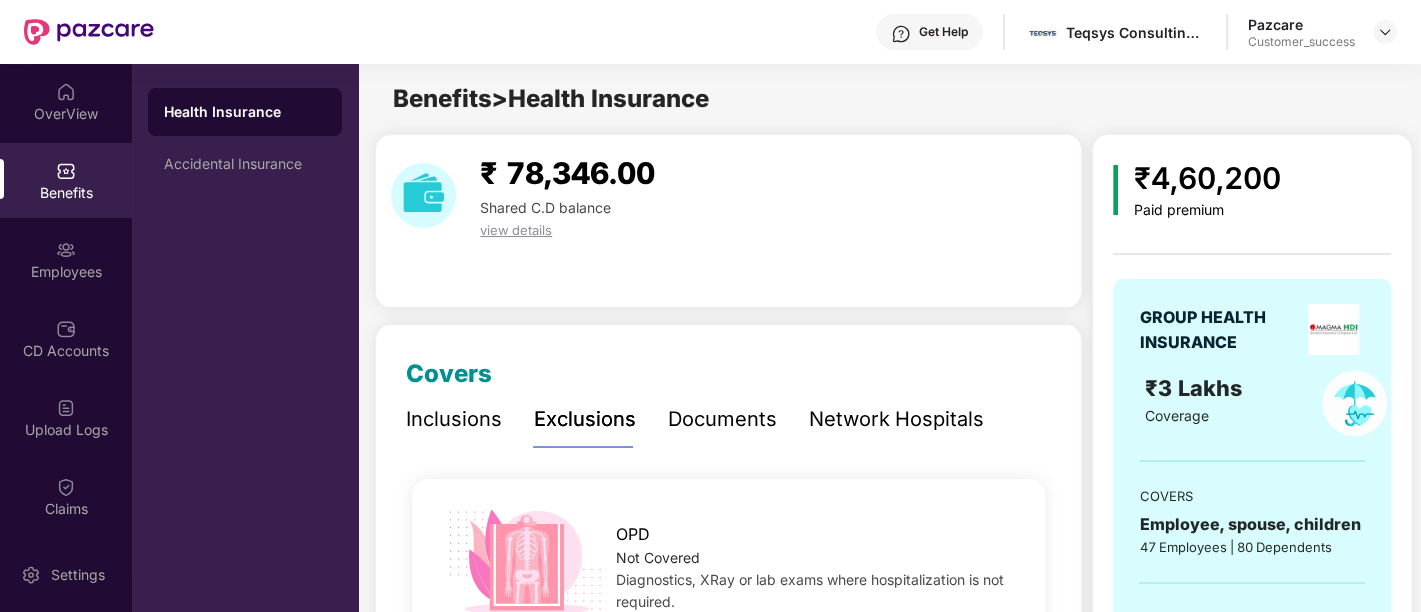 click on "Get Help Teqsys Consulting & Services Llp Pazcare Customer_success" at bounding box center (775, 32) 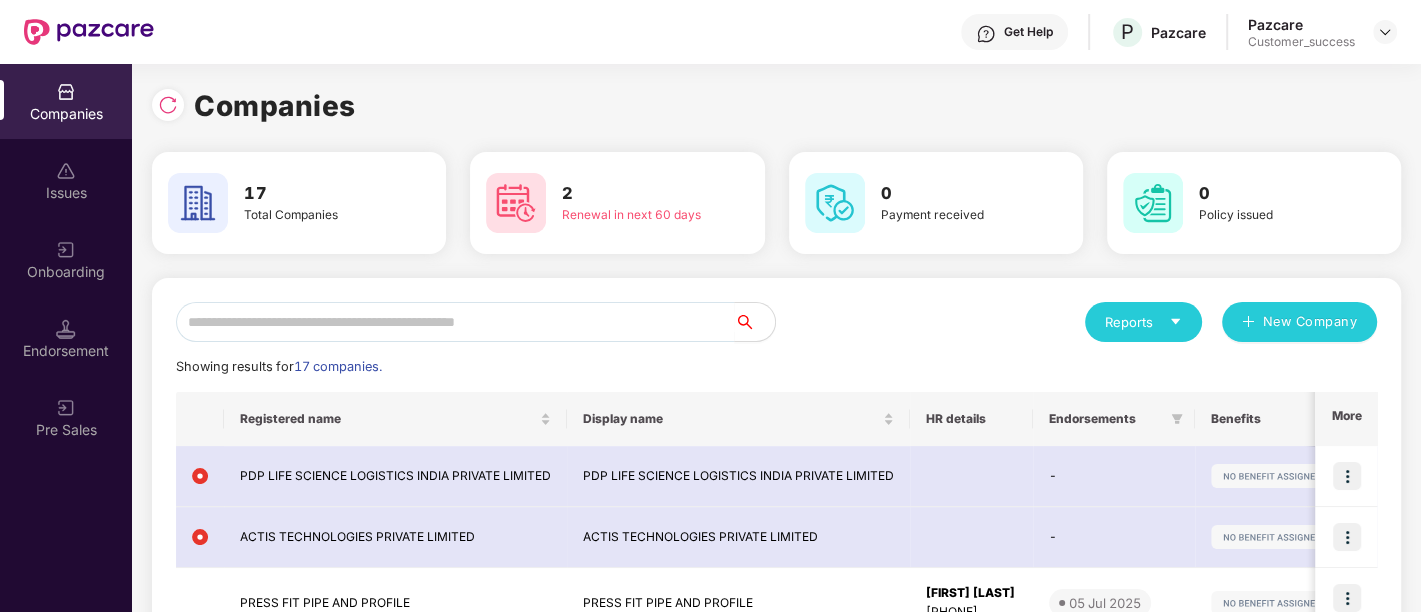 scroll, scrollTop: 0, scrollLeft: 1, axis: horizontal 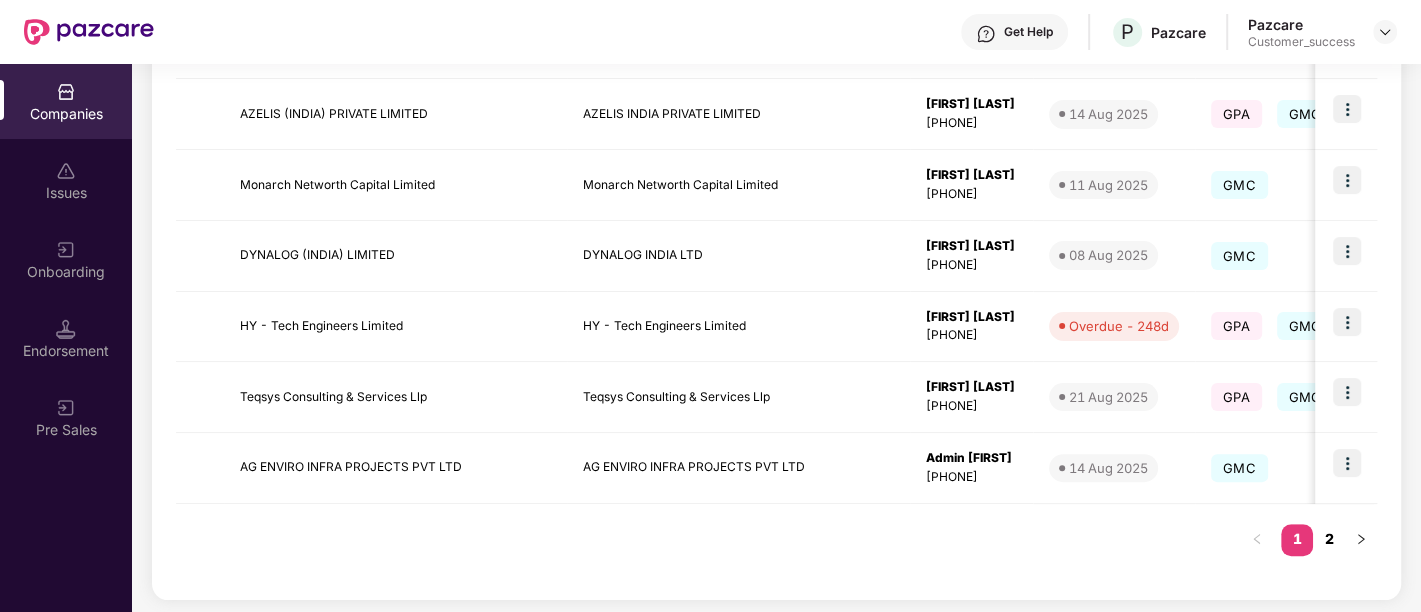 click on "2" at bounding box center (1329, 539) 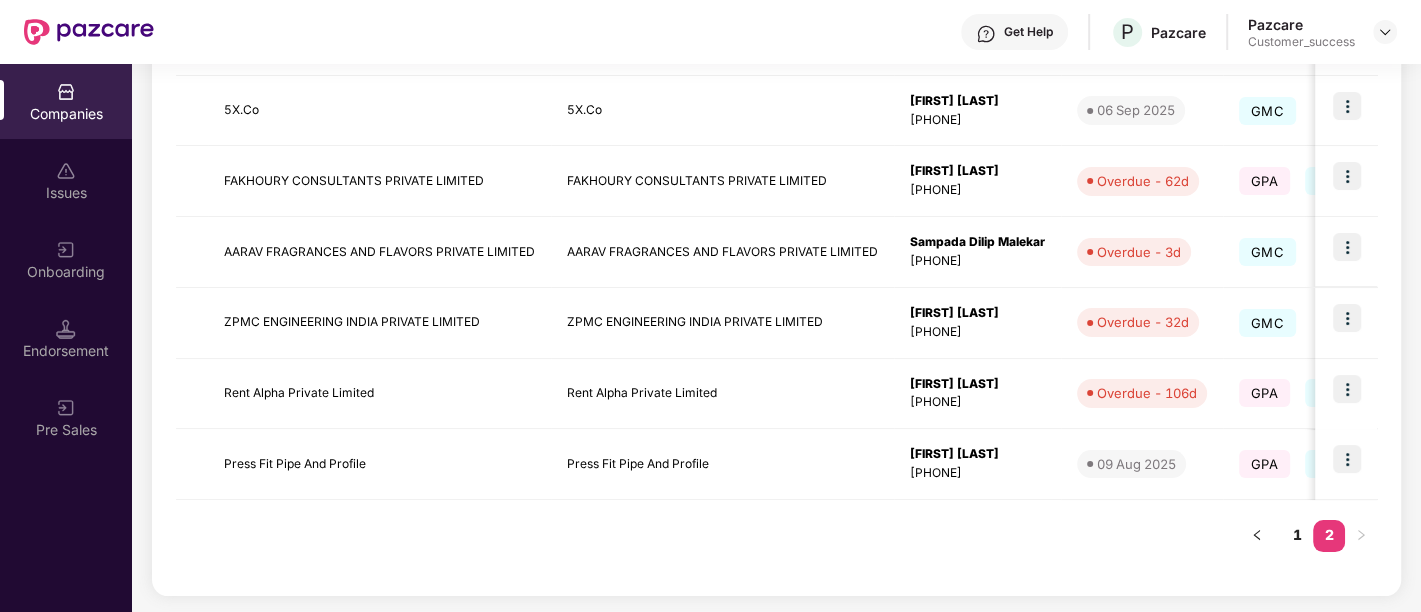 scroll, scrollTop: 438, scrollLeft: 0, axis: vertical 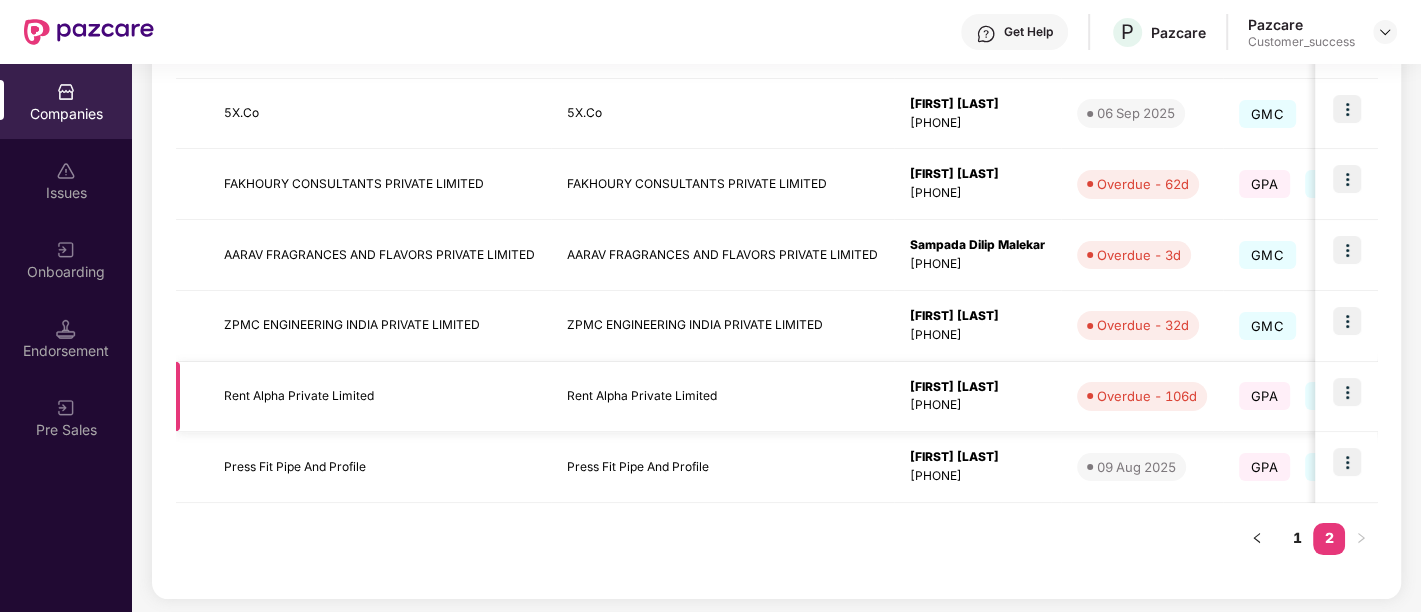 click at bounding box center [1347, 392] 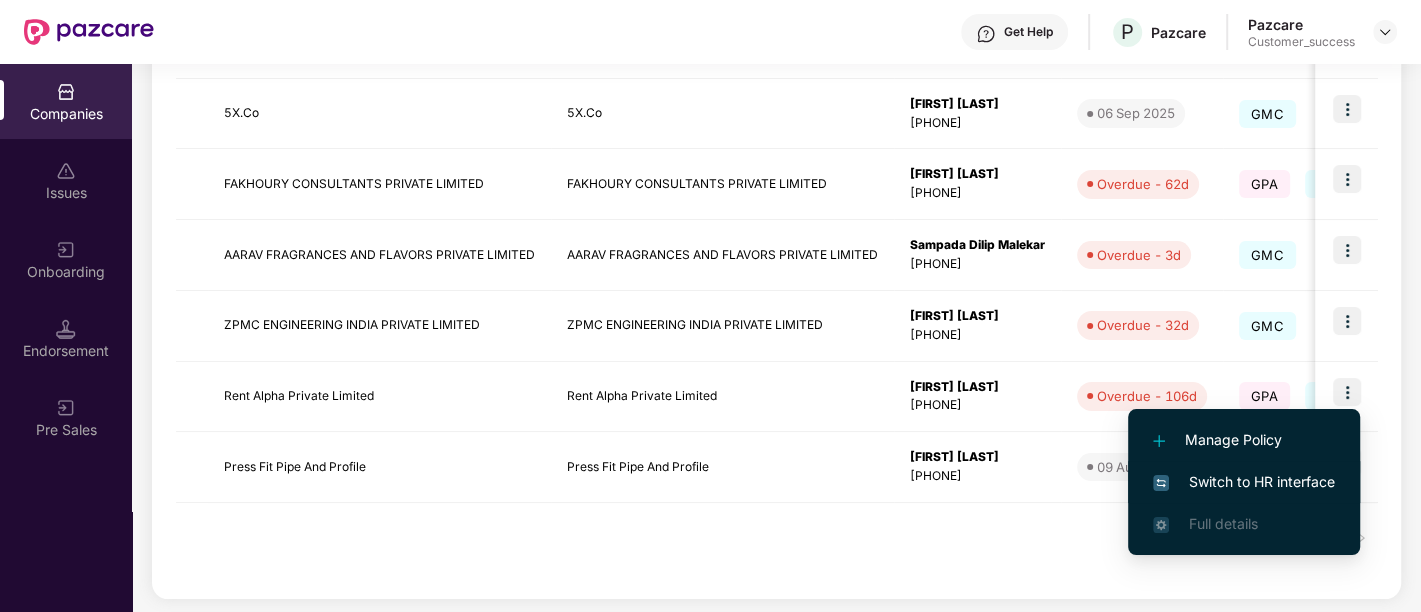 click on "Switch to HR interface" at bounding box center [1244, 482] 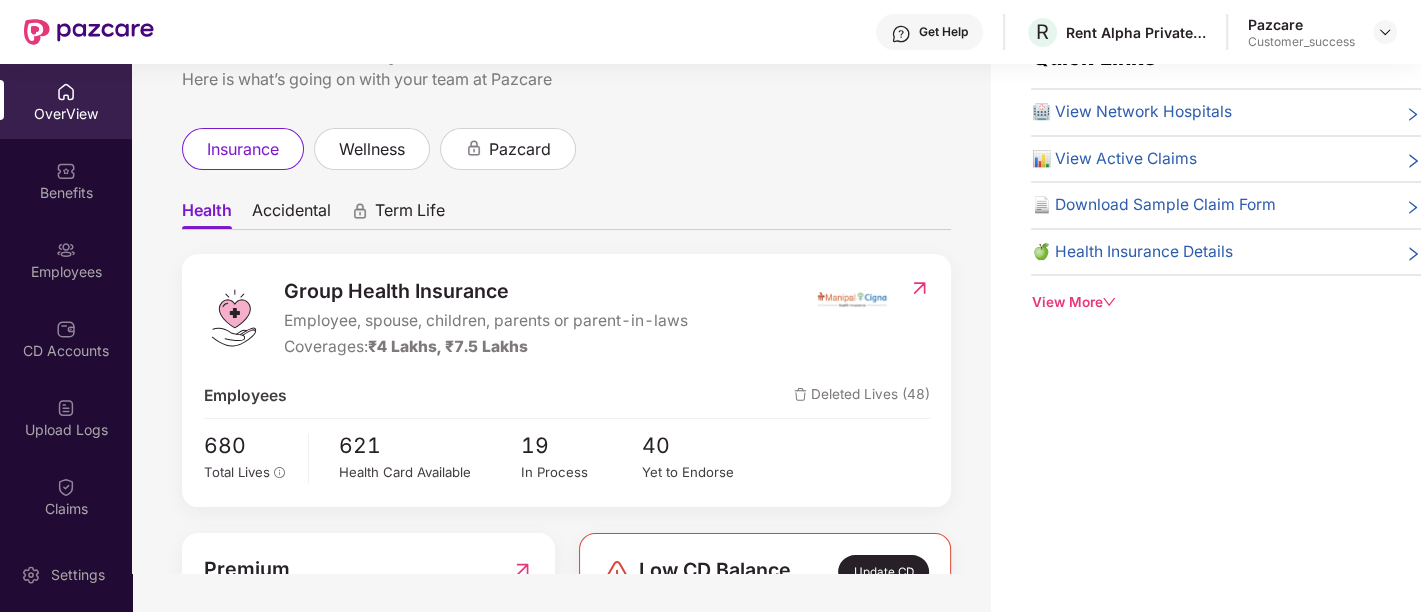 scroll, scrollTop: 0, scrollLeft: 0, axis: both 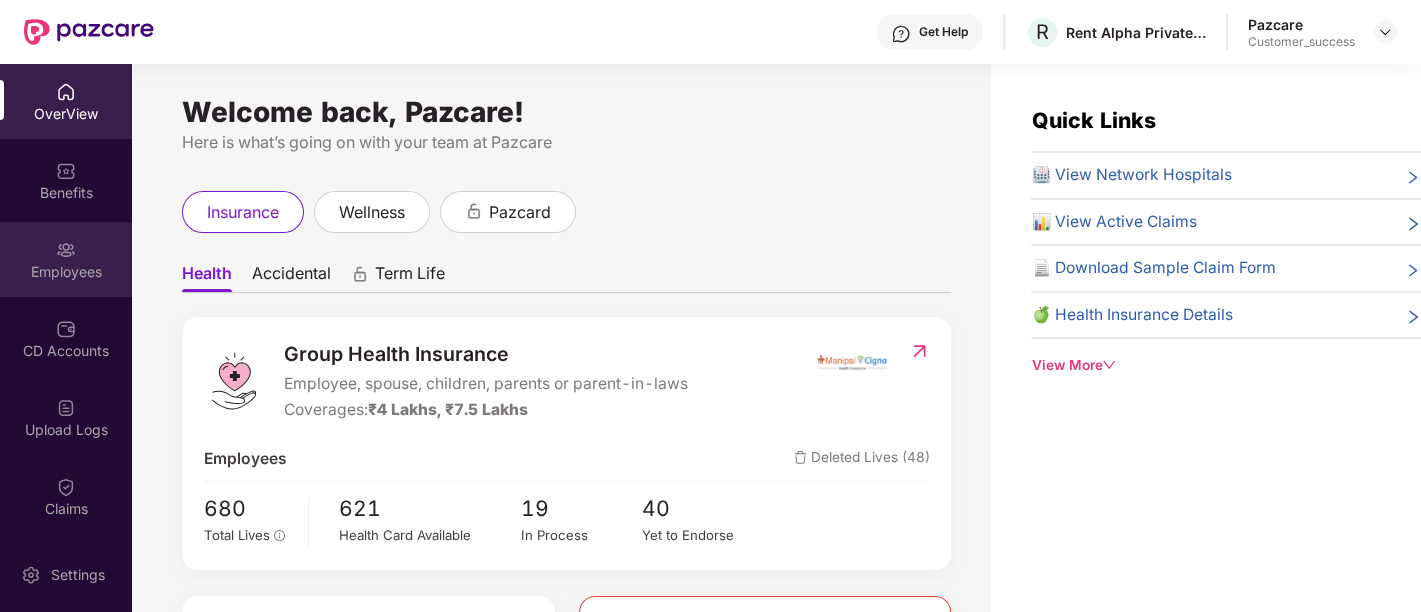 click on "Employees" at bounding box center [66, 272] 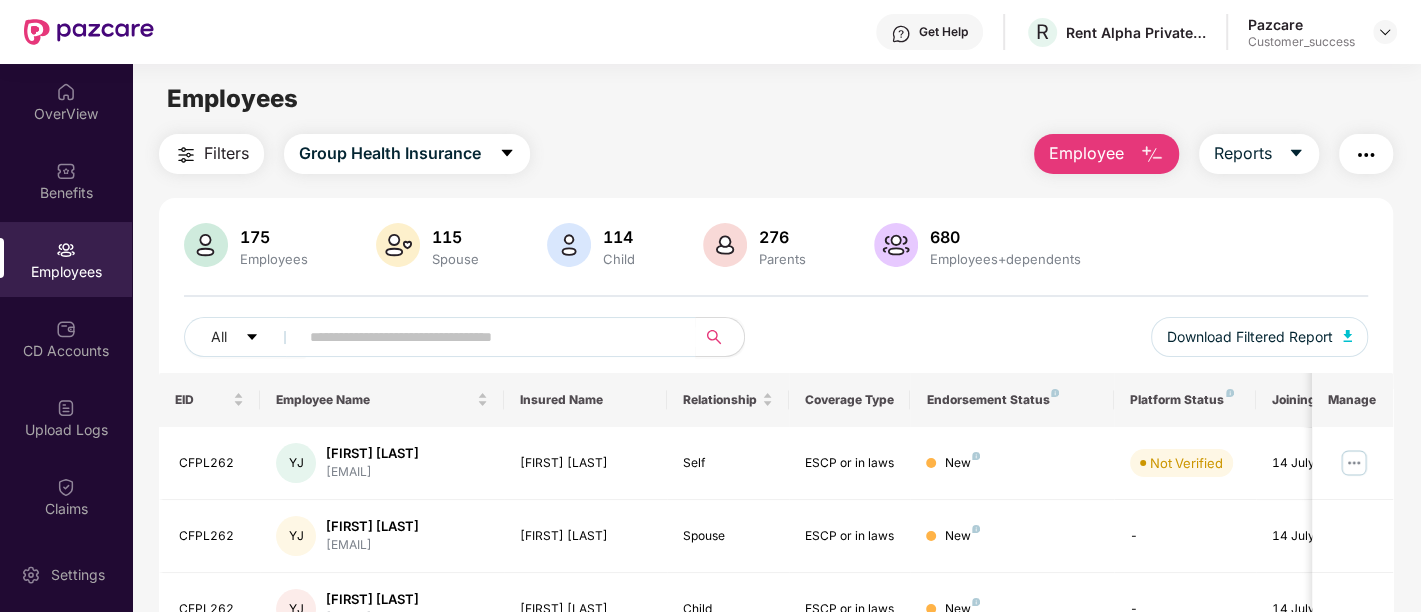 click on "Employee" at bounding box center (1086, 153) 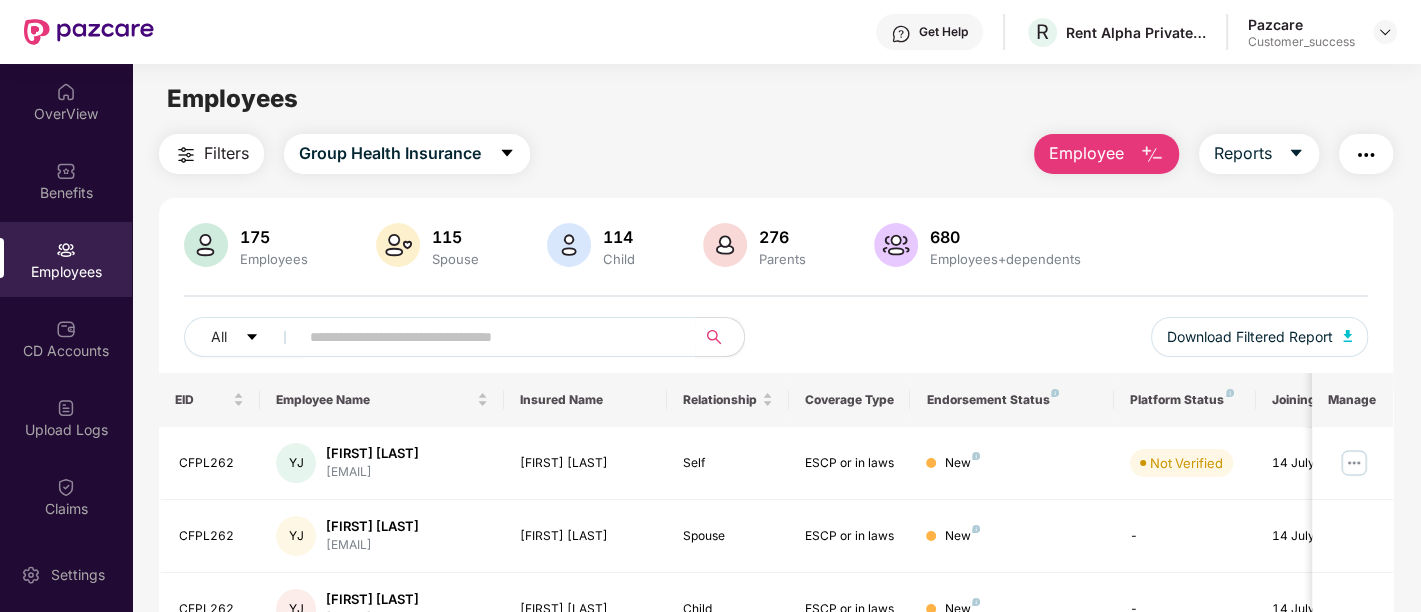 click on "Filters Group Health Insurance Employee  Reports" at bounding box center (776, 154) 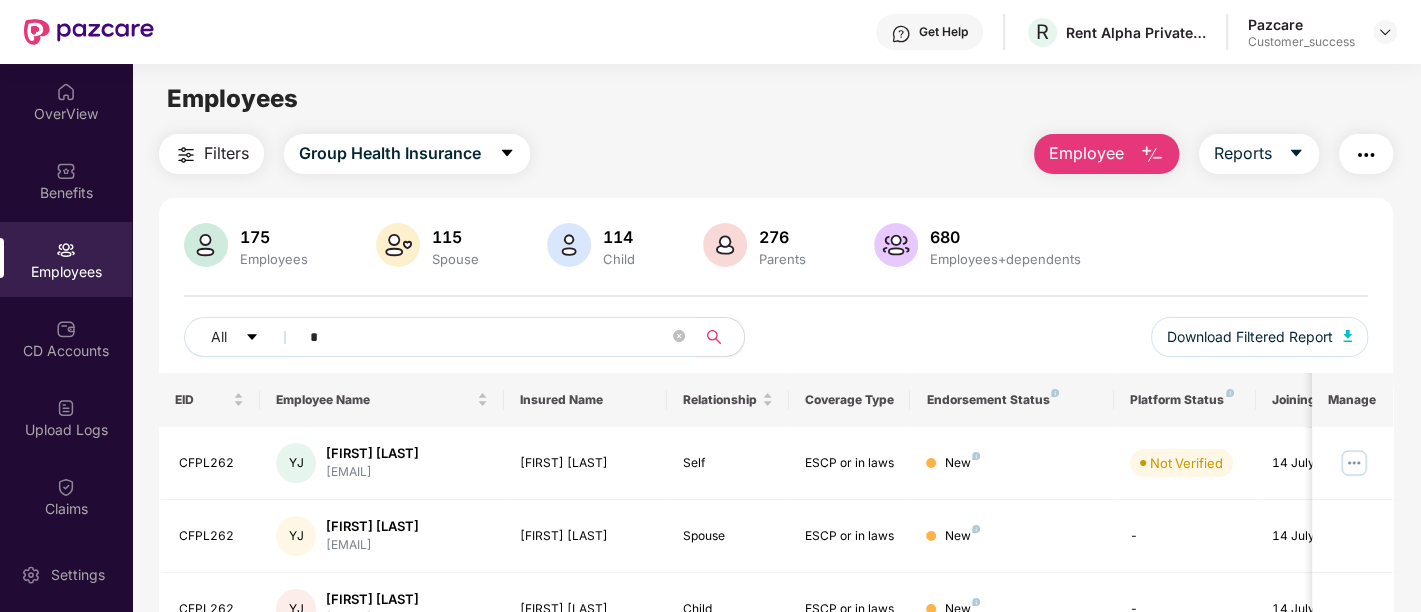 click on "*" at bounding box center [489, 337] 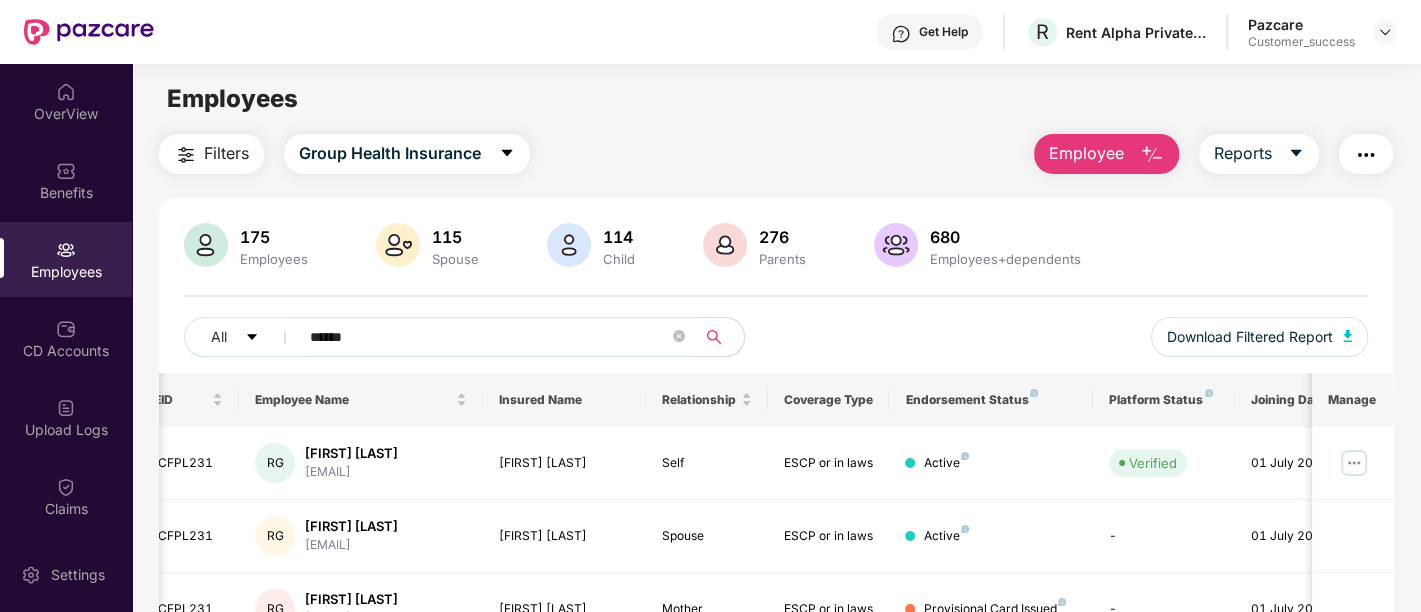 scroll, scrollTop: 0, scrollLeft: 21, axis: horizontal 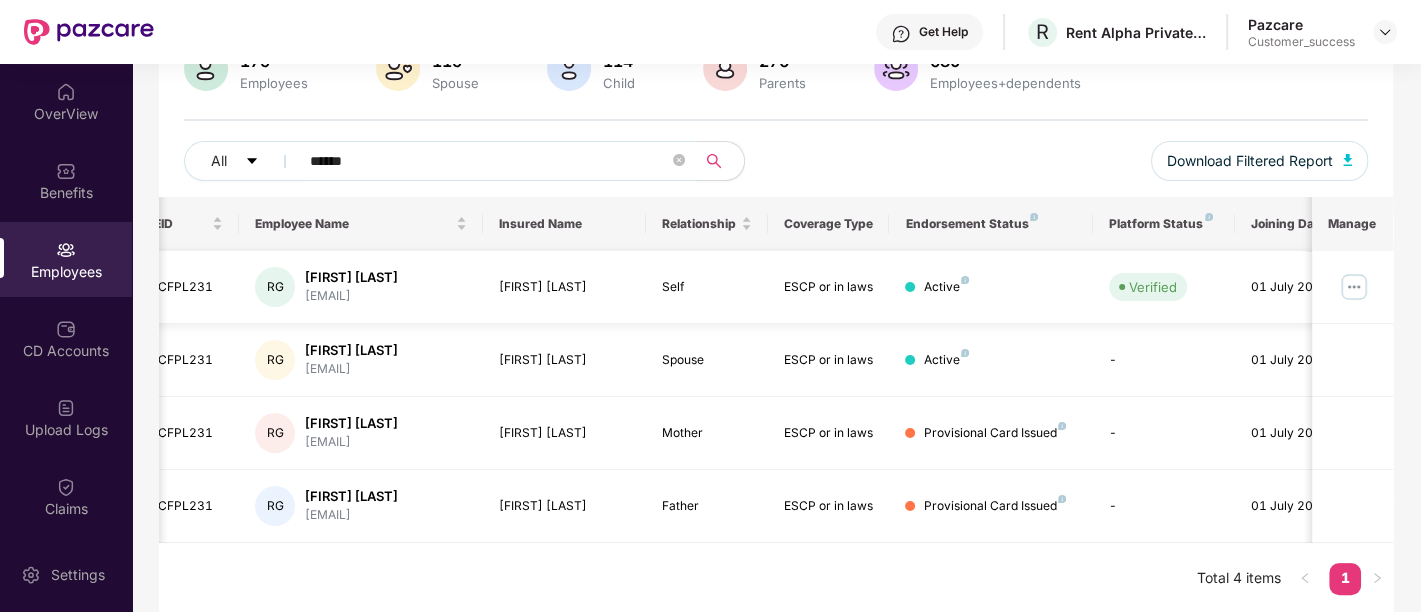 type on "******" 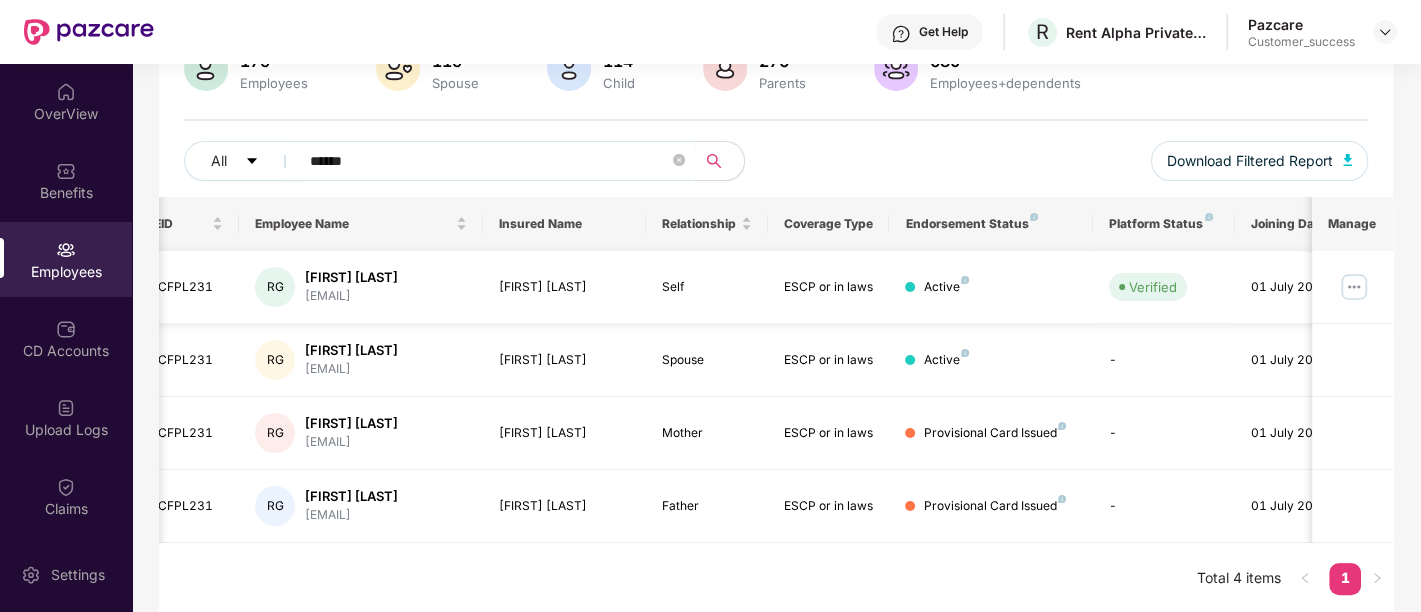 click at bounding box center (1354, 287) 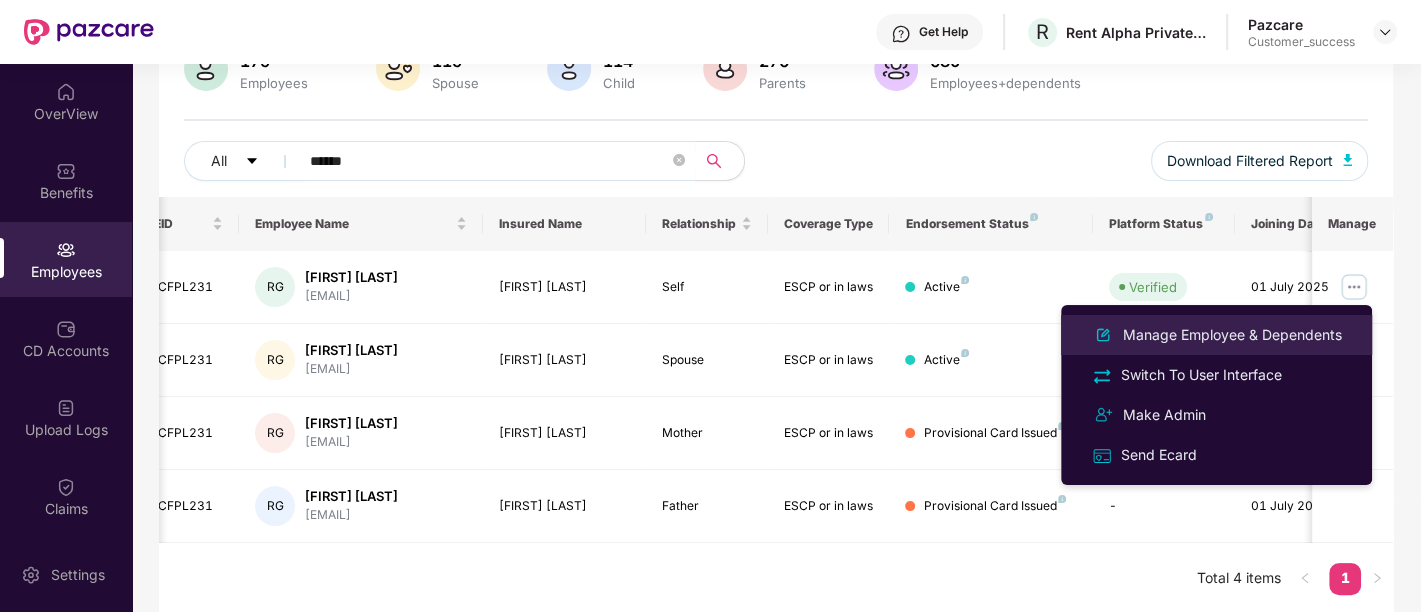 click on "Manage Employee & Dependents" at bounding box center [1232, 335] 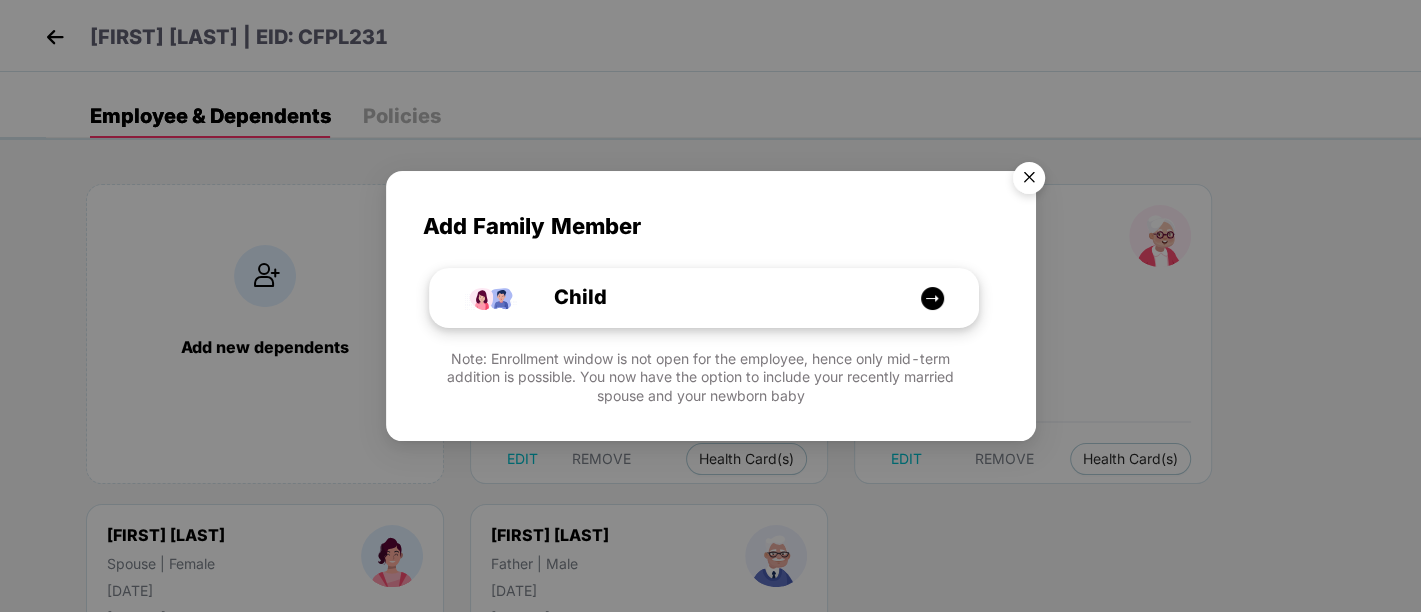 click at bounding box center (932, 298) 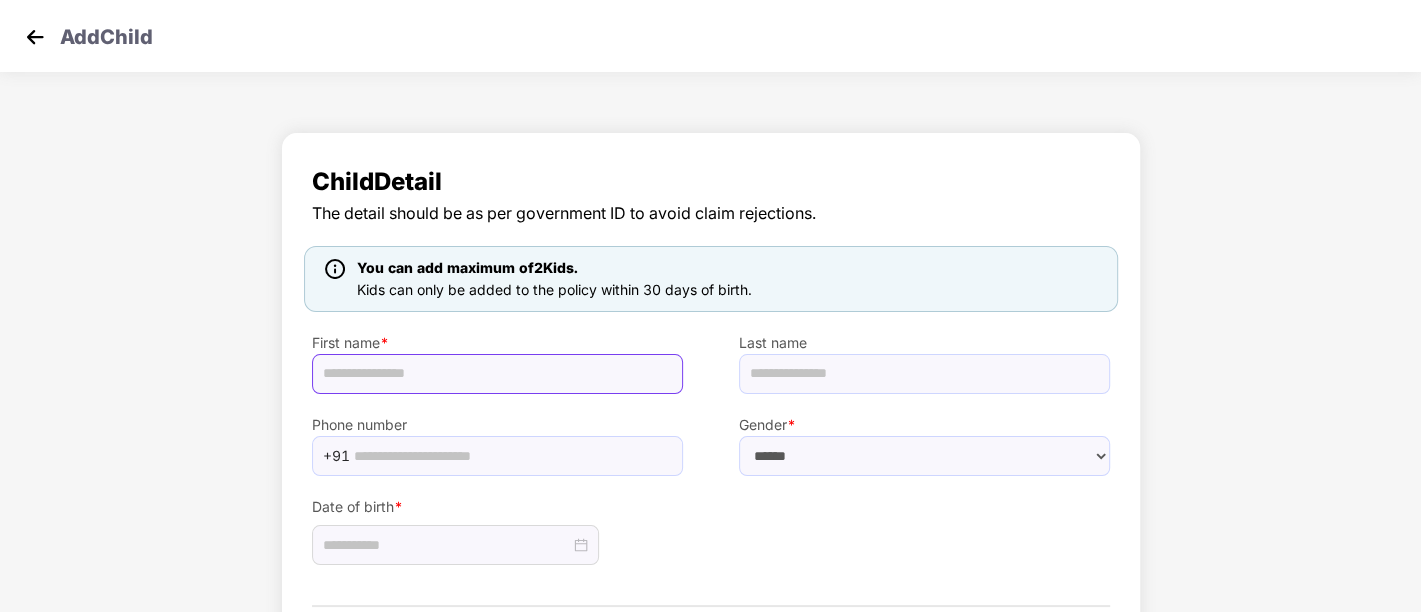 click at bounding box center [497, 374] 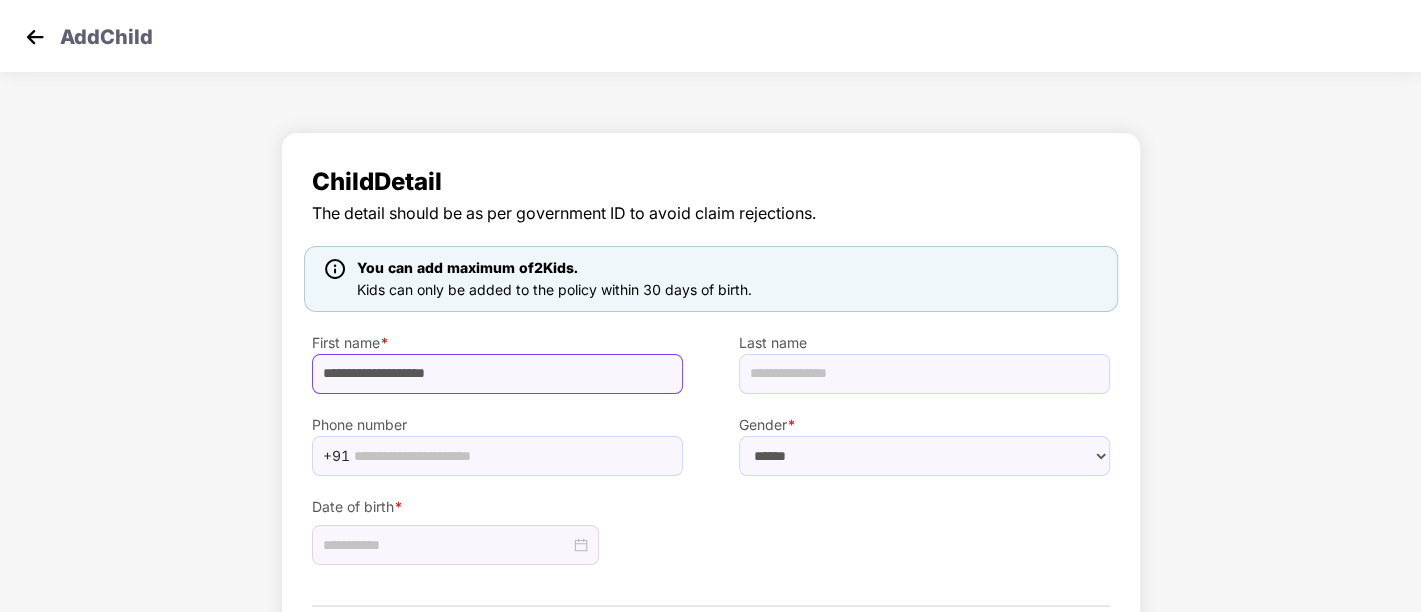 drag, startPoint x: 356, startPoint y: 370, endPoint x: 342, endPoint y: 371, distance: 14.035668 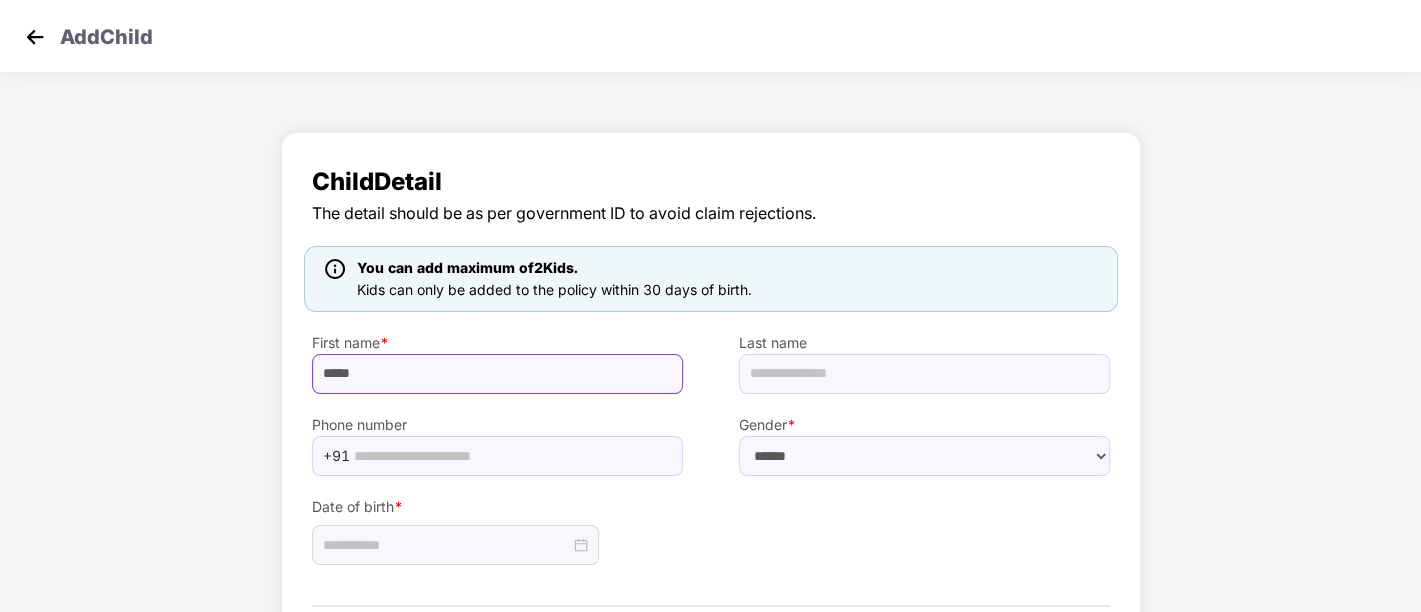 type on "****" 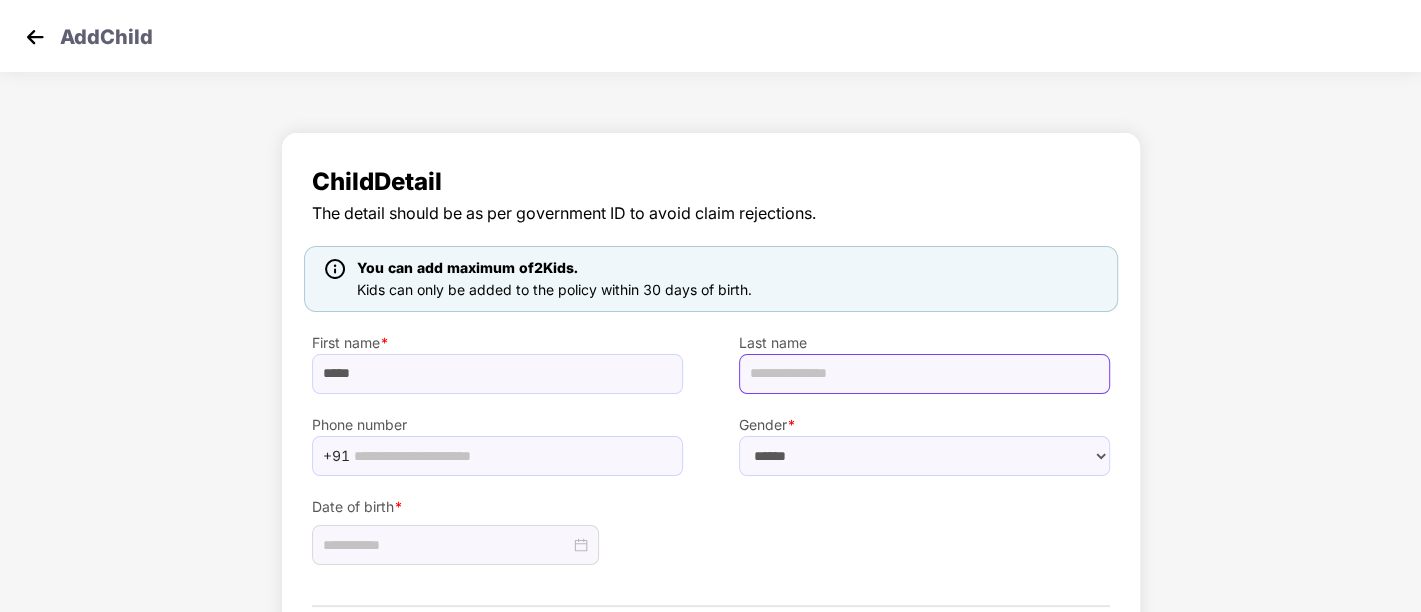 click at bounding box center [924, 374] 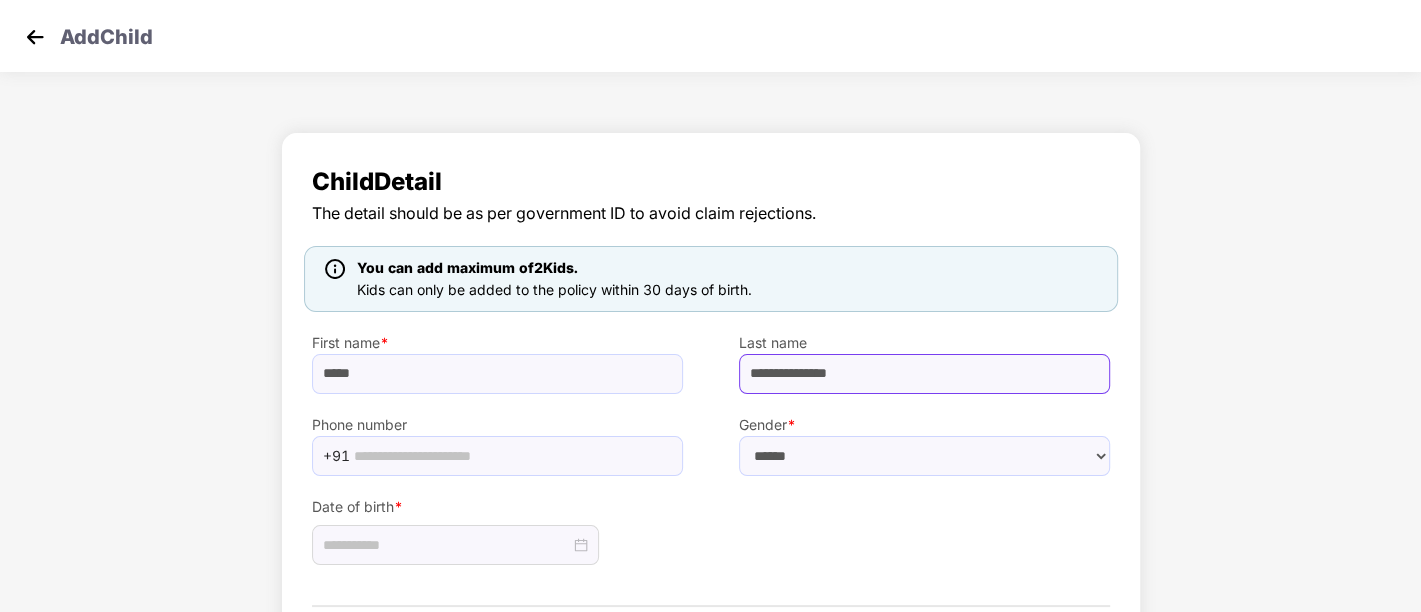 click on "**********" at bounding box center (924, 374) 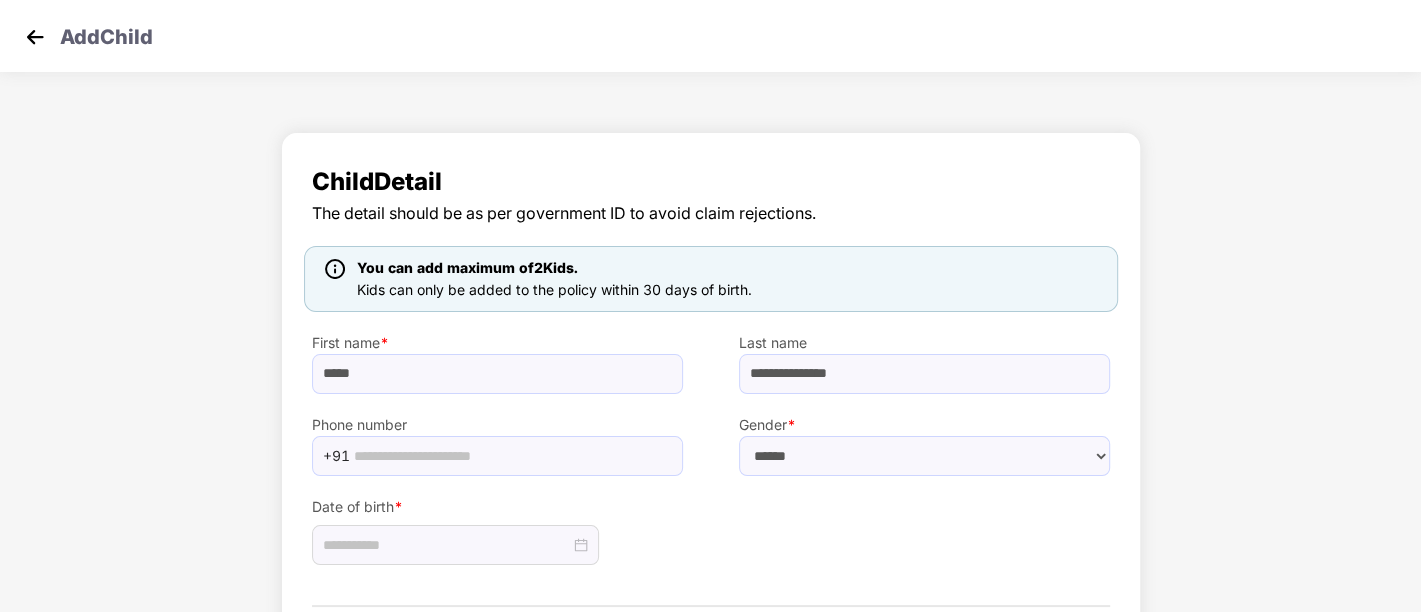 click on "**********" at bounding box center [710, 422] 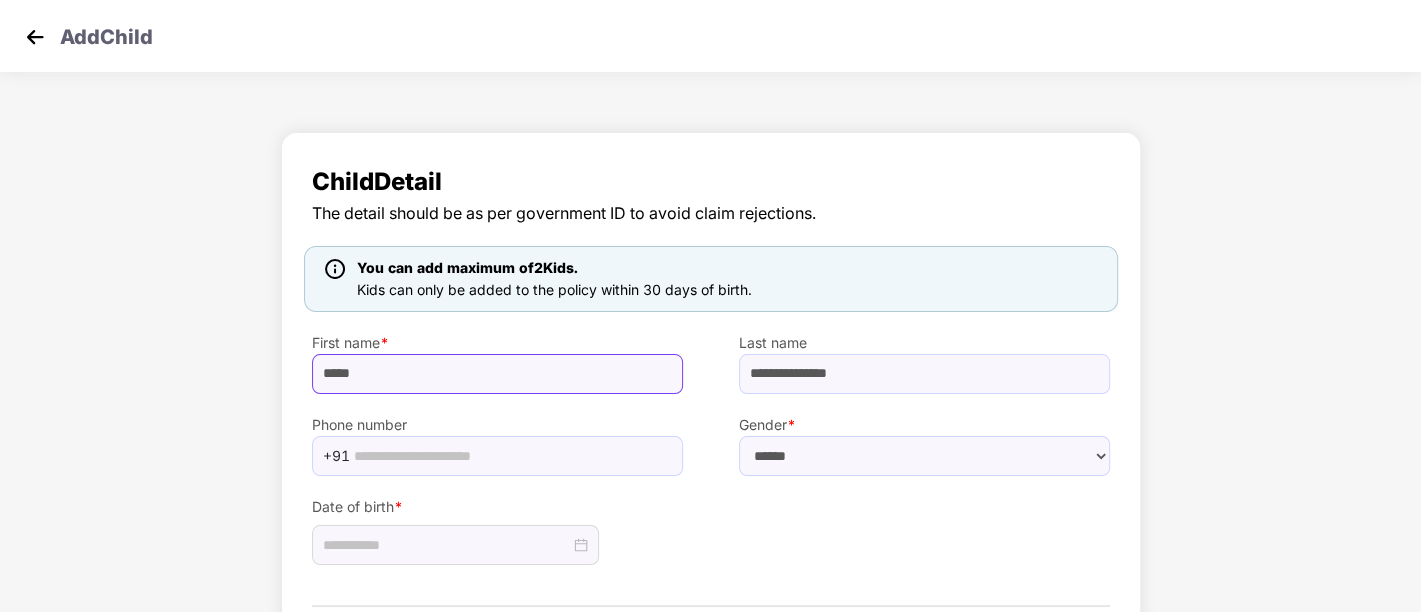 click on "****" at bounding box center [497, 374] 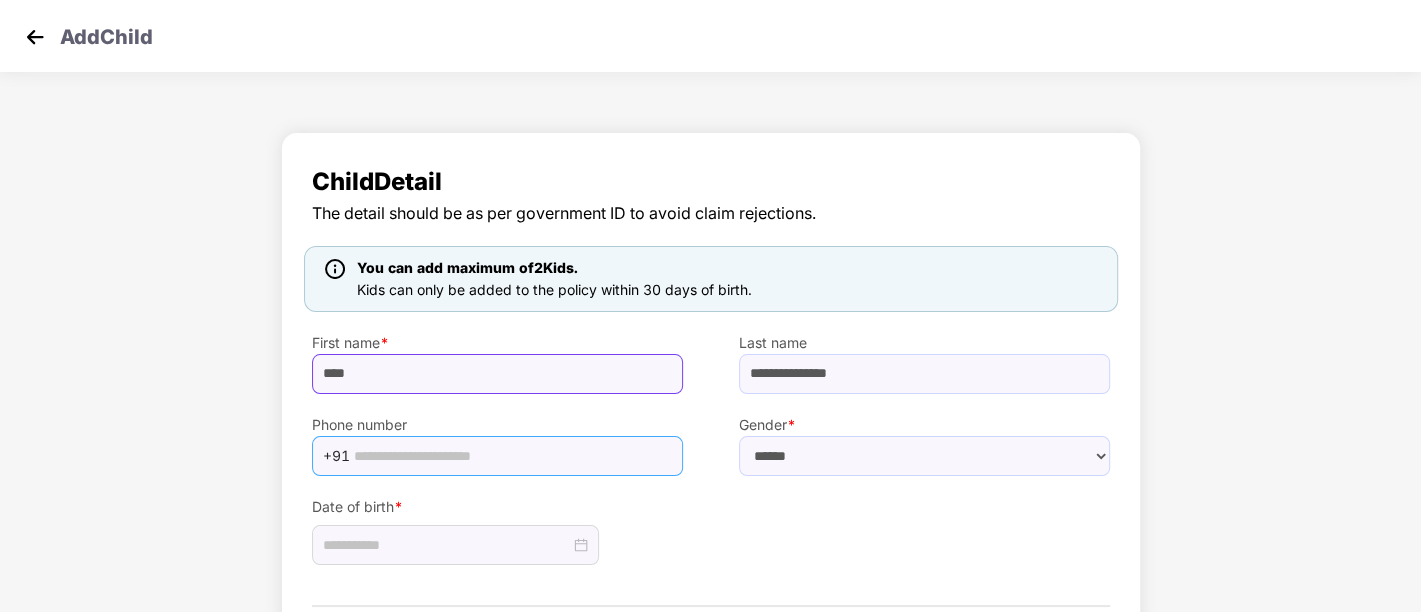 type on "****" 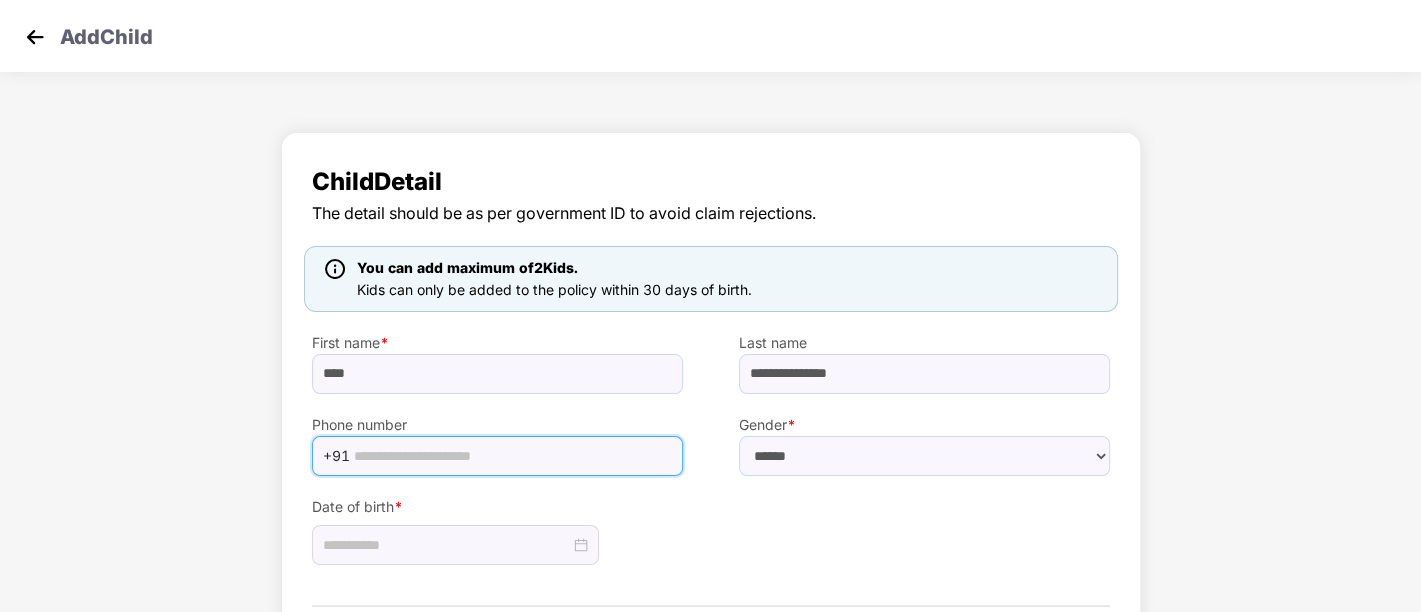 click at bounding box center [512, 456] 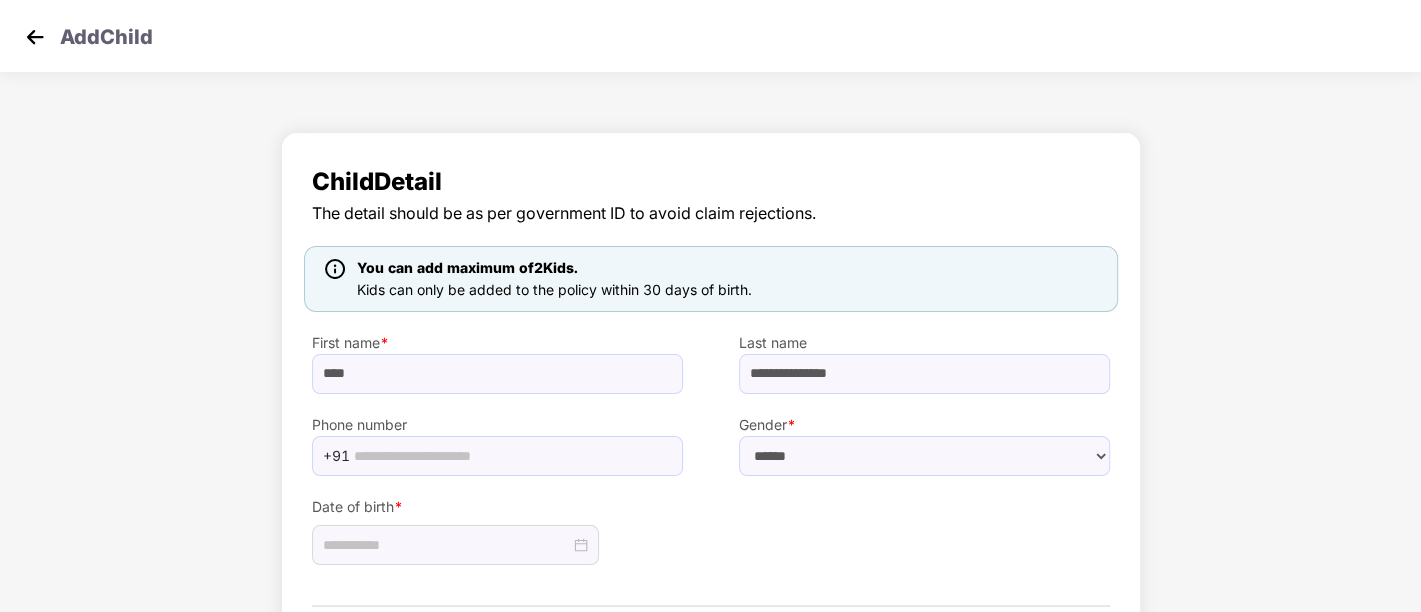 click on "Date of birth  *" at bounding box center [711, 521] 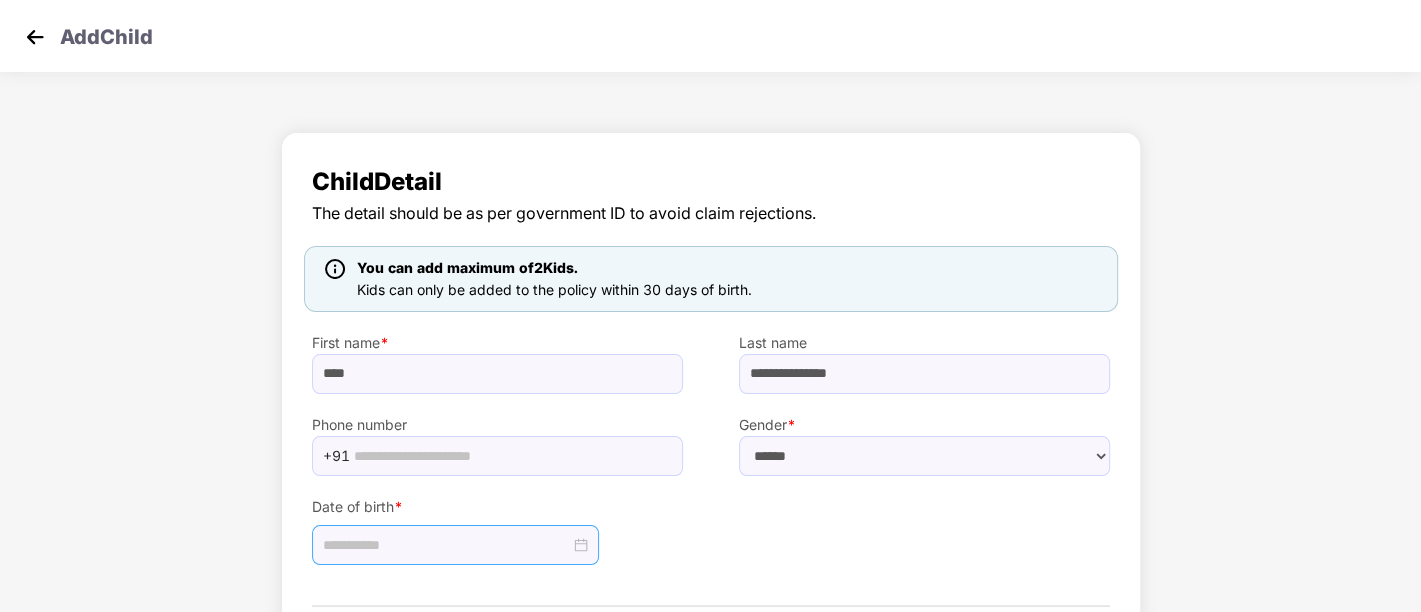 click at bounding box center [455, 545] 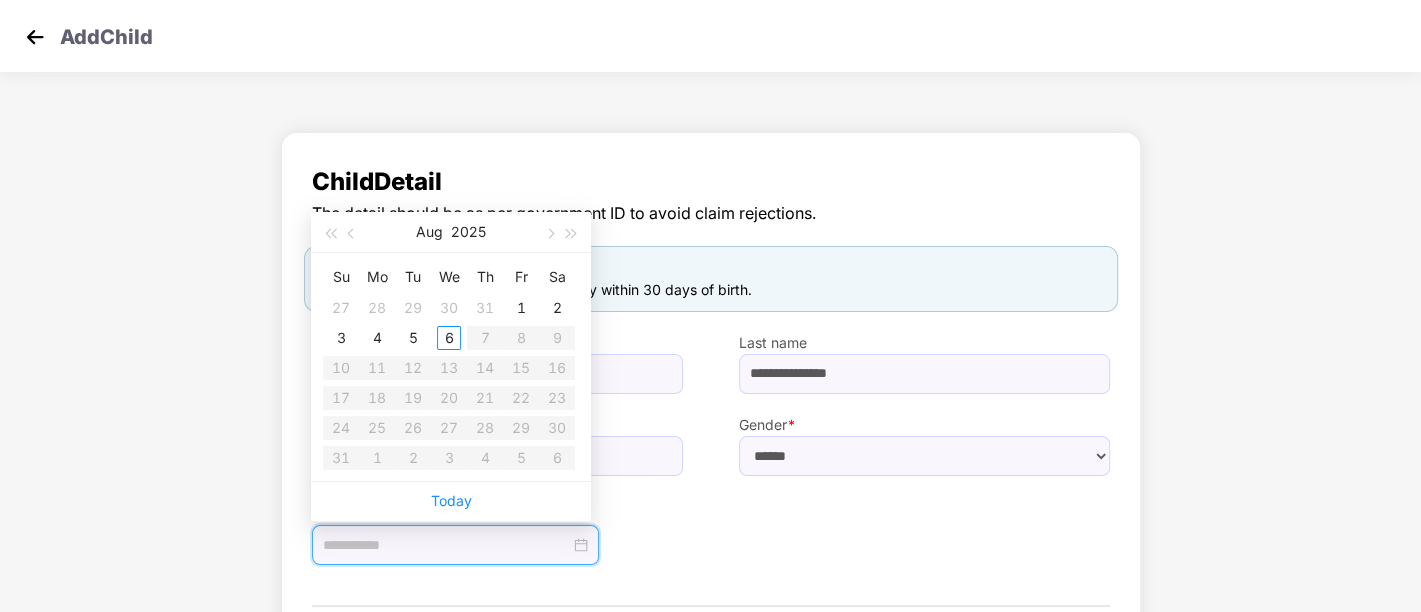 type on "**********" 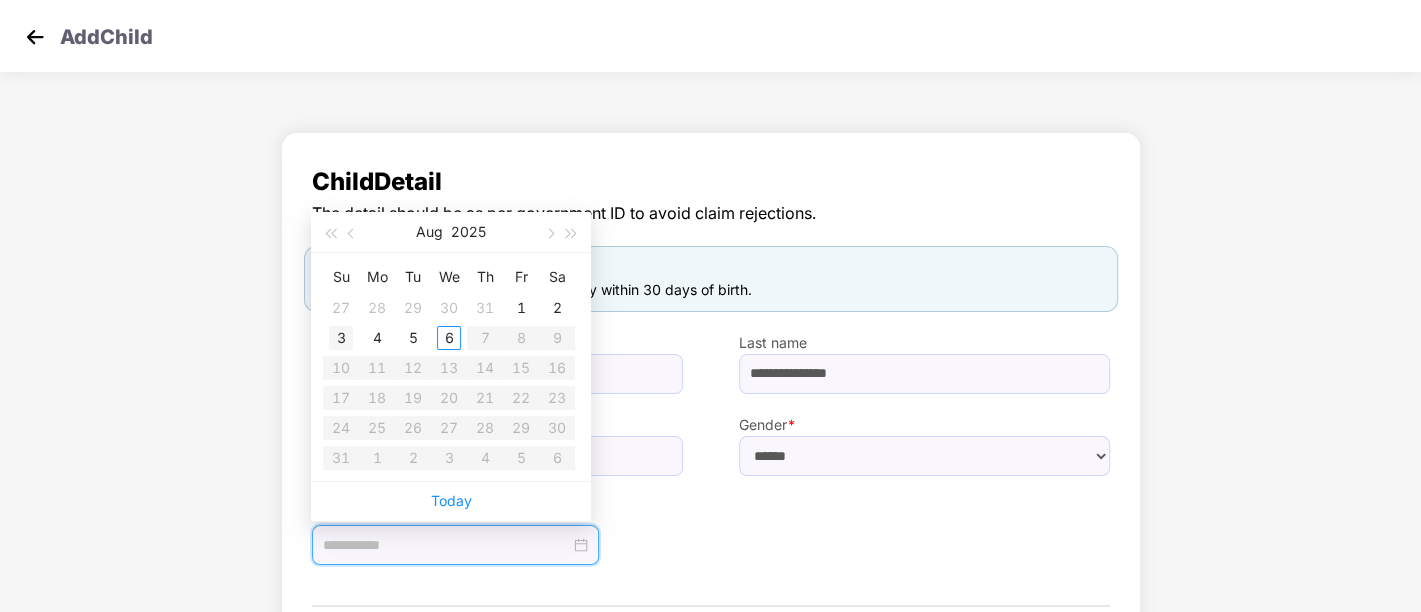 type on "**********" 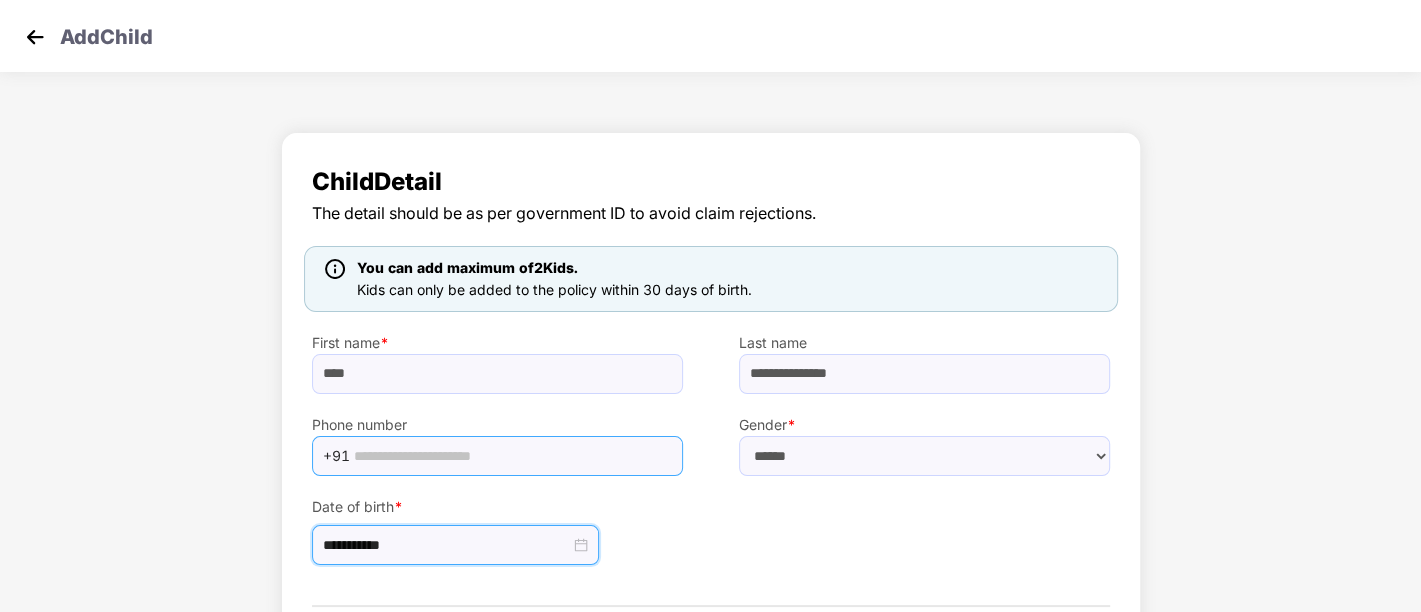 click at bounding box center [512, 456] 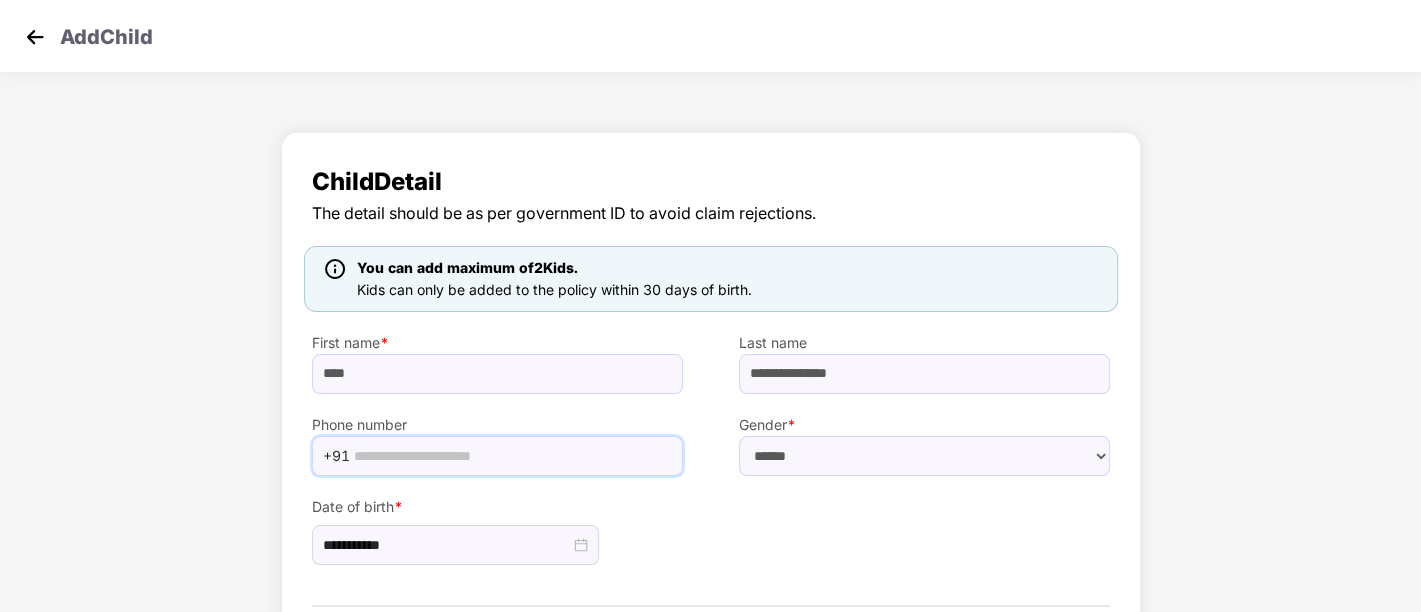 scroll, scrollTop: 108, scrollLeft: 0, axis: vertical 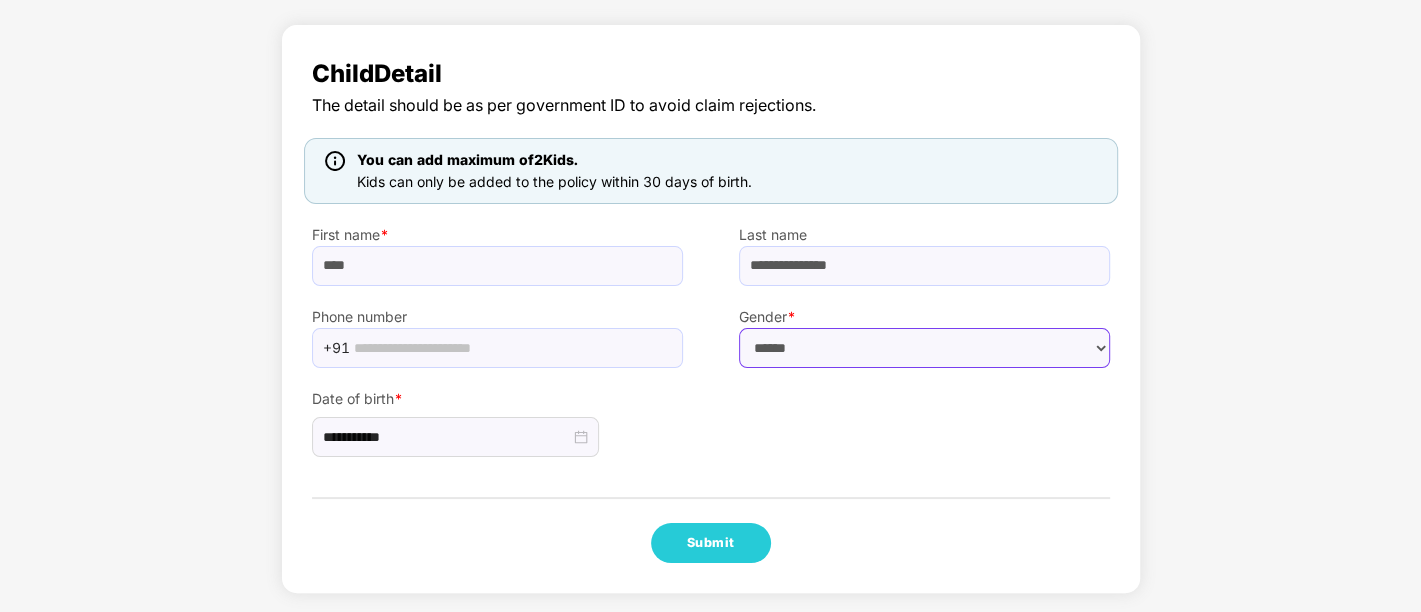 click on "****** **** ******" at bounding box center (924, 348) 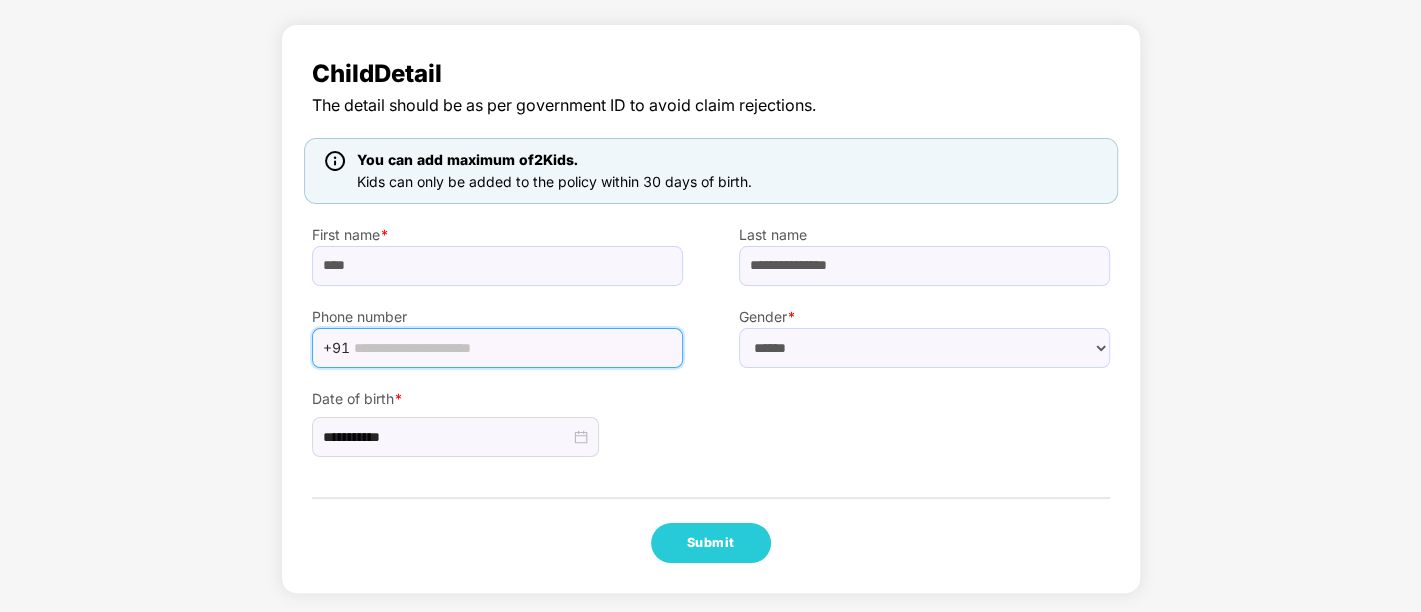 click at bounding box center (512, 348) 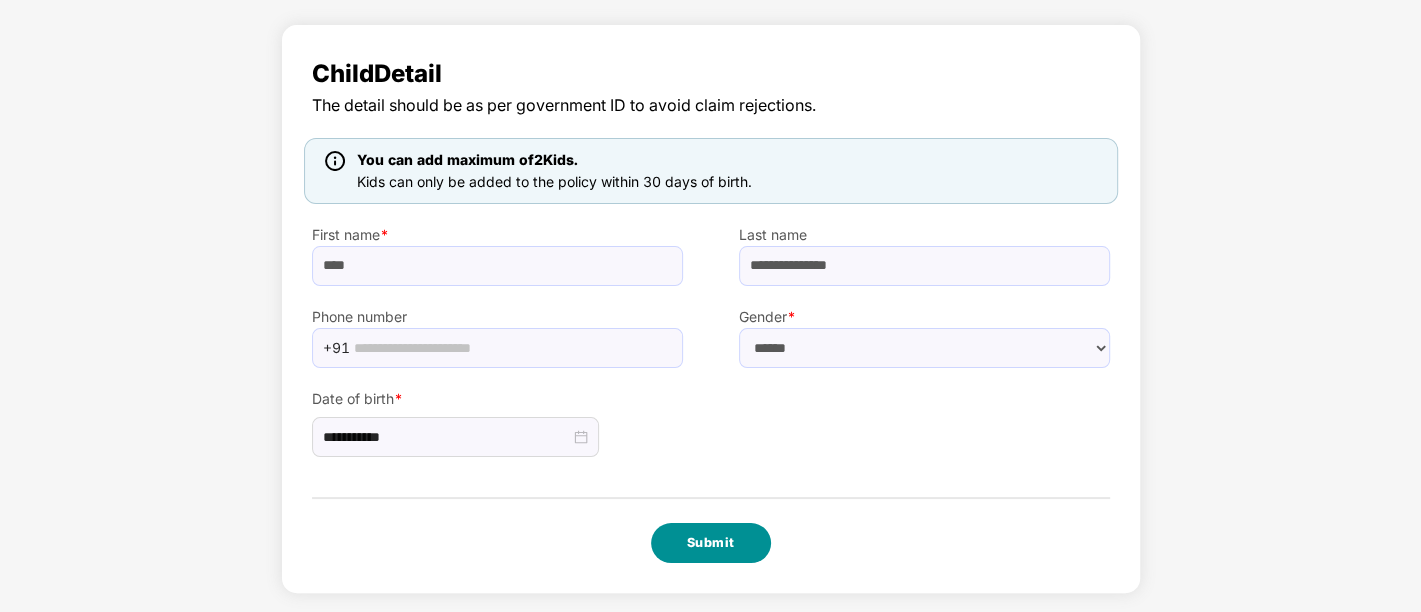 click on "Submit" at bounding box center (711, 543) 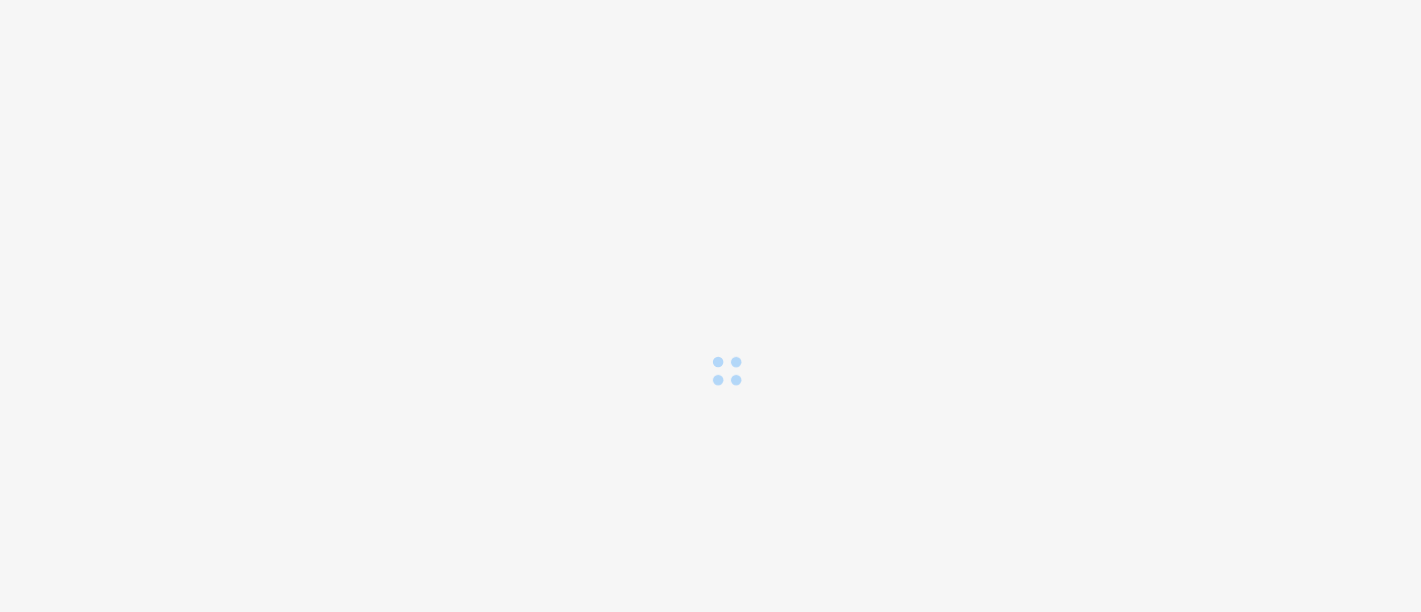 scroll, scrollTop: 0, scrollLeft: 0, axis: both 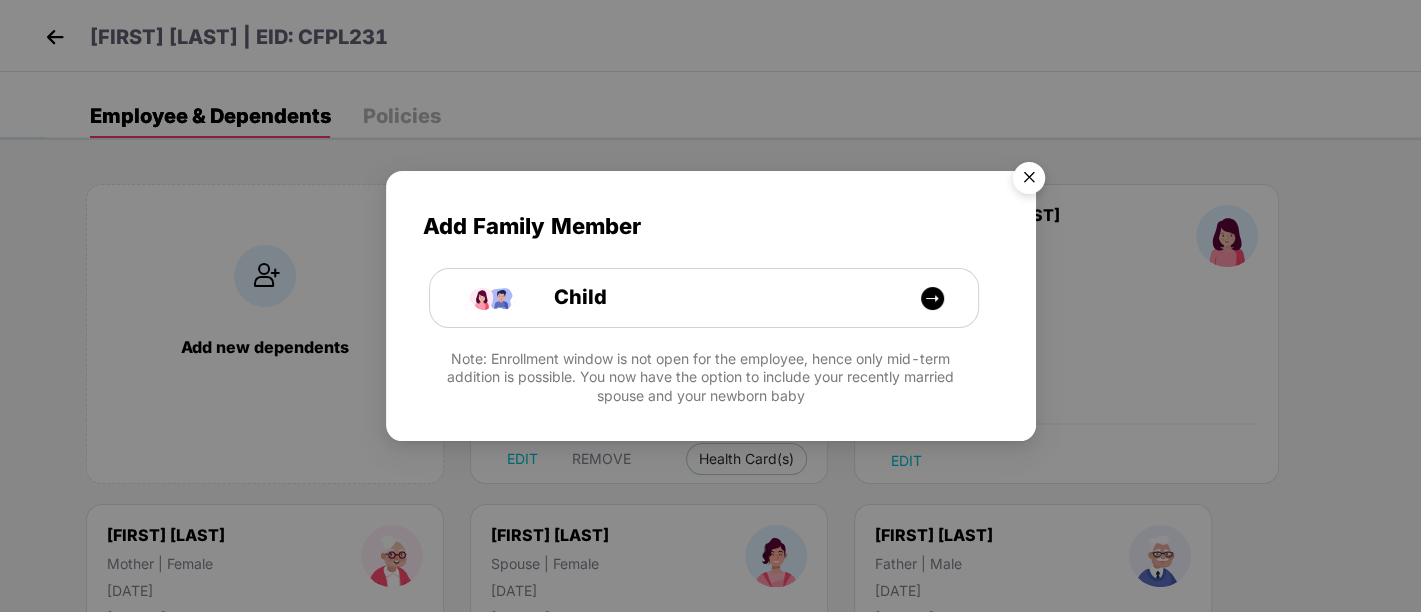 click at bounding box center [1029, 181] 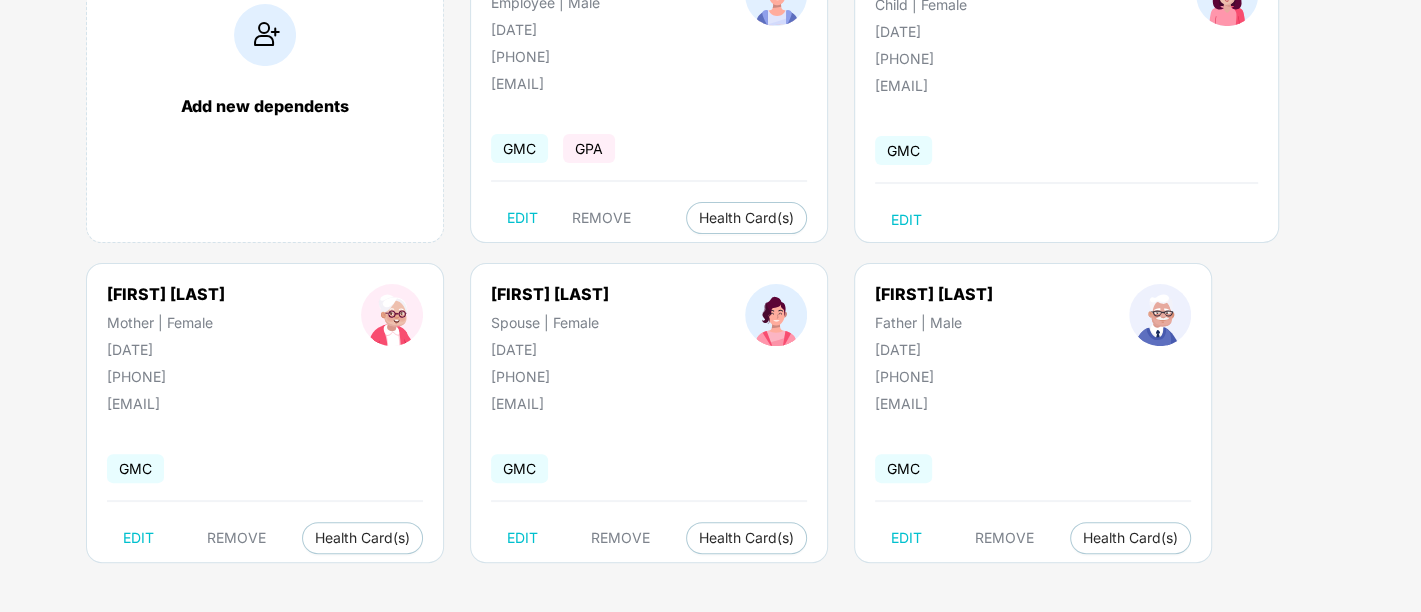 scroll, scrollTop: 0, scrollLeft: 0, axis: both 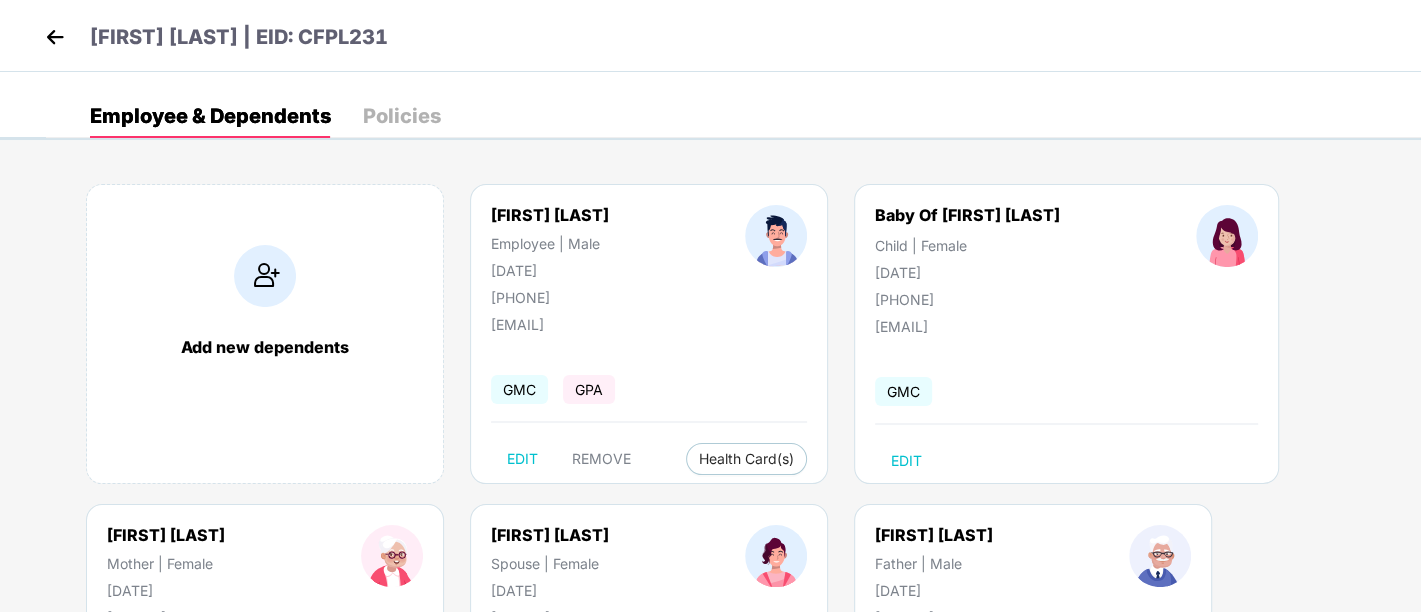 click at bounding box center (55, 37) 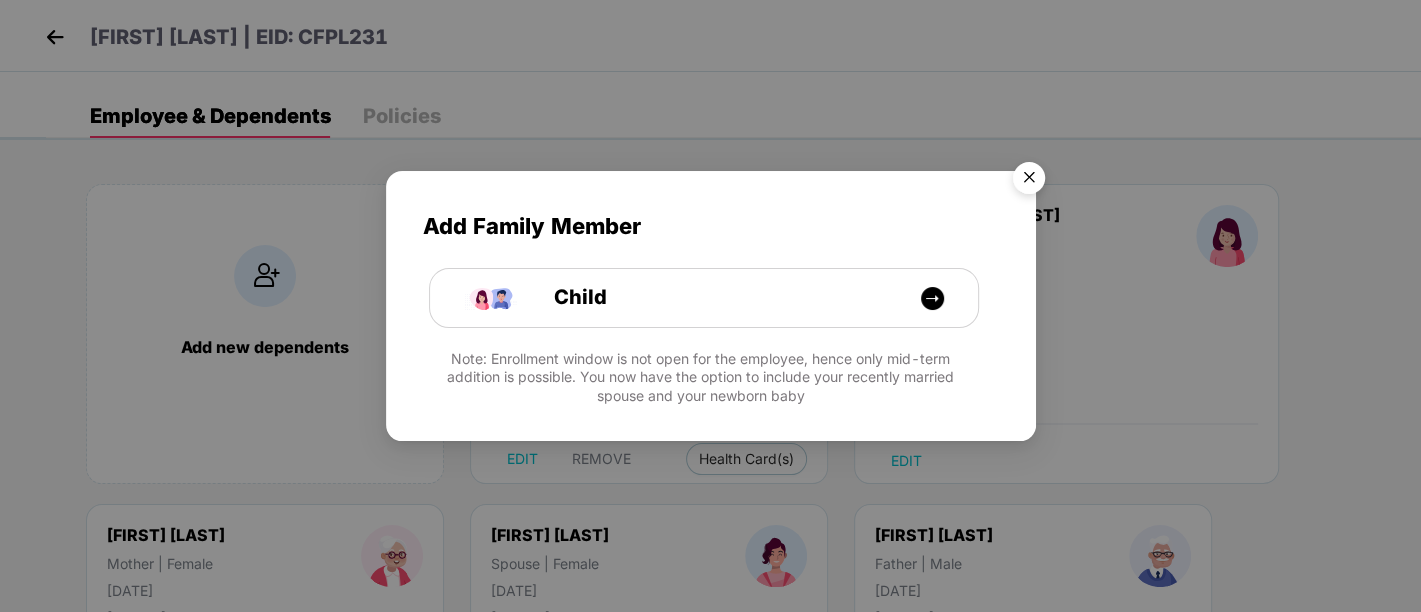 click at bounding box center [1029, 181] 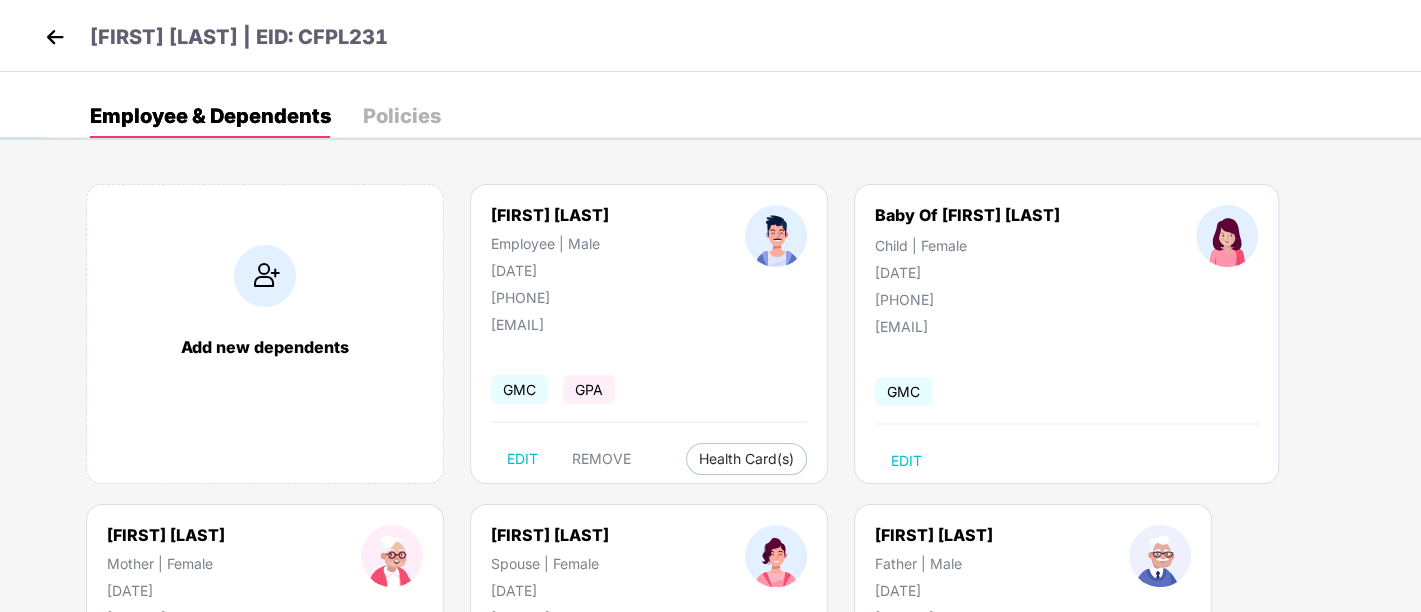 scroll, scrollTop: 108, scrollLeft: 0, axis: vertical 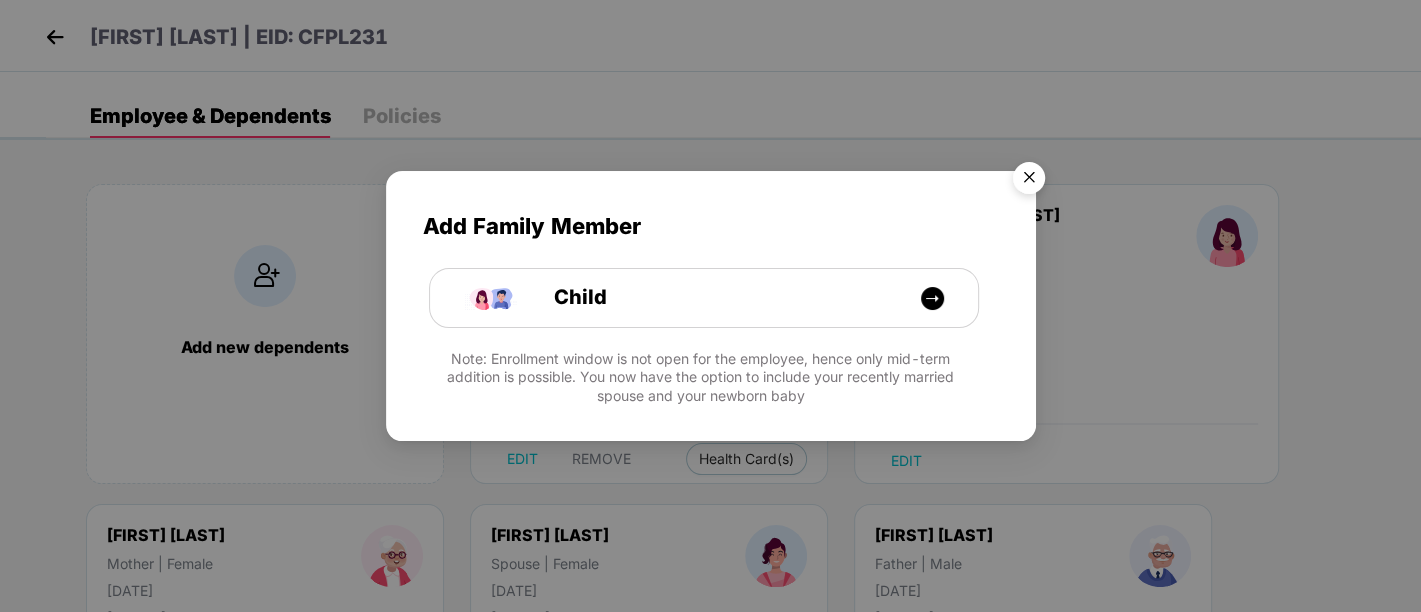 click at bounding box center [1029, 181] 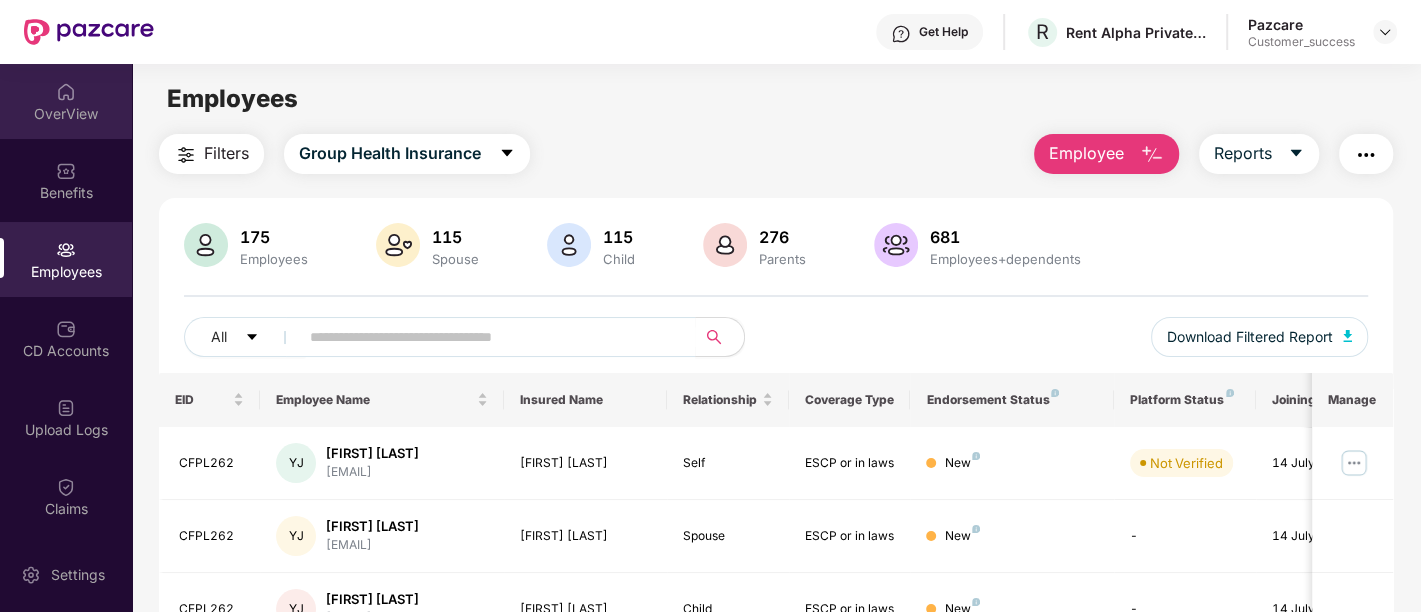 drag, startPoint x: 40, startPoint y: 6, endPoint x: 73, endPoint y: 104, distance: 103.40696 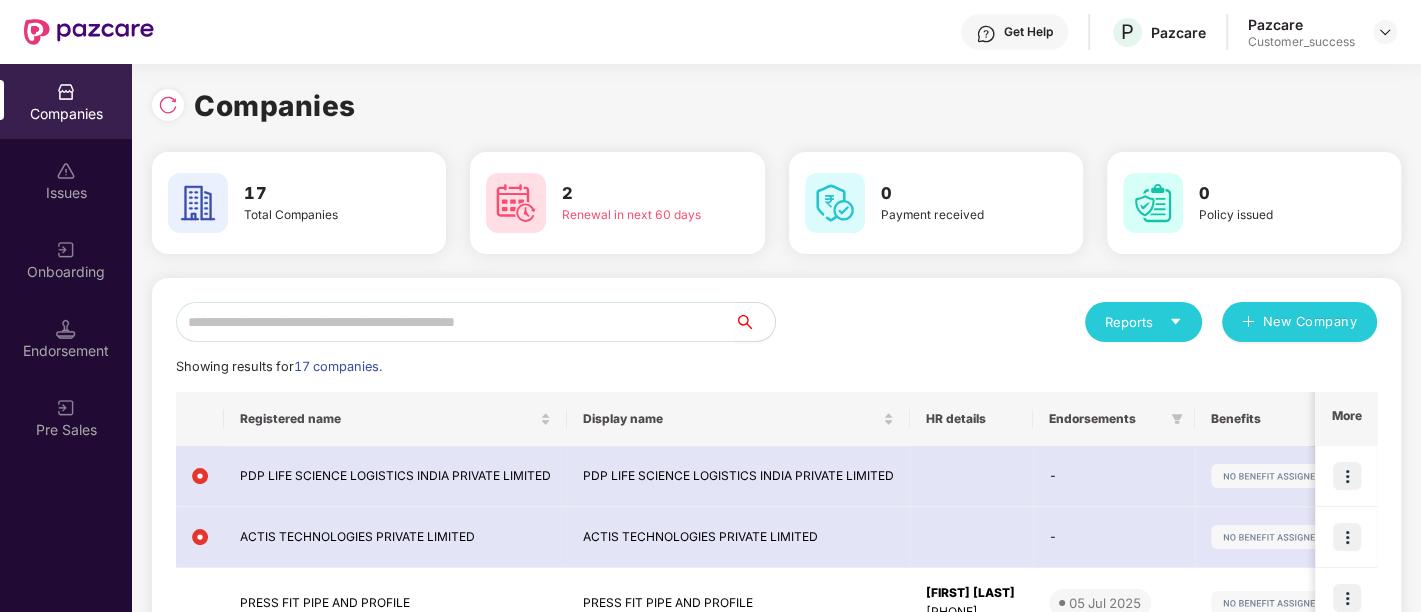scroll, scrollTop: 0, scrollLeft: 1, axis: horizontal 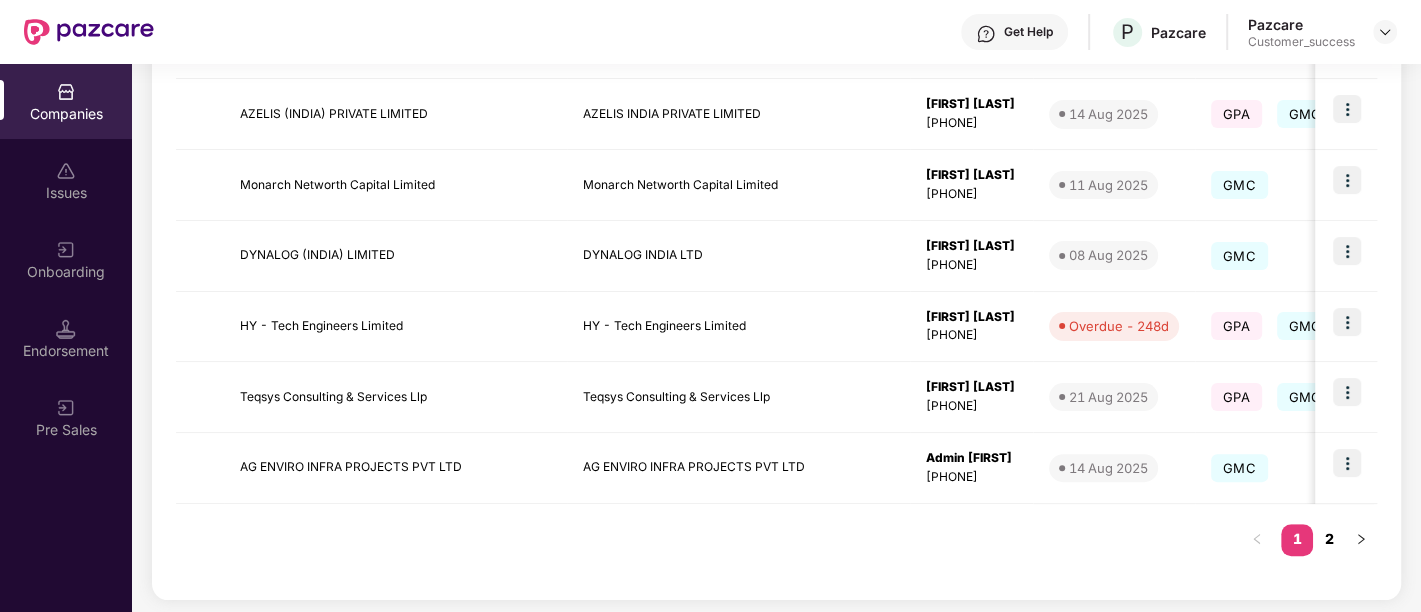 click on "2" at bounding box center (1329, 539) 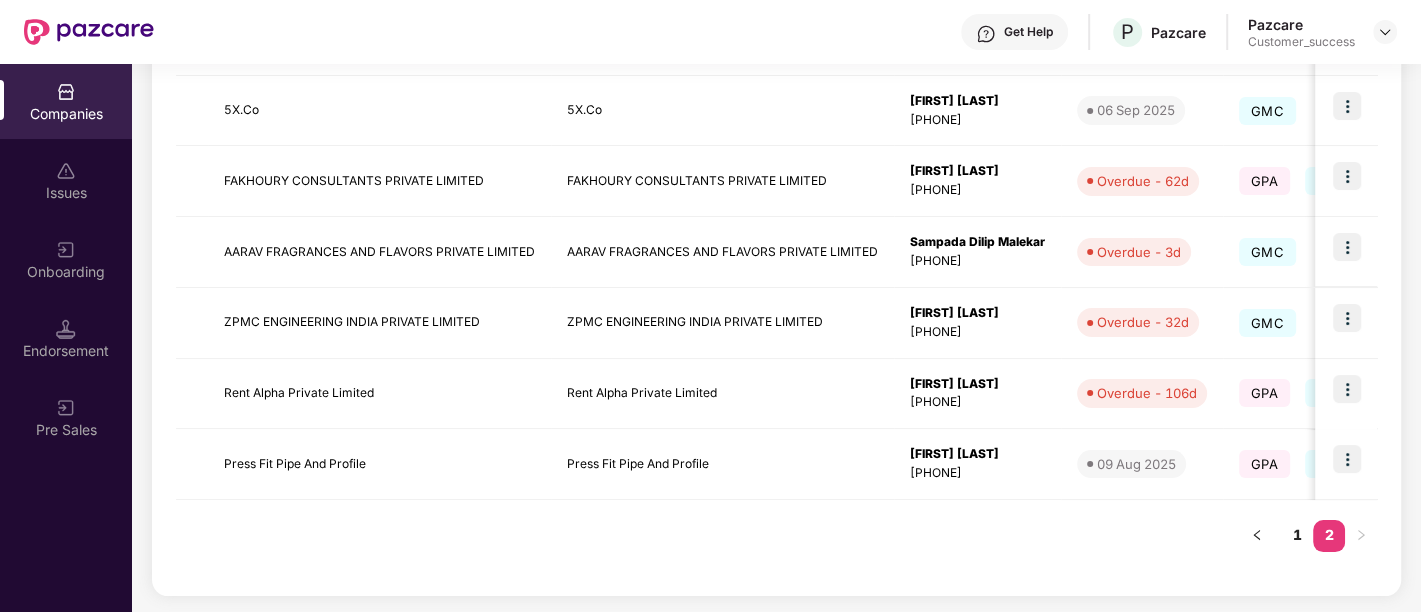 scroll, scrollTop: 438, scrollLeft: 0, axis: vertical 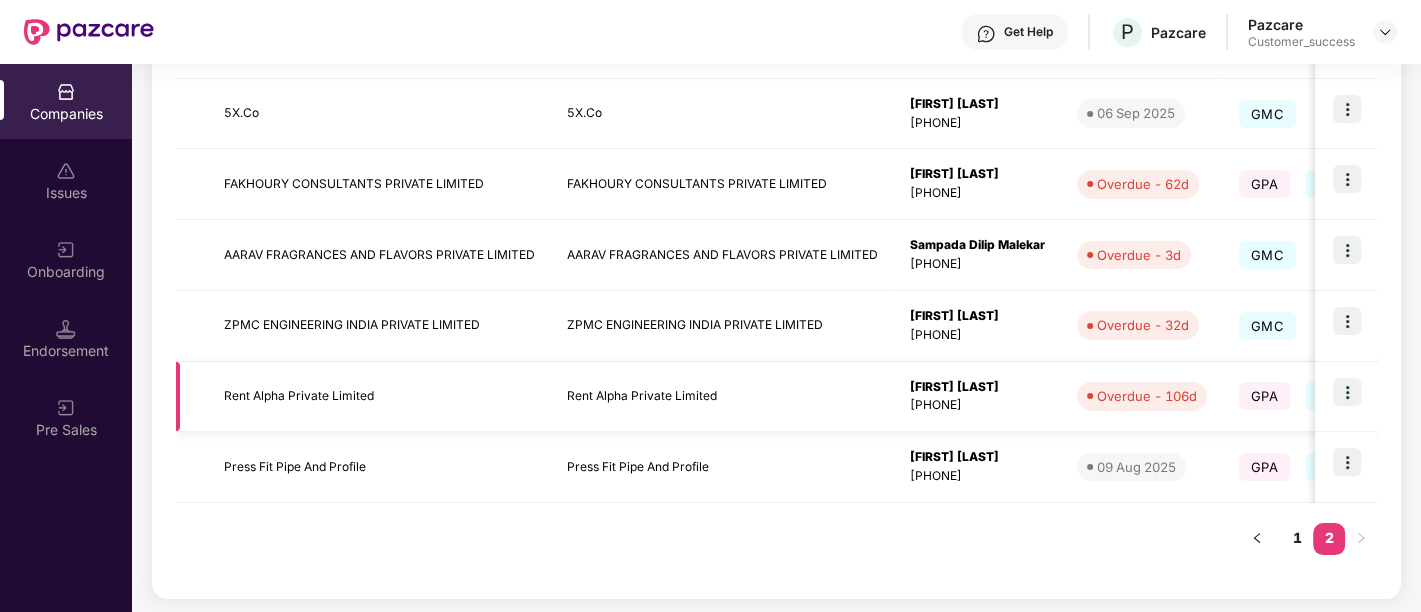 click on "Rent Alpha Private Limited" at bounding box center [722, 397] 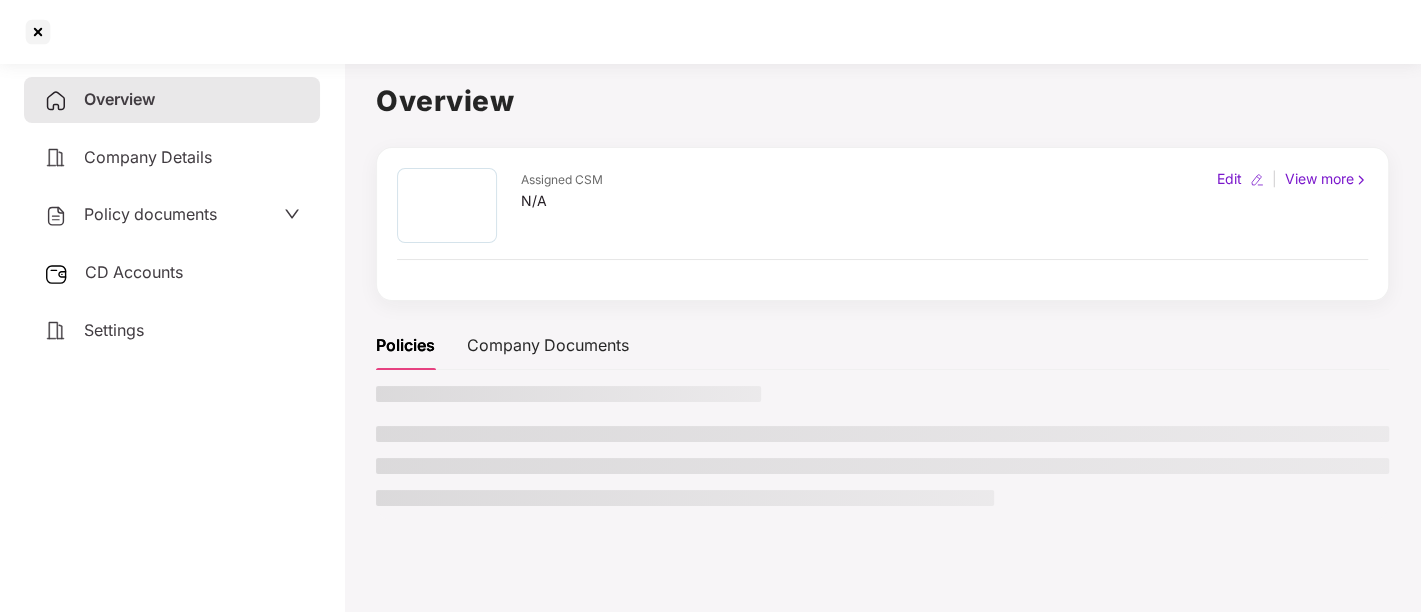 scroll, scrollTop: 0, scrollLeft: 0, axis: both 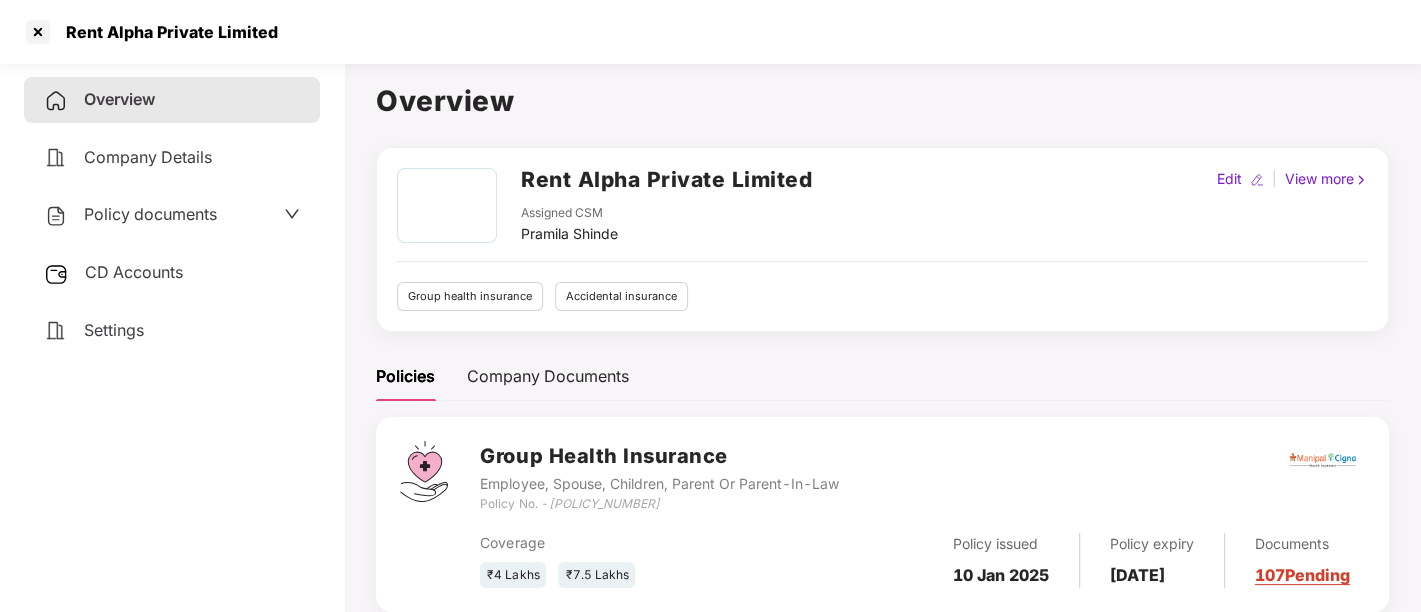 click on "Company Details" at bounding box center [172, 158] 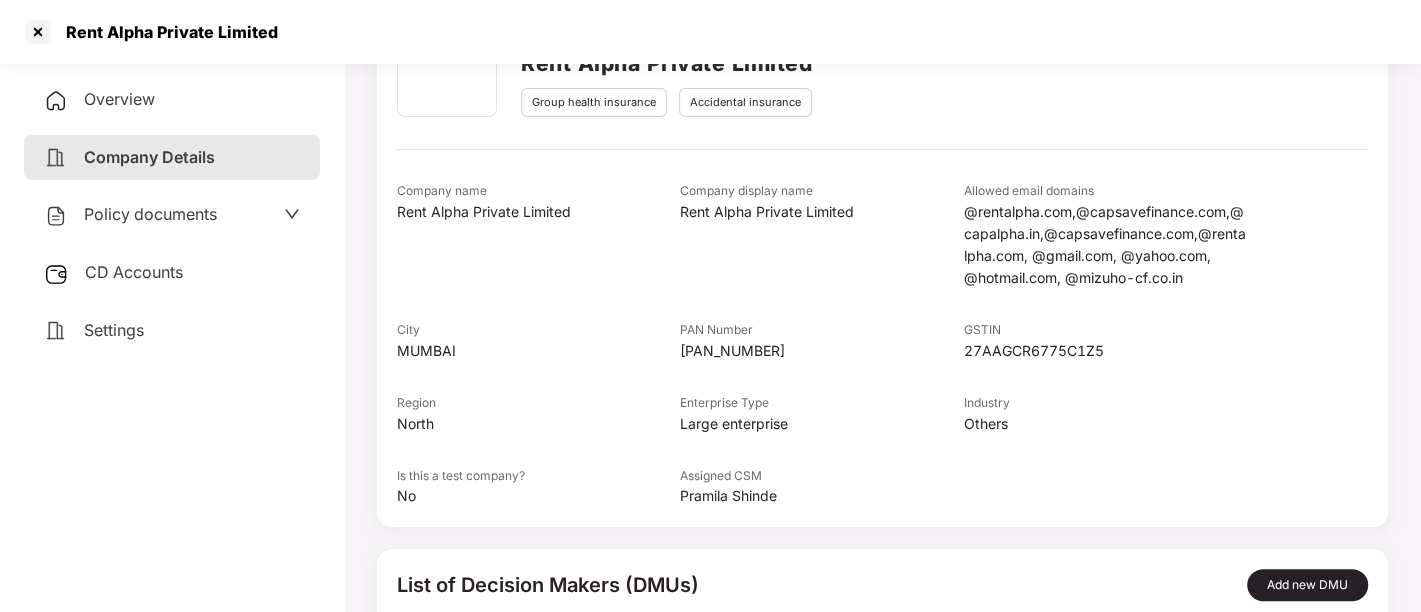 scroll, scrollTop: 186, scrollLeft: 0, axis: vertical 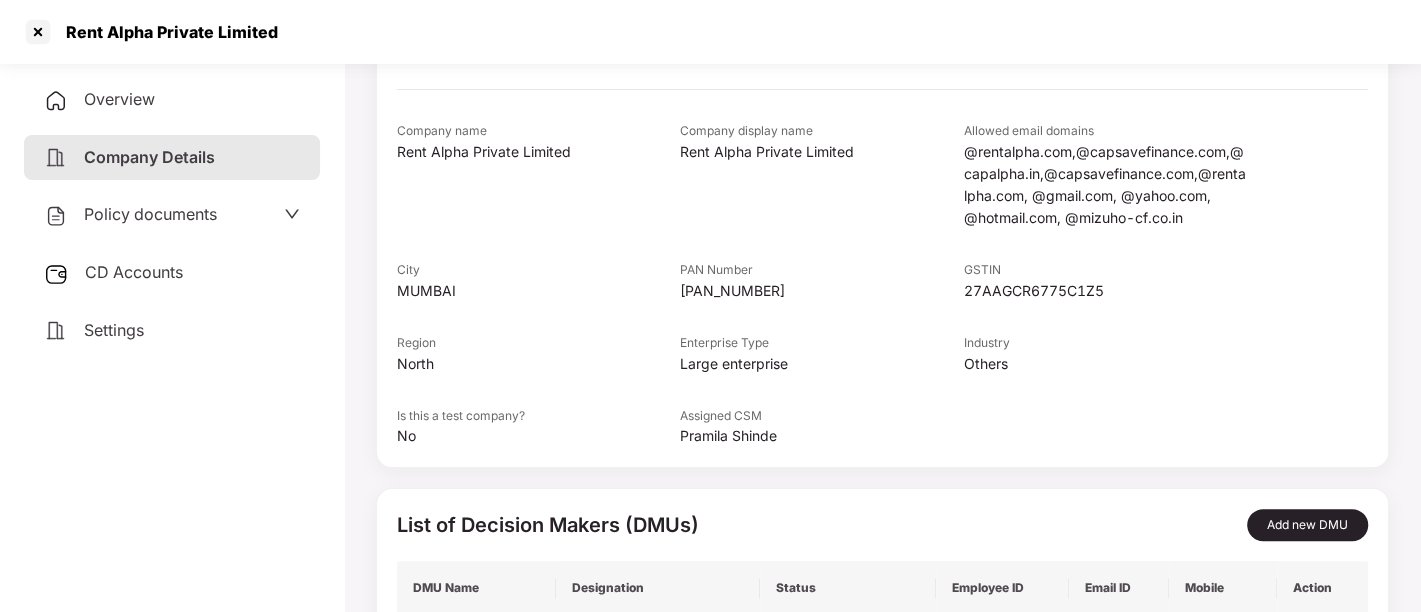 click on "@rentalpha.com,@capsavefinance.com,@capalpha.in,@capsavefinance.com,@rentalpha.com, @gmail.com, @yahoo.com, @hotmail.com, @mizuho-cf.co.in" at bounding box center (1104, 185) 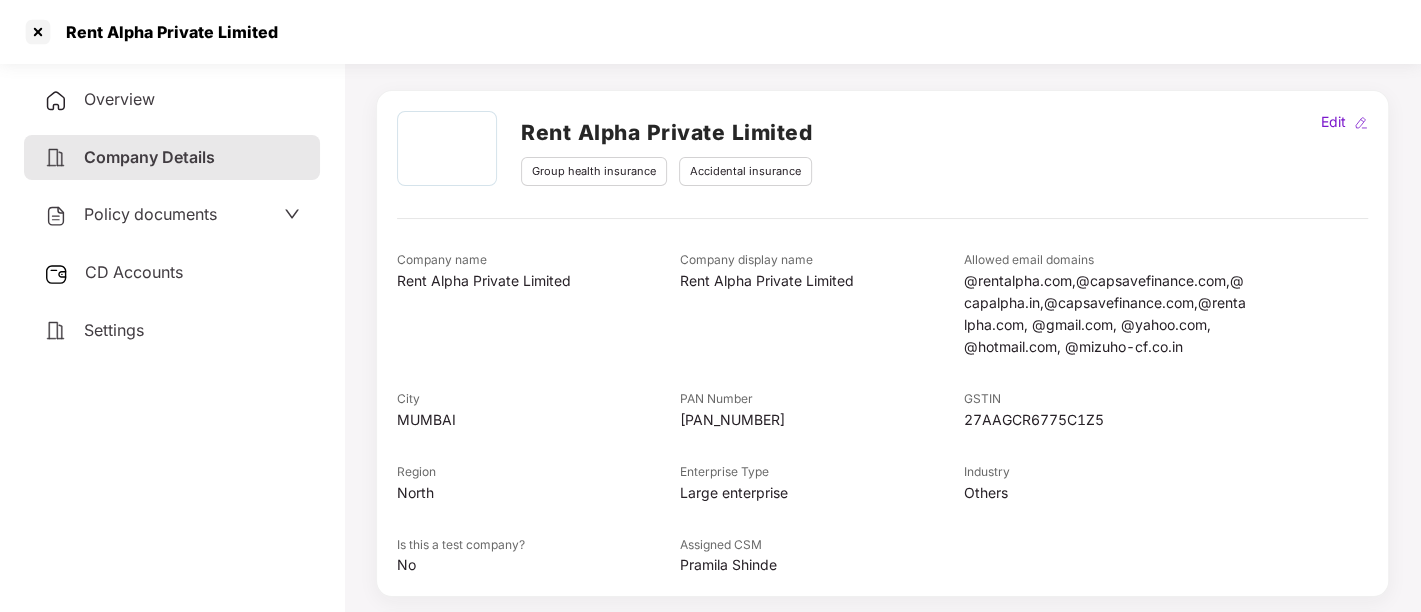 scroll, scrollTop: 55, scrollLeft: 0, axis: vertical 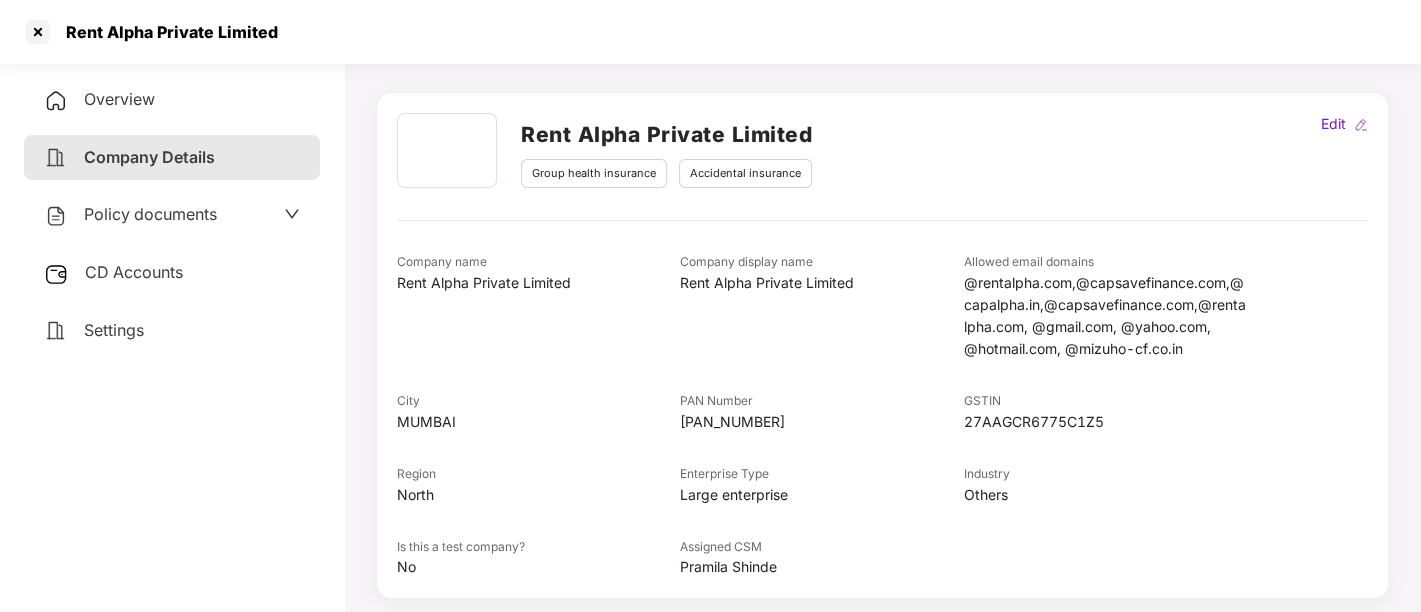 click on "Edit" at bounding box center [1333, 124] 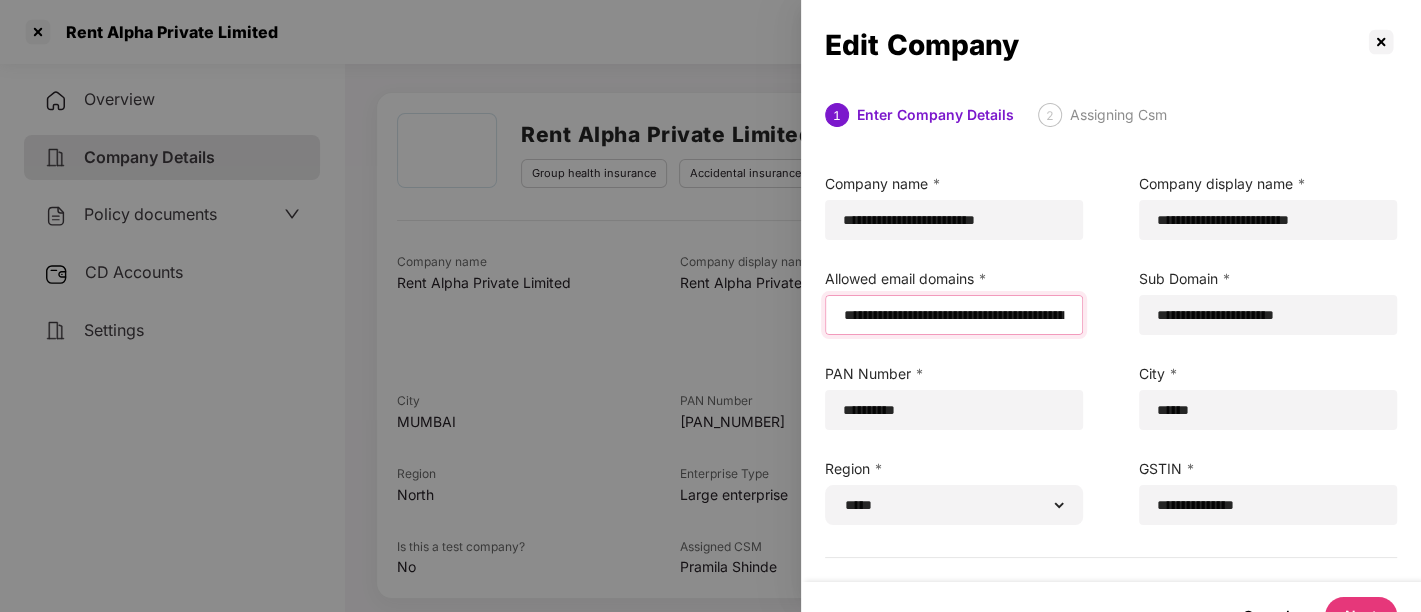 click on "**********" at bounding box center [954, 315] 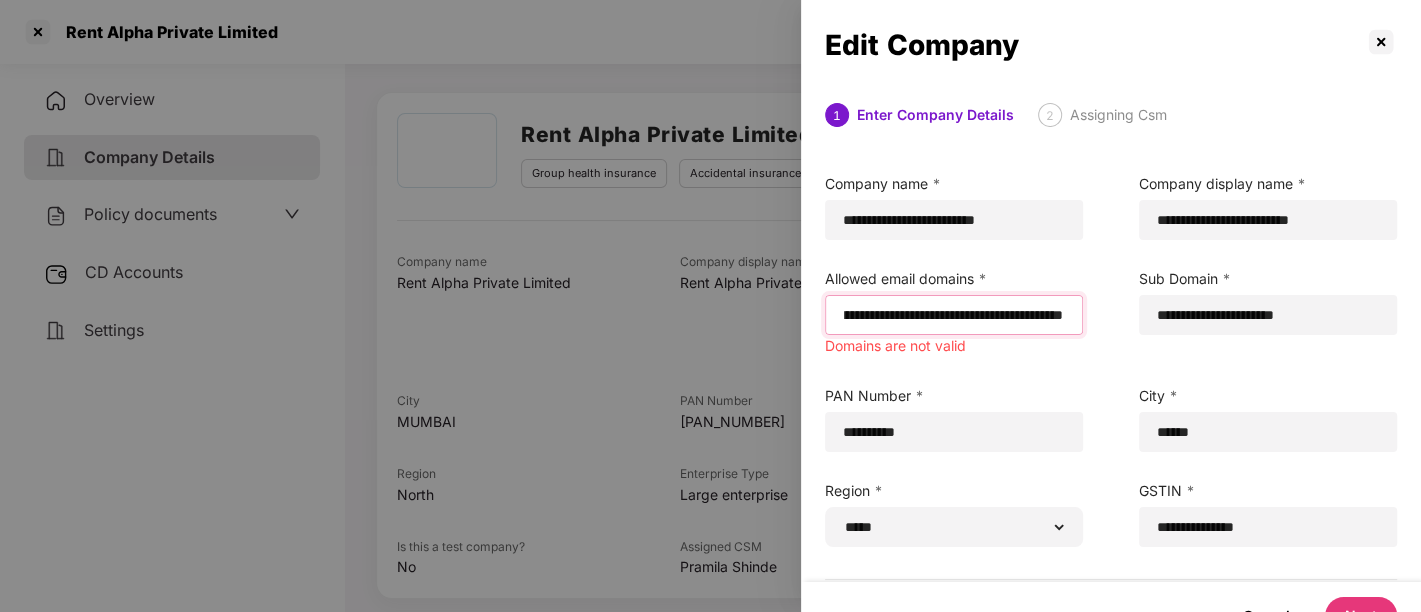 scroll, scrollTop: 0, scrollLeft: 821, axis: horizontal 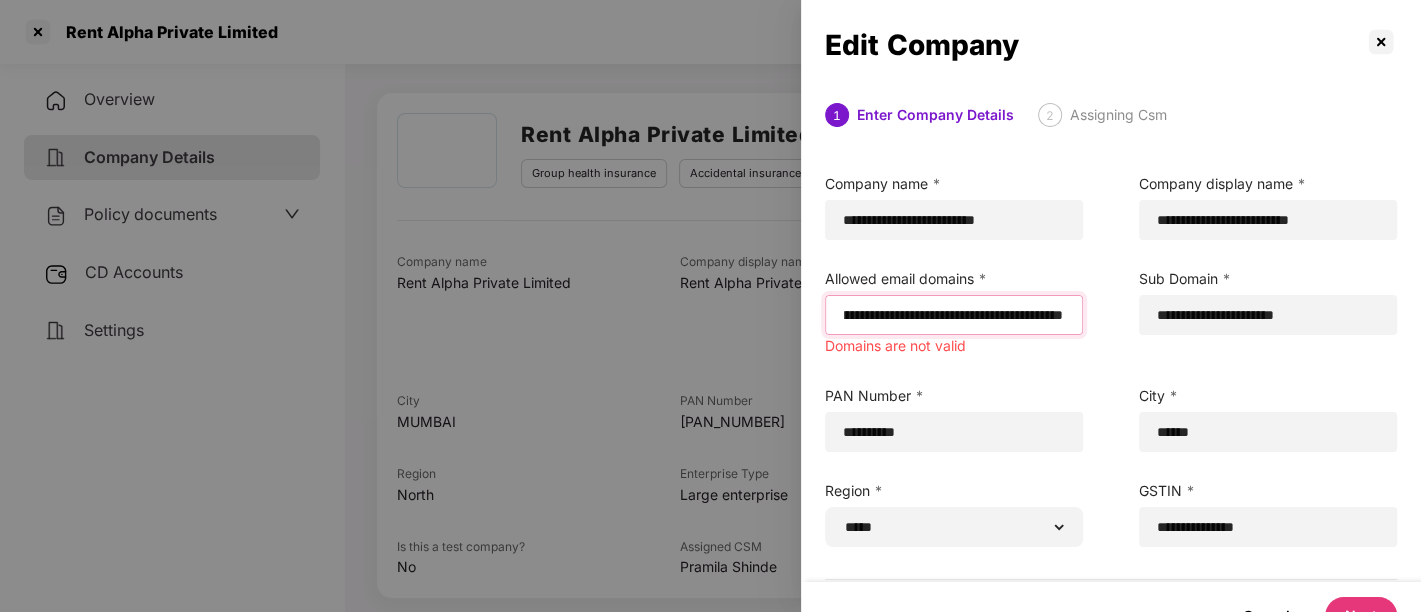 paste on "**********" 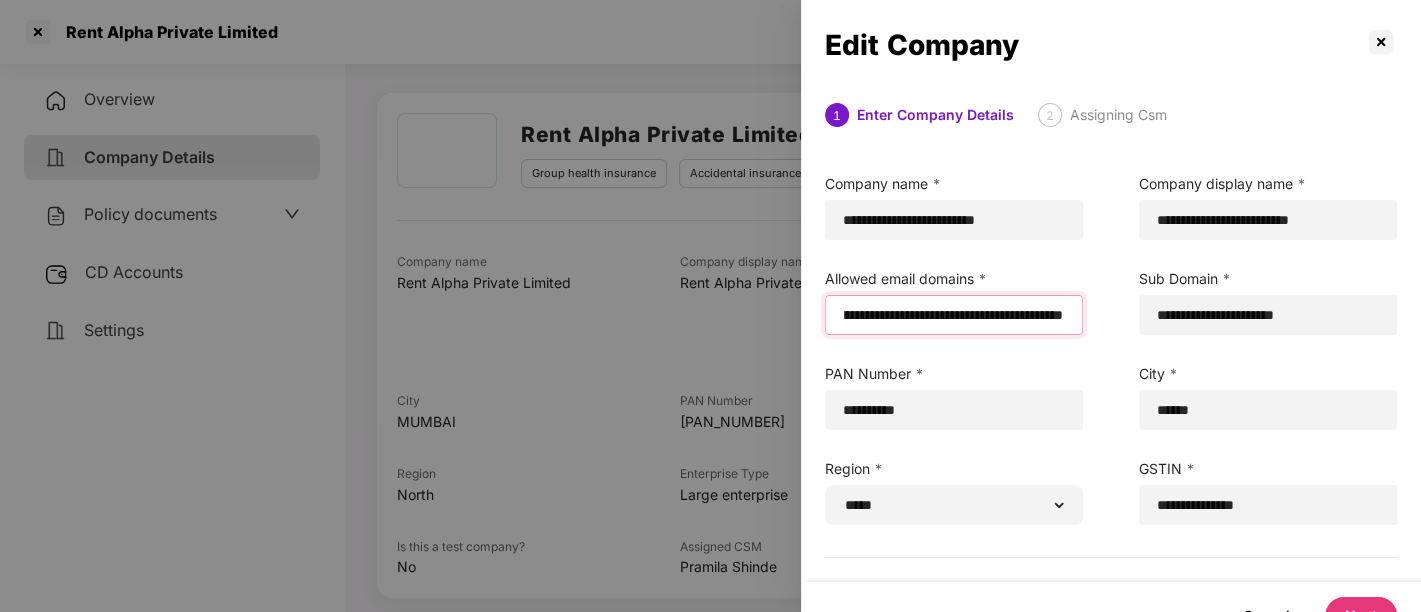 click on "**********" at bounding box center (953, 315) 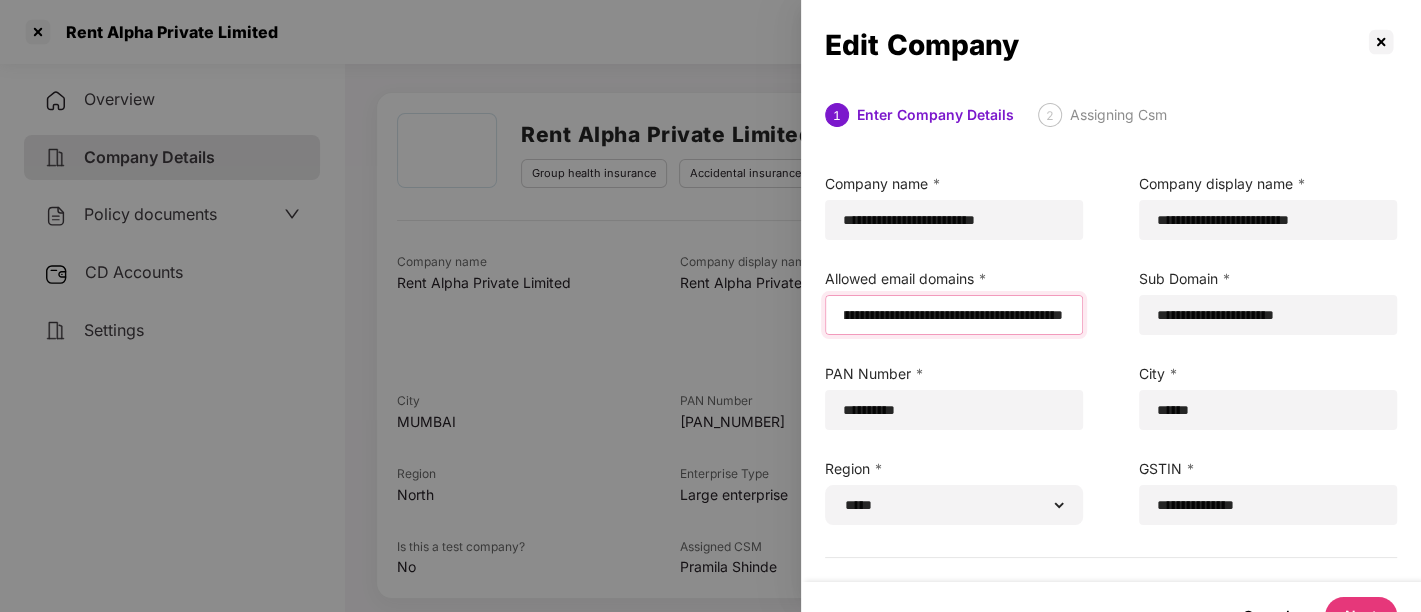 scroll, scrollTop: 0, scrollLeft: 936, axis: horizontal 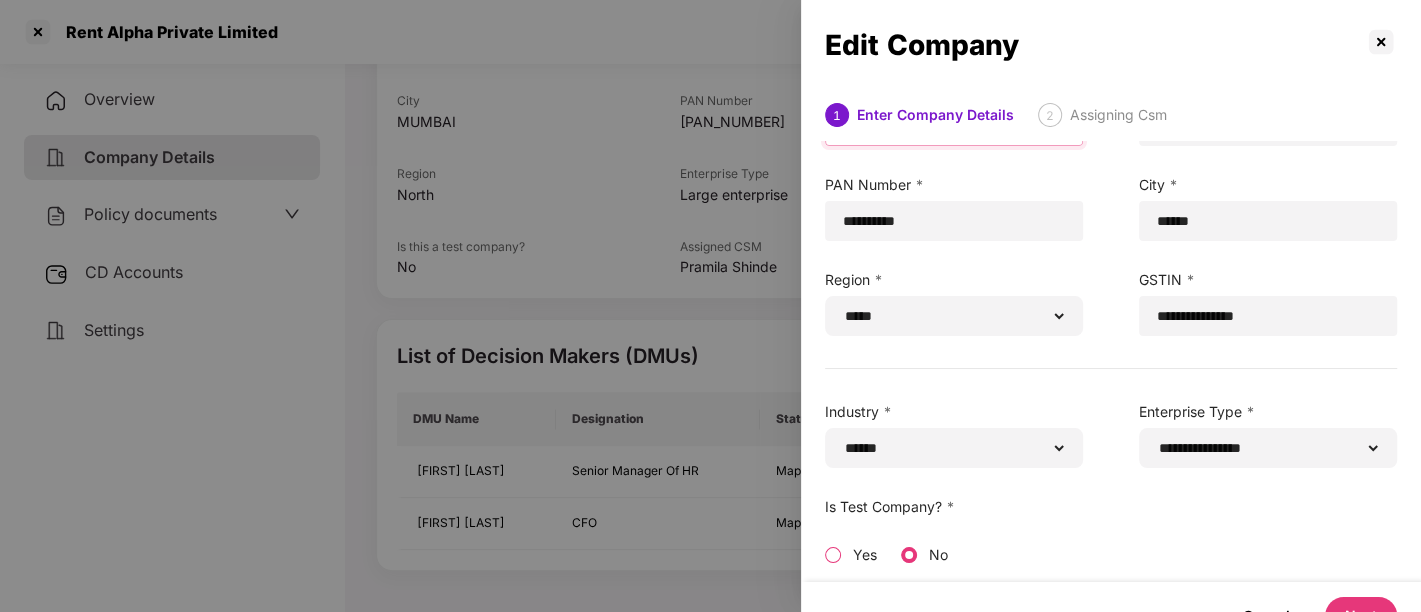 type on "**********" 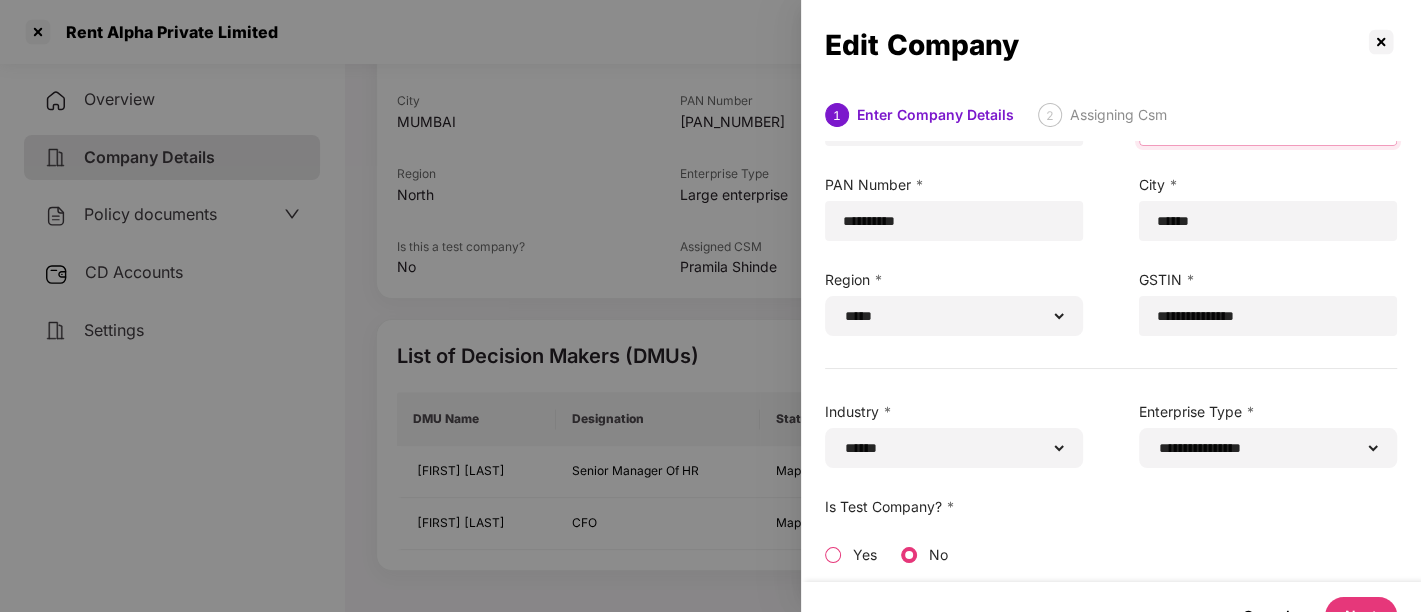 scroll, scrollTop: 0, scrollLeft: 0, axis: both 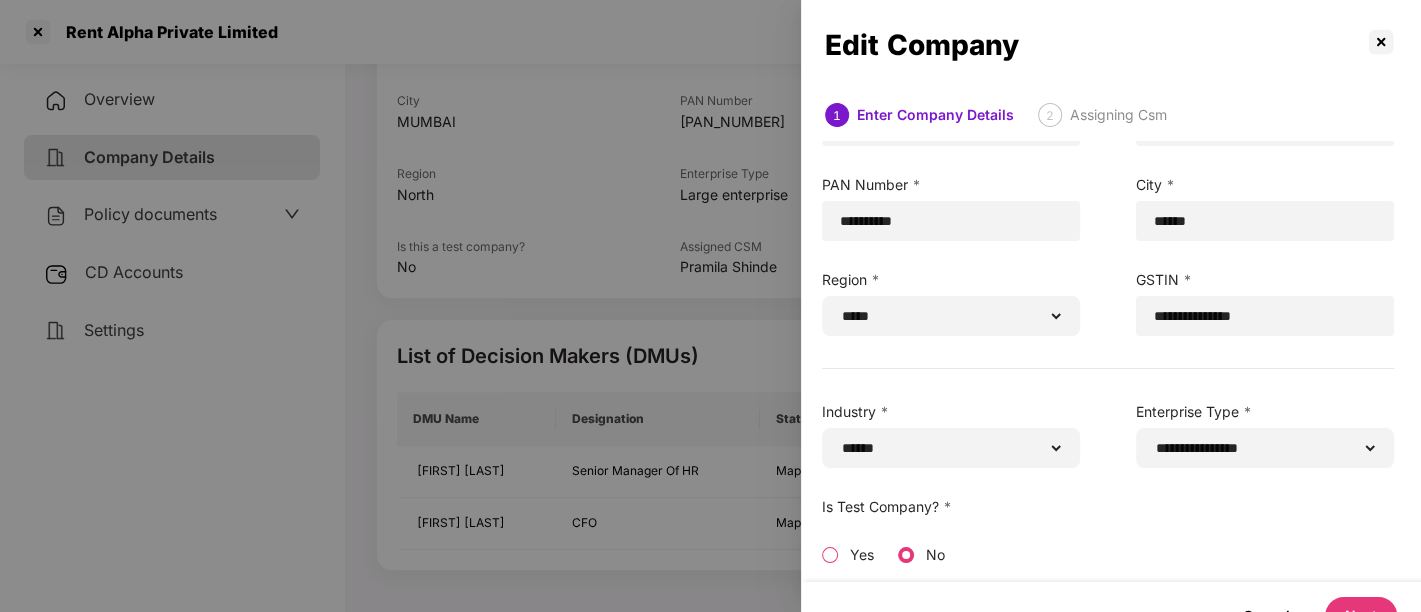 click on "Next" at bounding box center [1361, 615] 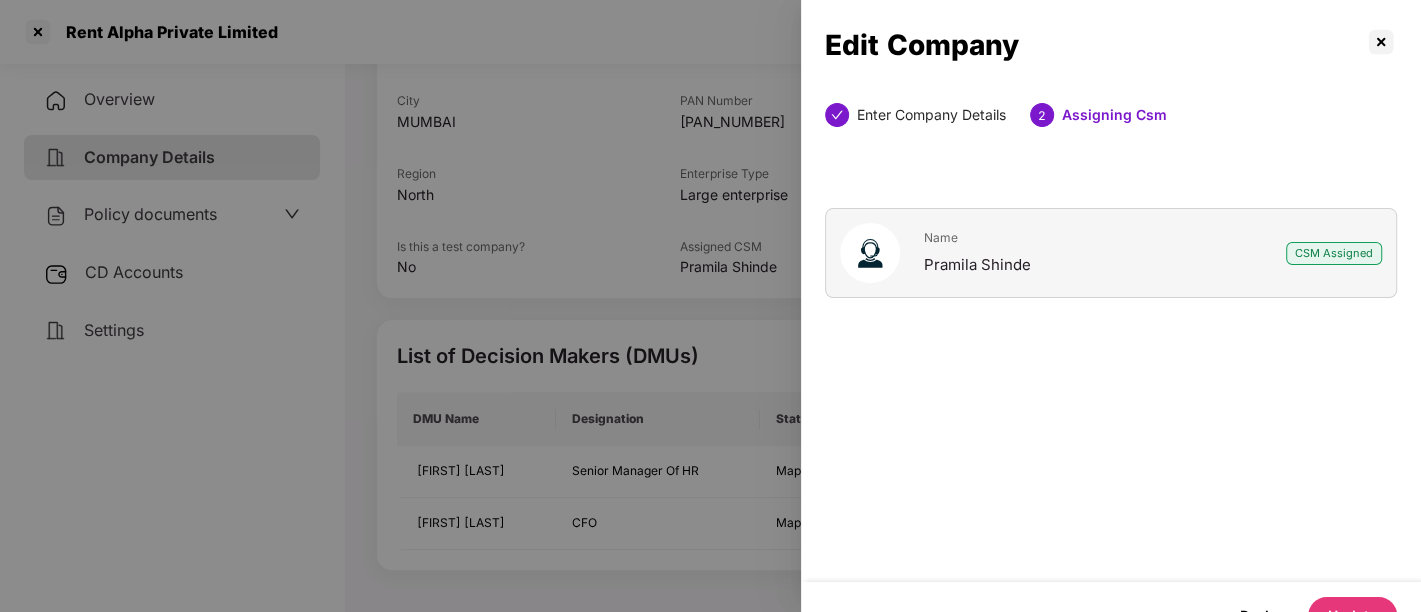 scroll, scrollTop: 0, scrollLeft: 0, axis: both 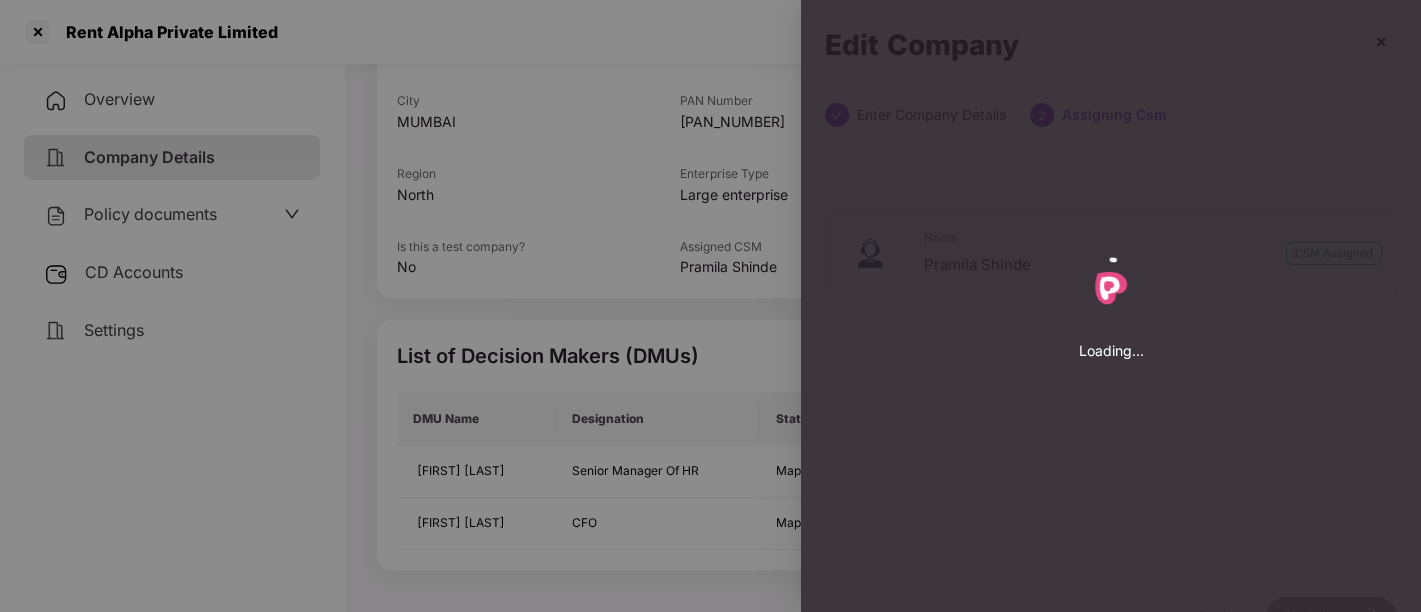 select on "*****" 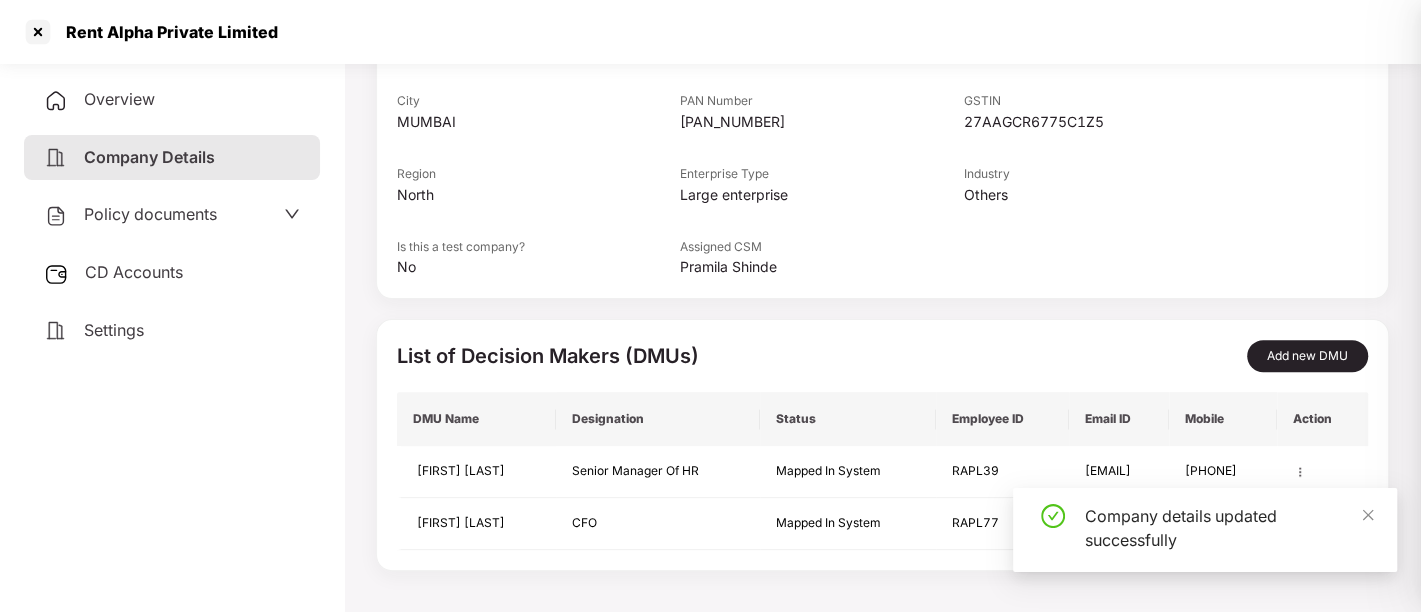 type on "**********" 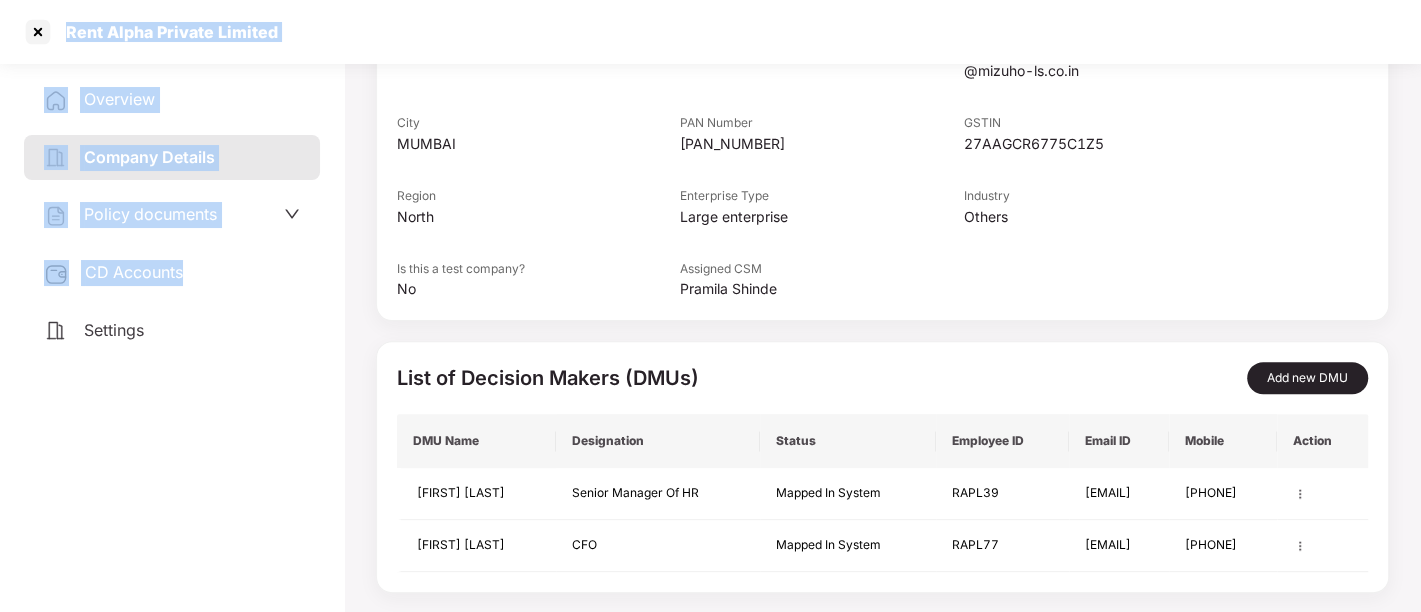 drag, startPoint x: 43, startPoint y: 39, endPoint x: 393, endPoint y: 327, distance: 453.2593 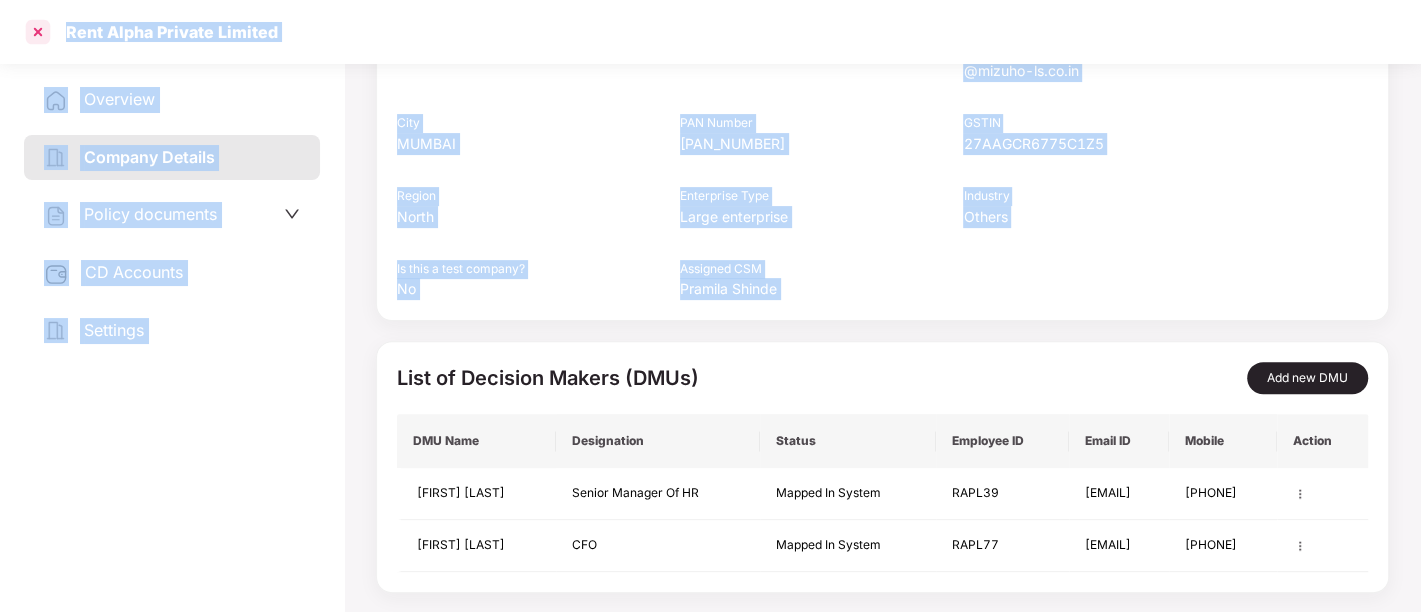 click at bounding box center (38, 32) 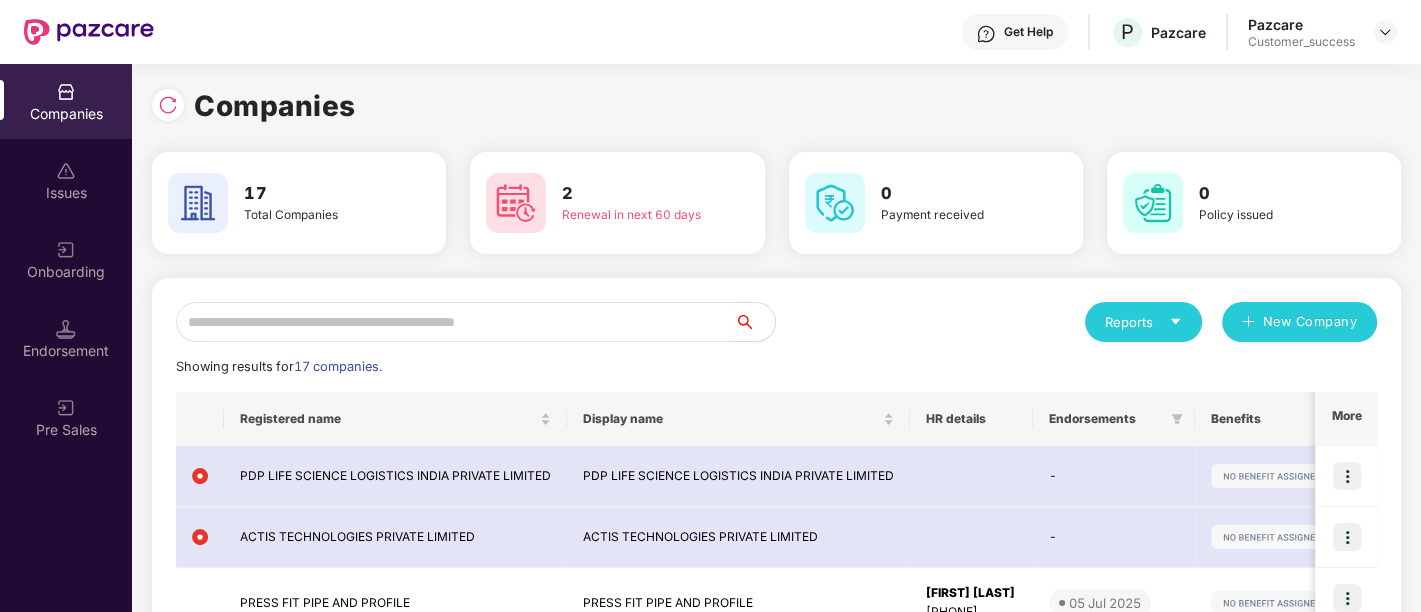scroll, scrollTop: 0, scrollLeft: 0, axis: both 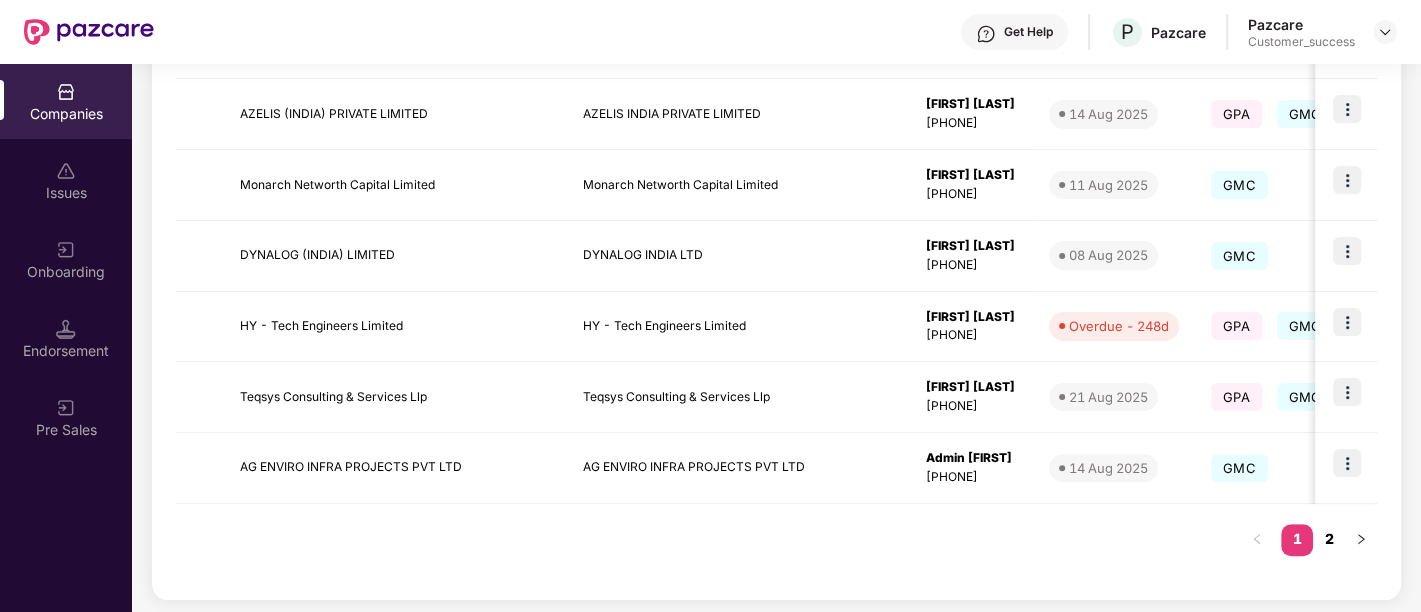 click on "2" at bounding box center [1329, 539] 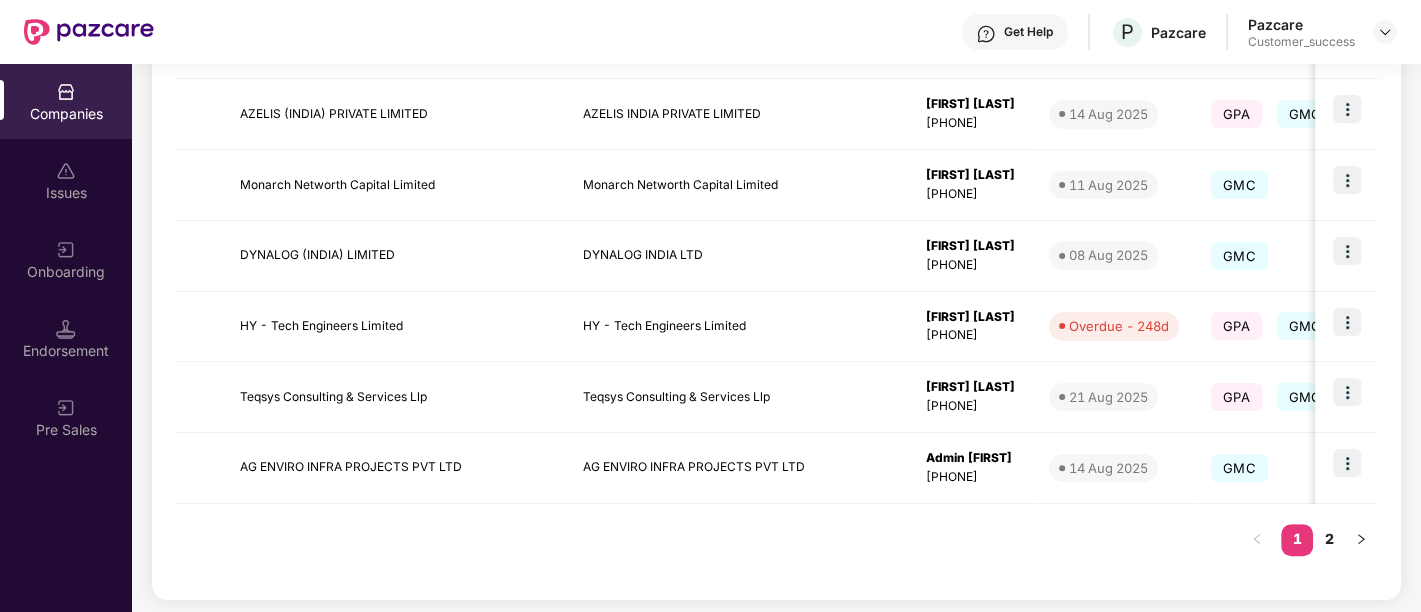 scroll, scrollTop: 438, scrollLeft: 0, axis: vertical 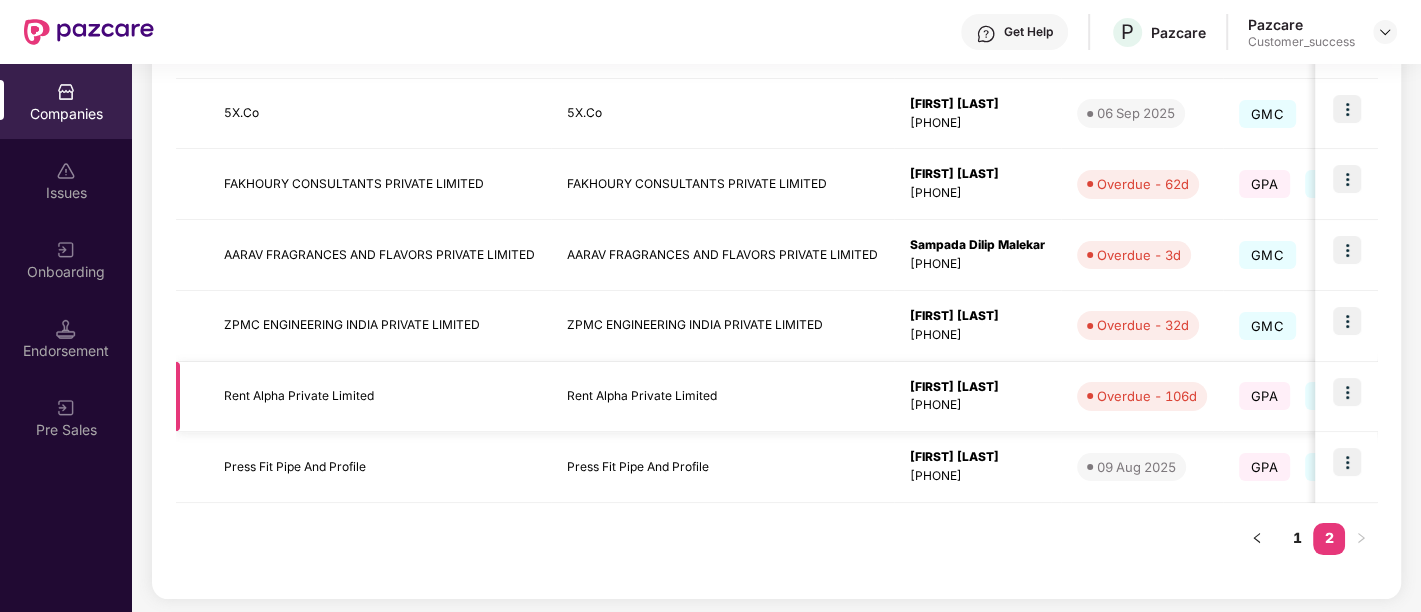 click at bounding box center (1347, 392) 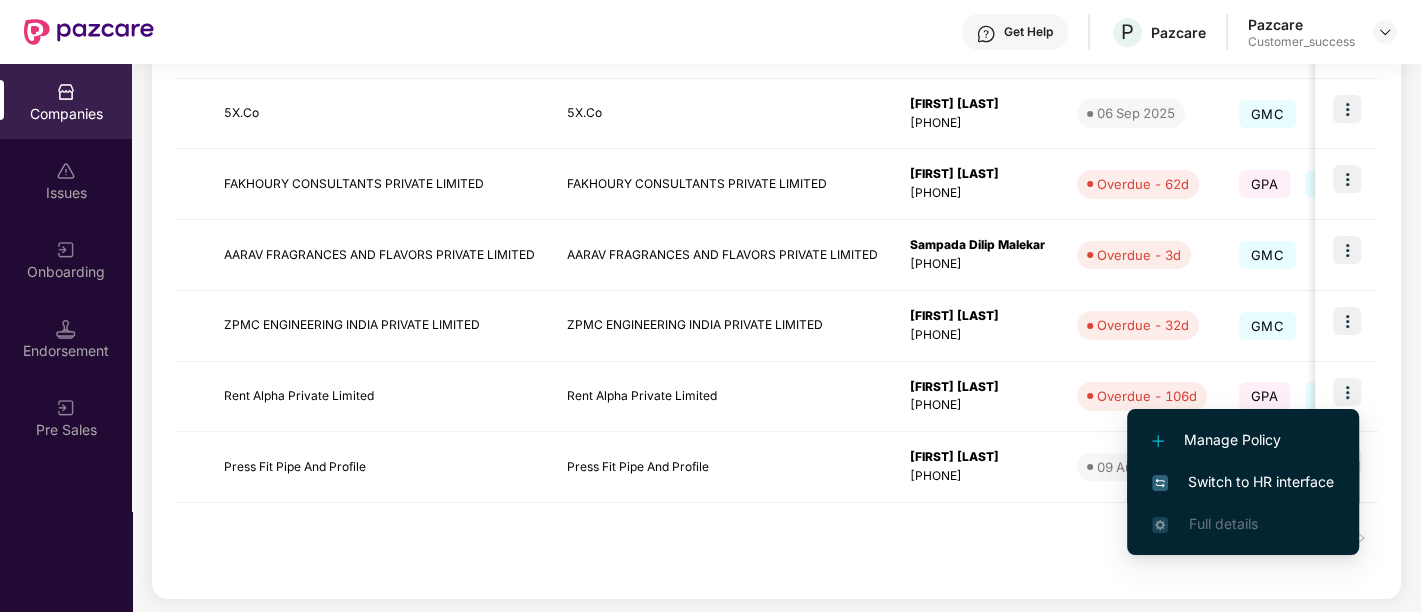 click on "Switch to HR interface" at bounding box center (1243, 482) 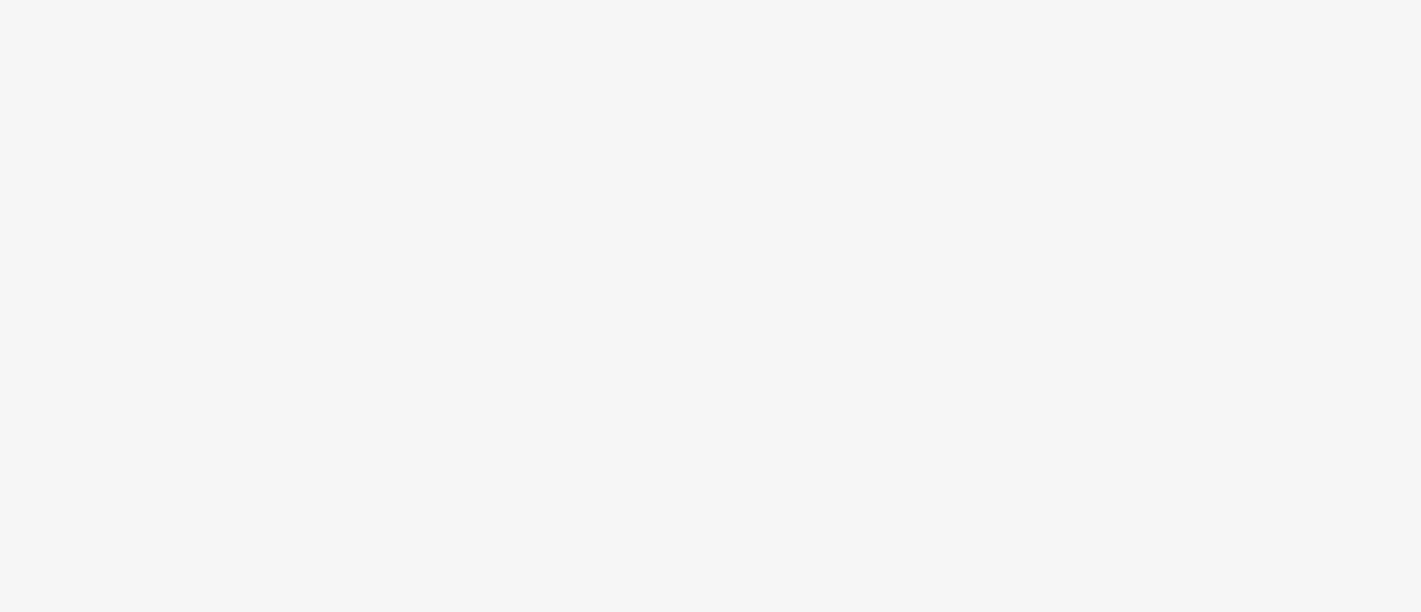 click at bounding box center (710, 306) 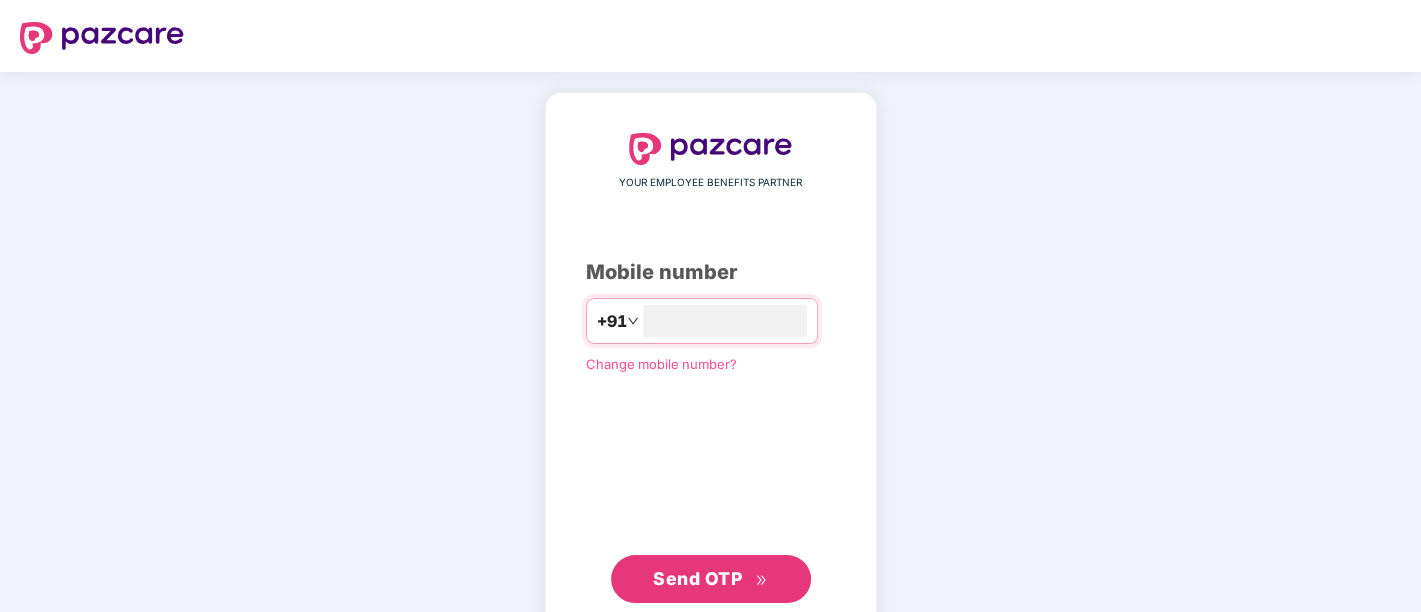 type on "**********" 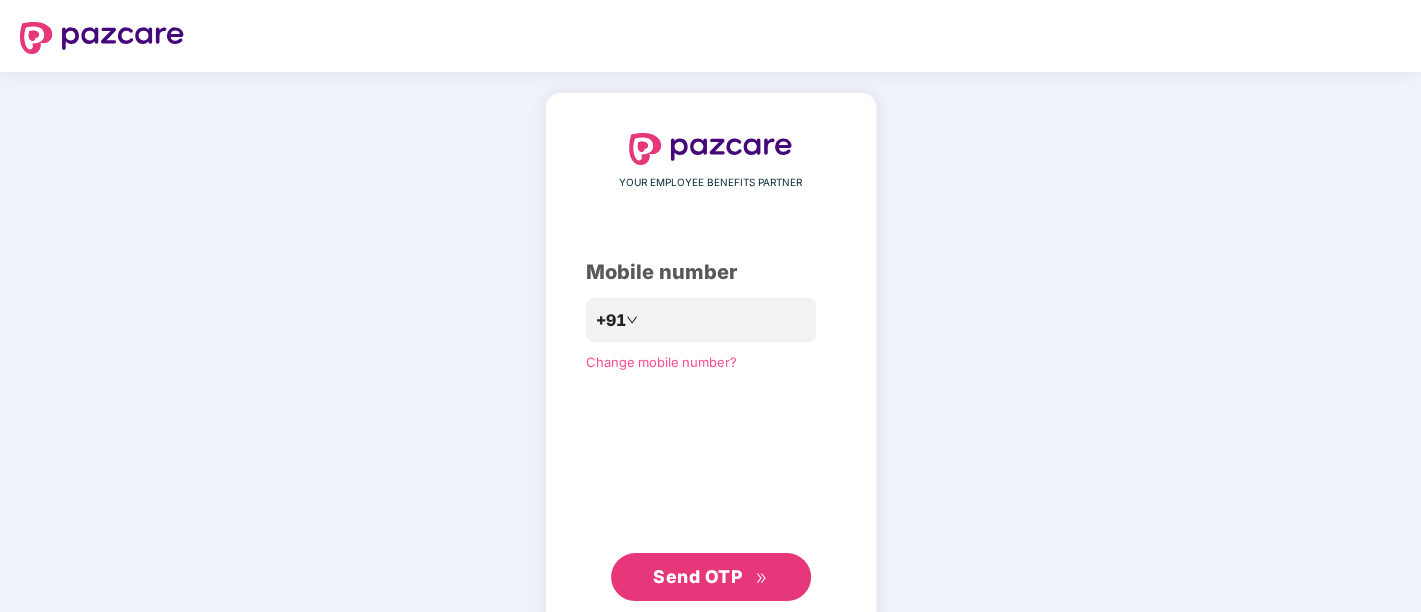 click on "Send OTP" at bounding box center [697, 576] 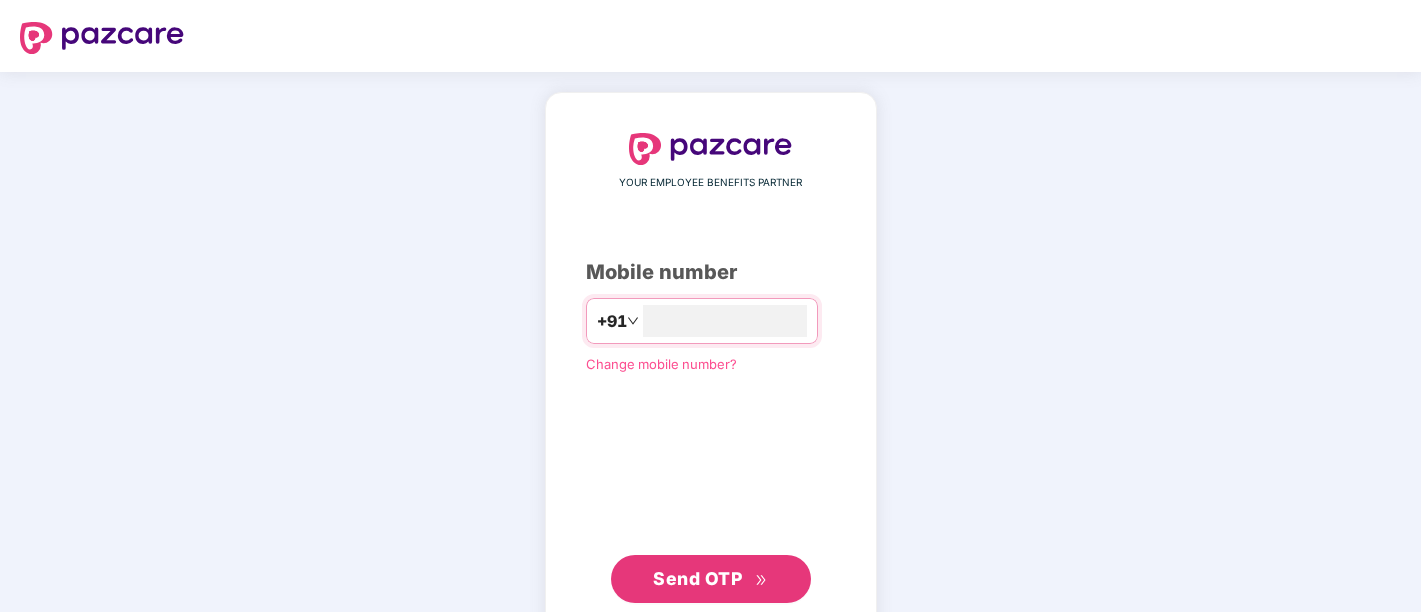 scroll, scrollTop: 0, scrollLeft: 0, axis: both 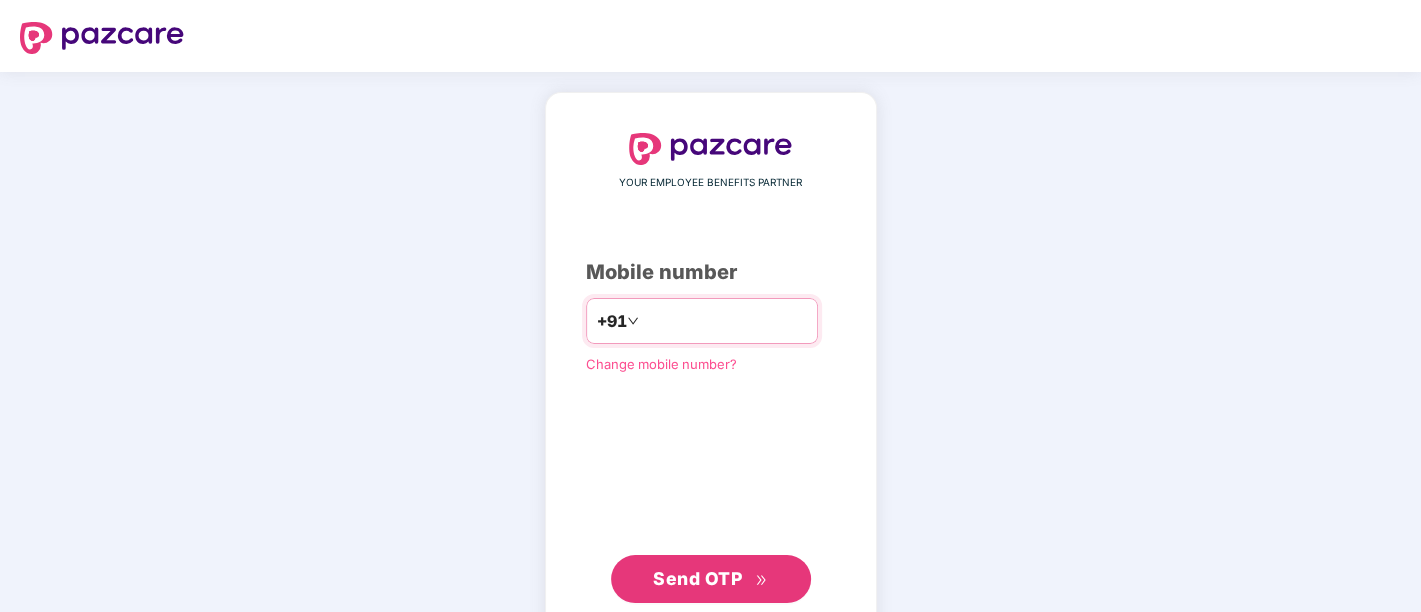 click at bounding box center (725, 321) 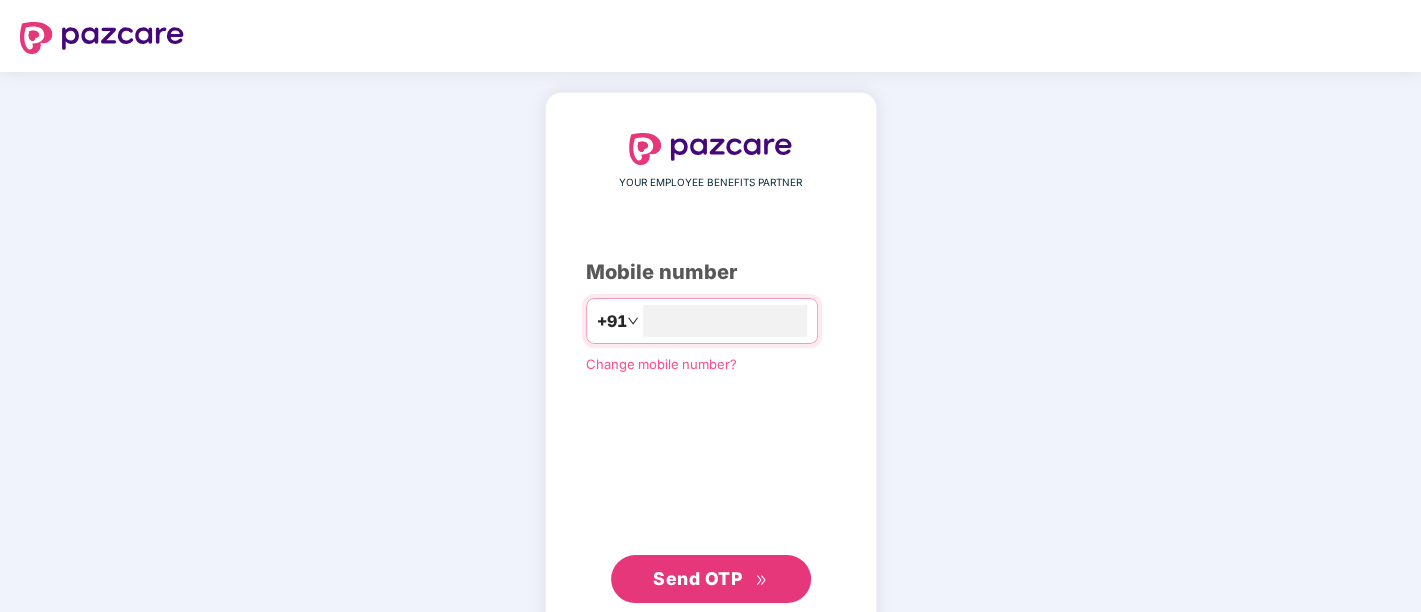 type on "**********" 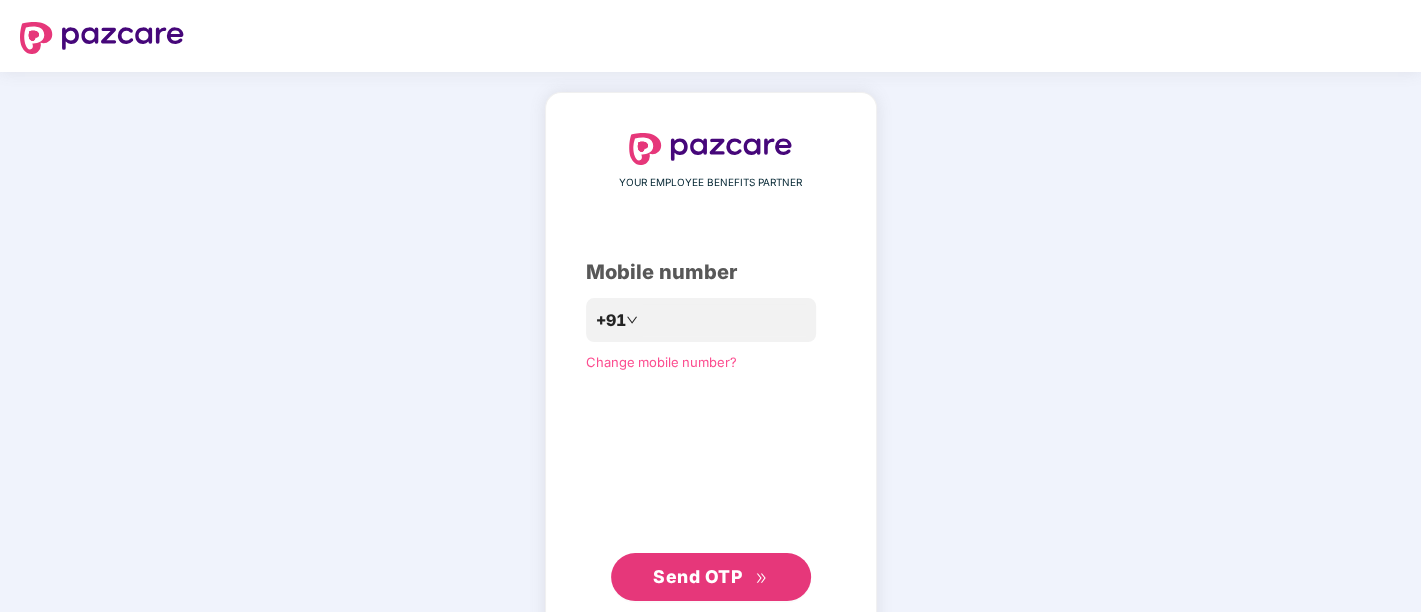 click on "Send OTP" at bounding box center (697, 576) 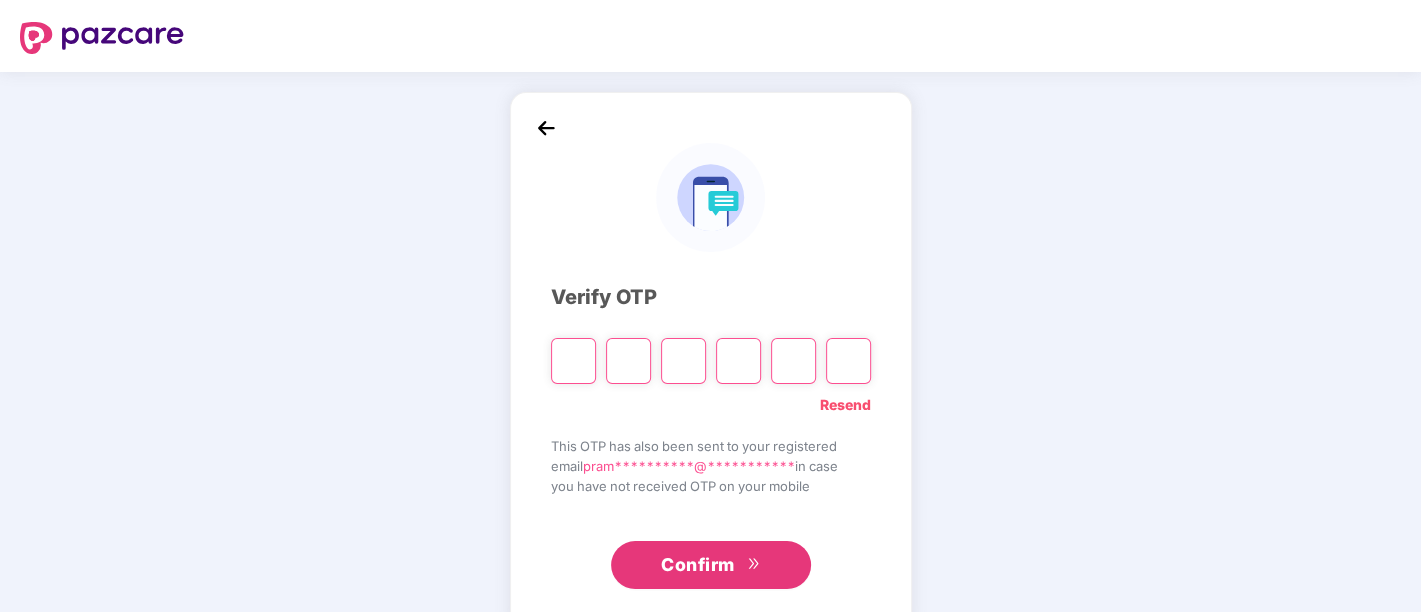 type on "*" 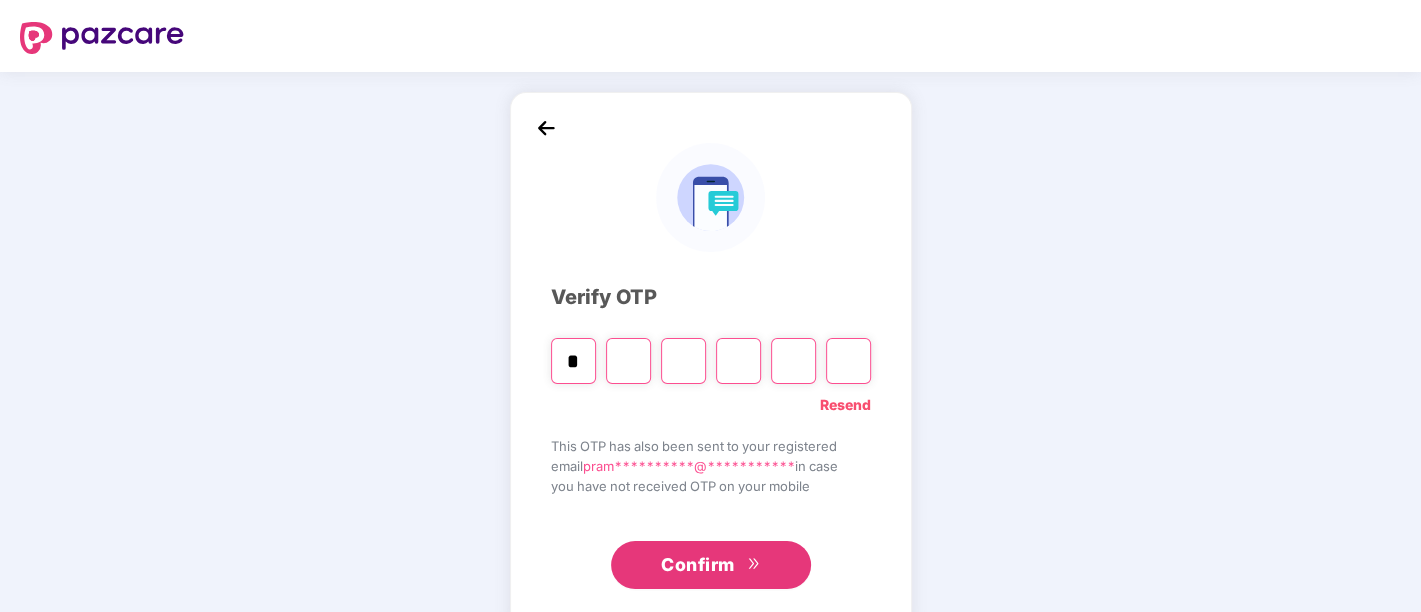 type on "*" 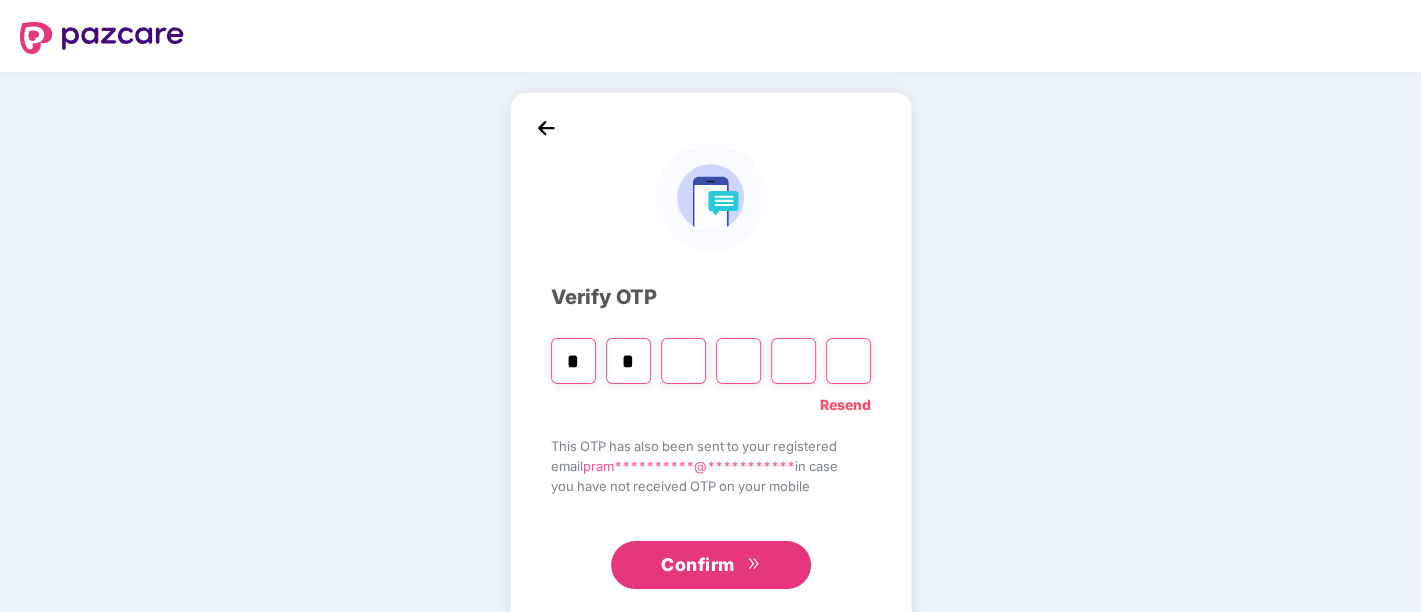 type on "*" 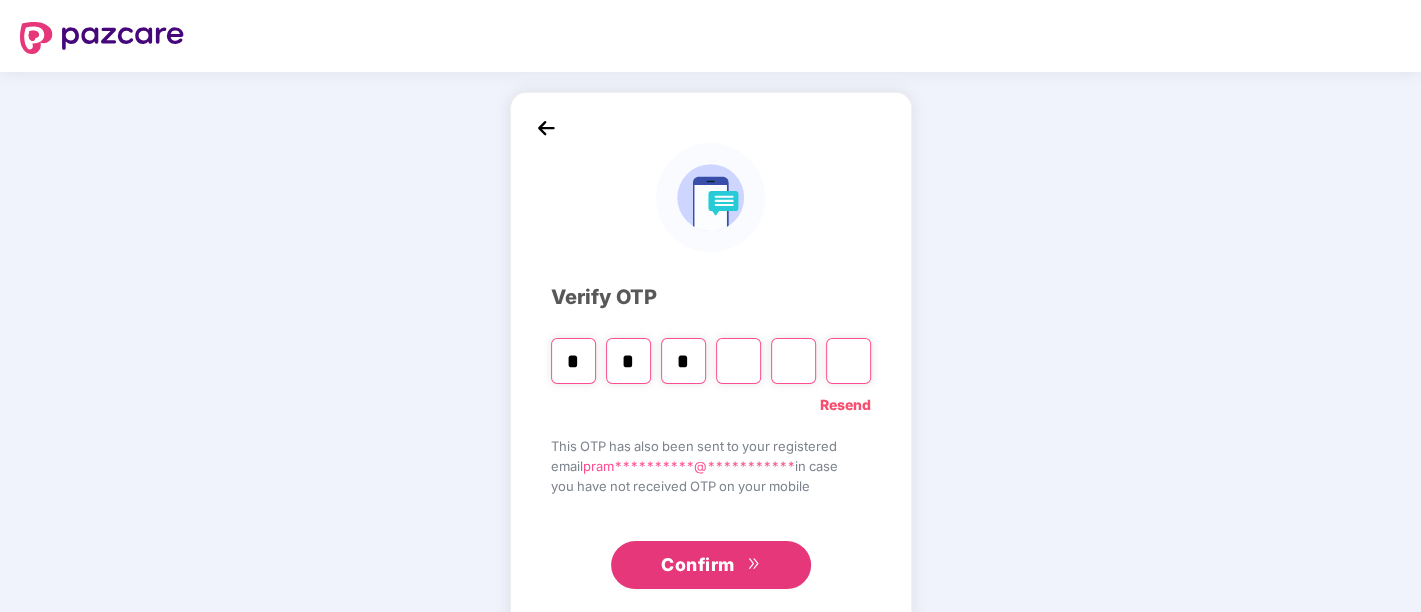 type on "*" 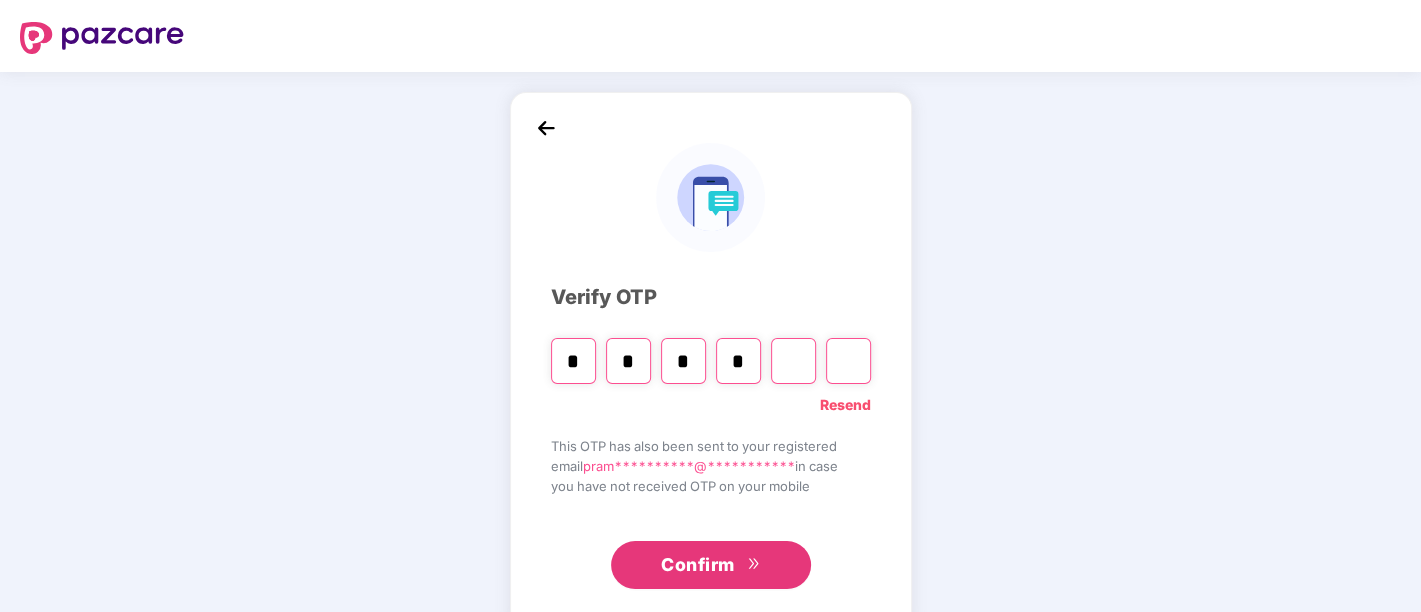 type on "*" 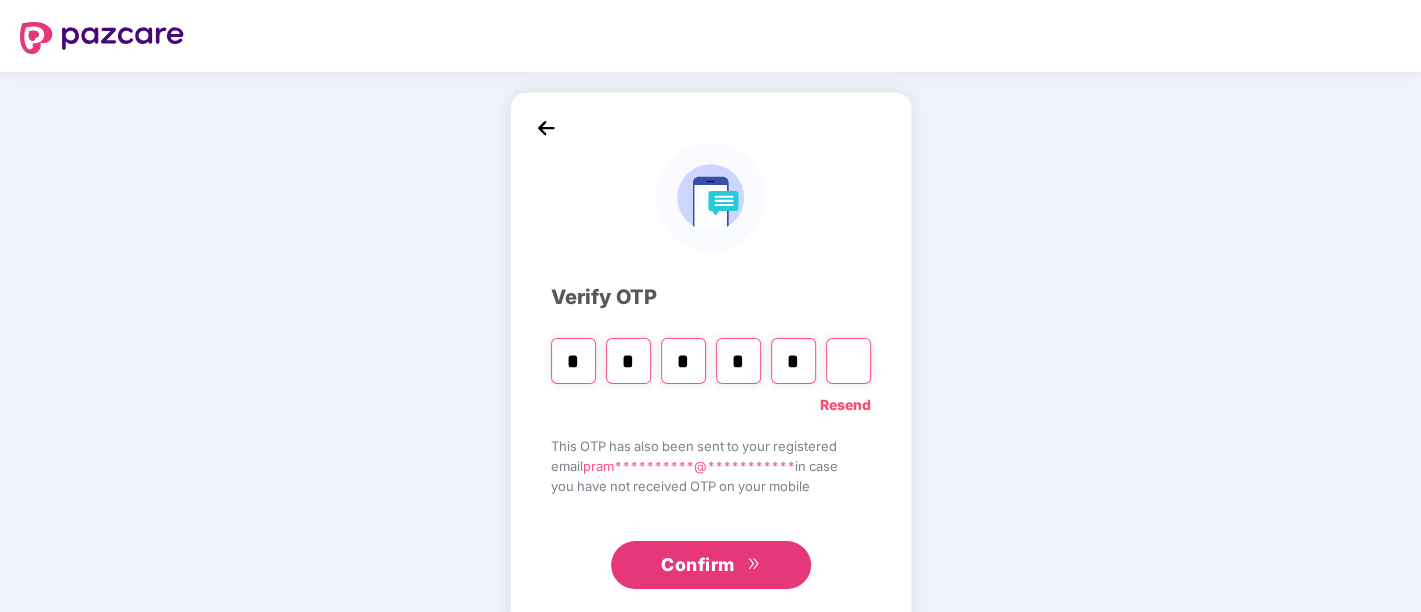 type on "*" 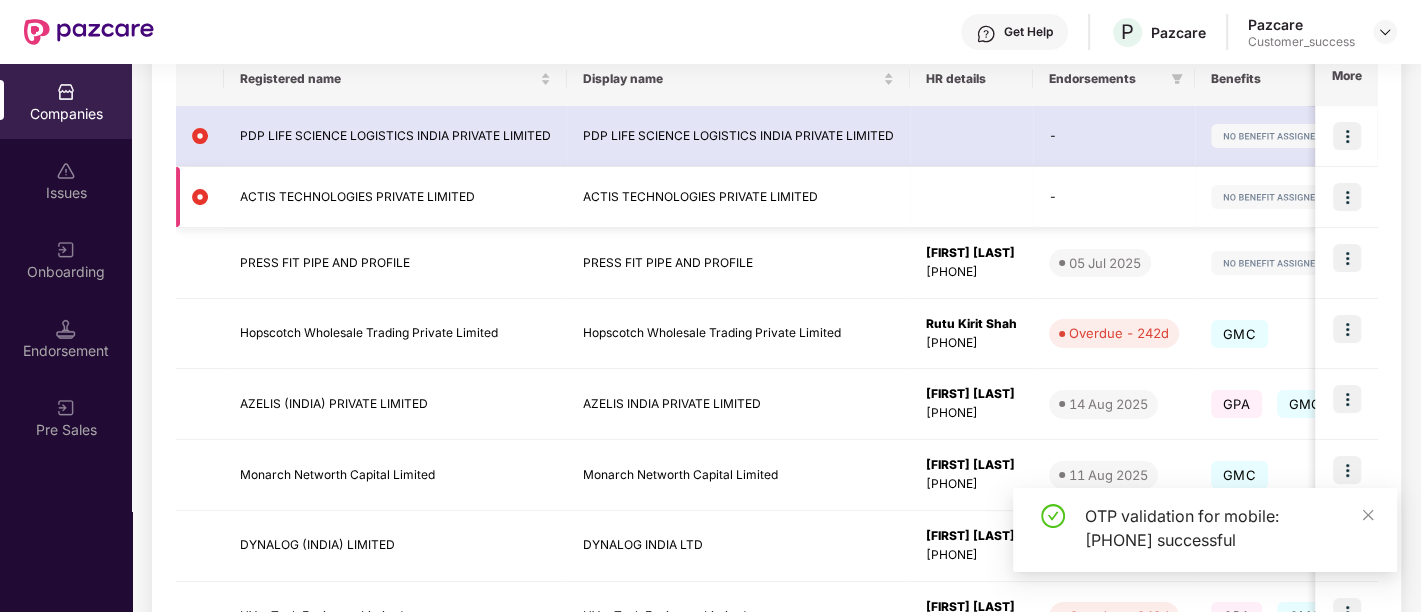 scroll, scrollTop: 630, scrollLeft: 0, axis: vertical 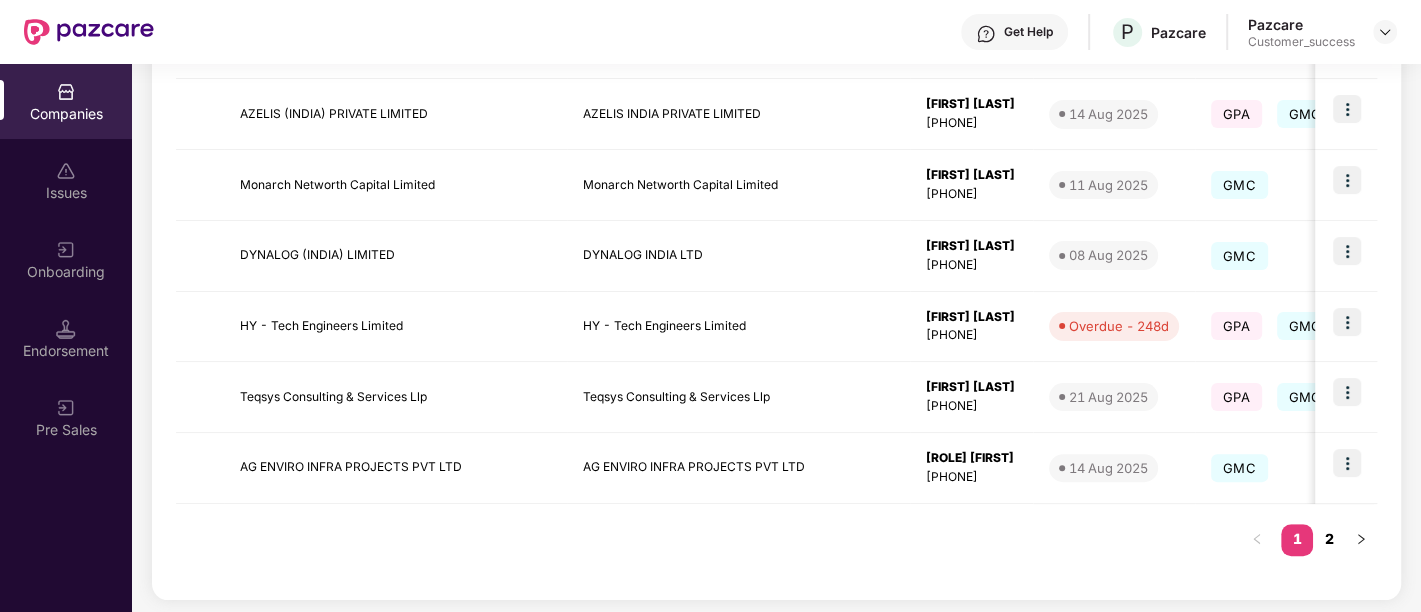 click on "2" at bounding box center (1329, 539) 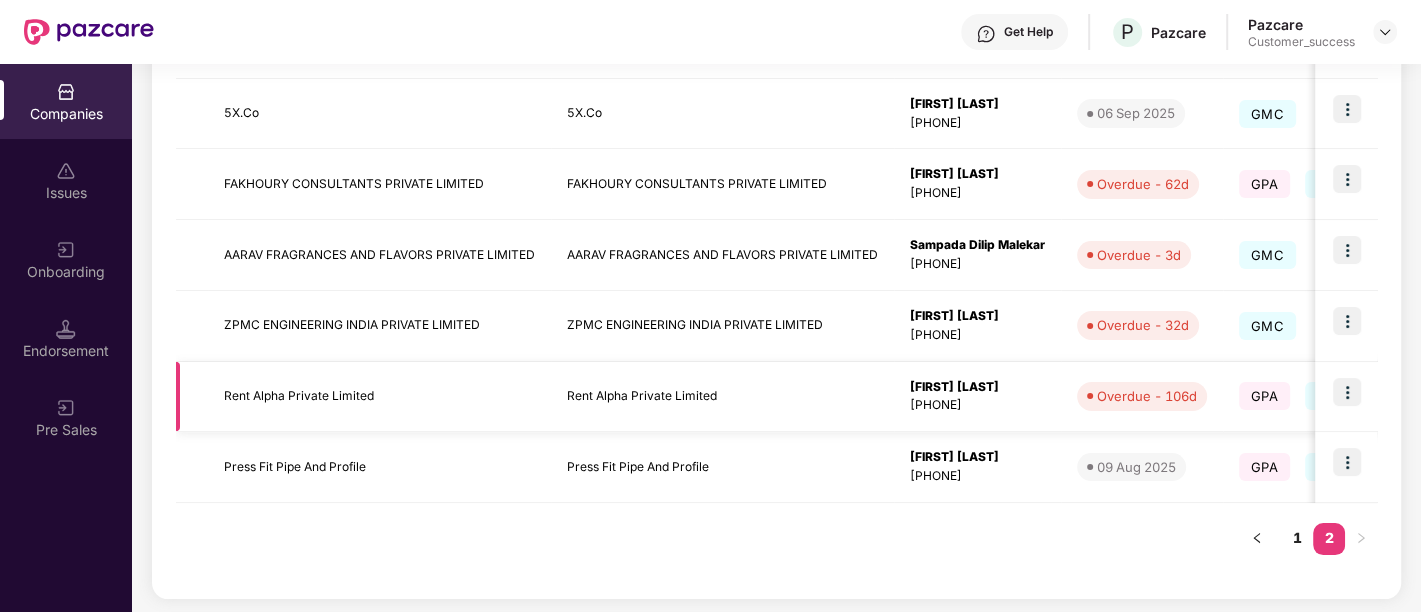 click at bounding box center [1347, 392] 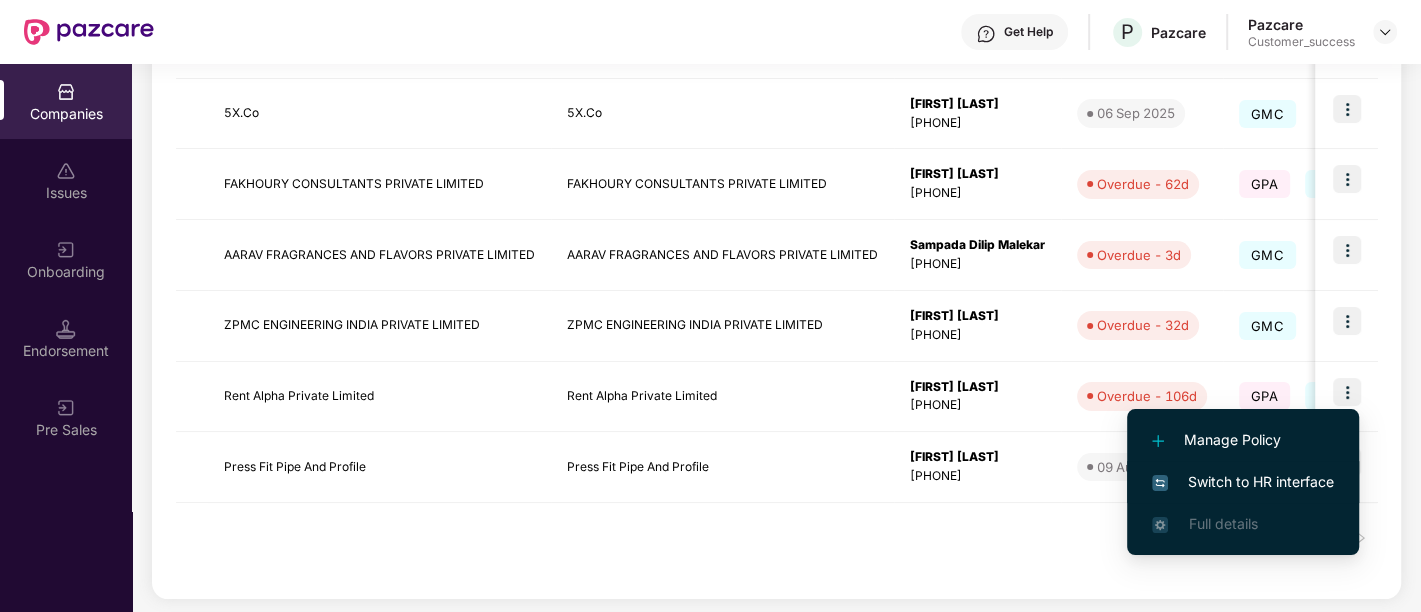 click on "Switch to HR interface" at bounding box center [1243, 482] 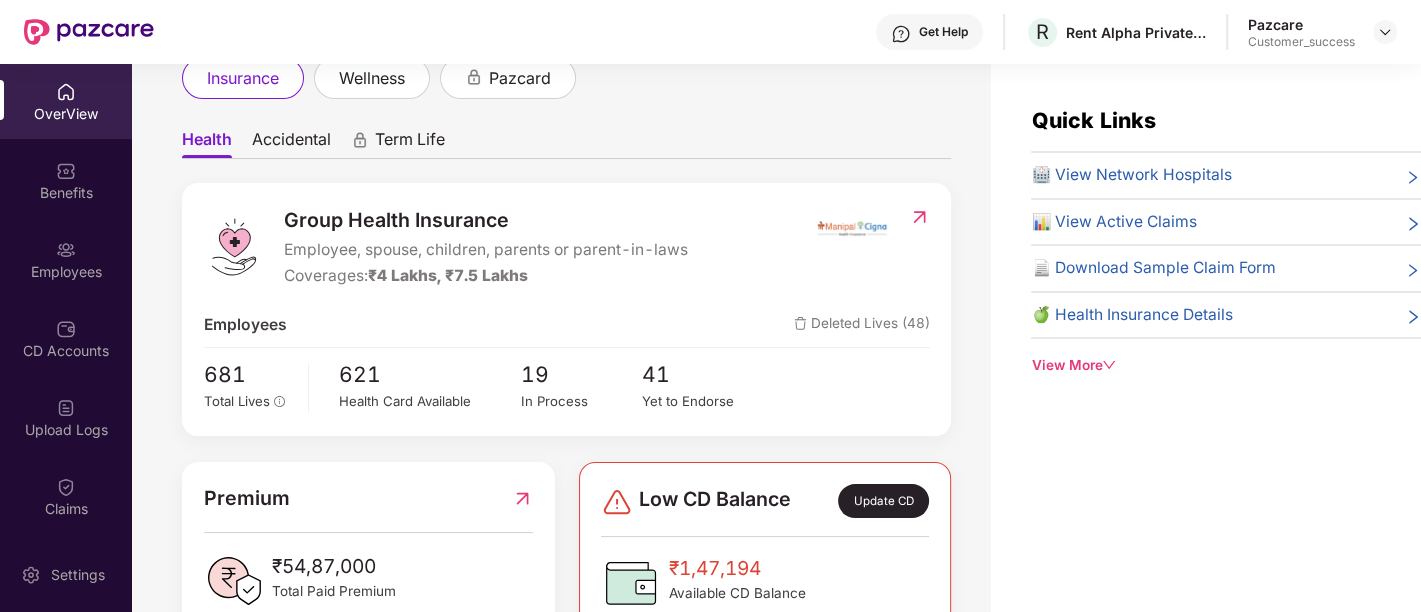 scroll, scrollTop: 135, scrollLeft: 0, axis: vertical 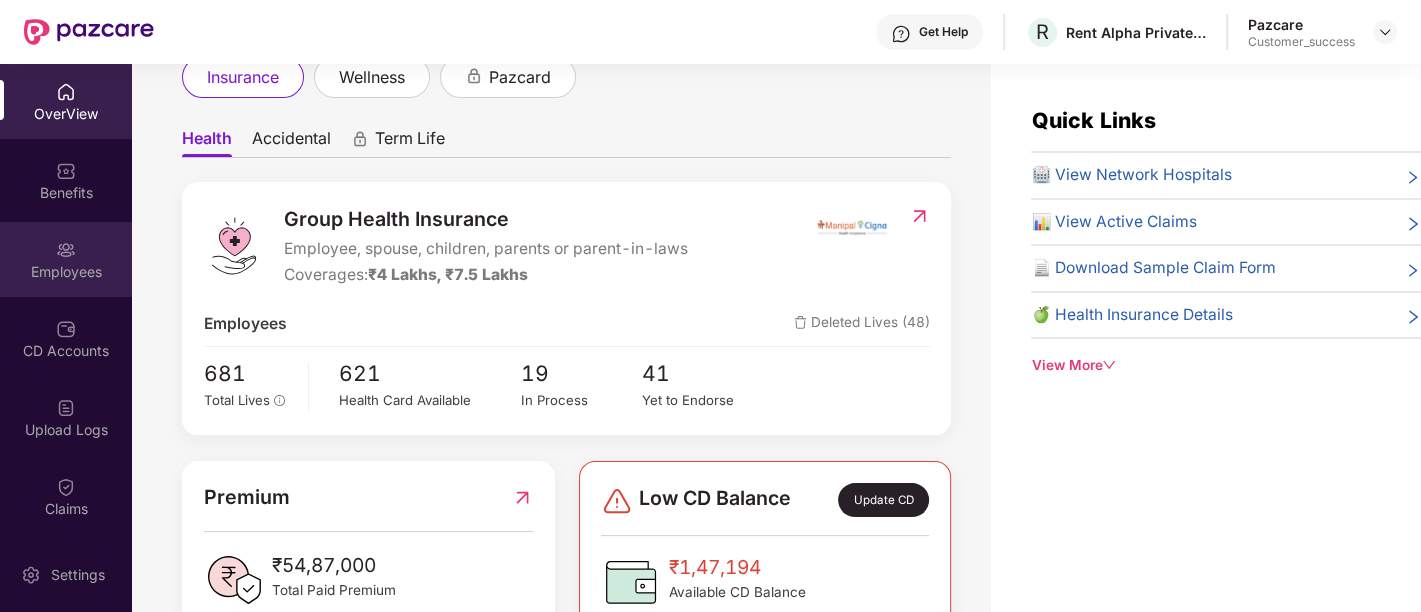 click on "Employees" at bounding box center (66, 272) 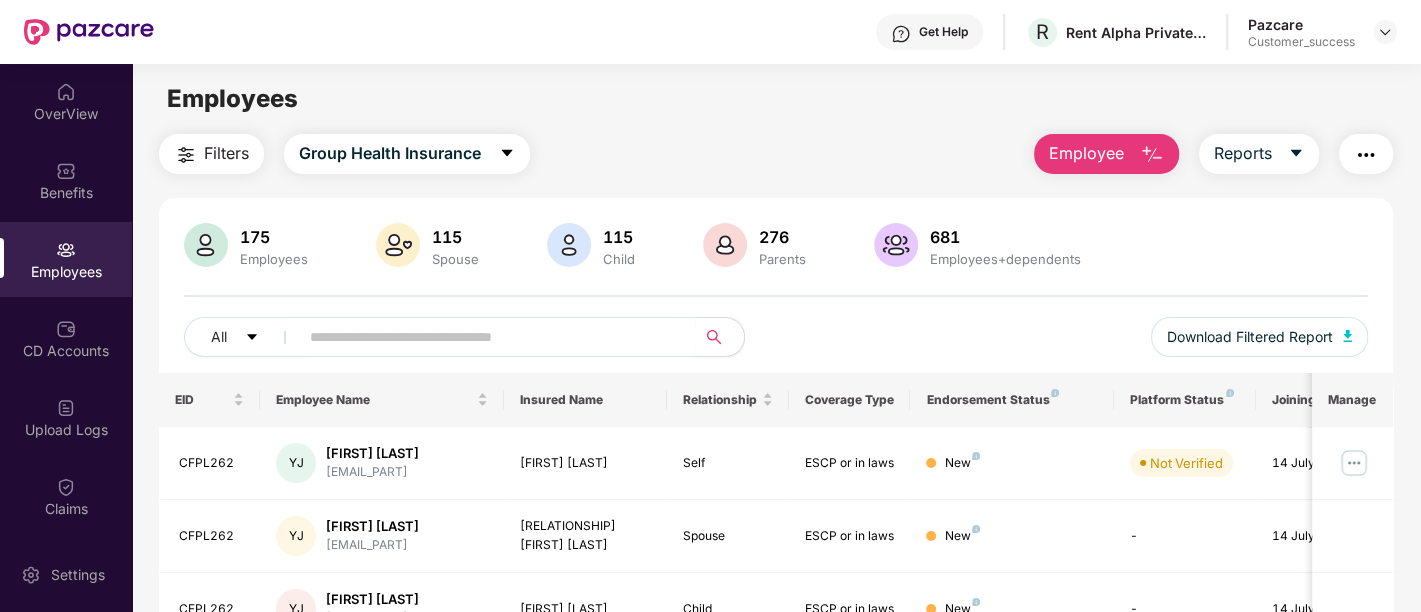 click on "Employee" at bounding box center (1086, 153) 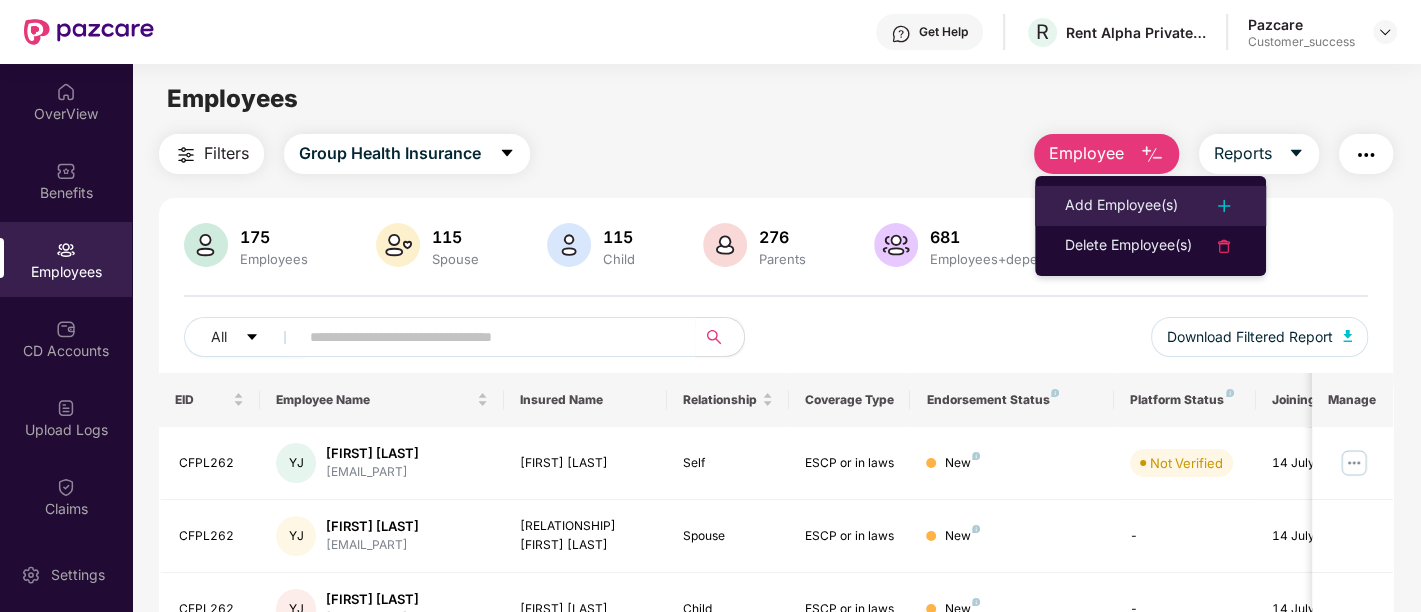 click on "Add Employee(s)" at bounding box center [1121, 206] 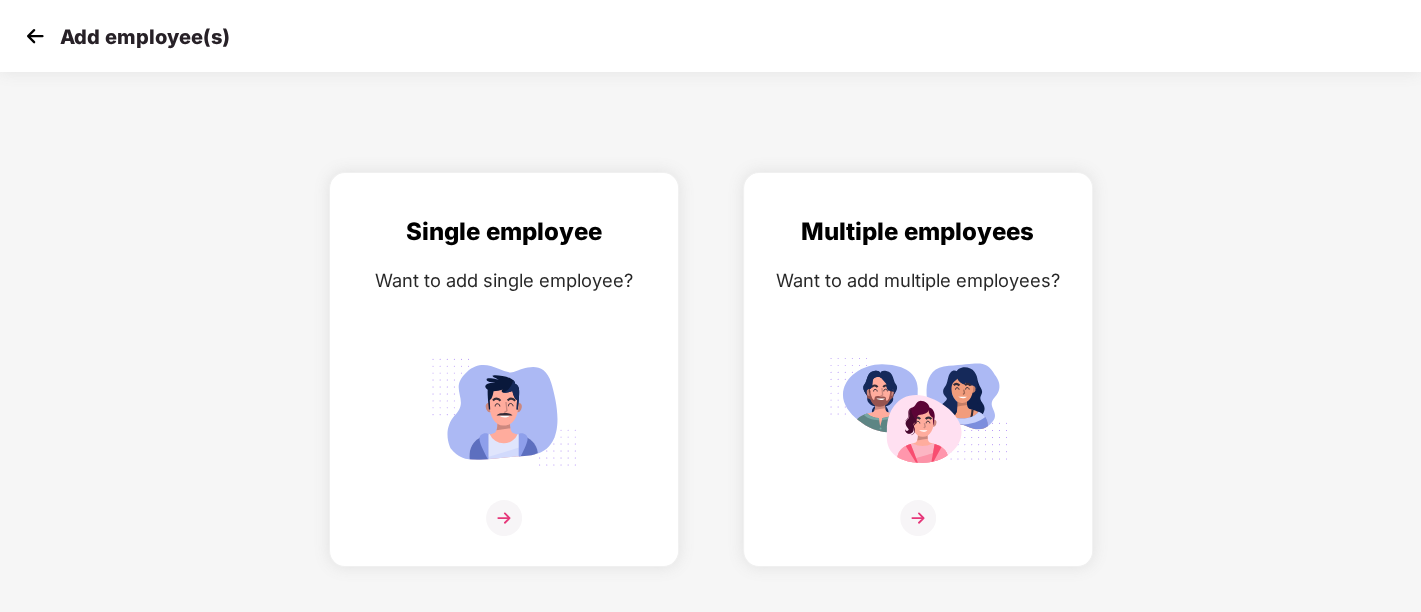 scroll, scrollTop: 0, scrollLeft: 31, axis: horizontal 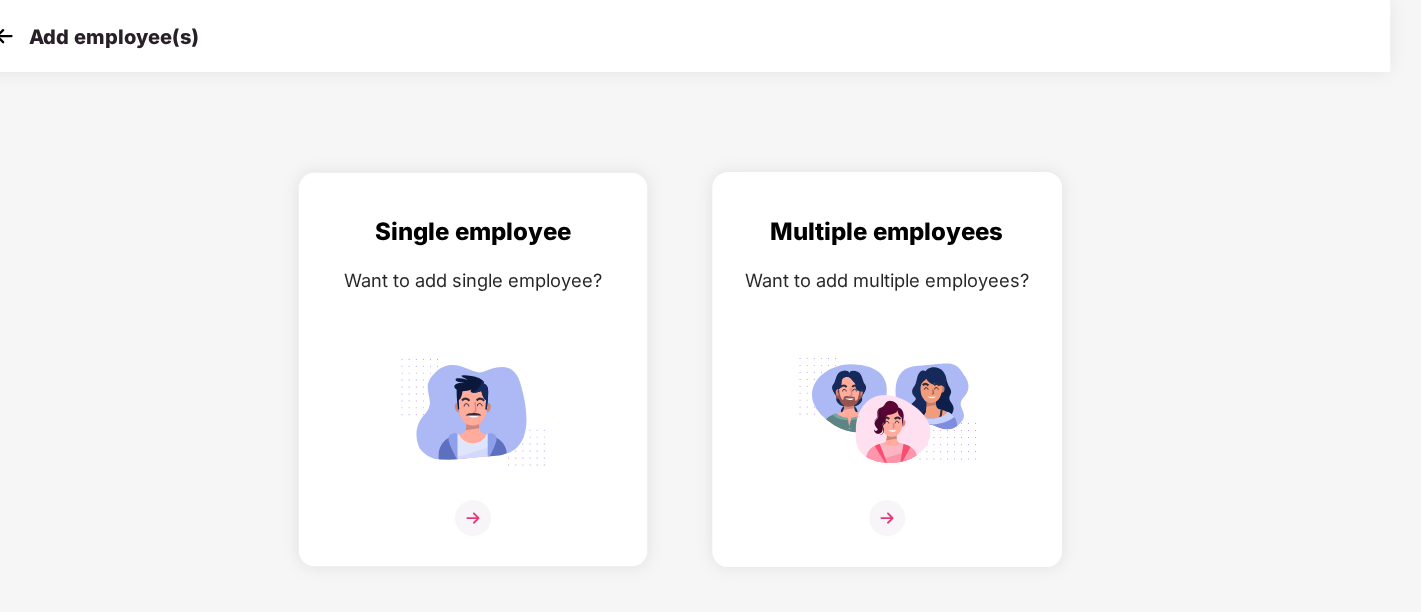 click at bounding box center (887, 411) 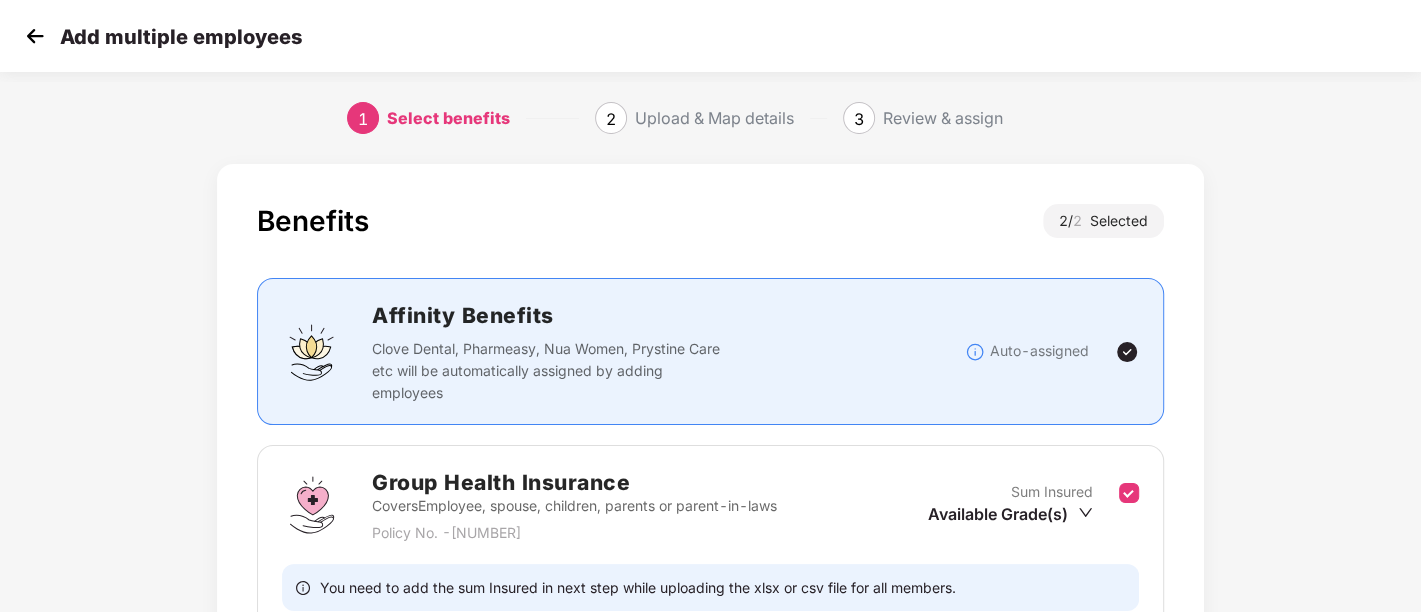 scroll, scrollTop: 331, scrollLeft: 1, axis: both 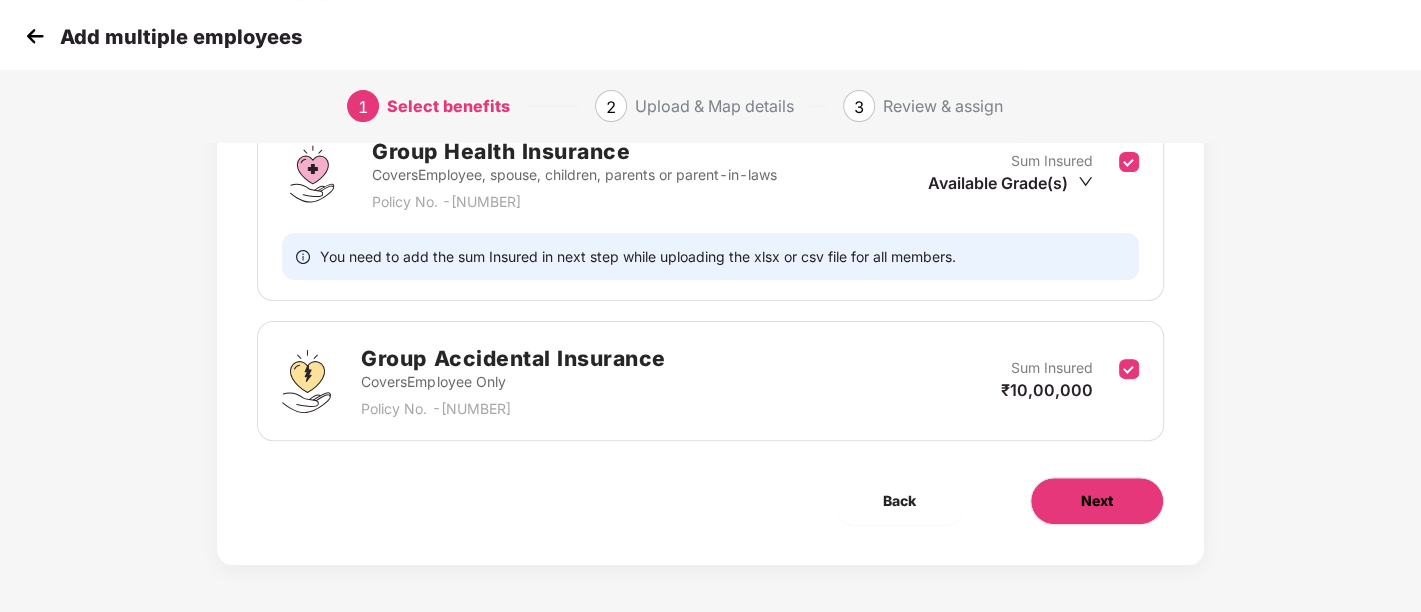 click on "Next" at bounding box center [1097, 501] 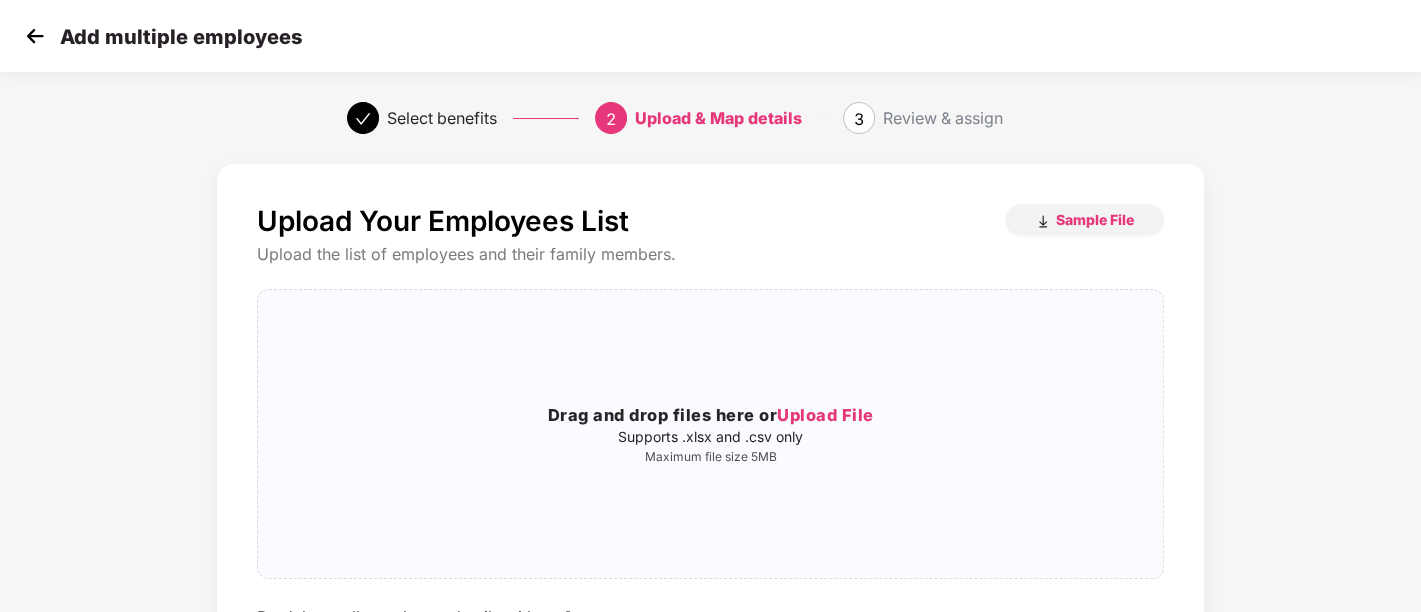 scroll, scrollTop: 191, scrollLeft: 1, axis: both 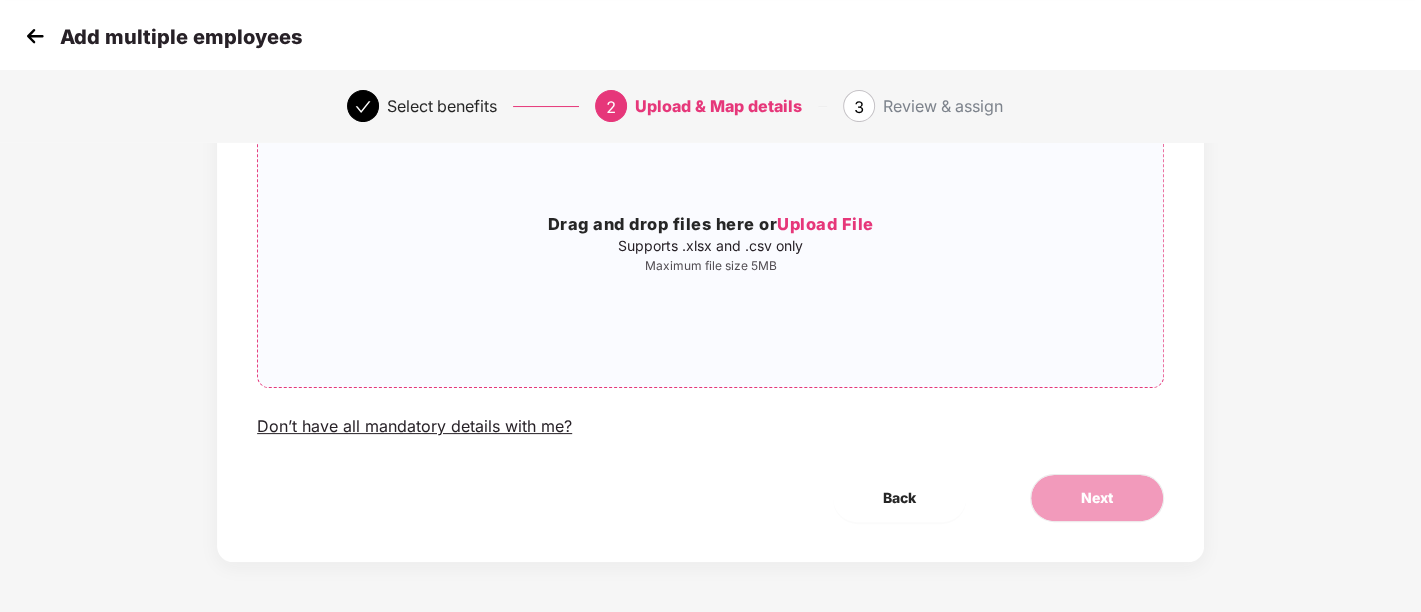 click on "Supports .xlsx and .csv only" at bounding box center [710, 246] 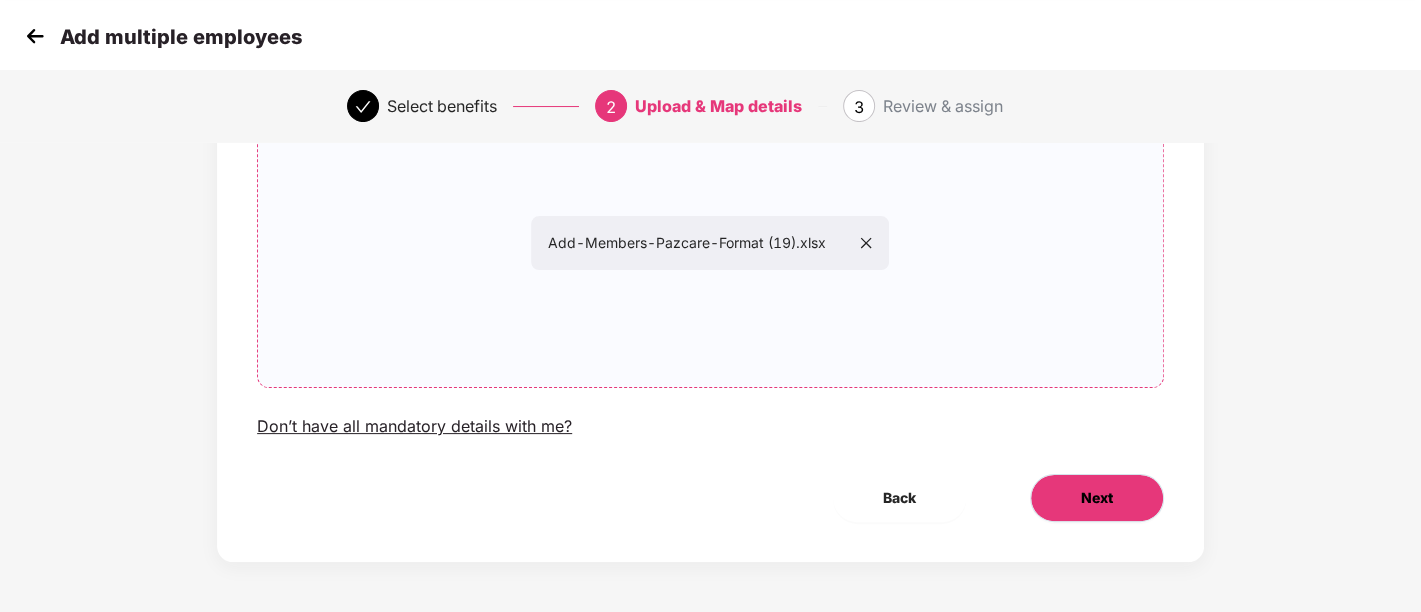 click on "Next" at bounding box center (1097, 498) 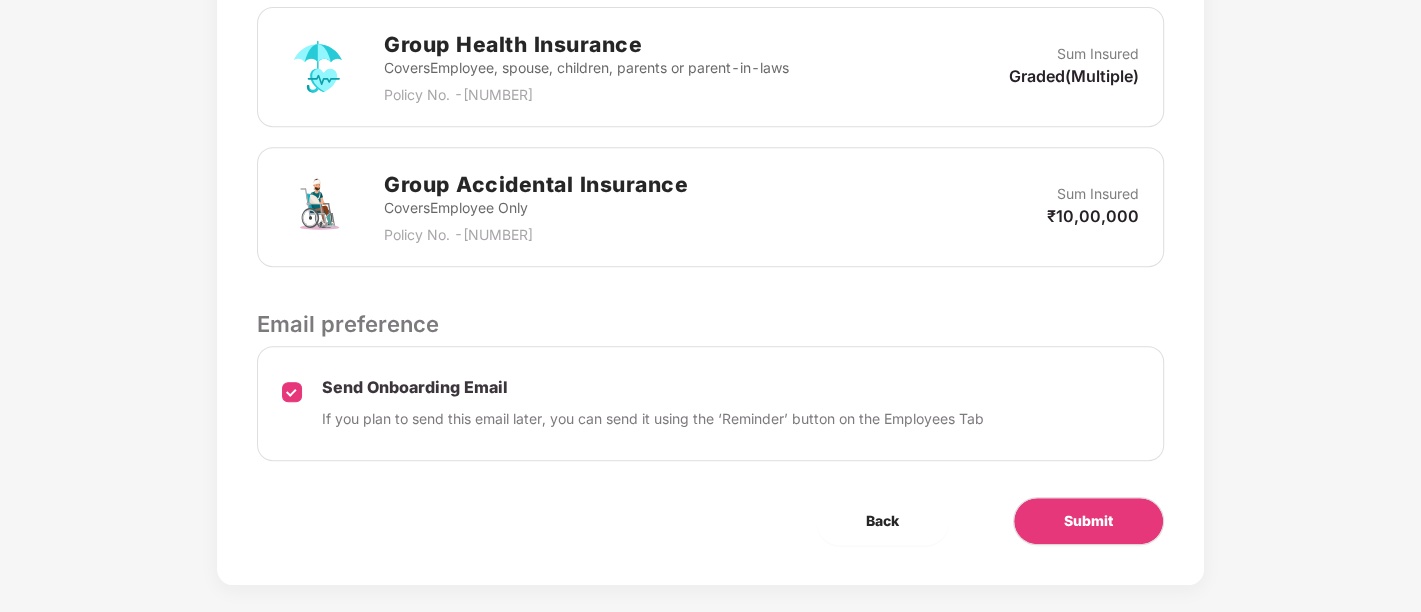 scroll, scrollTop: 661, scrollLeft: 1, axis: both 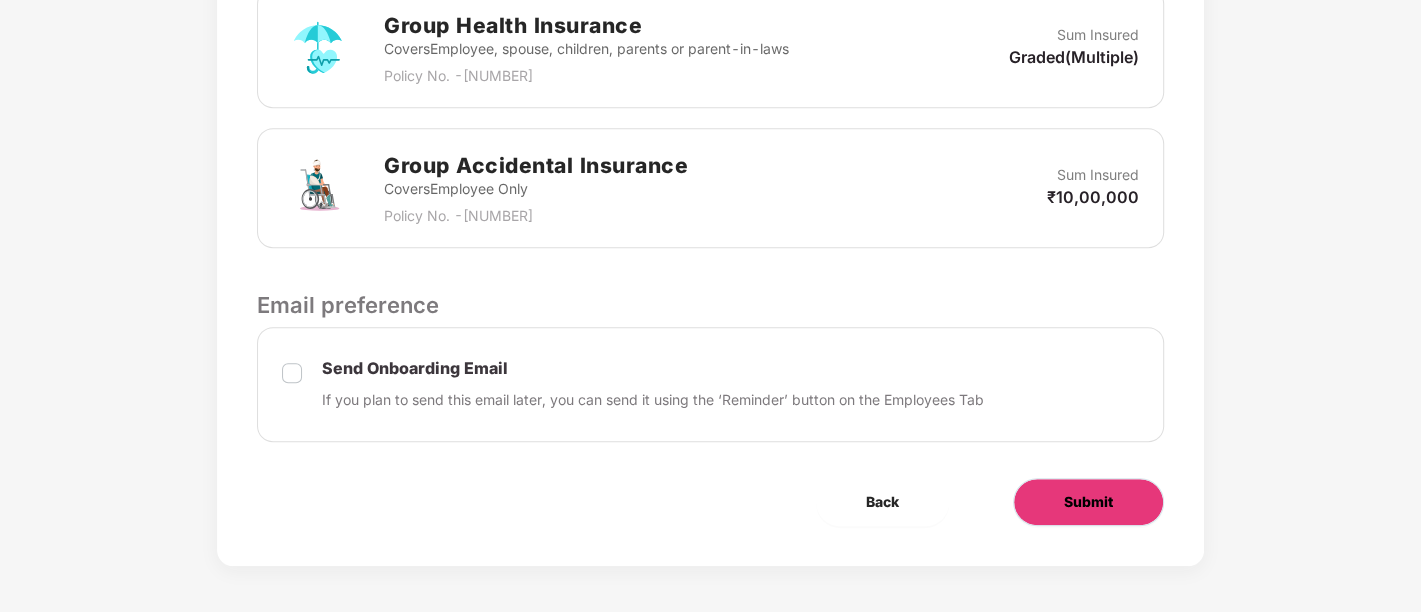 click on "Submit" at bounding box center [1088, 502] 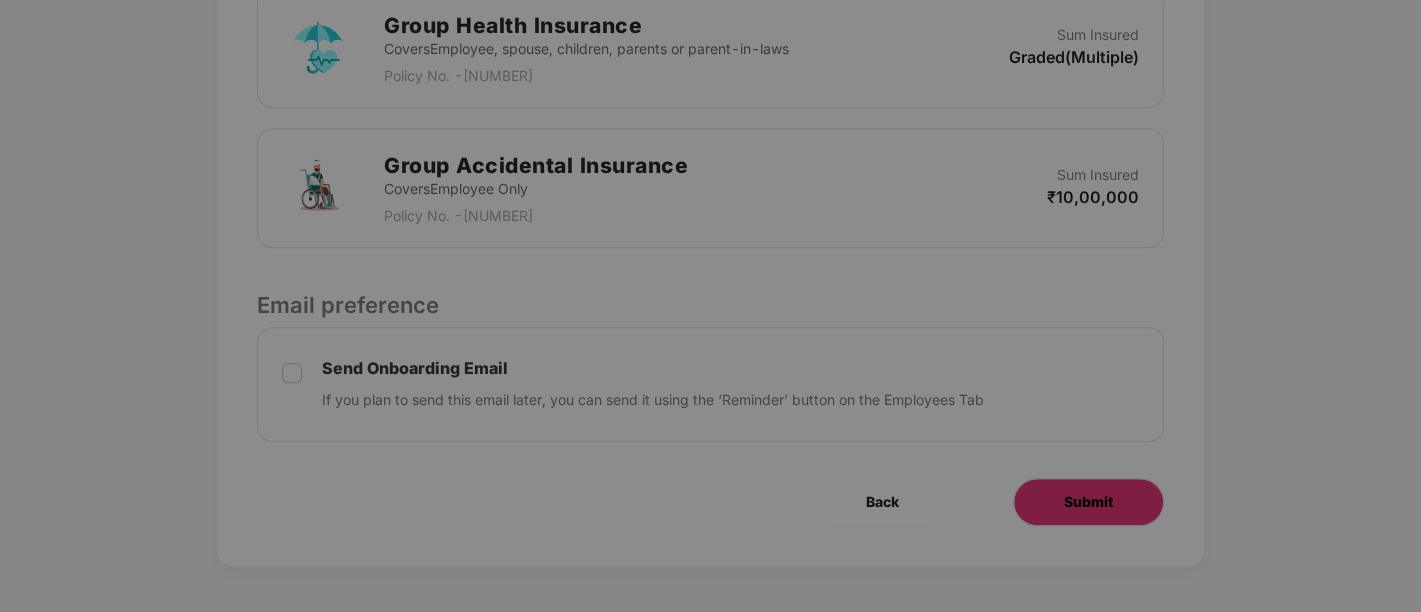 scroll, scrollTop: 0, scrollLeft: 1, axis: horizontal 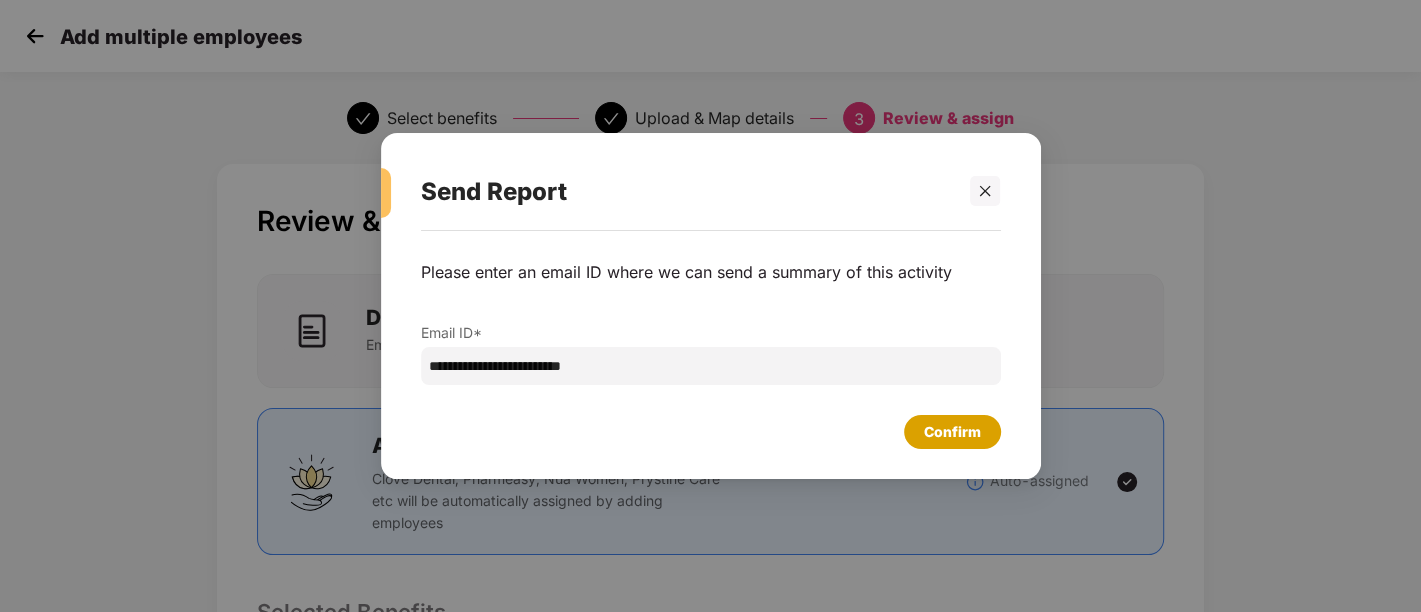 click on "Confirm" at bounding box center (952, 432) 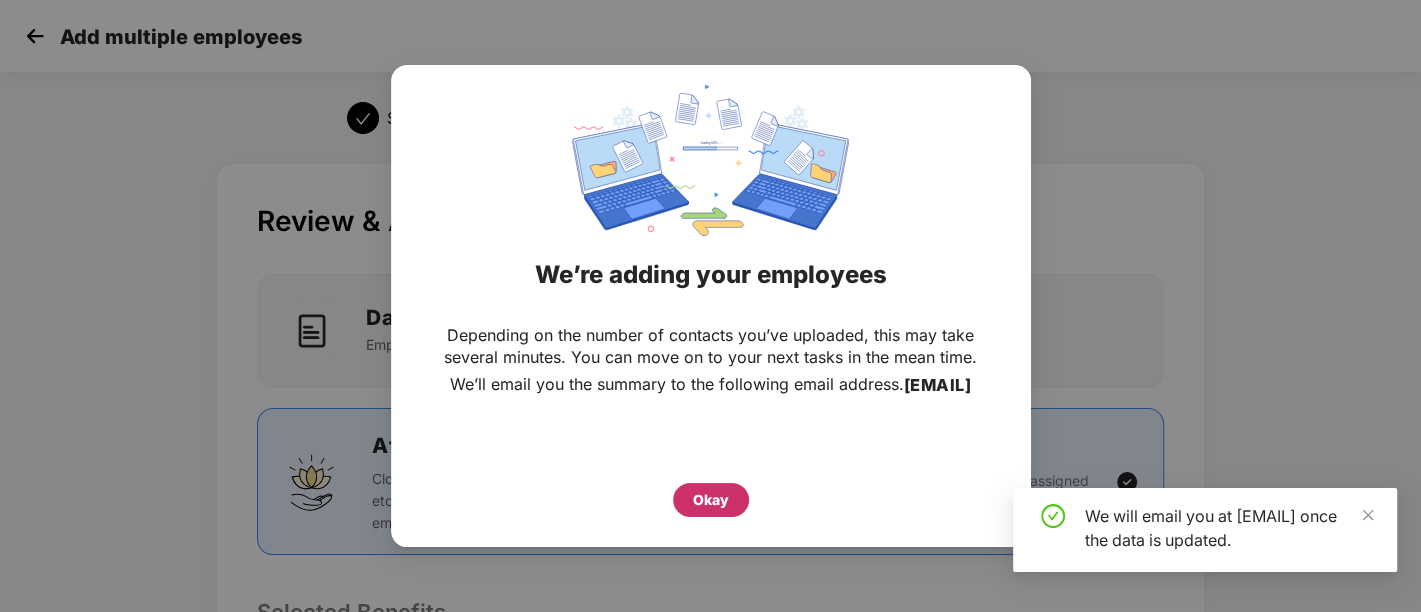 click on "Okay" at bounding box center [711, 500] 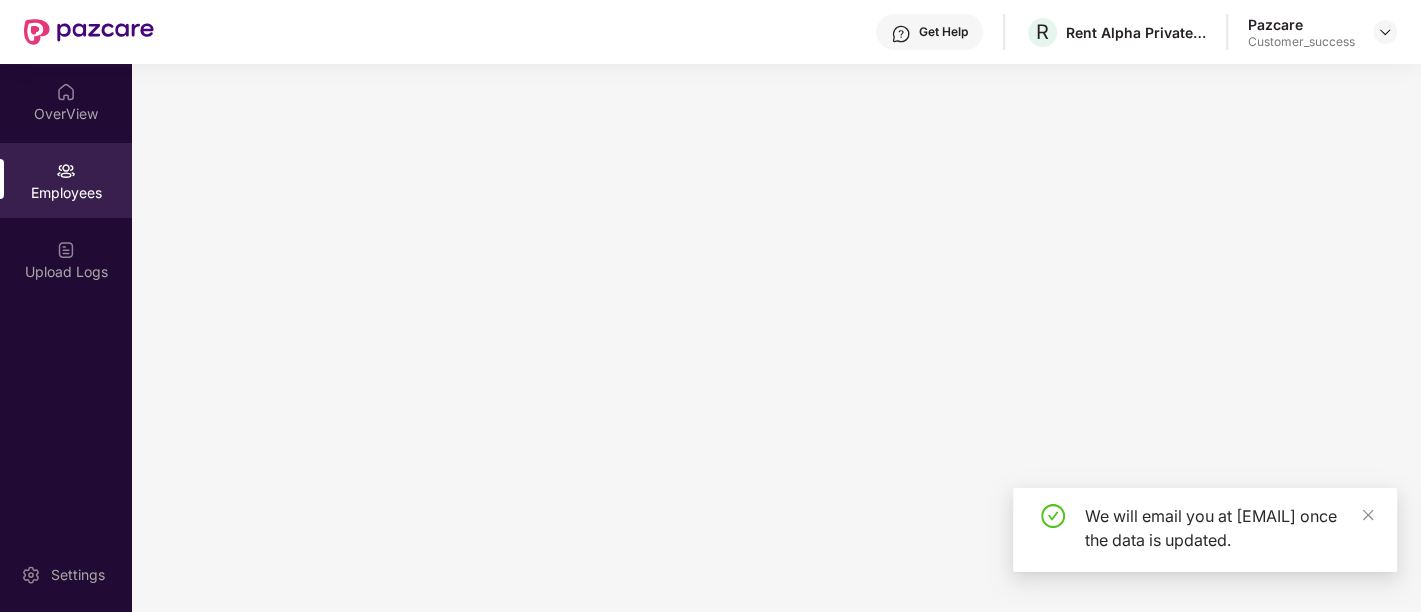 scroll, scrollTop: 0, scrollLeft: 0, axis: both 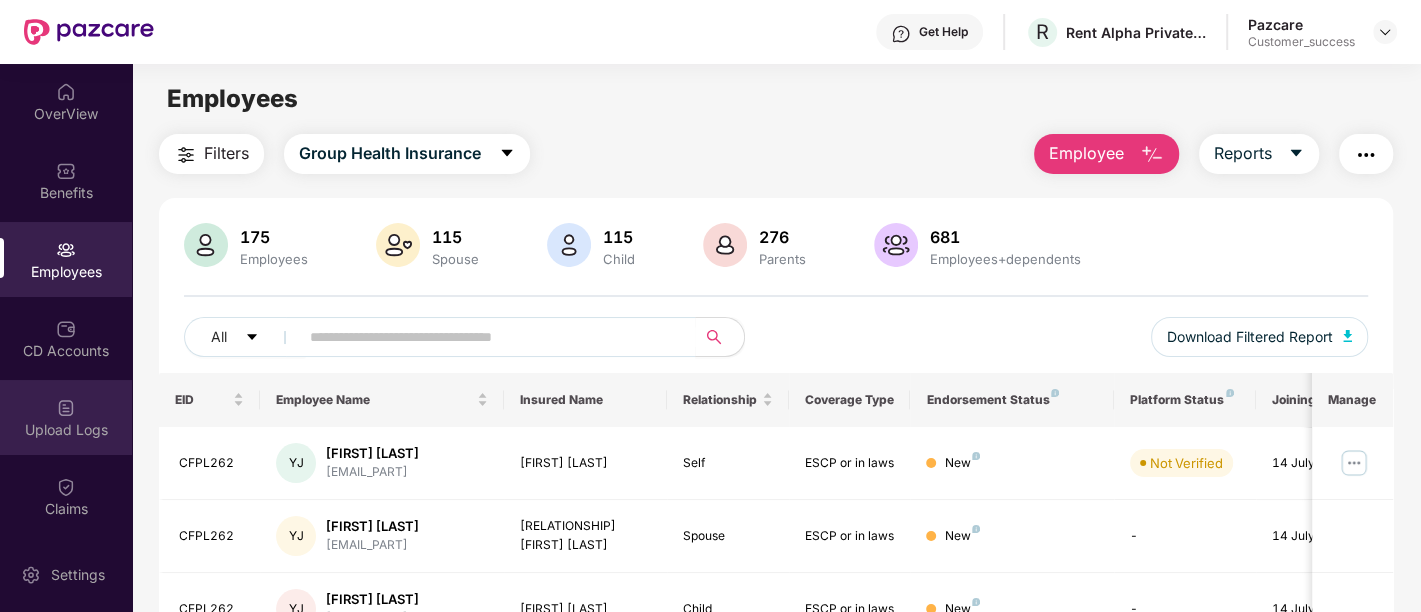 click on "Upload Logs" at bounding box center [66, 430] 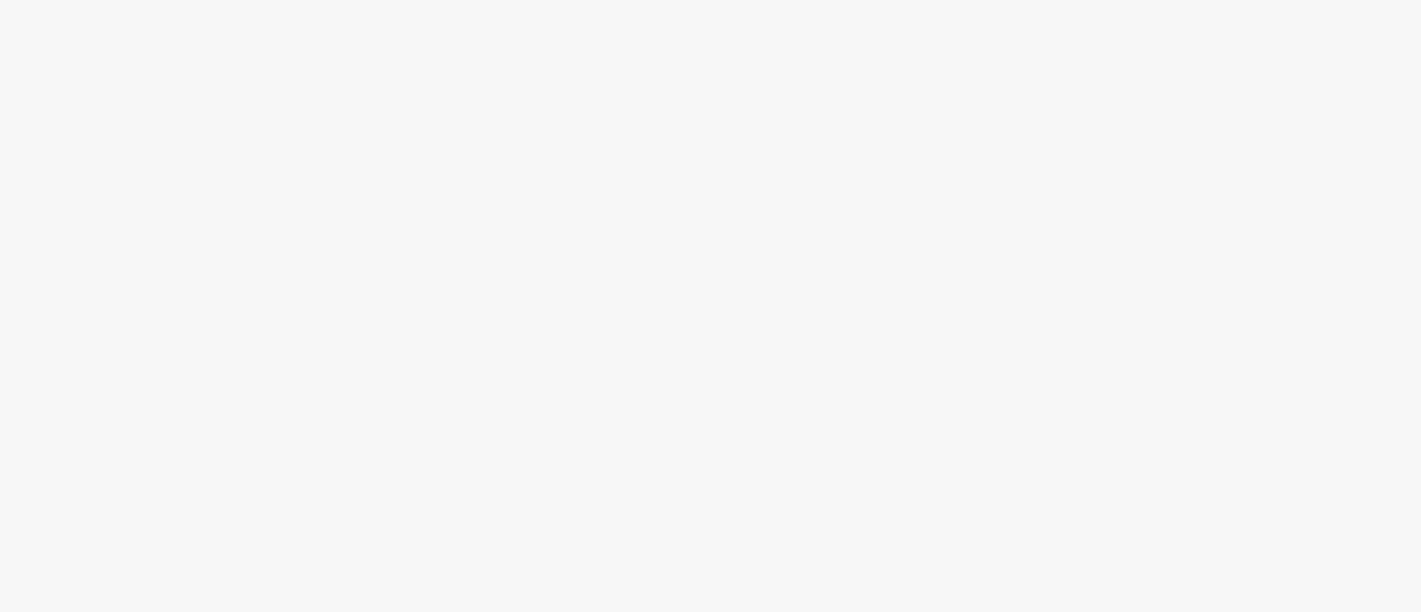 scroll, scrollTop: 0, scrollLeft: 0, axis: both 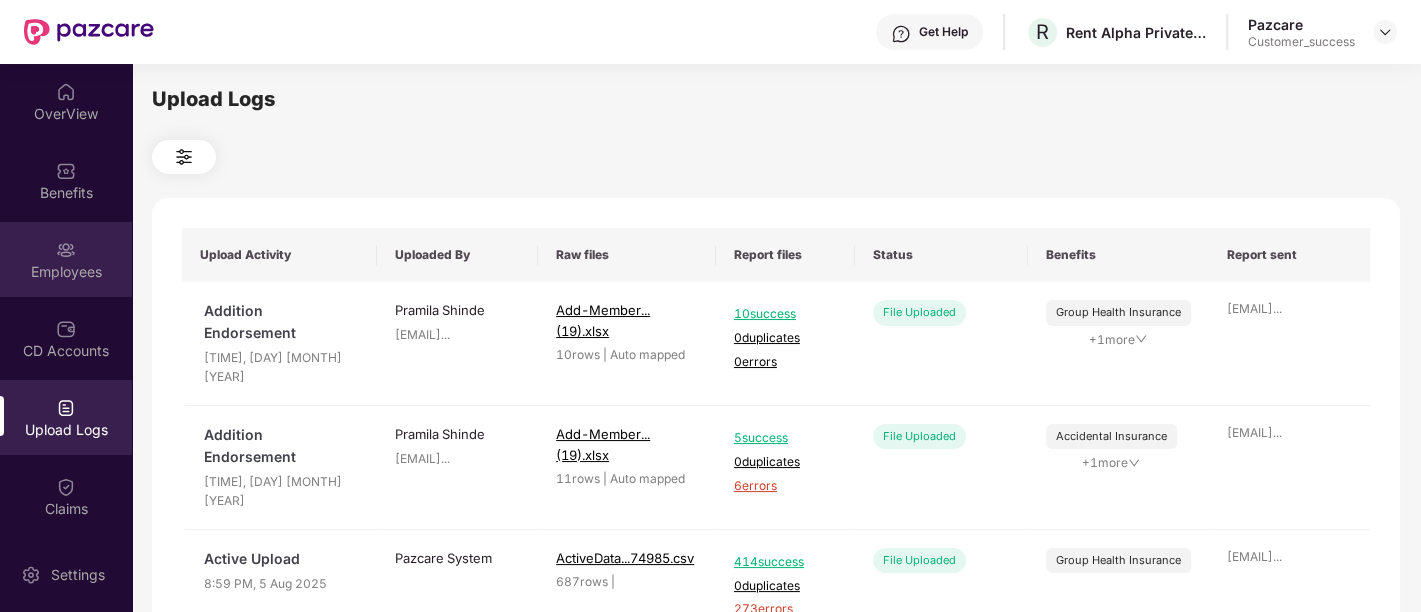 click on "Employees" at bounding box center (66, 259) 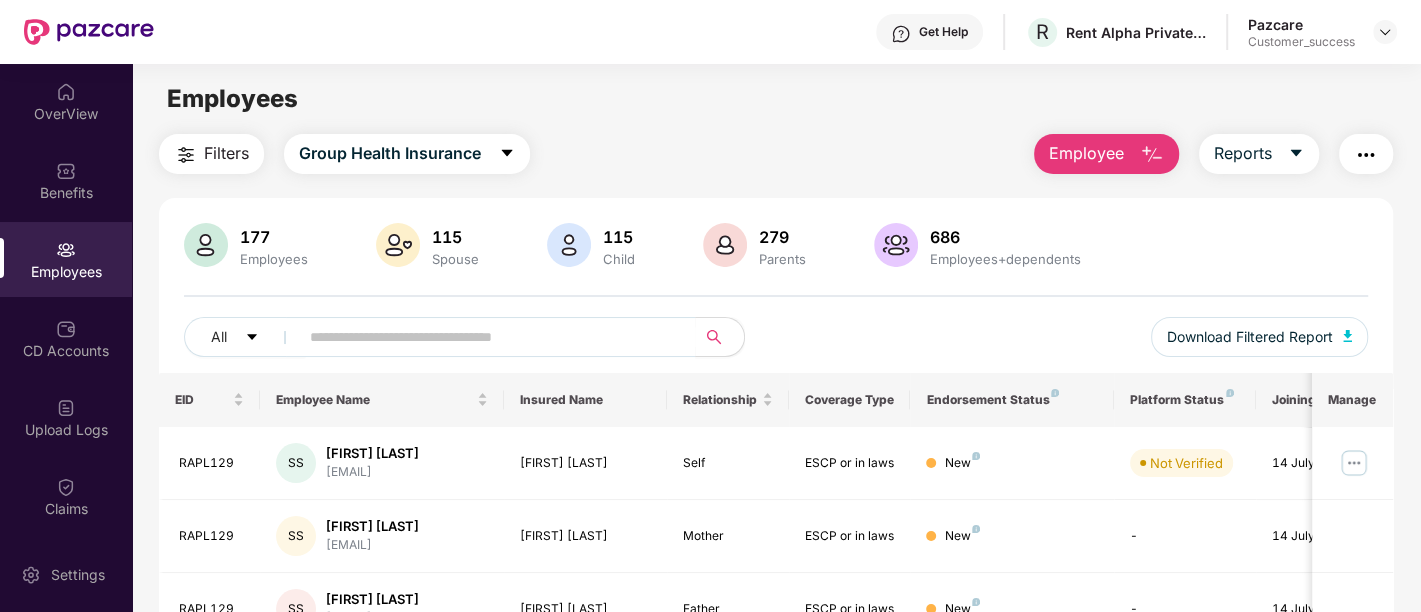 click on "Employee" at bounding box center (1106, 154) 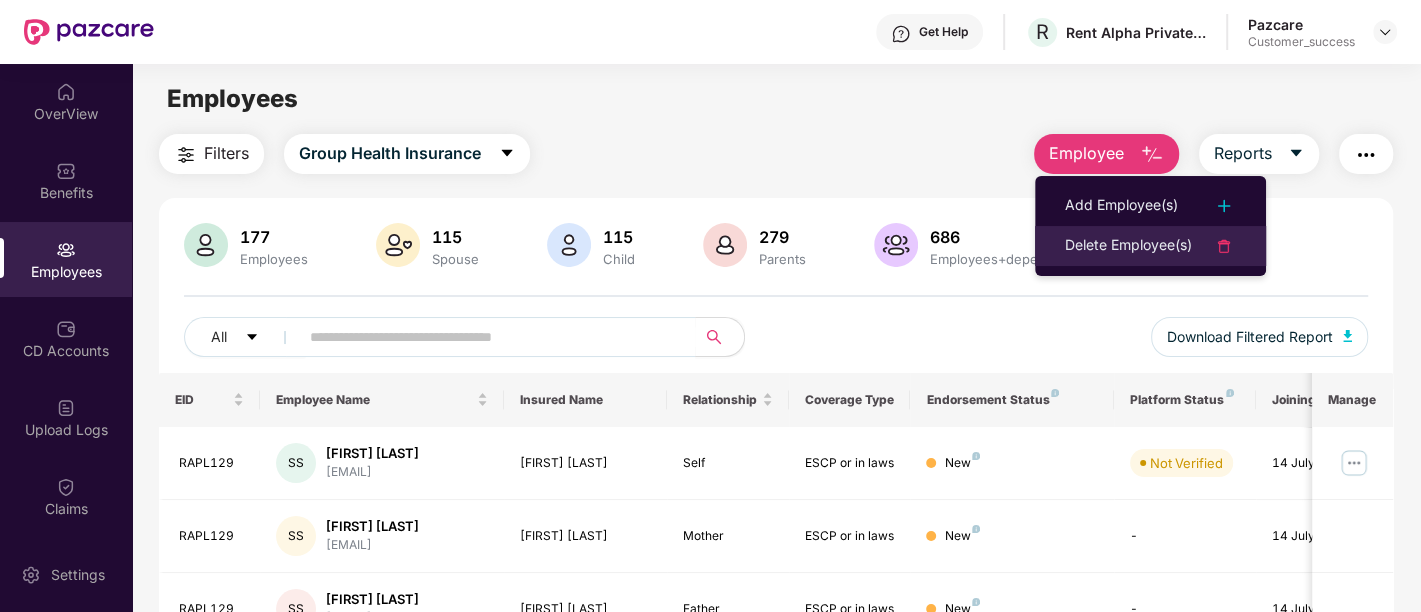 click on "Delete Employee(s)" at bounding box center (1128, 246) 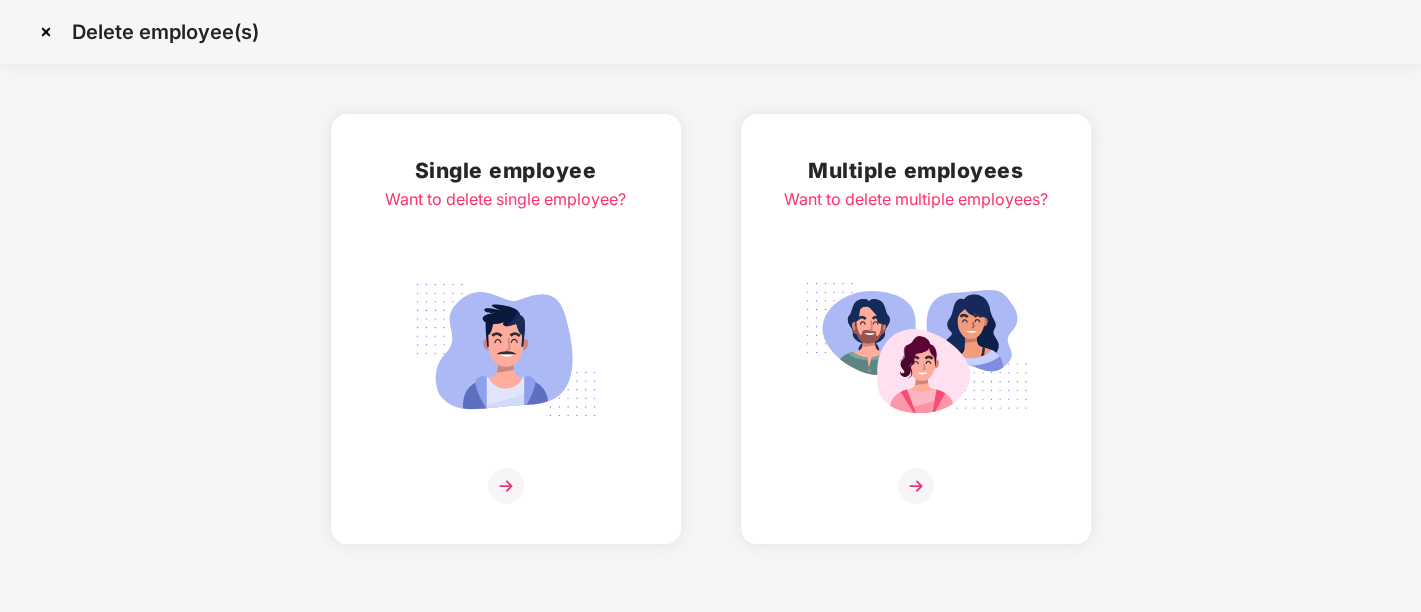 click at bounding box center (916, 486) 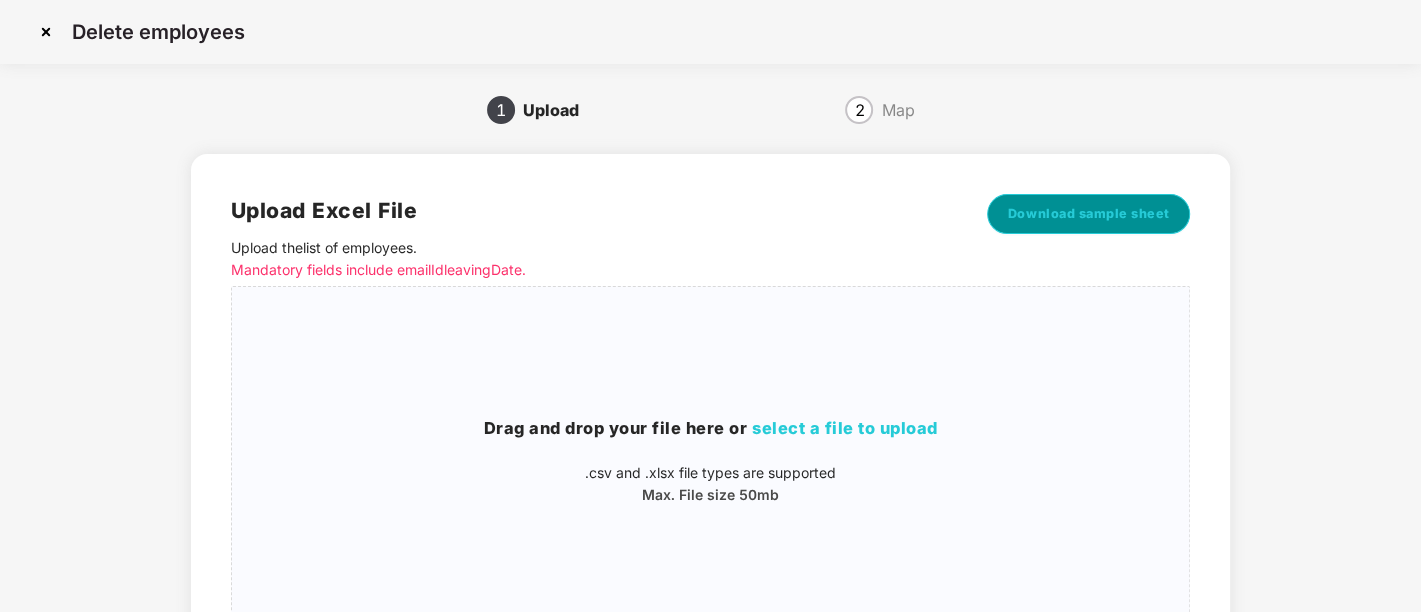 click on "Download sample sheet" at bounding box center (1089, 214) 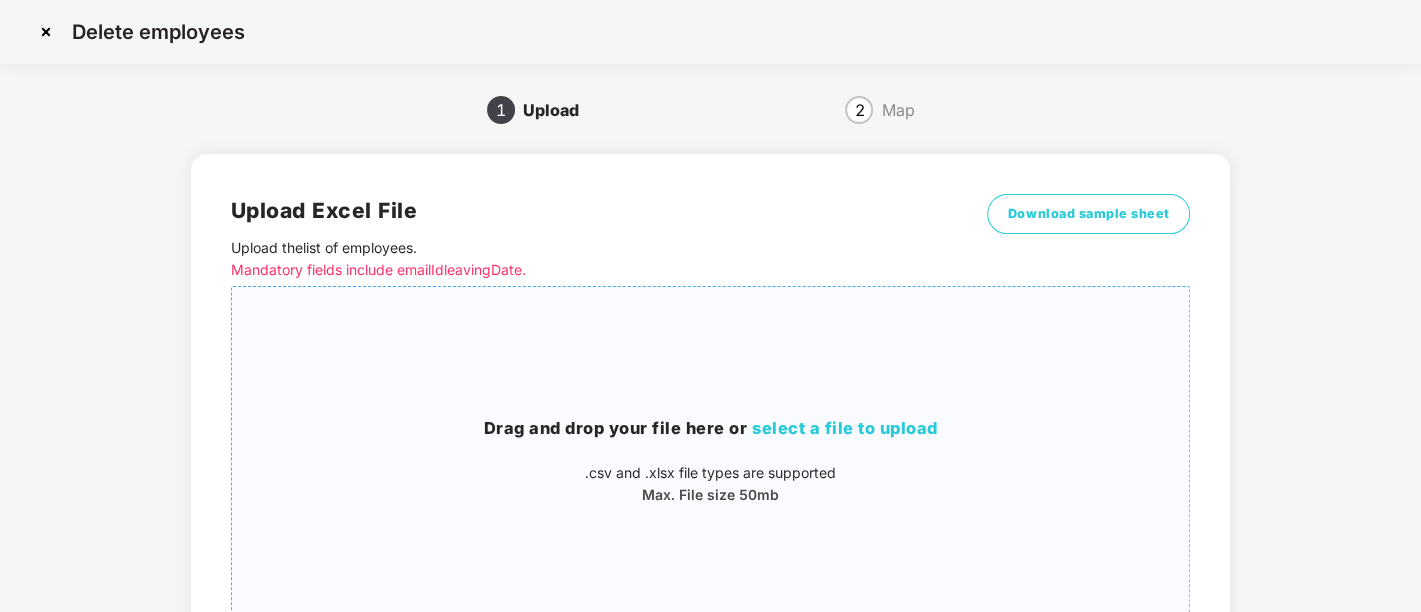 click on "select a file to upload" at bounding box center [845, 428] 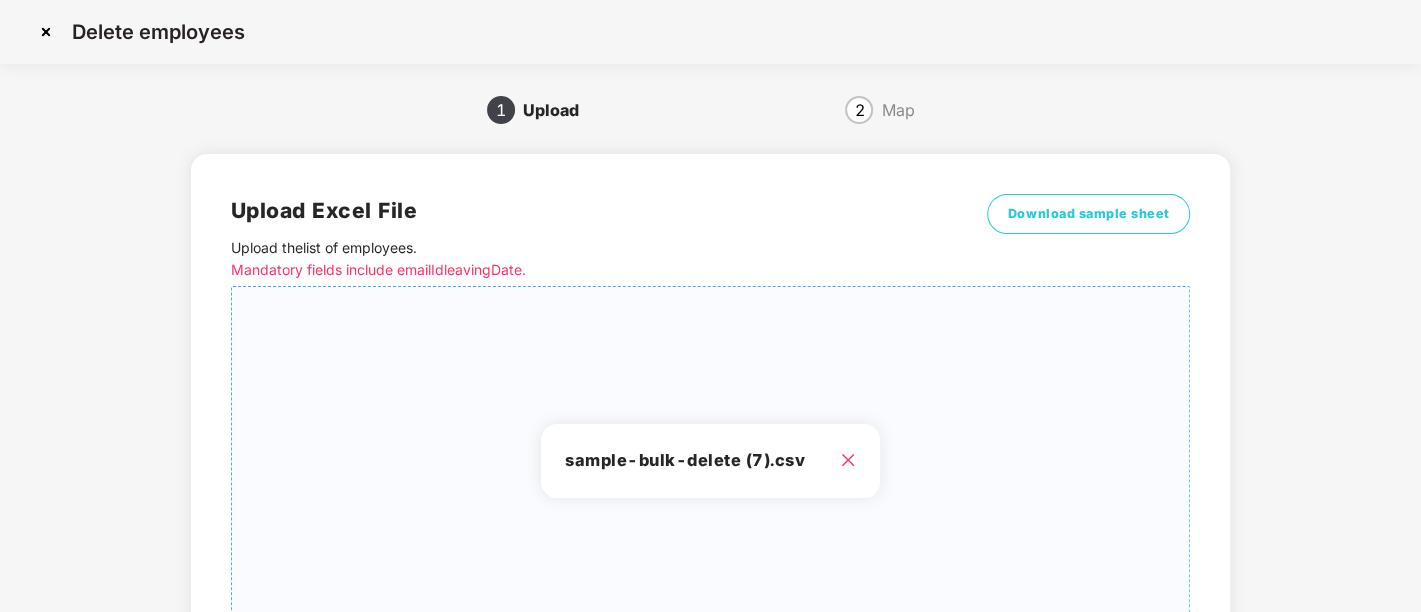 scroll, scrollTop: 188, scrollLeft: 0, axis: vertical 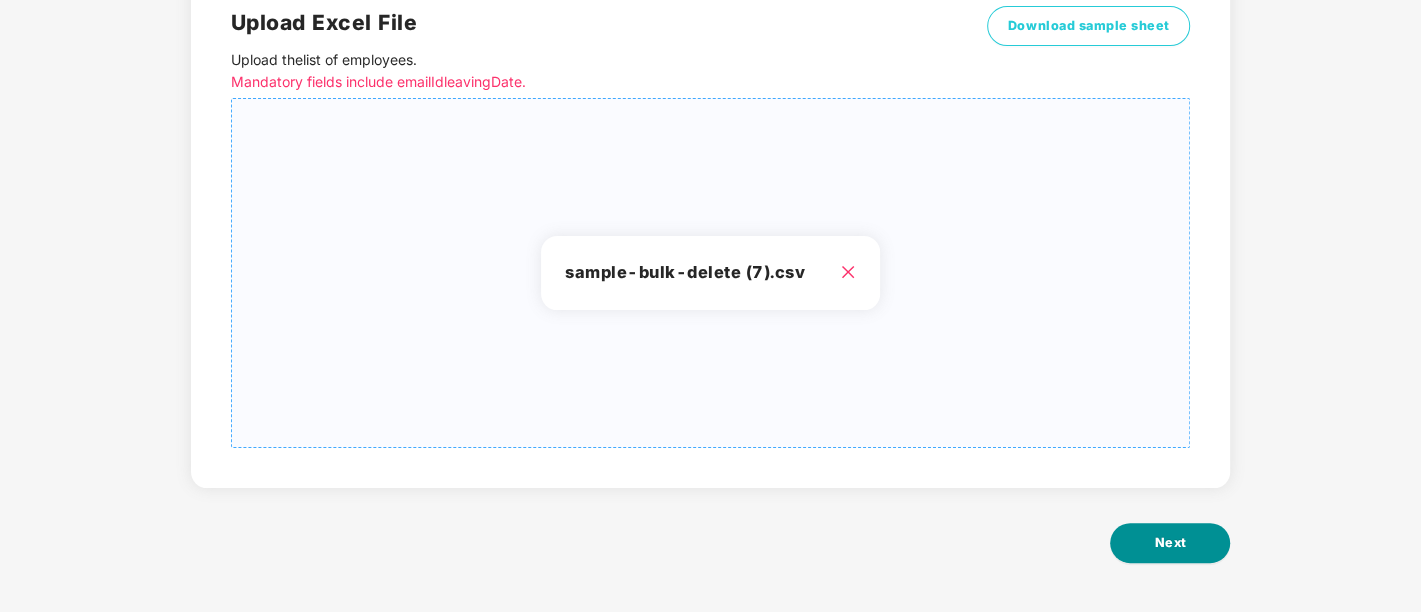 click on "Next" at bounding box center [1170, 543] 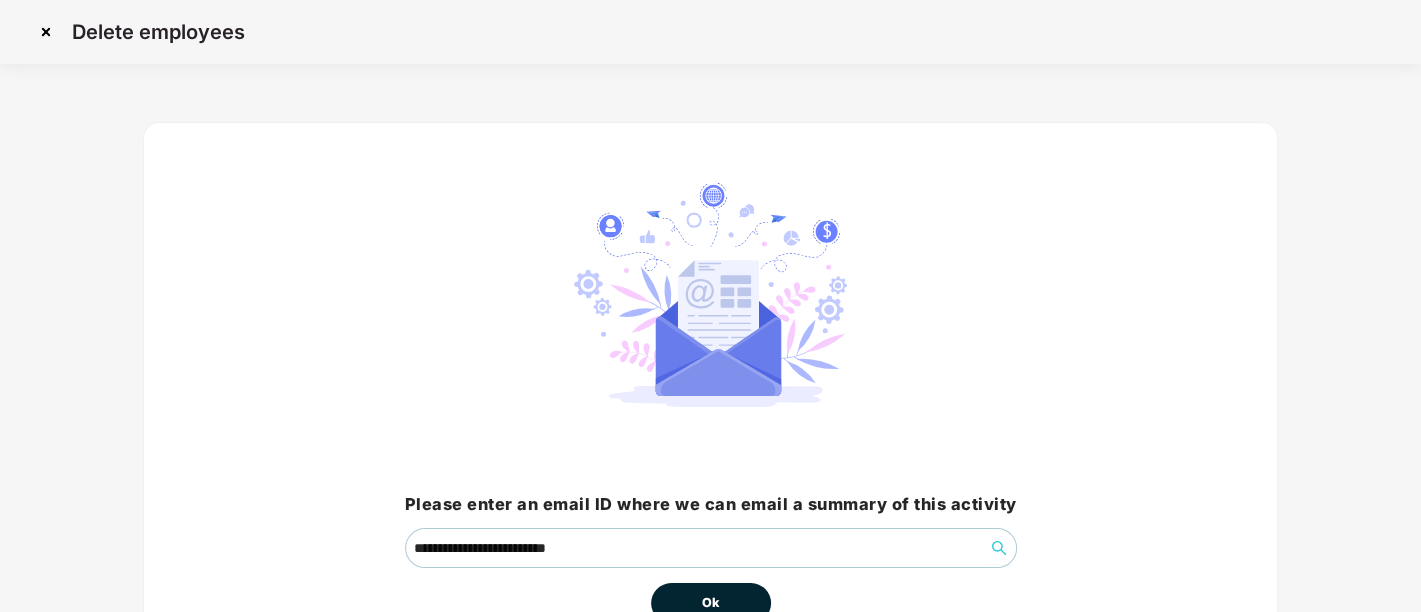 scroll, scrollTop: 124, scrollLeft: 0, axis: vertical 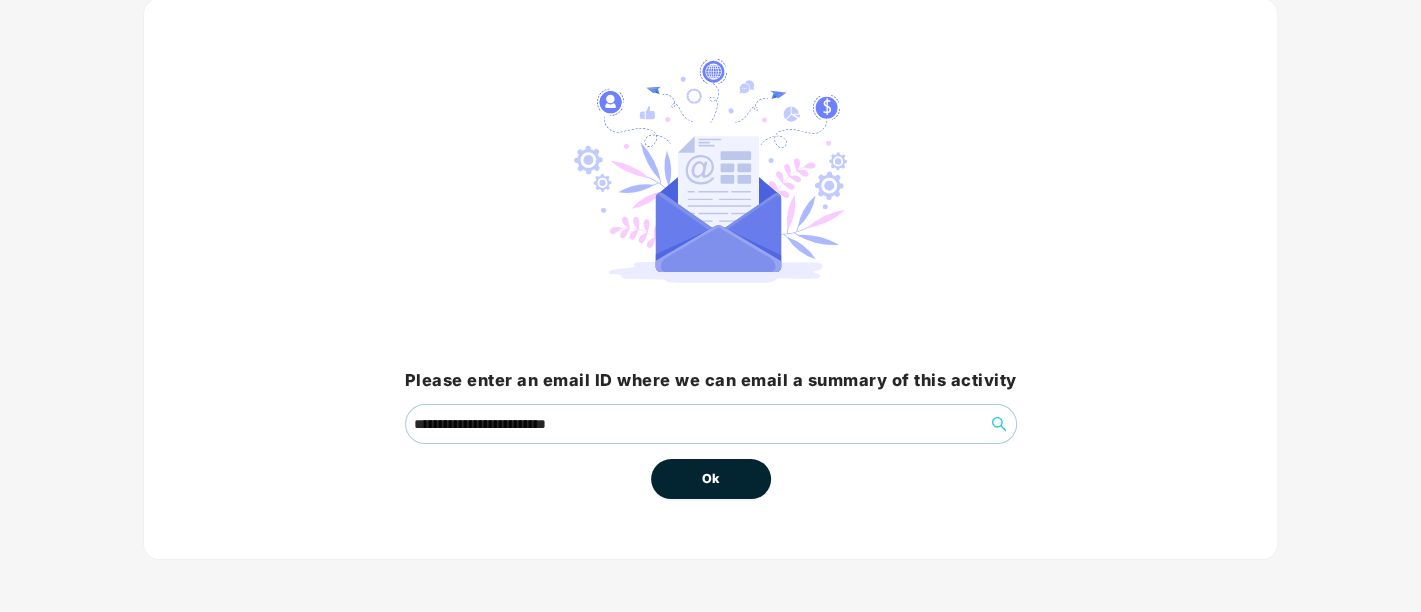 click on "Ok" at bounding box center [711, 479] 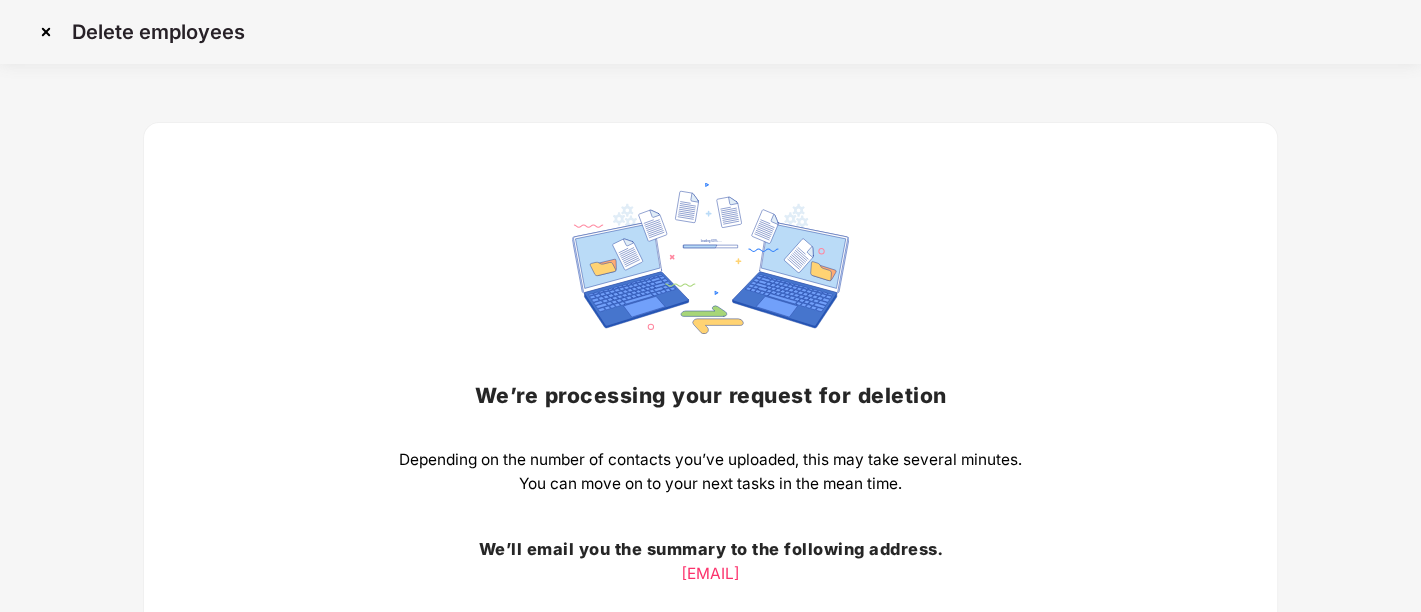 click at bounding box center [46, 32] 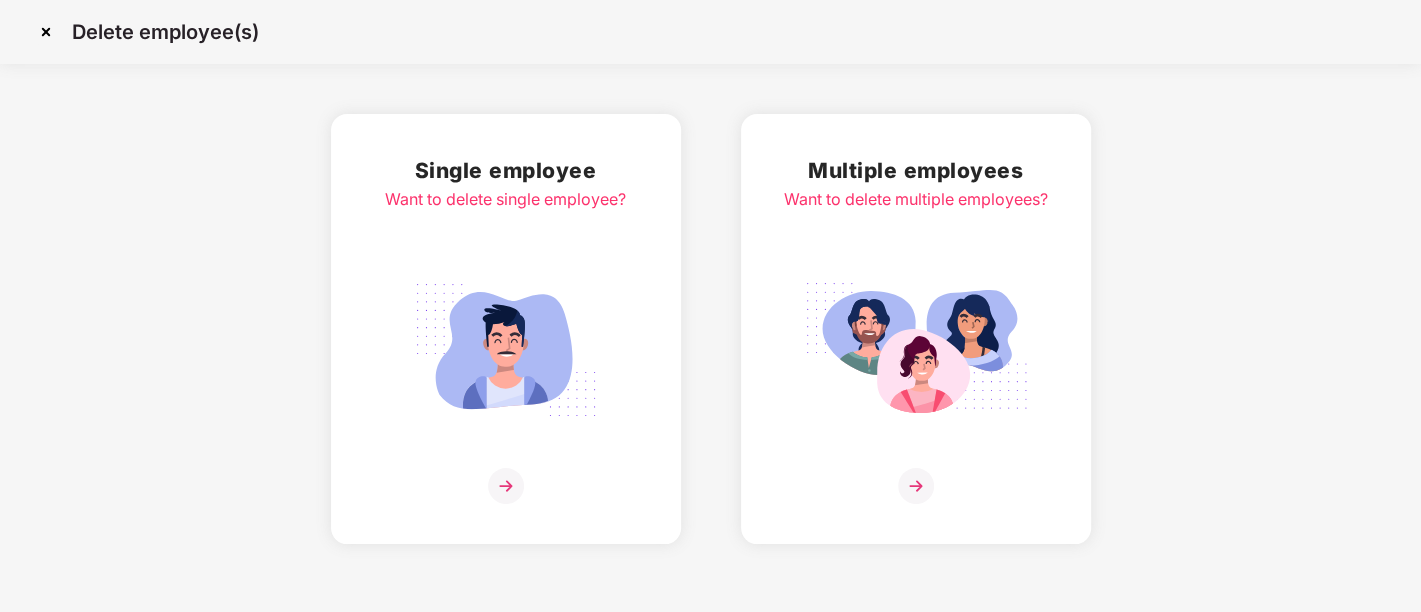 click at bounding box center [46, 32] 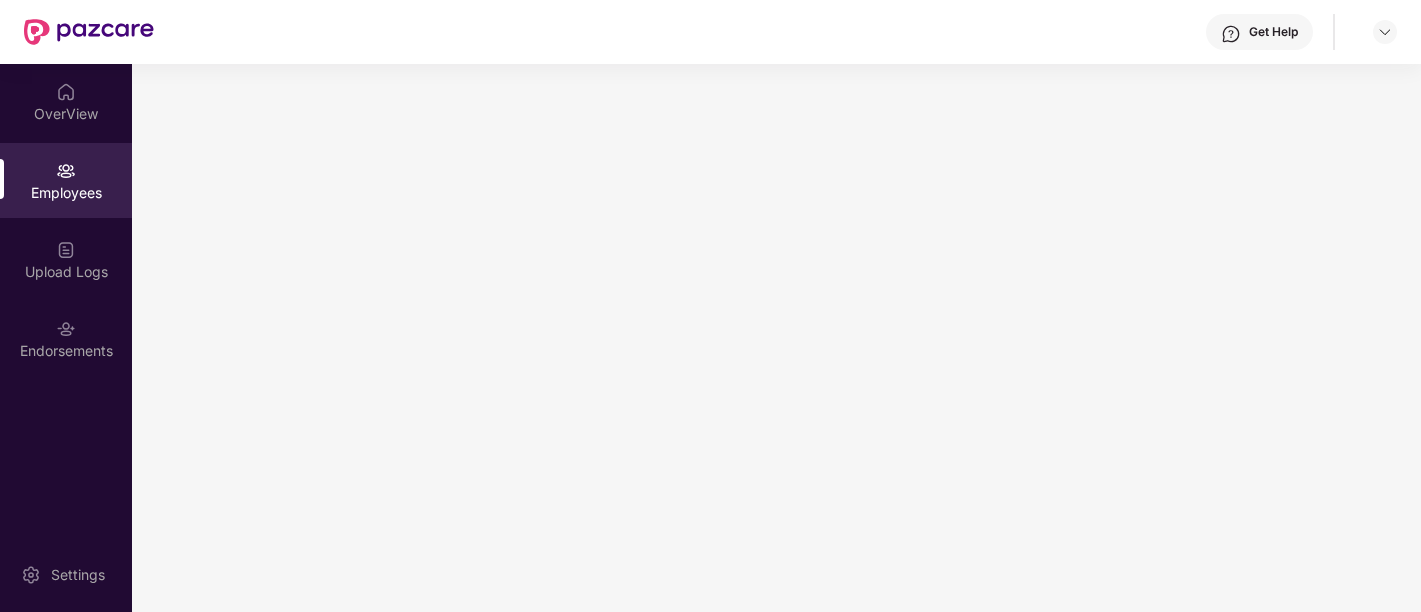 scroll, scrollTop: 0, scrollLeft: 0, axis: both 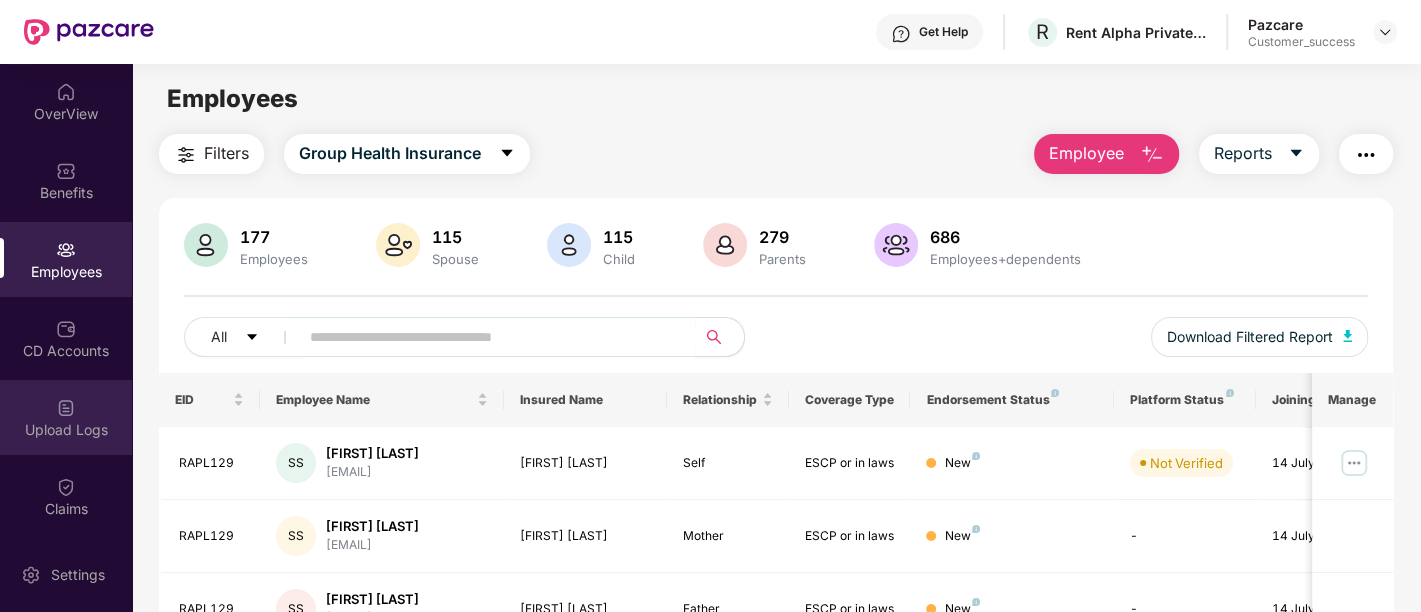 click on "Upload Logs" at bounding box center (66, 430) 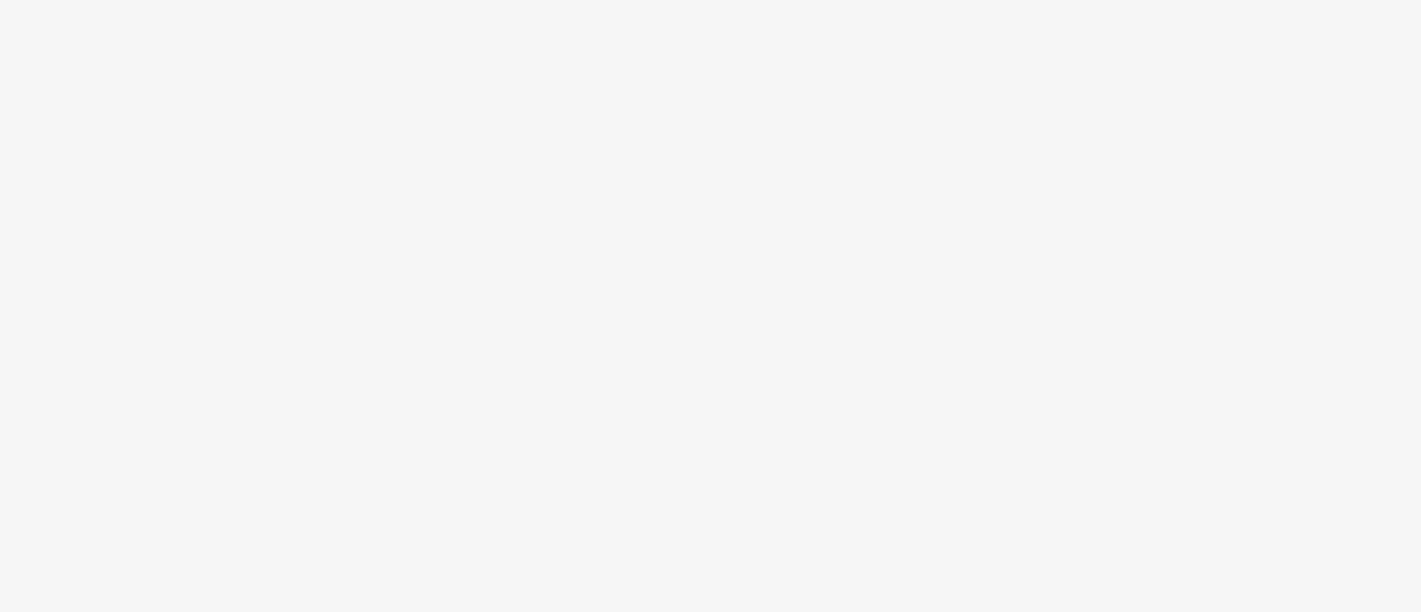 scroll, scrollTop: 0, scrollLeft: 0, axis: both 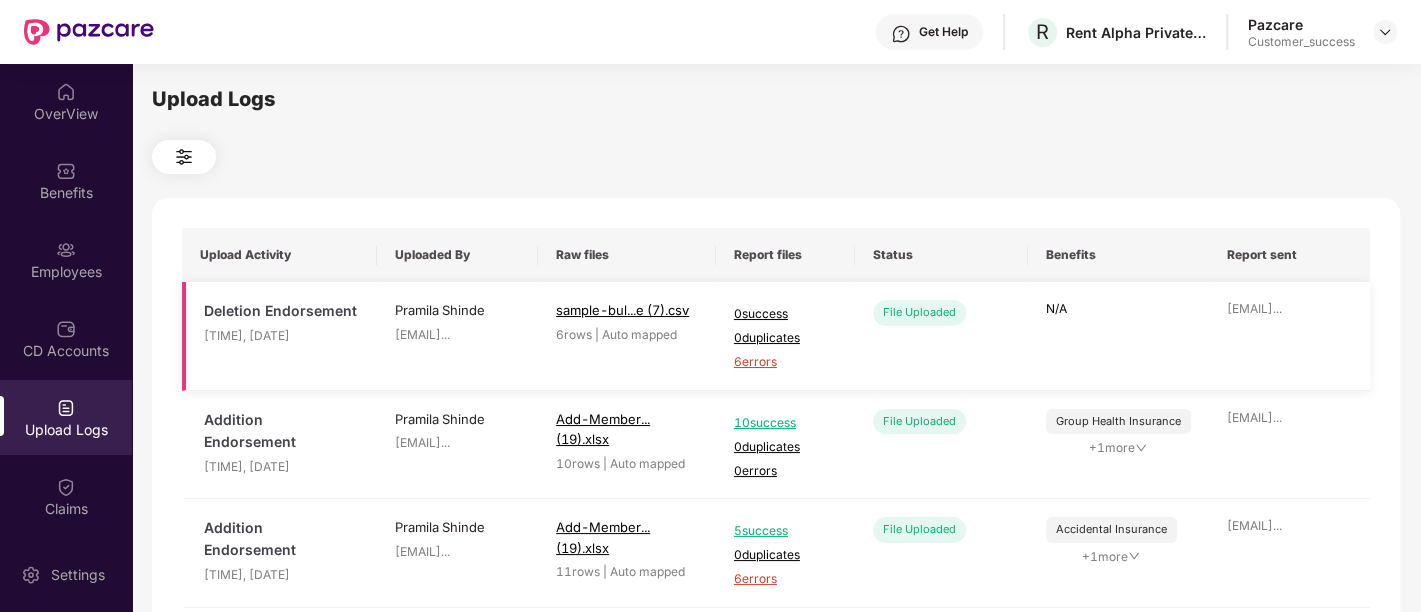 click on "6  errors" at bounding box center (785, 362) 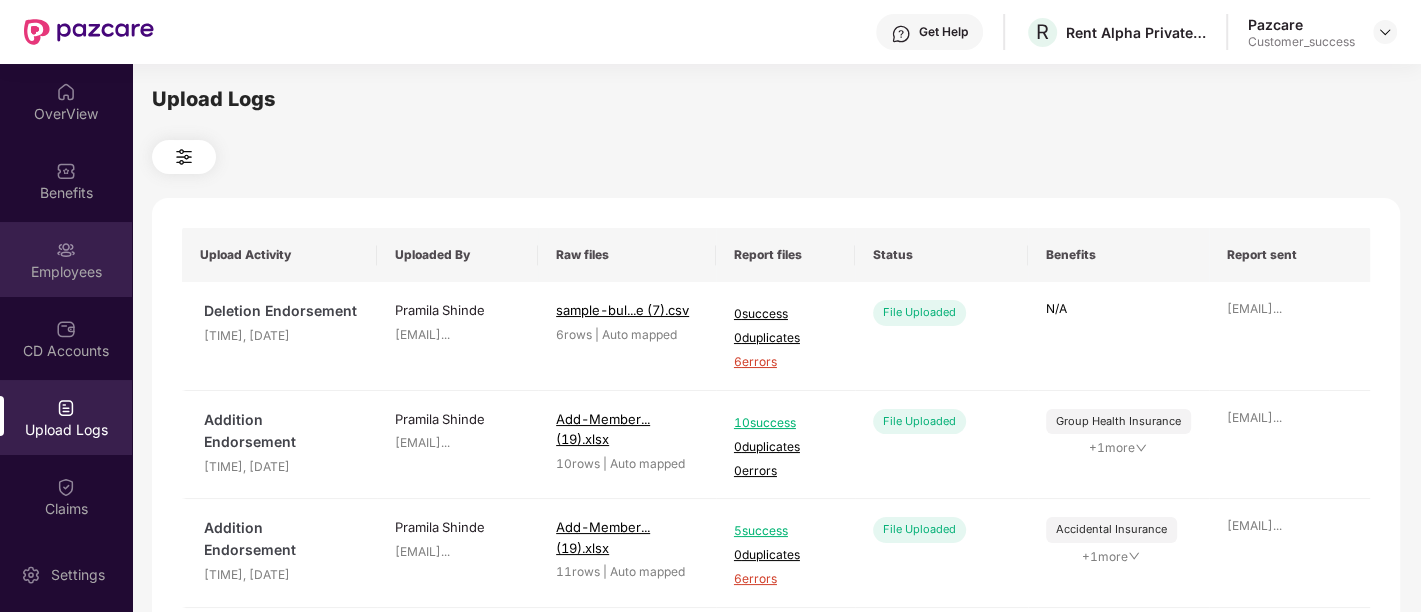 click on "Employees" at bounding box center [66, 272] 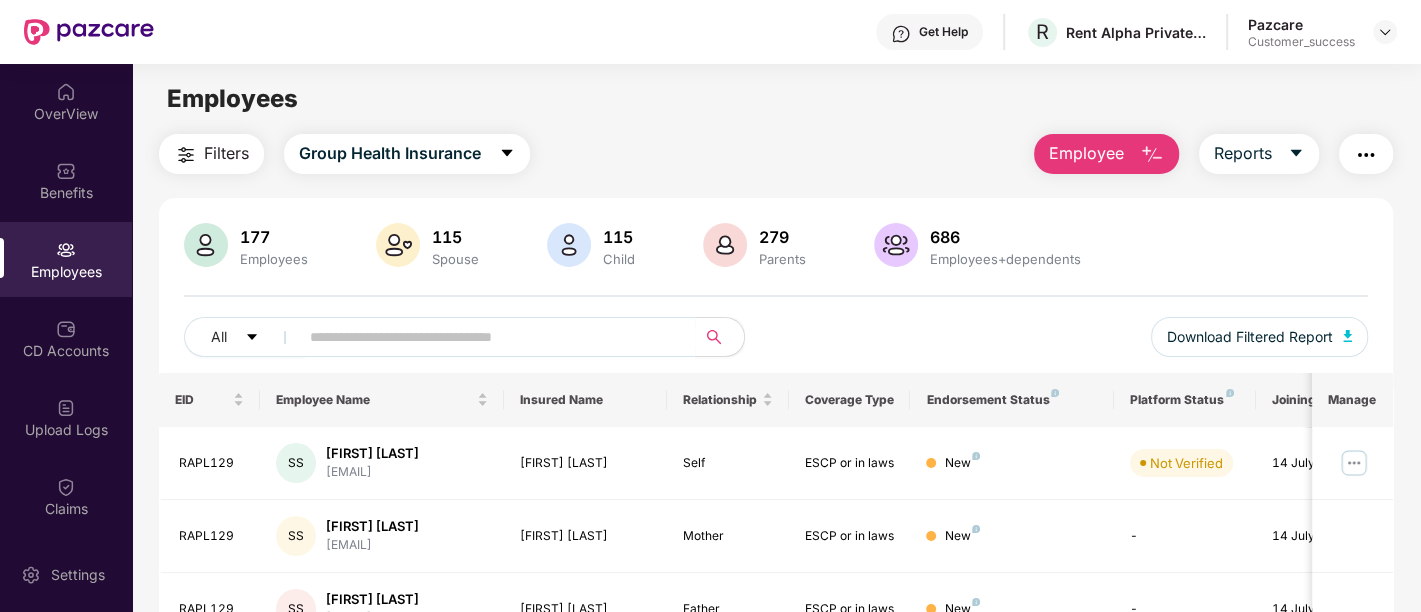 click on "Employee" at bounding box center [1086, 153] 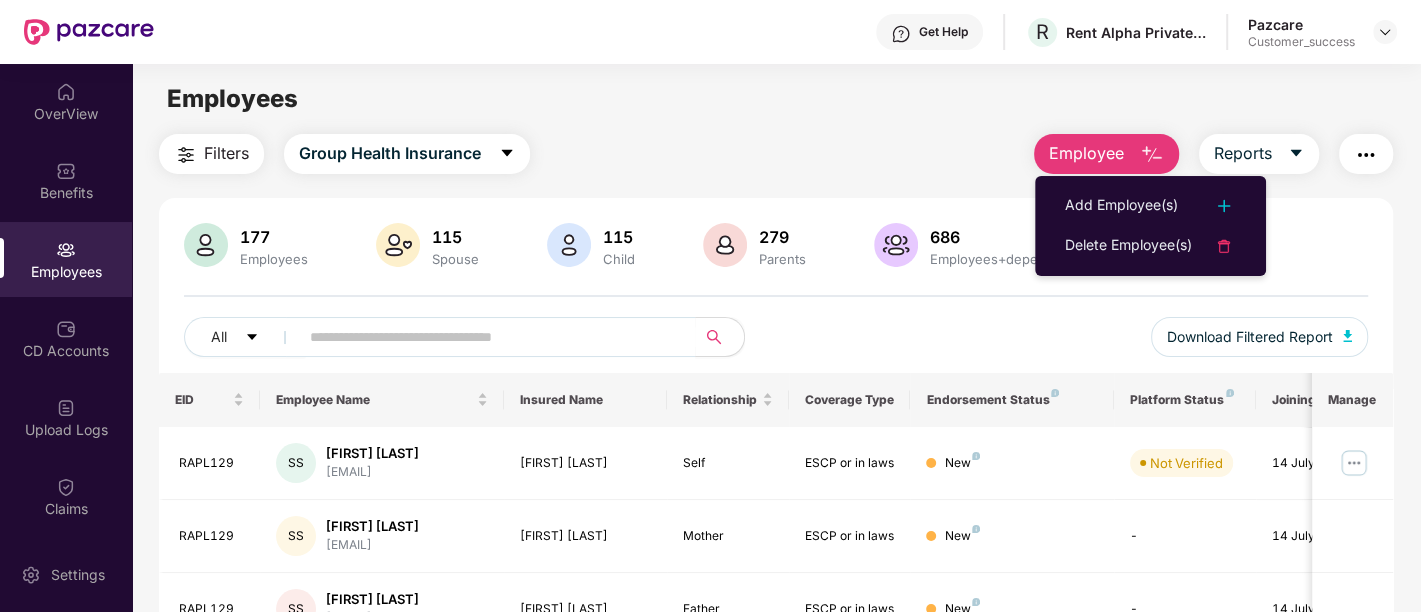 click on "Employee" at bounding box center [1086, 153] 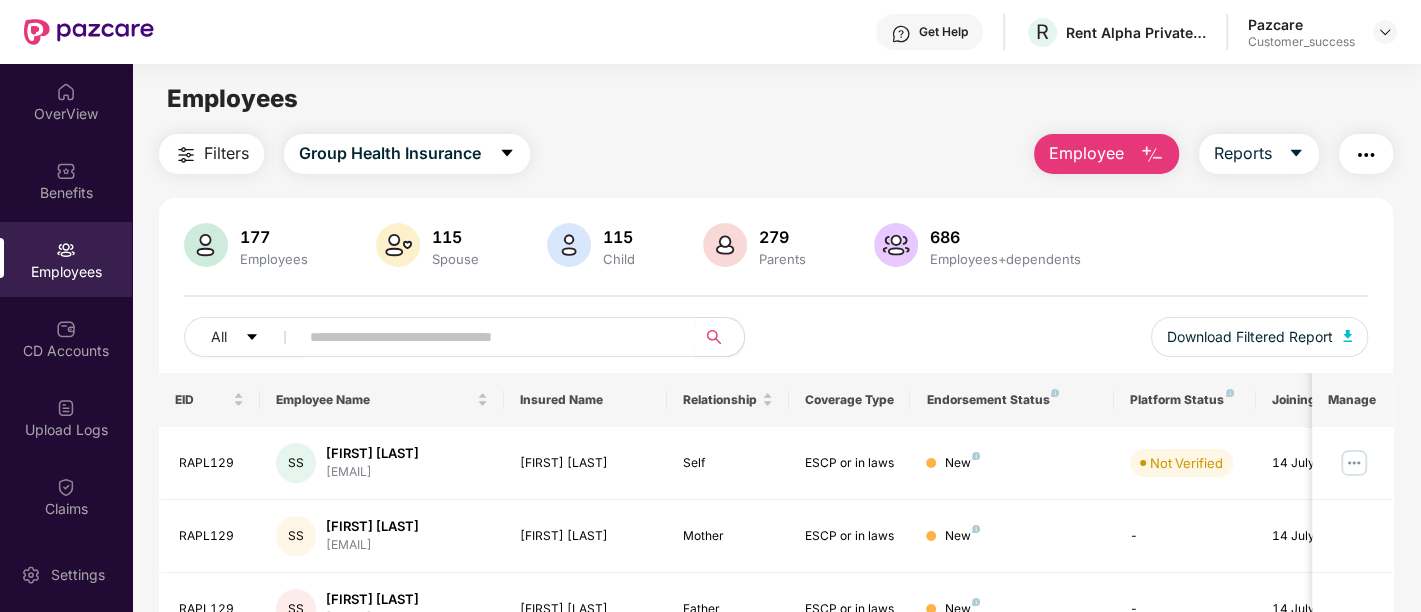 click on "Employee" at bounding box center [1086, 153] 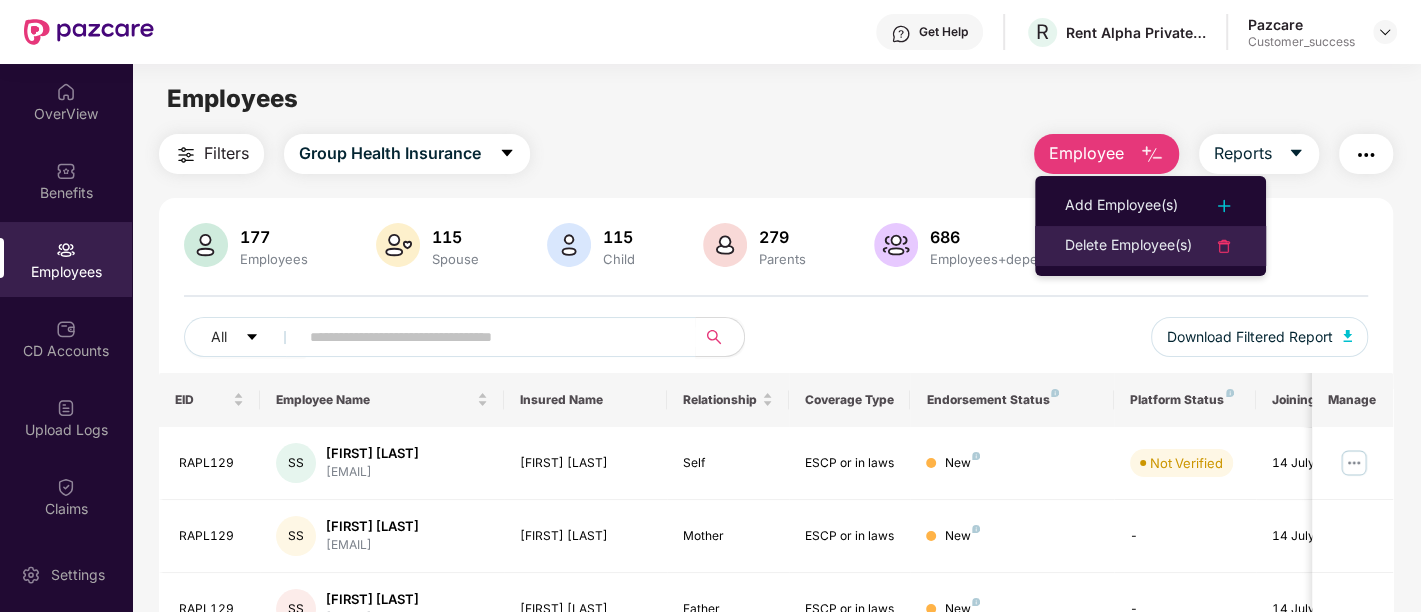 click on "Delete Employee(s)" at bounding box center [1128, 246] 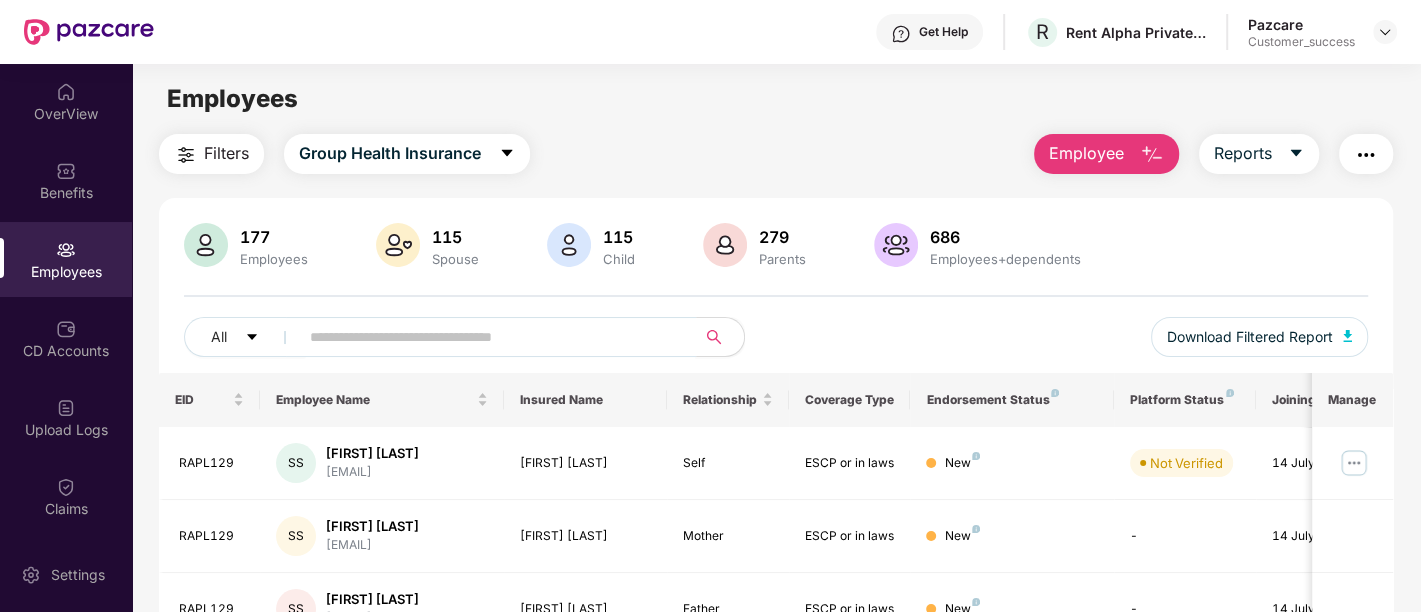 click at bounding box center (489, 337) 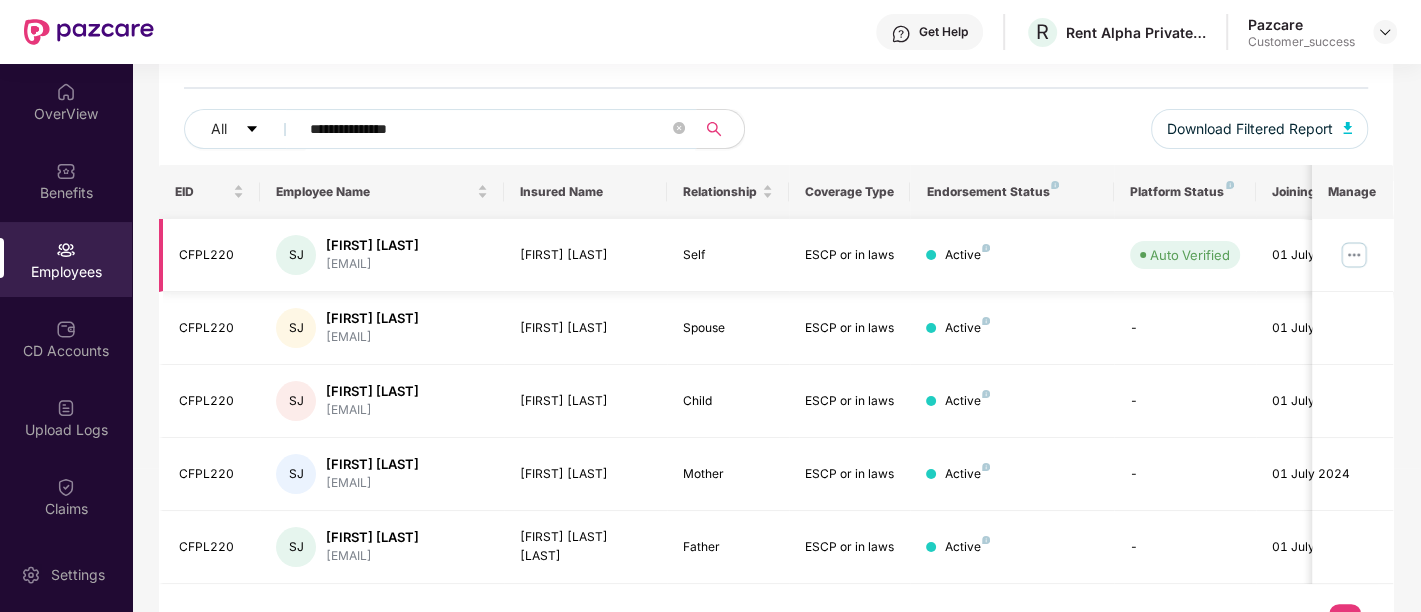 scroll, scrollTop: 248, scrollLeft: 0, axis: vertical 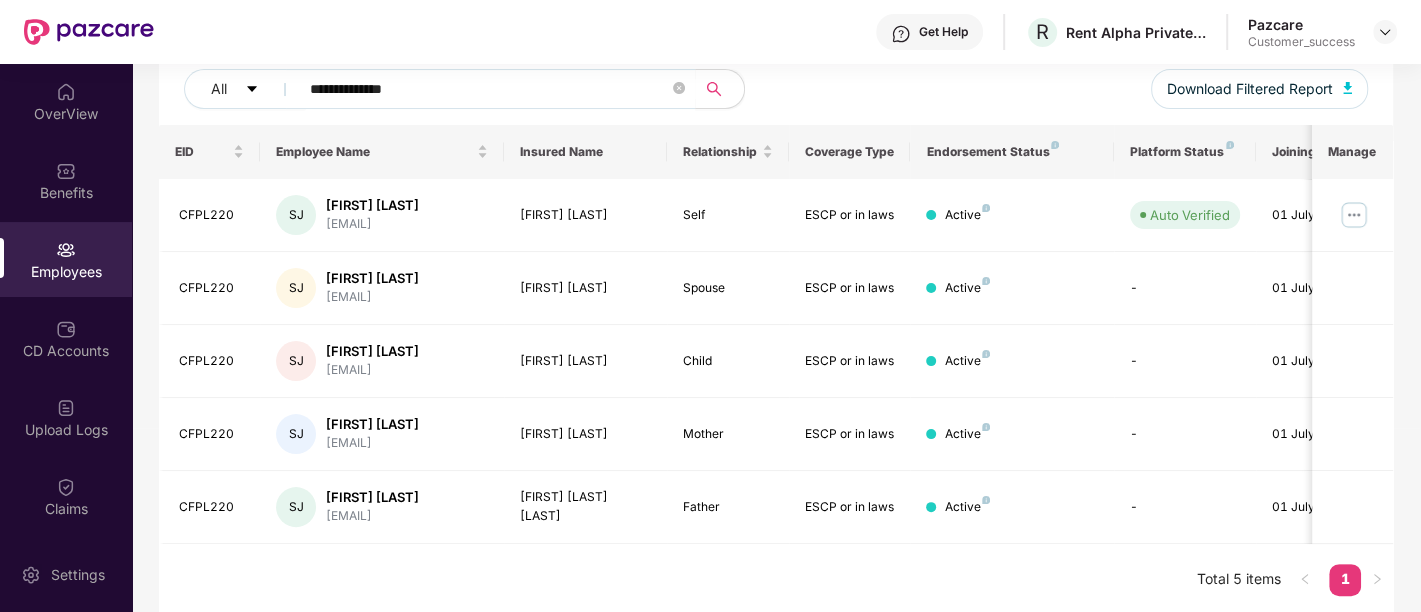 drag, startPoint x: 1315, startPoint y: 341, endPoint x: 1400, endPoint y: 332, distance: 85.47514 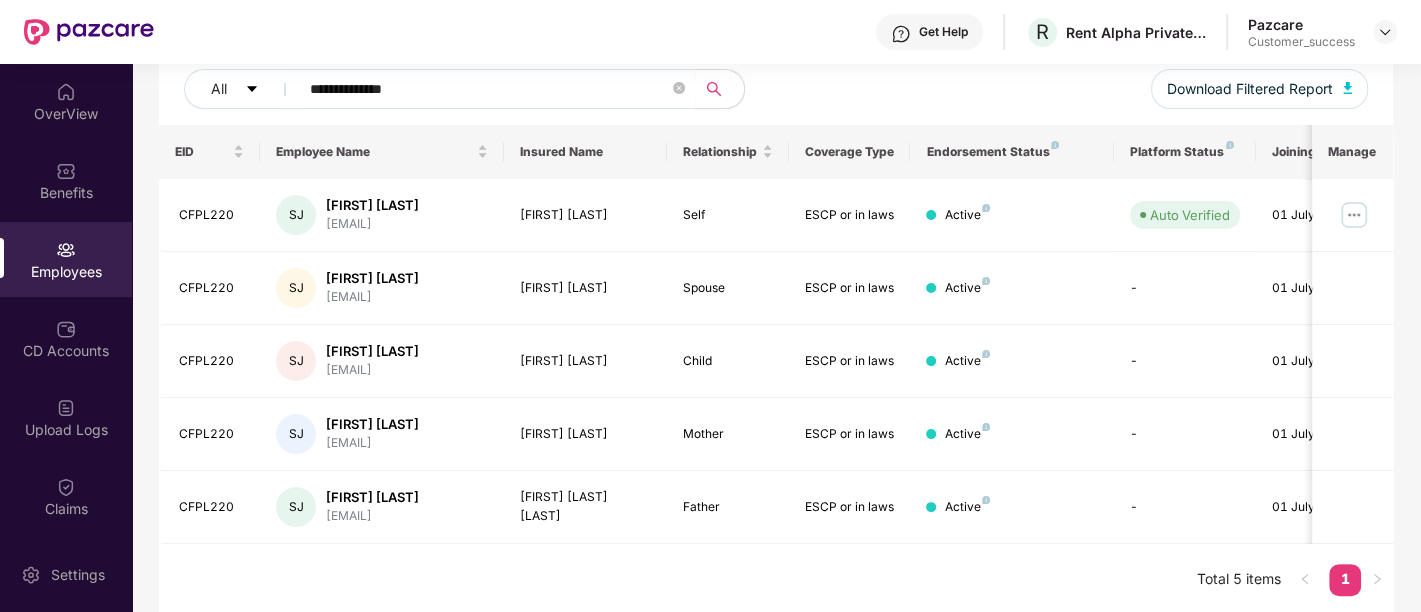 click on "**********" at bounding box center [710, 306] 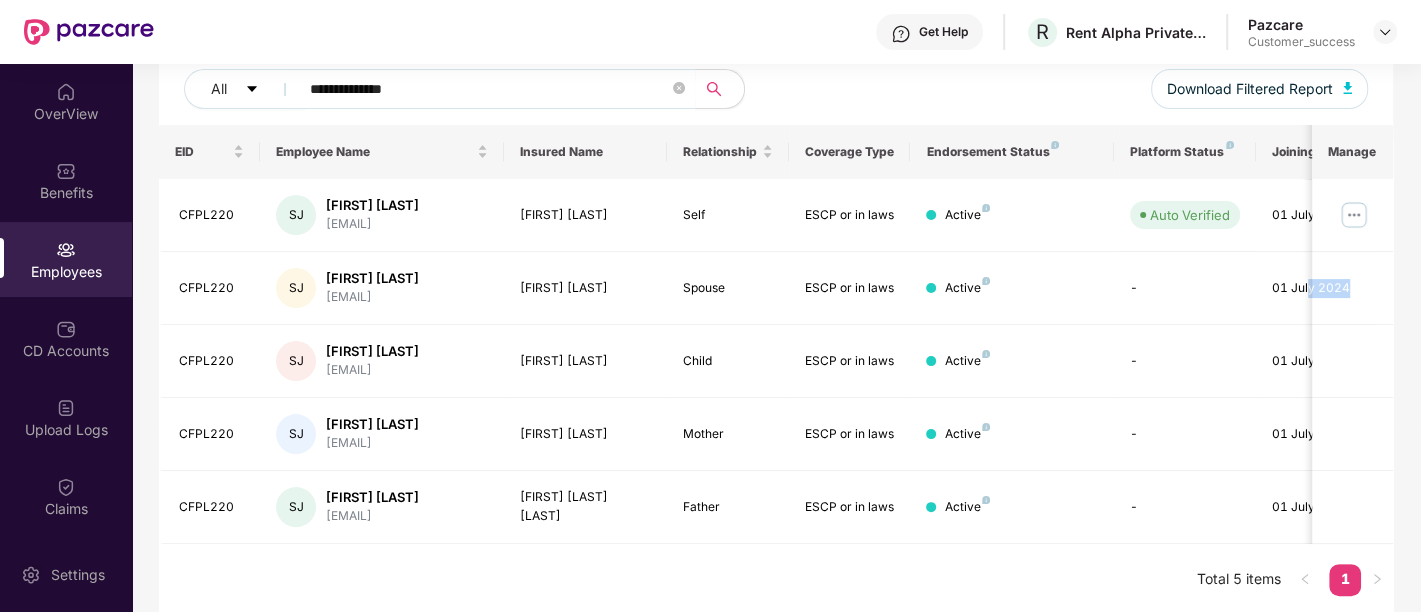scroll, scrollTop: 0, scrollLeft: 64, axis: horizontal 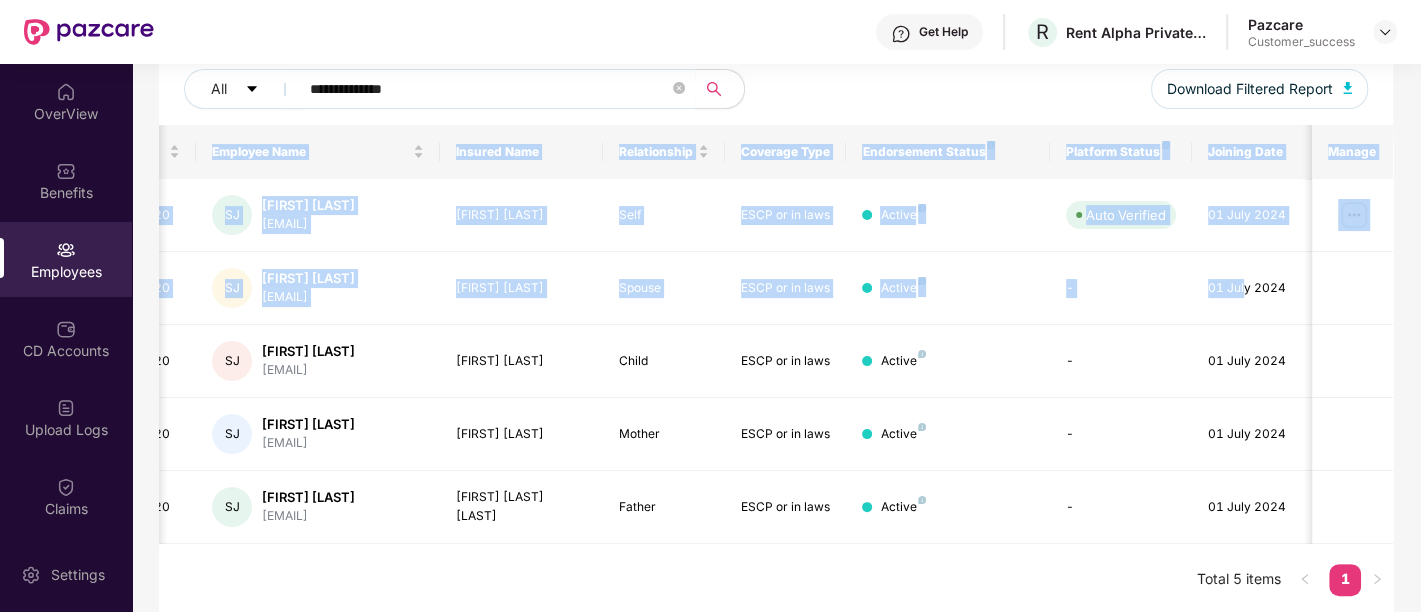 drag, startPoint x: 1308, startPoint y: 313, endPoint x: 1398, endPoint y: 304, distance: 90.44888 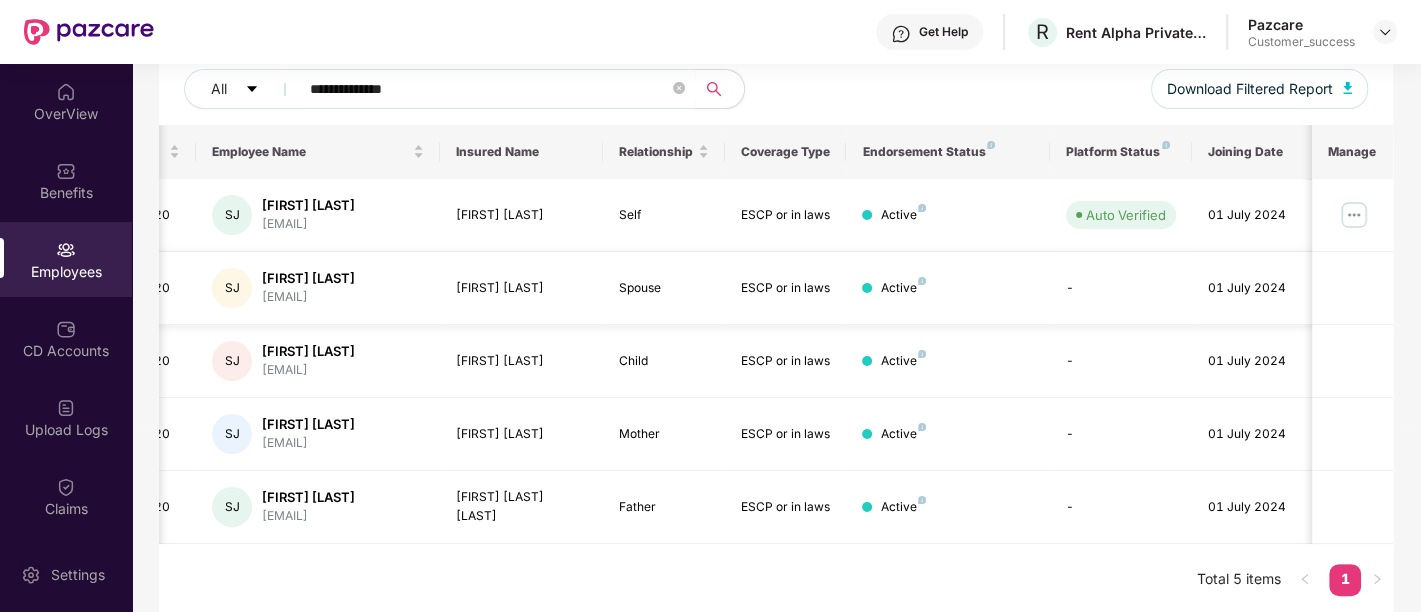 click on "-" at bounding box center (1121, 288) 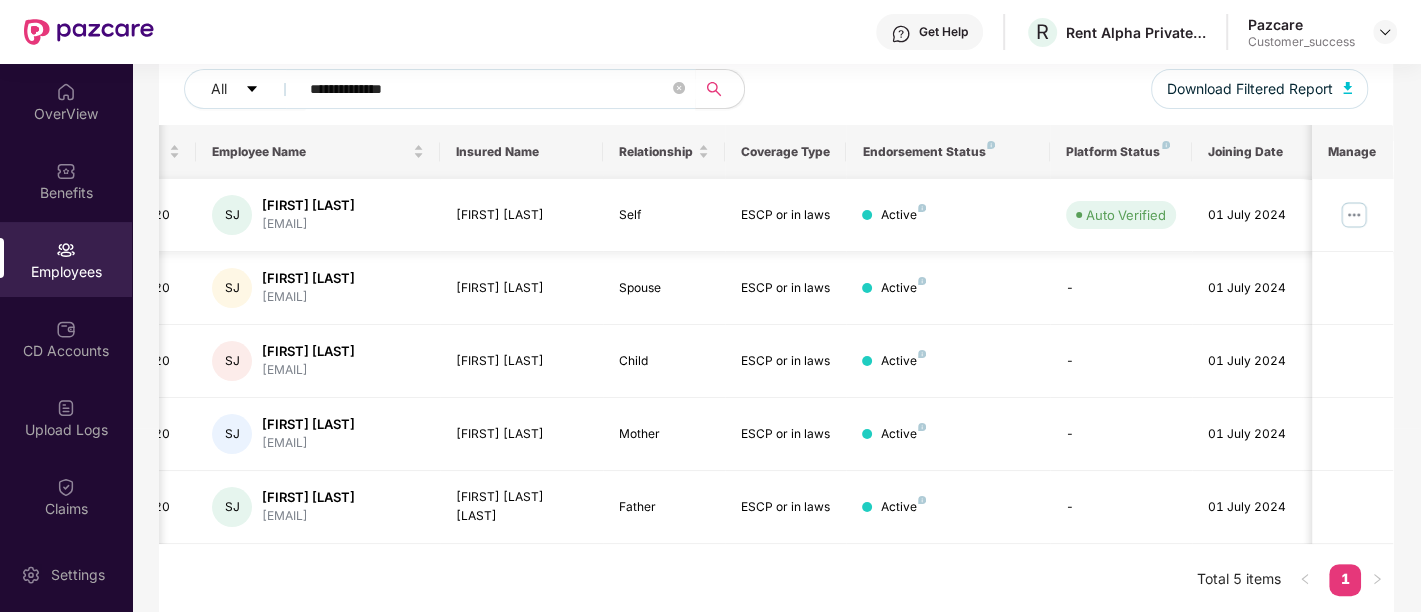 click at bounding box center (1354, 215) 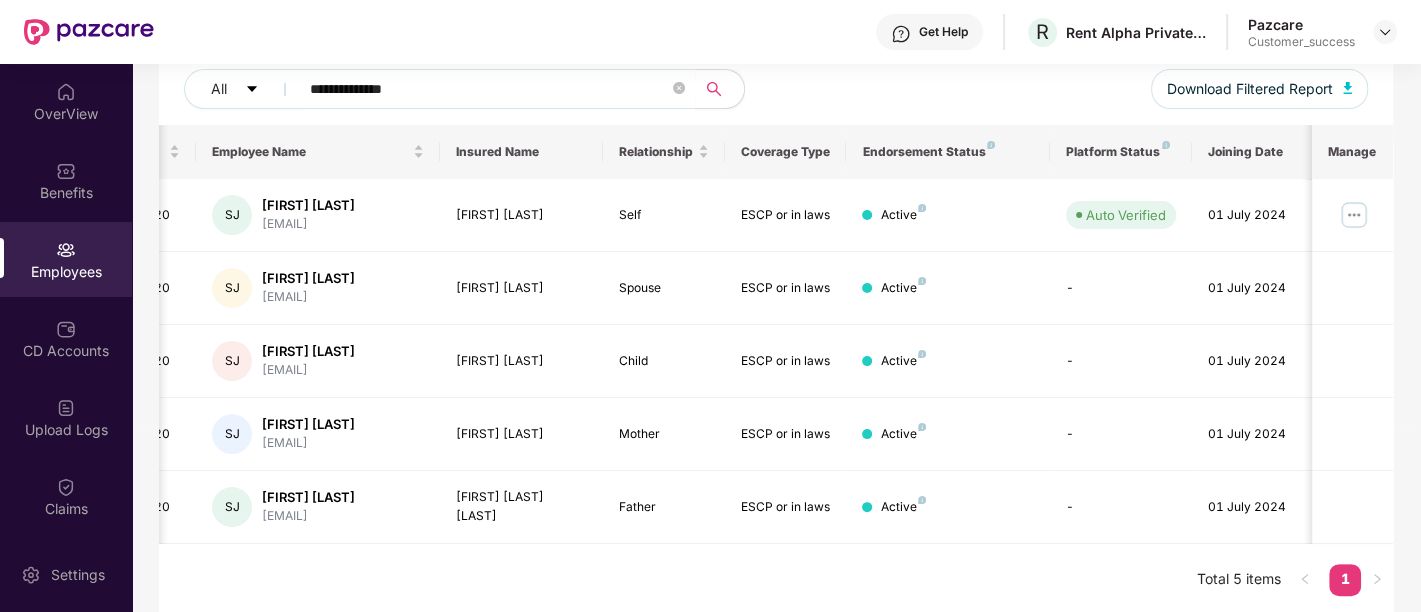 click on "EID Employee Name Insured Name Relationship Coverage Type Endorsement Status Platform Status Joining Date Manage                   CFPL220 SJ [FIRST] [LAST]   [EMAIL] [FIRST] [LAST] Self ESCP or in laws Active Auto Verified [DATE] CFPL220 SJ [FIRST] [LAST]   [EMAIL] [FIRST] [LAST] [FIRST] [LAST] Spouse ESCP or in laws Active - [DATE] CFPL220 SJ [FIRST] [LAST]   [EMAIL] [FIRST] [LAST] [FIRST] [LAST] Child ESCP or in laws Active - [DATE] CFPL220 SJ [FIRST] [LAST]   [EMAIL] [FIRST] [LAST] [FIRST] [LAST] Mother ESCP or in laws Active - [DATE] CFPL220 SJ [FIRST] [LAST]   [EMAIL] [FIRST] [LAST] [FIRST] [LAST] Father ESCP or in laws Active - [DATE] Total 5 items 1" at bounding box center [776, 370] 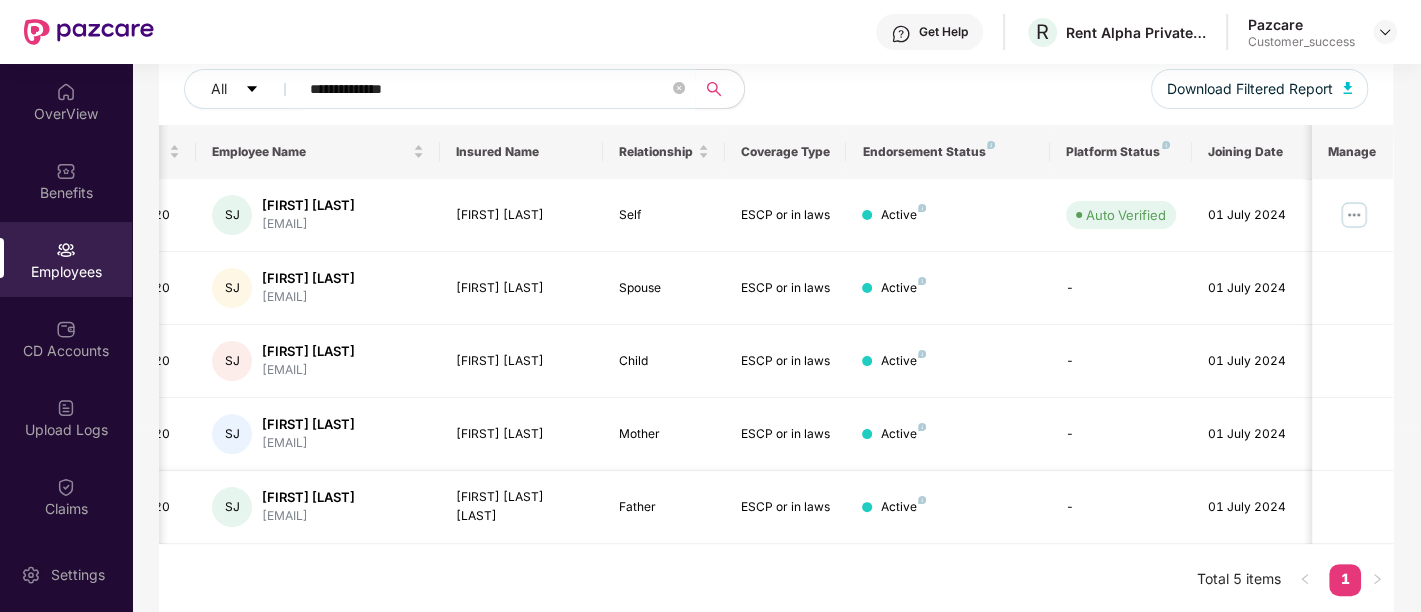 scroll, scrollTop: 0, scrollLeft: 0, axis: both 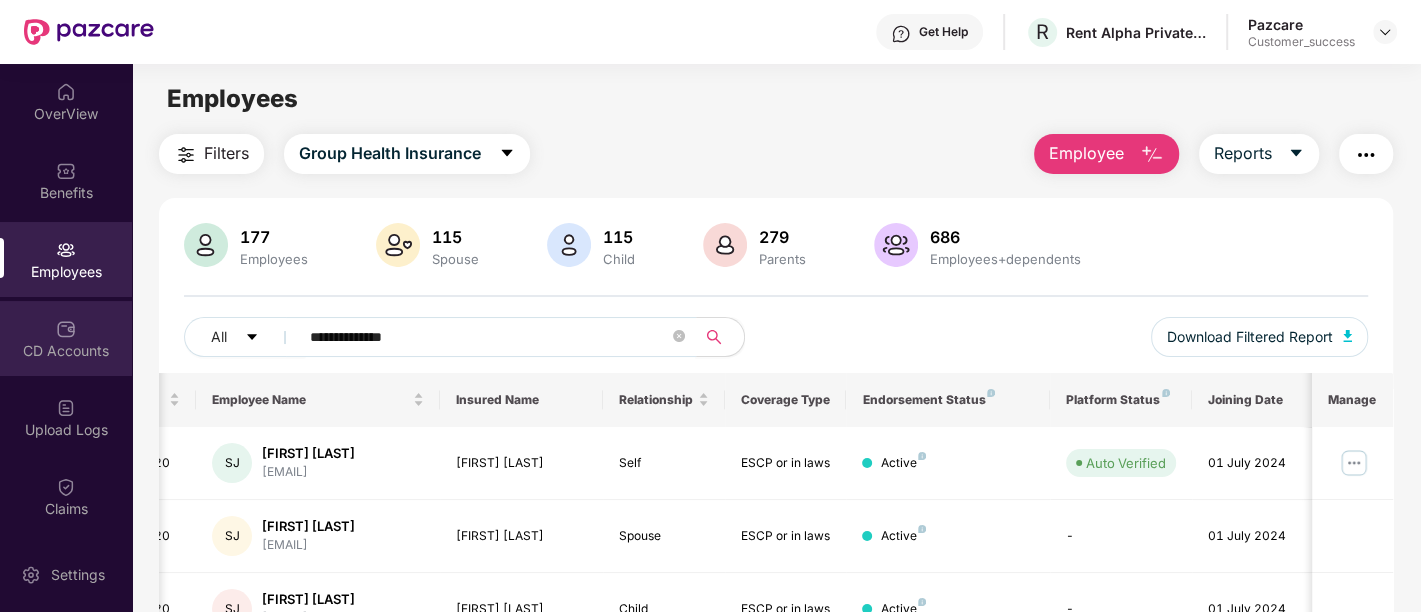 drag, startPoint x: 423, startPoint y: 332, endPoint x: 0, endPoint y: 327, distance: 423.02954 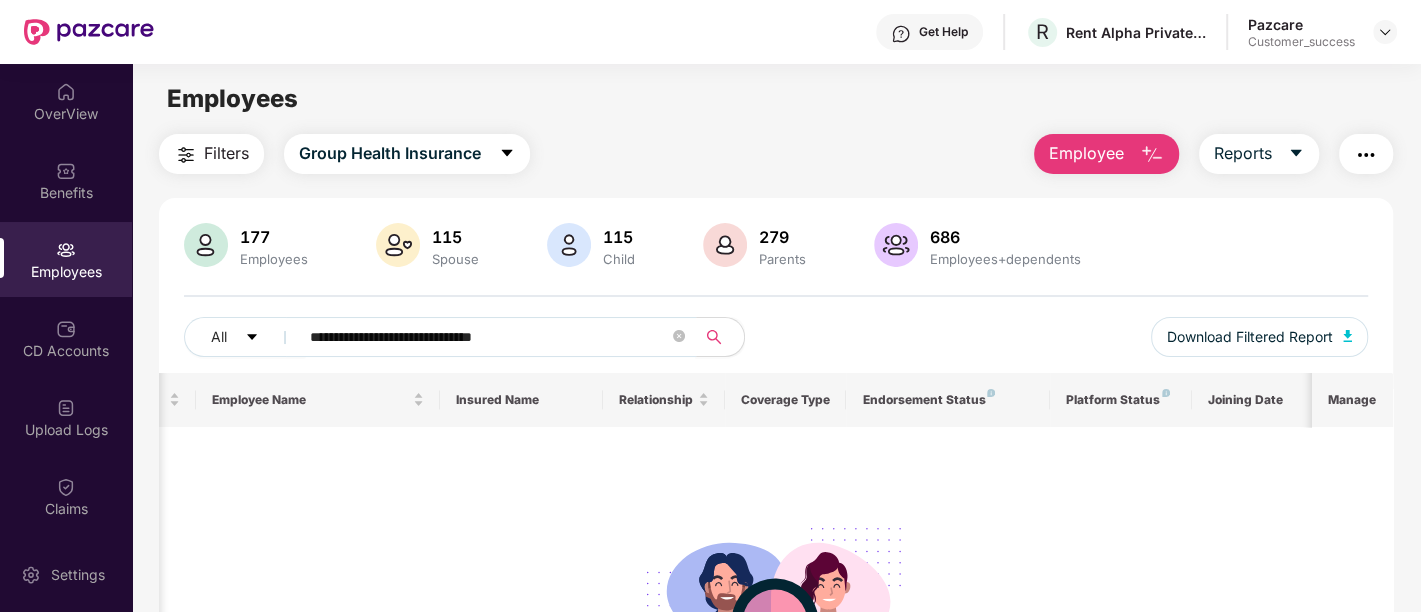drag, startPoint x: 564, startPoint y: 335, endPoint x: 428, endPoint y: 332, distance: 136.03308 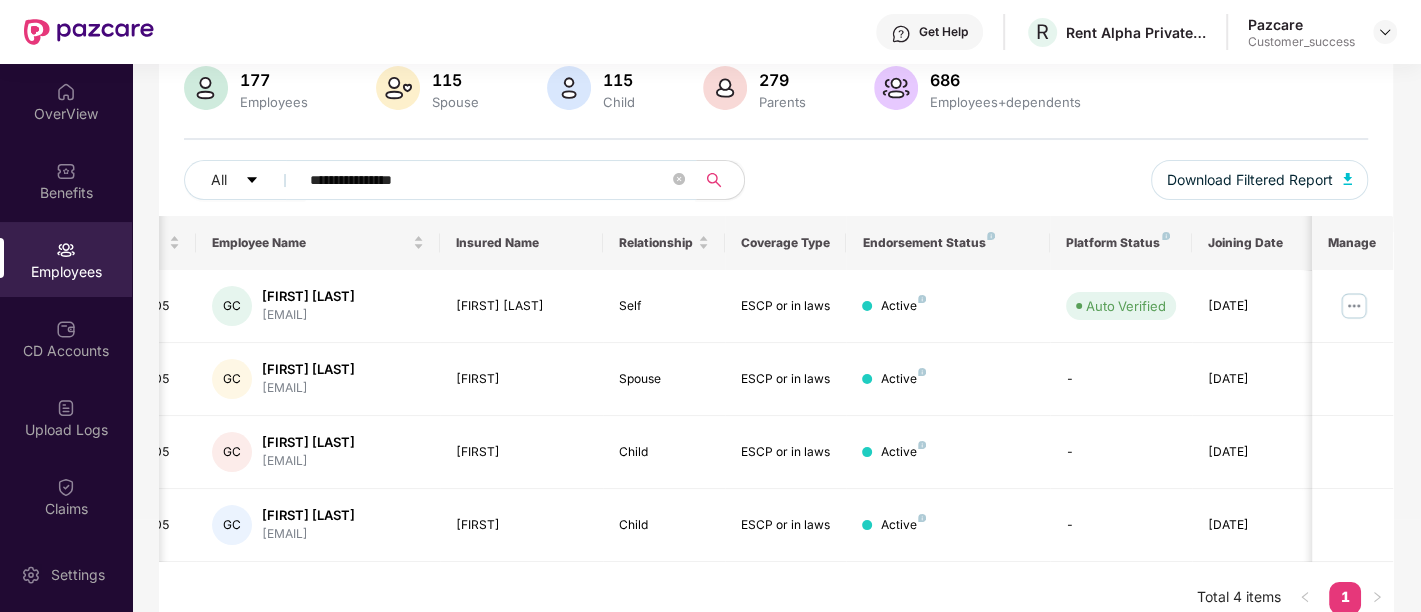 scroll, scrollTop: 176, scrollLeft: 0, axis: vertical 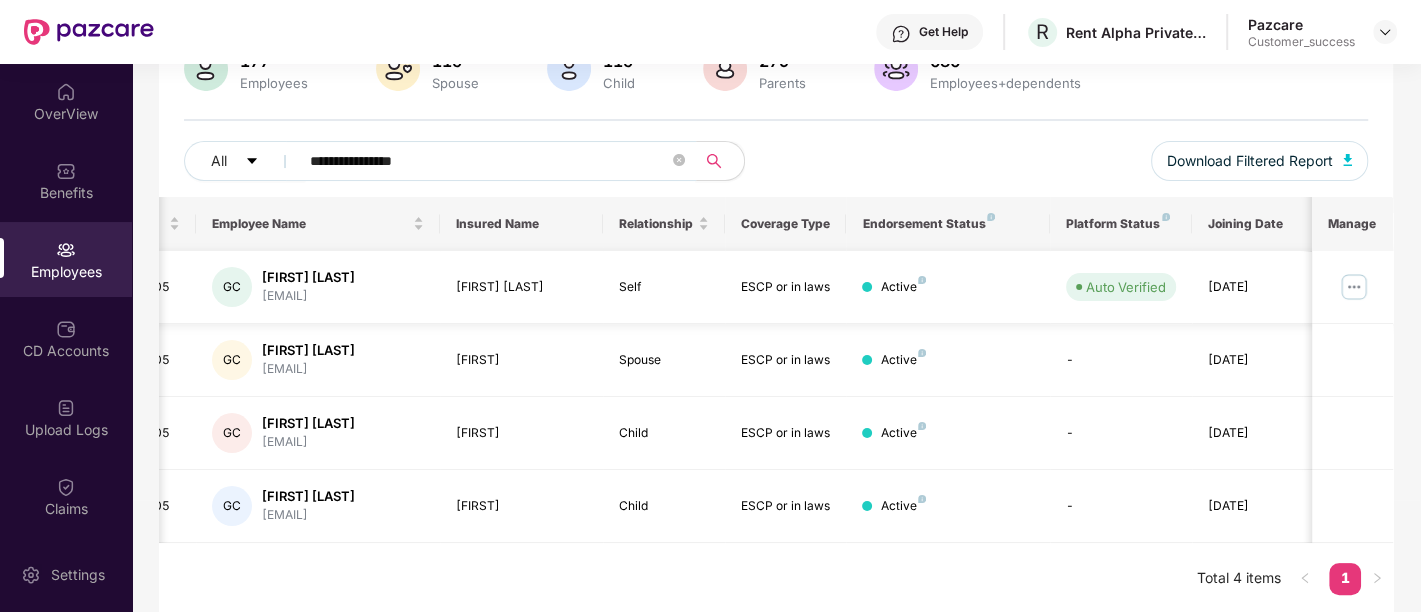 type on "**********" 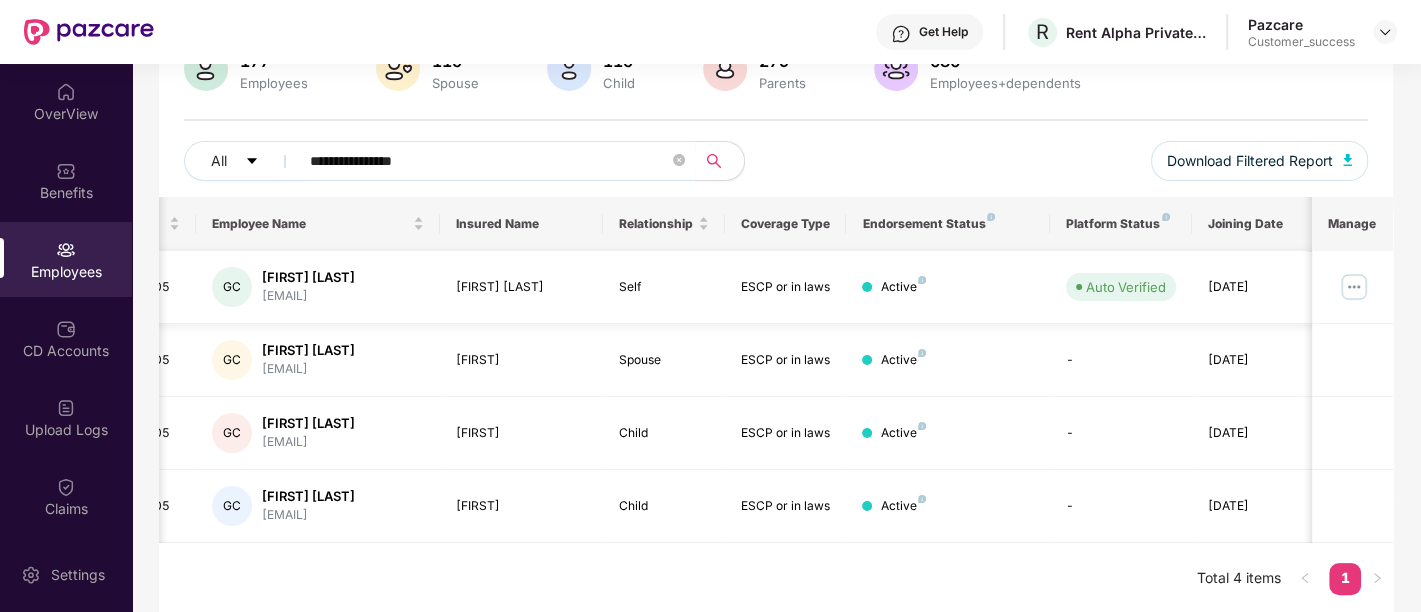 click at bounding box center [1354, 287] 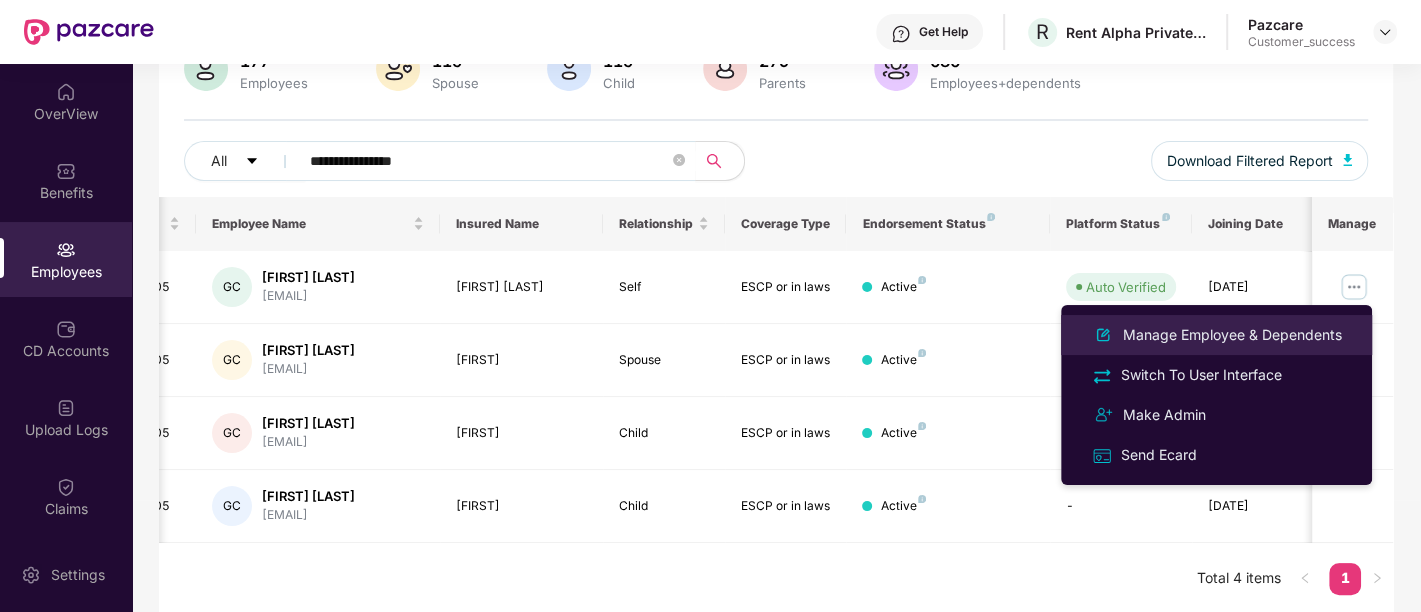 click on "Manage Employee & Dependents" at bounding box center (1232, 335) 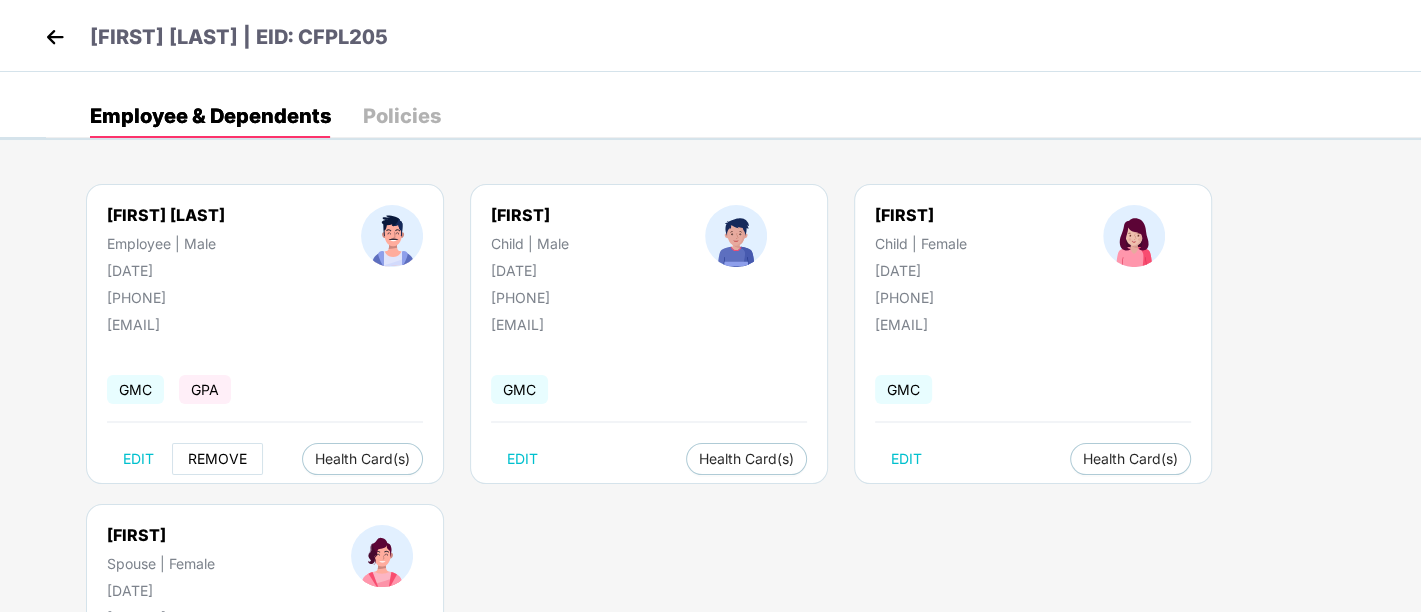 click on "REMOVE" at bounding box center [217, 459] 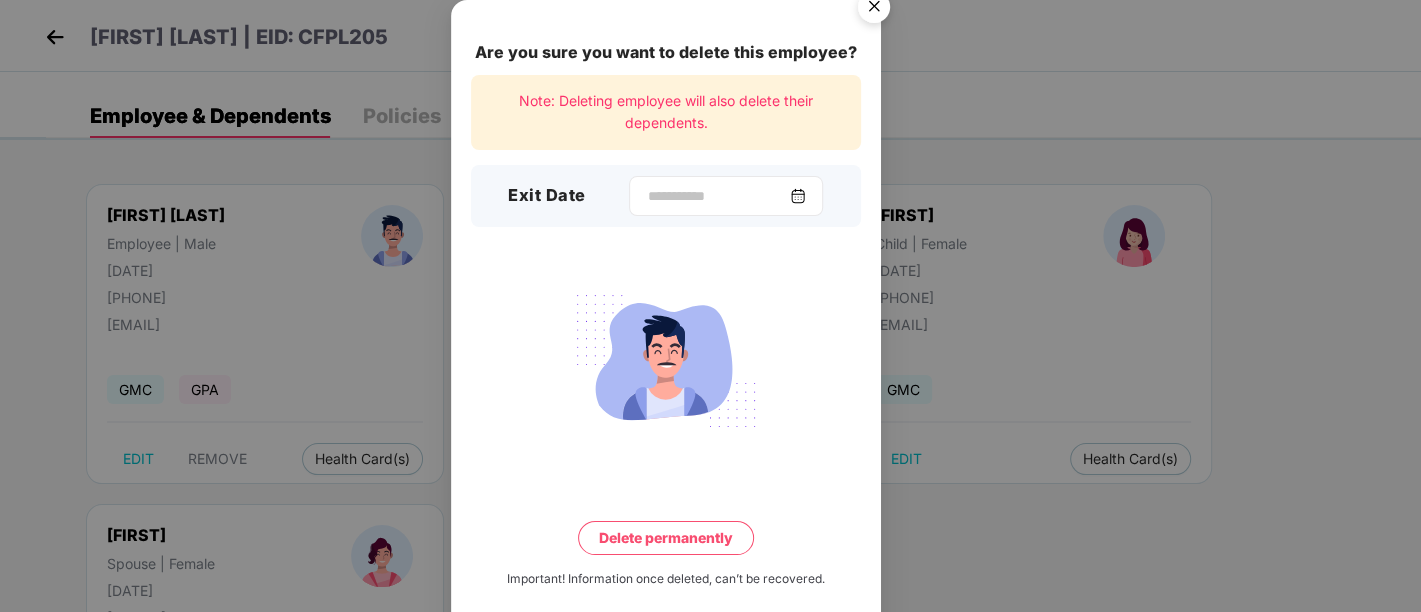 click at bounding box center (798, 196) 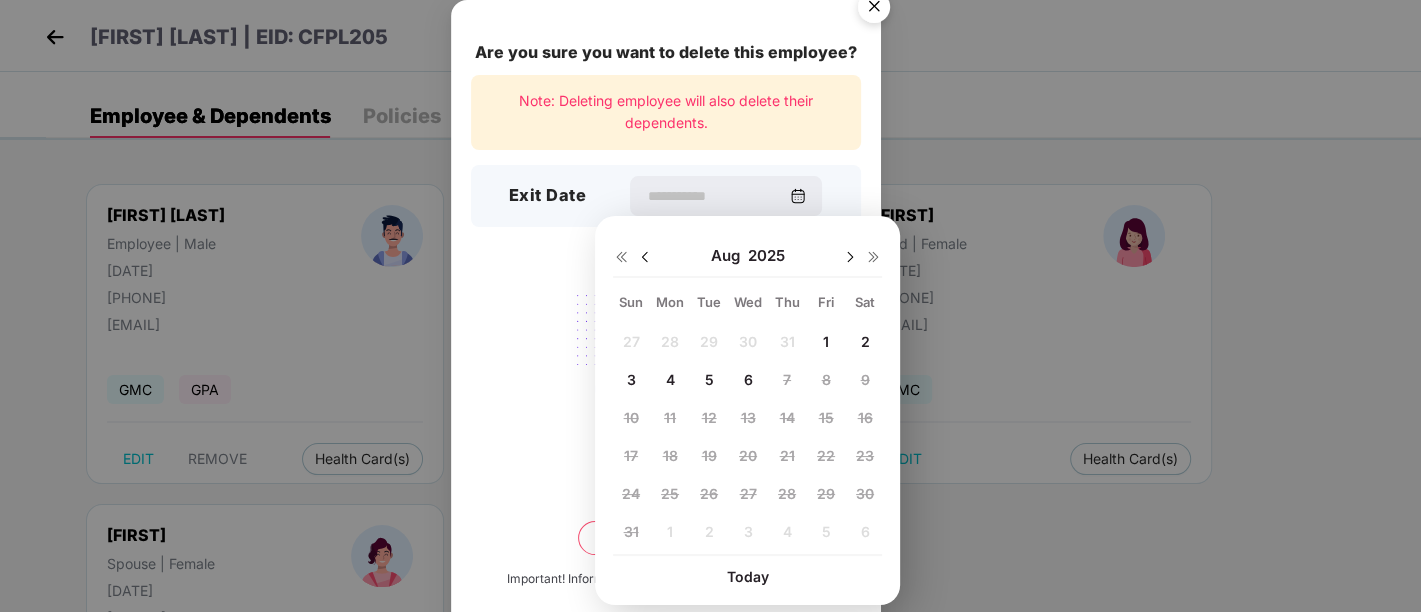 click at bounding box center [645, 257] 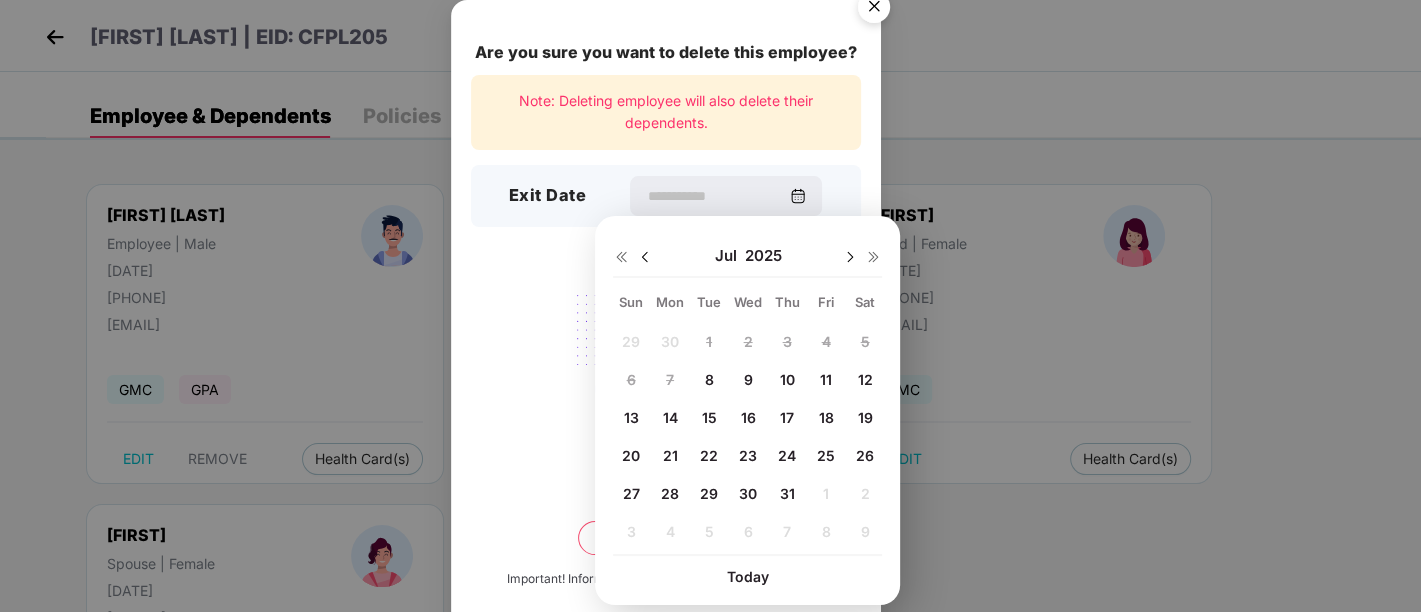 click on "Are you sure you want to delete this employee? Note: Deleting employee will also delete their dependents. Exit Date Delete permanently Important! Information once deleted, can’t be recovered." at bounding box center (710, 306) 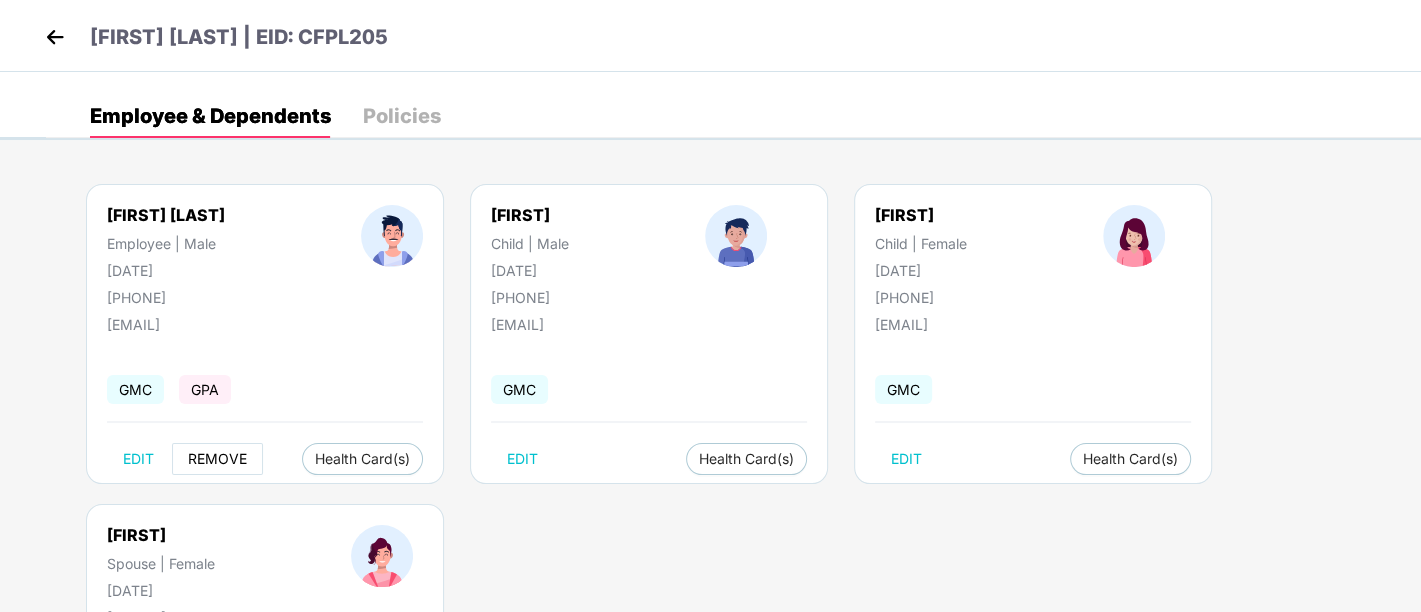 type 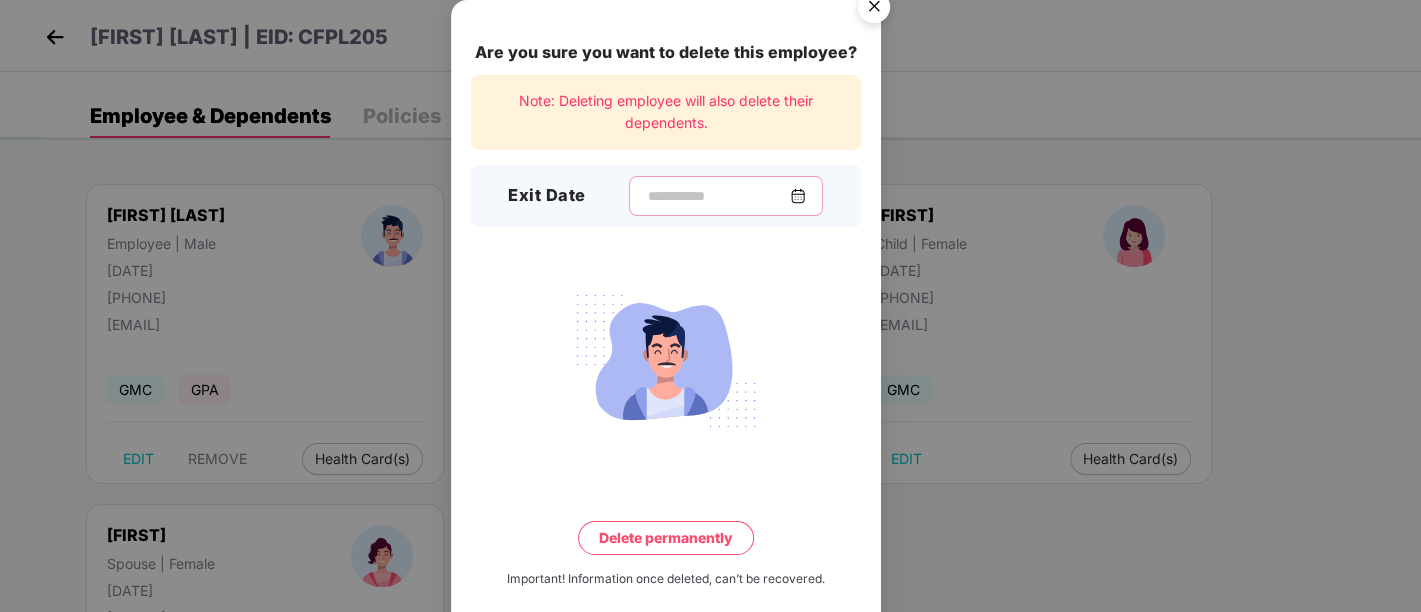 click at bounding box center [718, 196] 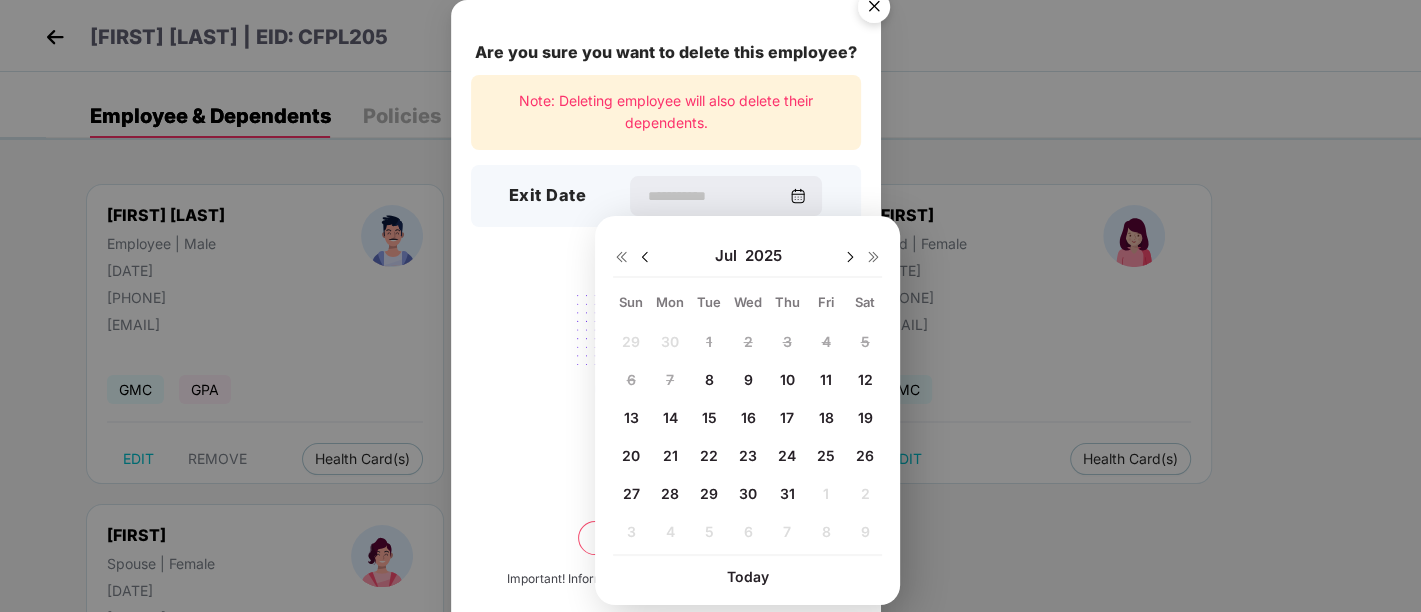 click on "31" at bounding box center [786, 493] 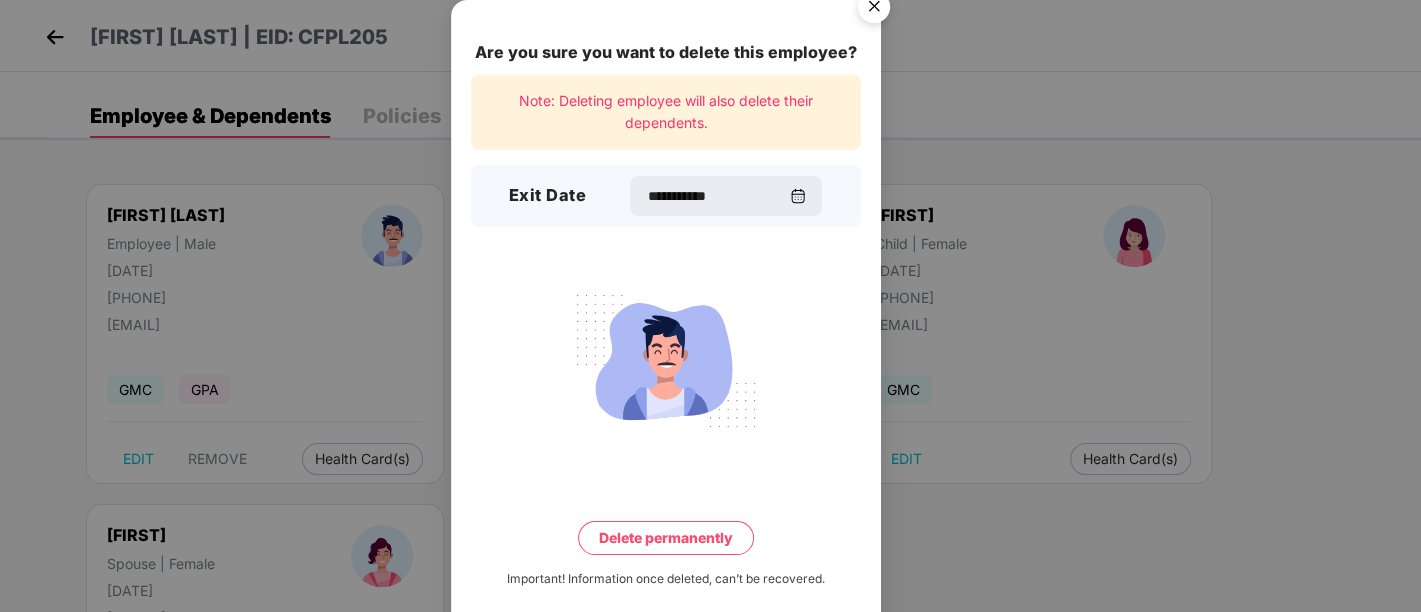 click on "Delete permanently" at bounding box center [666, 538] 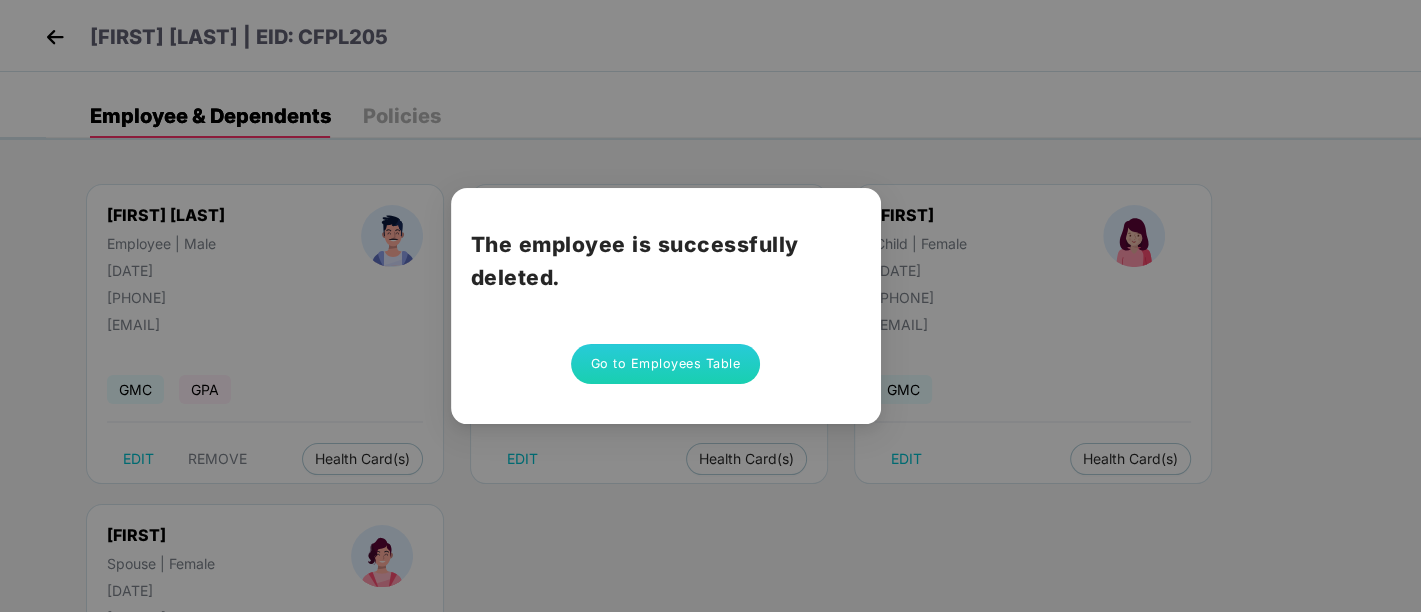 click on "Go to Employees Table" at bounding box center (666, 364) 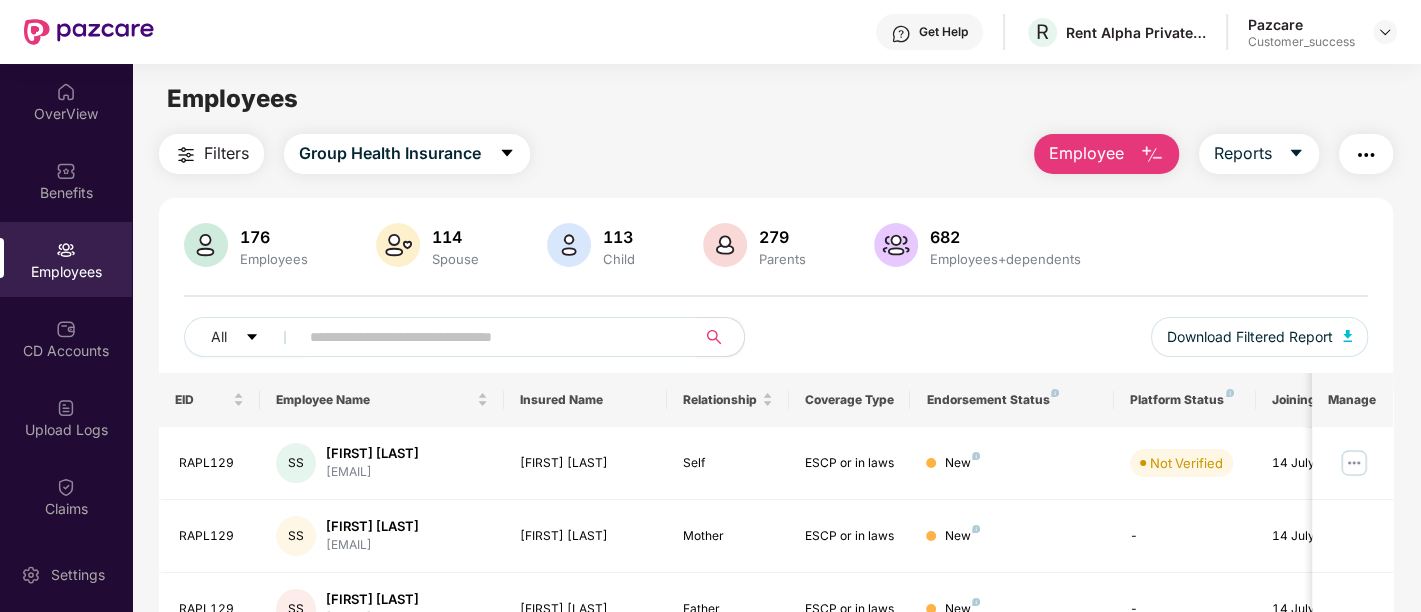 paste on "**********" 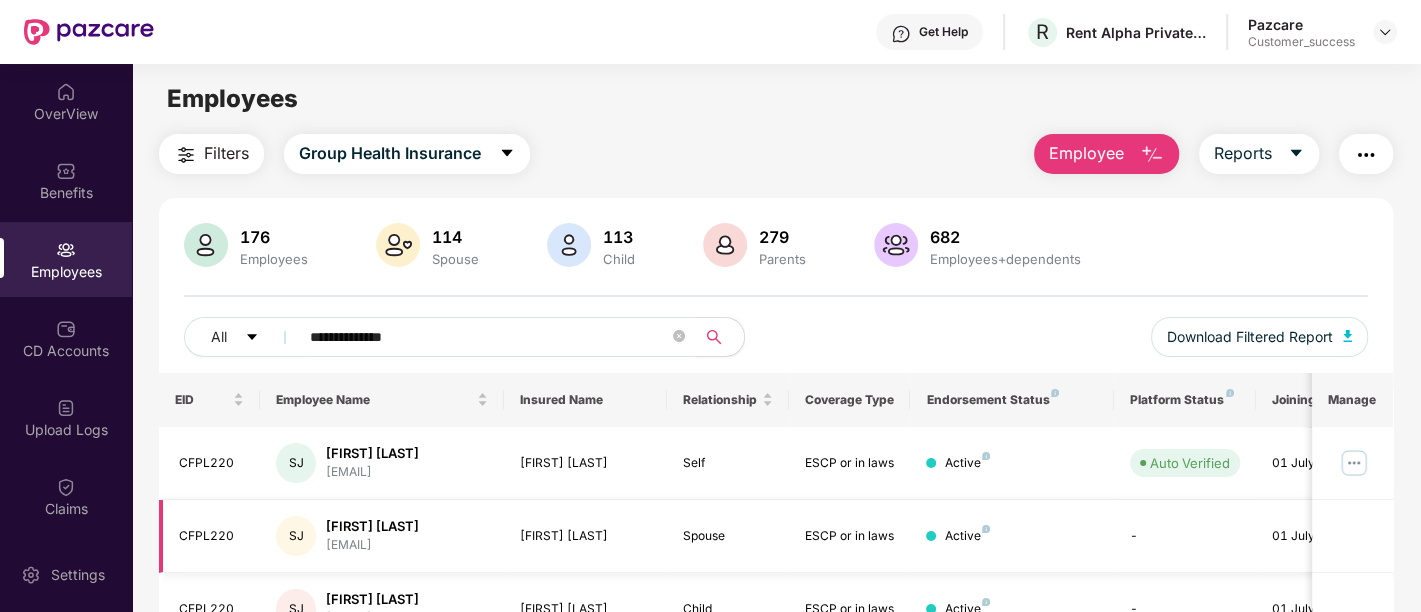 scroll, scrollTop: 248, scrollLeft: 0, axis: vertical 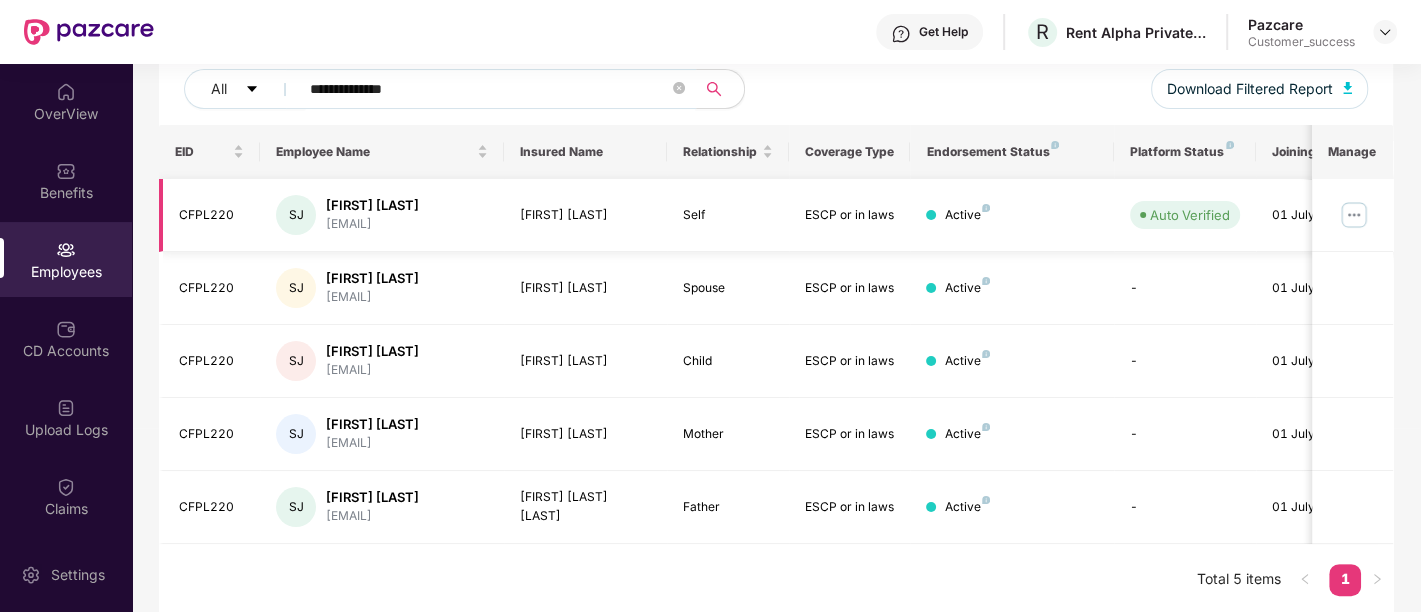type on "**********" 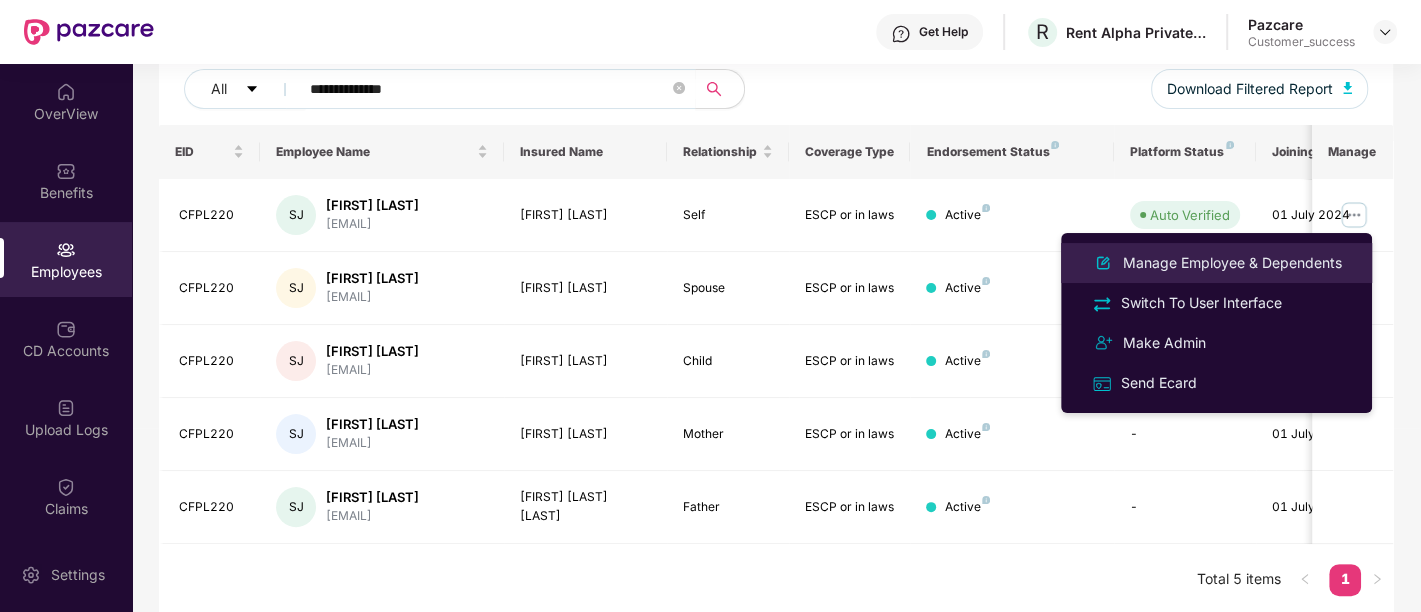 click on "Manage Employee & Dependents" at bounding box center (1232, 263) 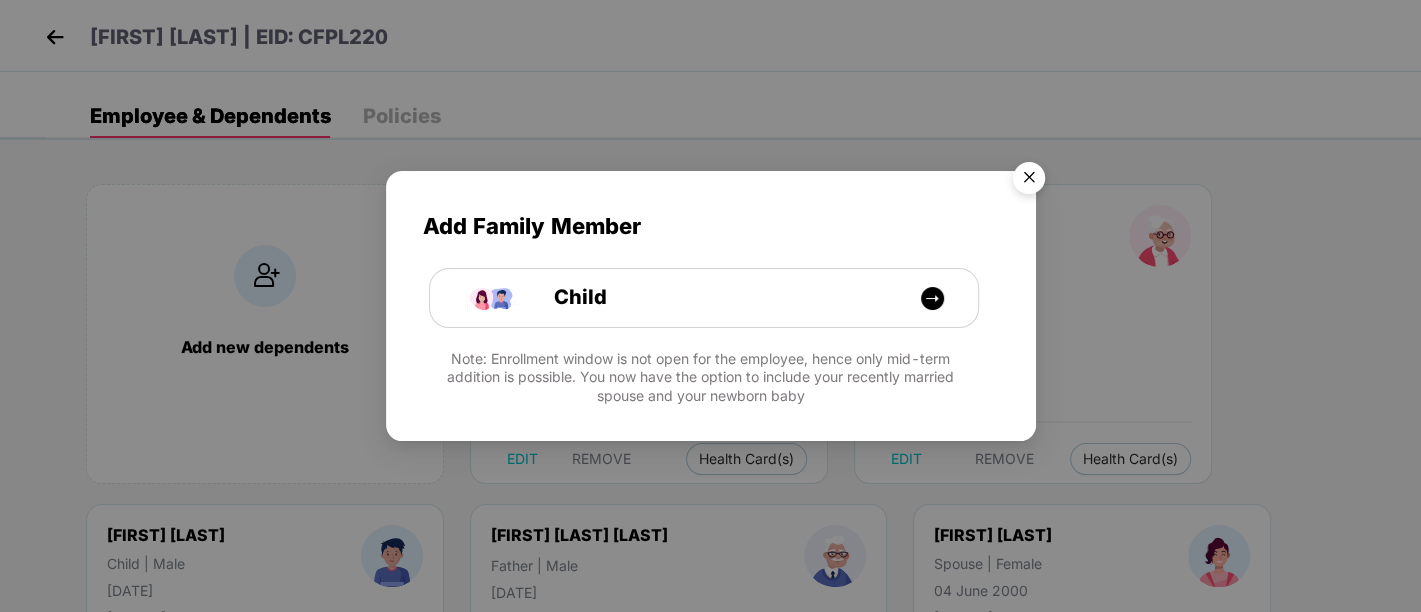 click at bounding box center [1029, 181] 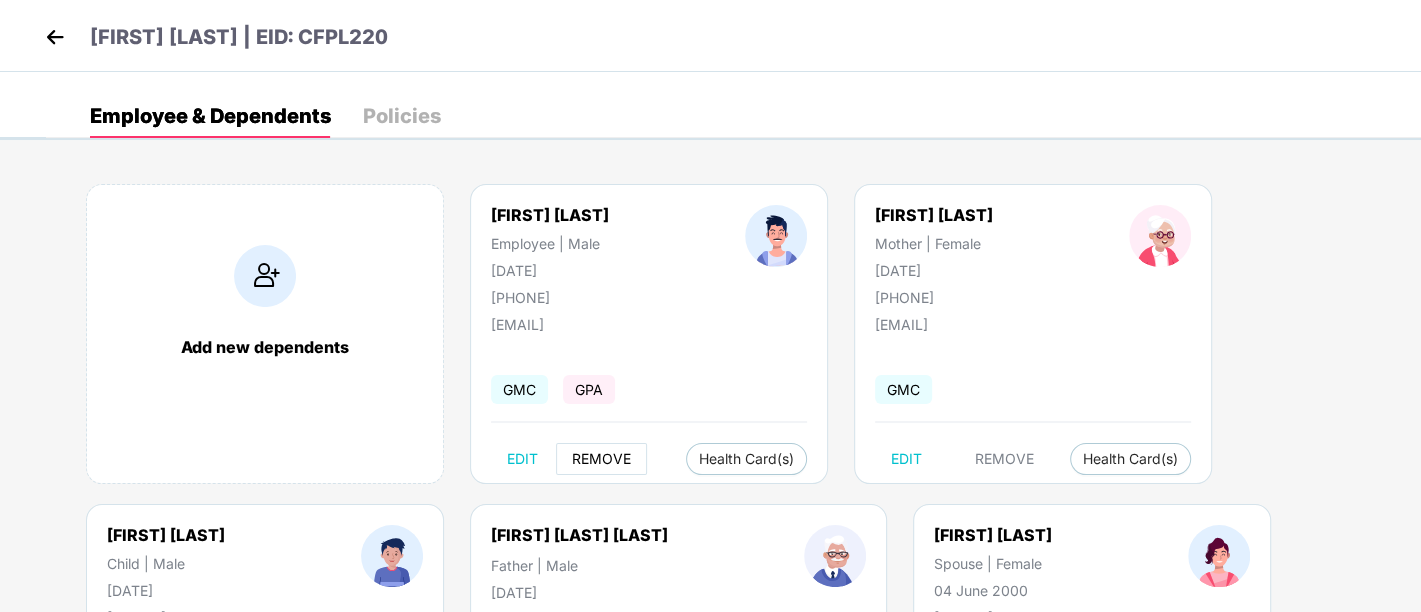 click on "REMOVE" at bounding box center [601, 459] 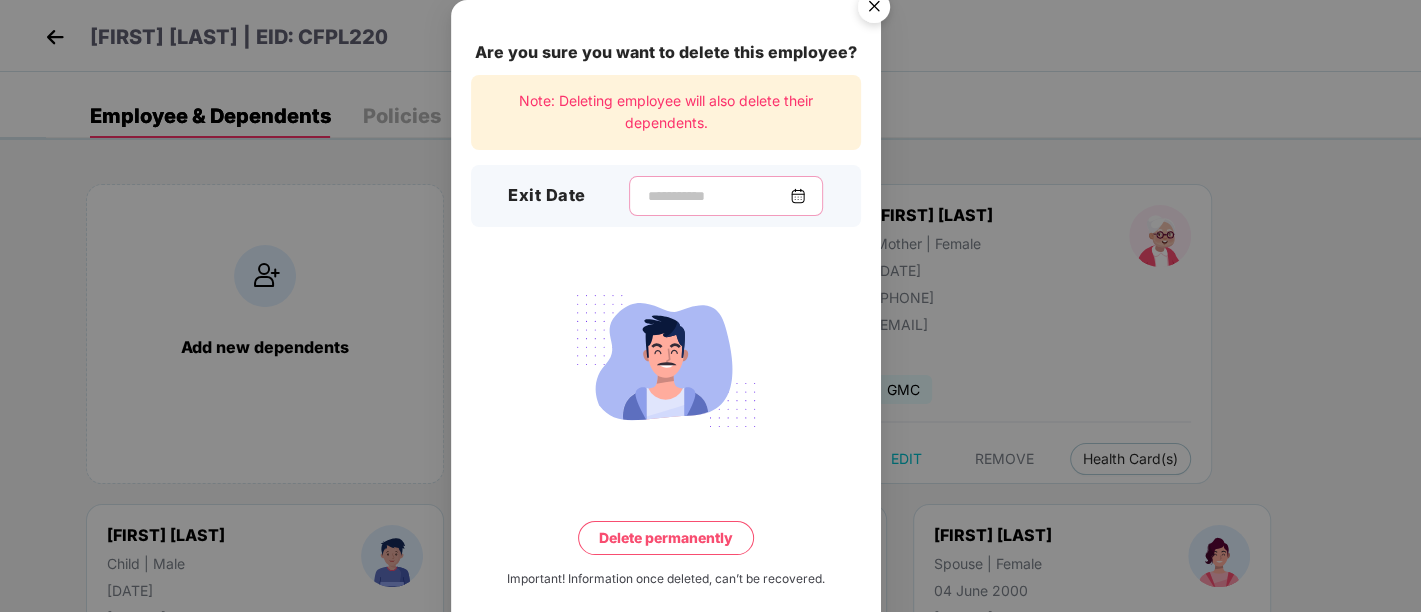 click at bounding box center (718, 196) 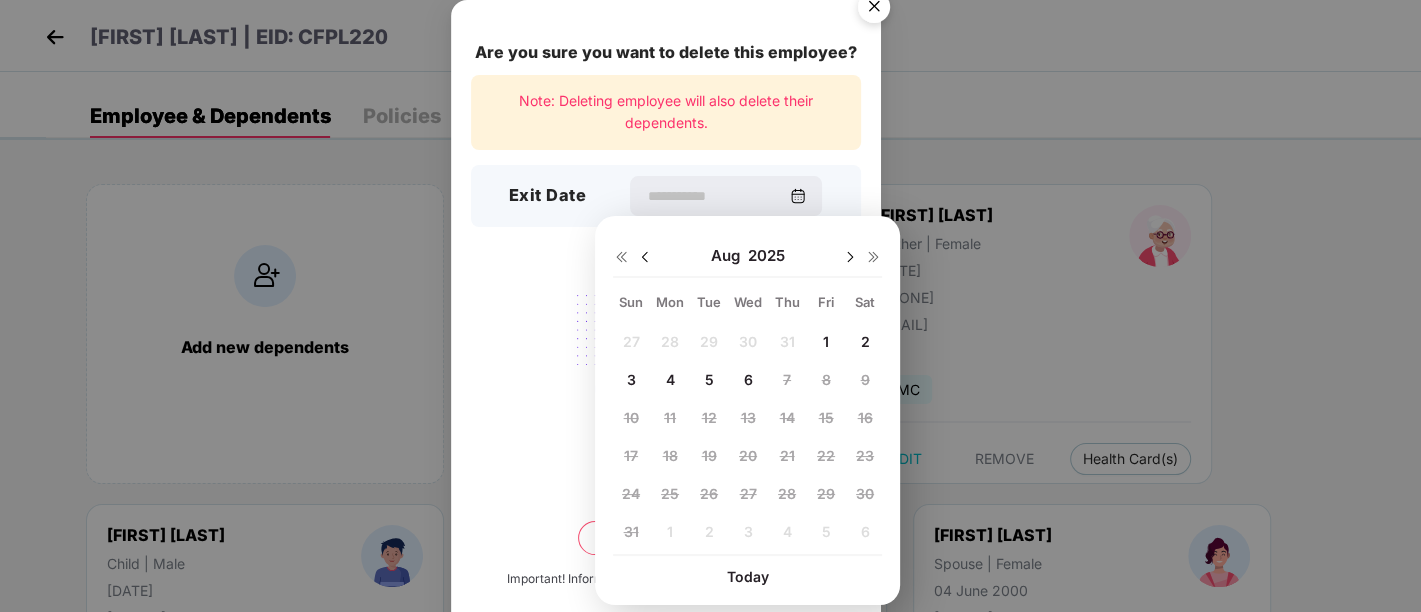 click at bounding box center [645, 257] 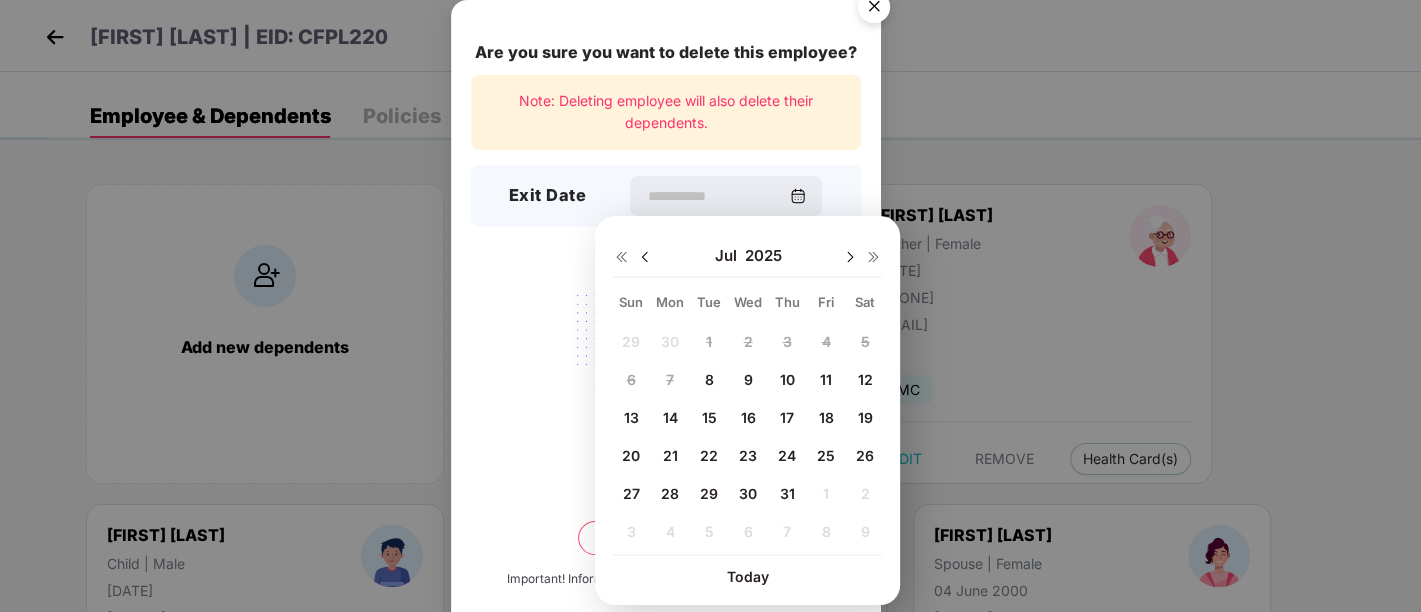 click on "31" at bounding box center (786, 493) 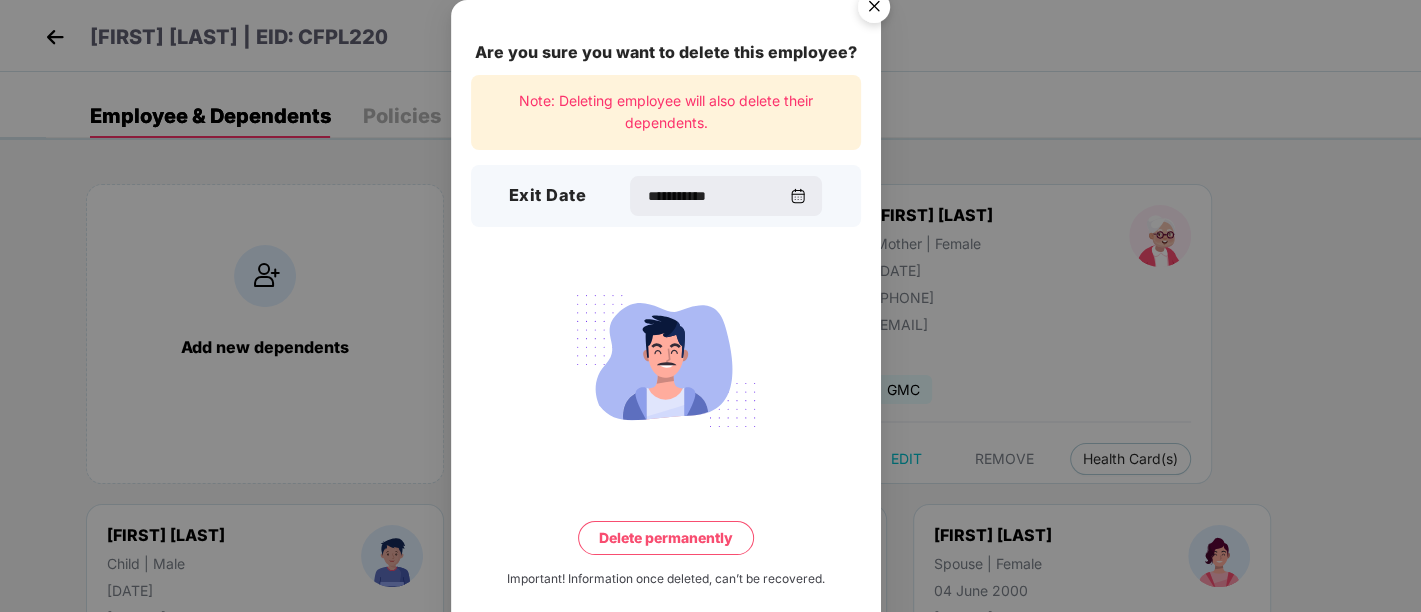 click on "Delete permanently" at bounding box center (666, 538) 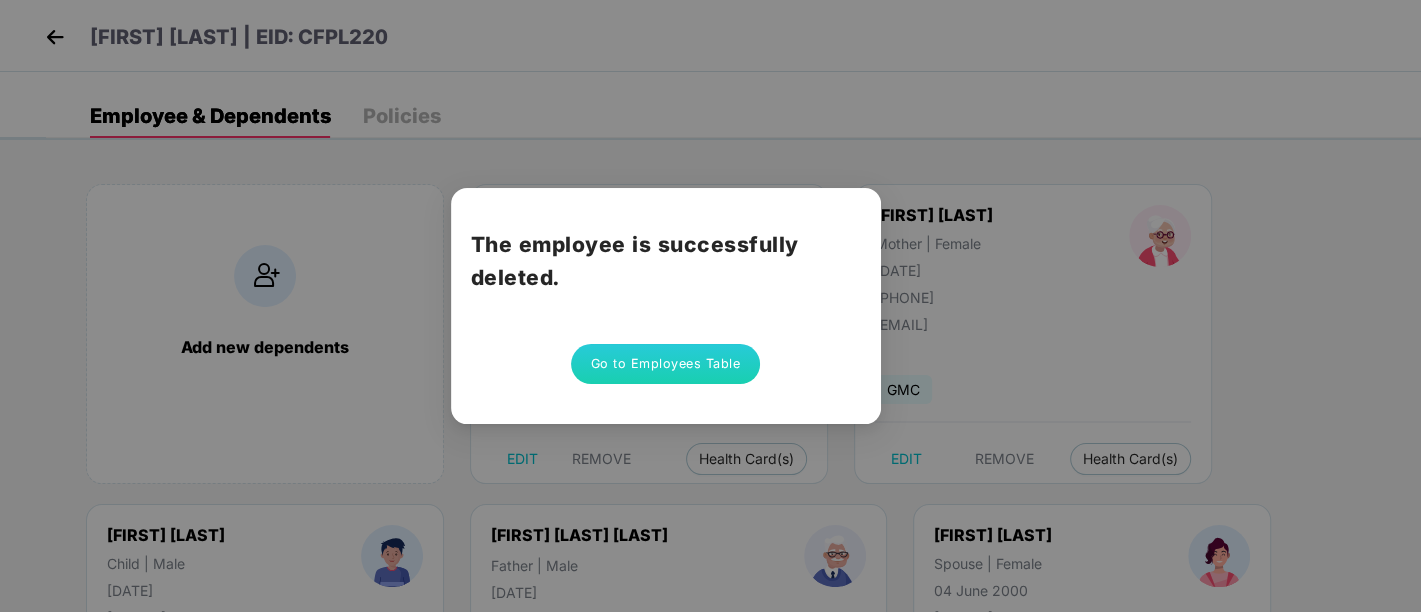 type 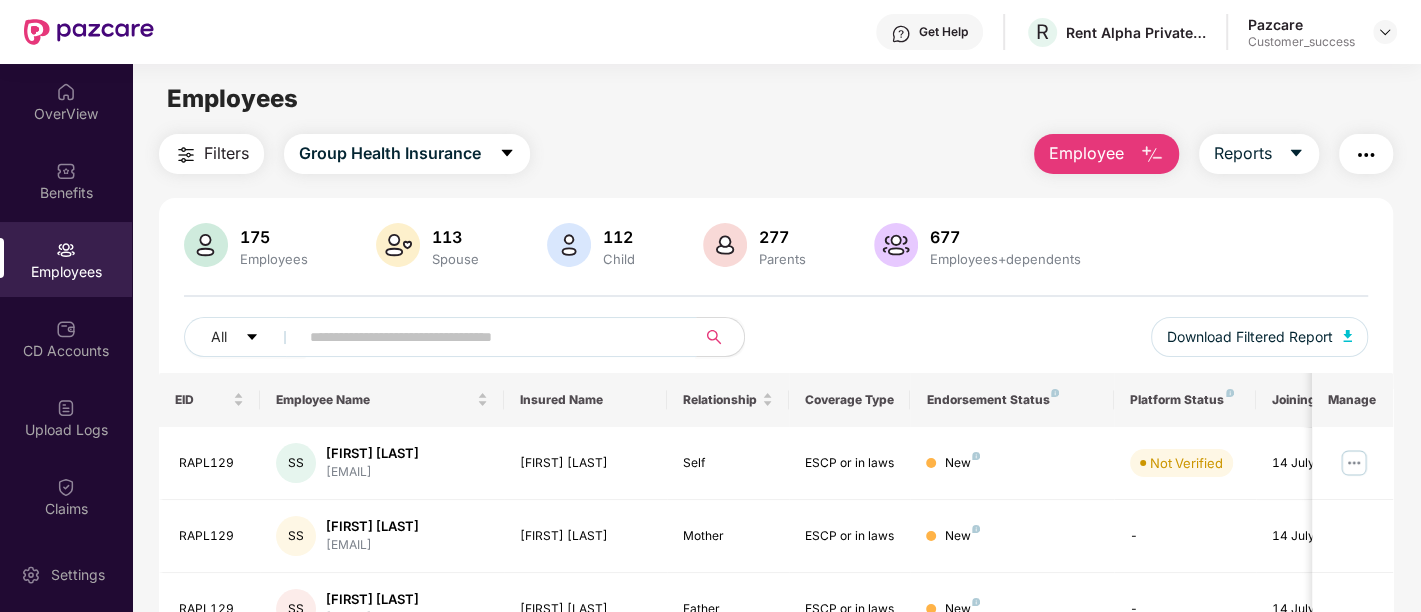 paste on "**********" 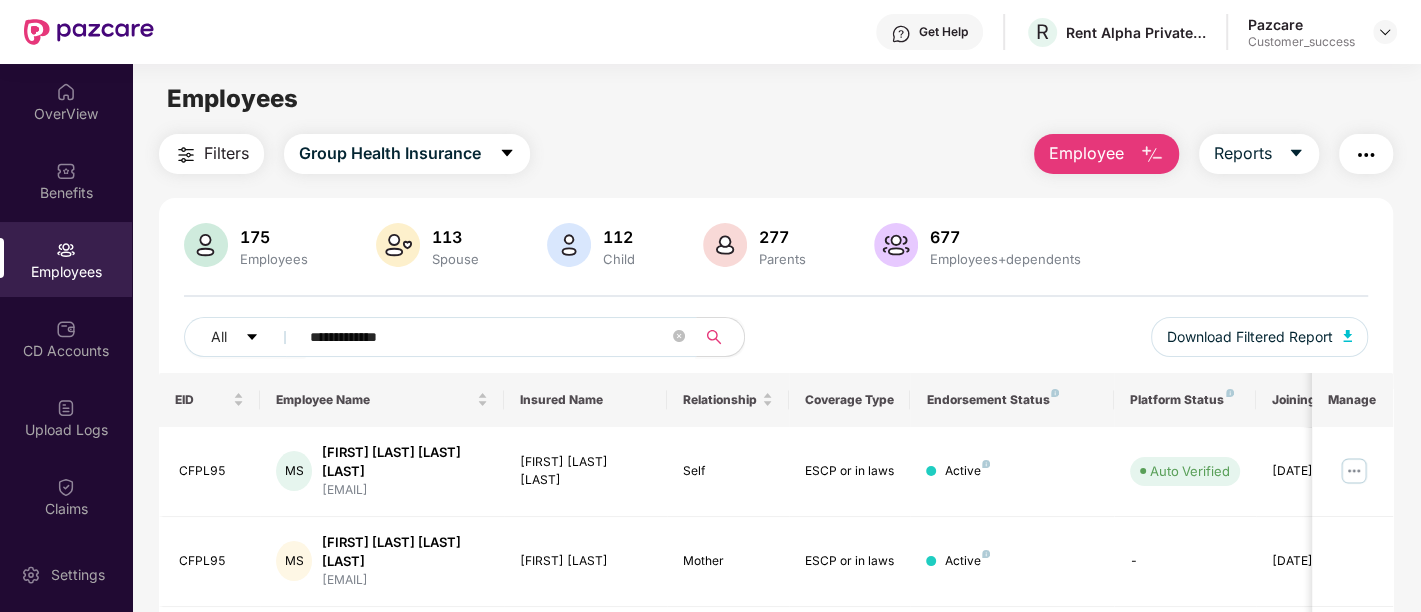scroll, scrollTop: 154, scrollLeft: 0, axis: vertical 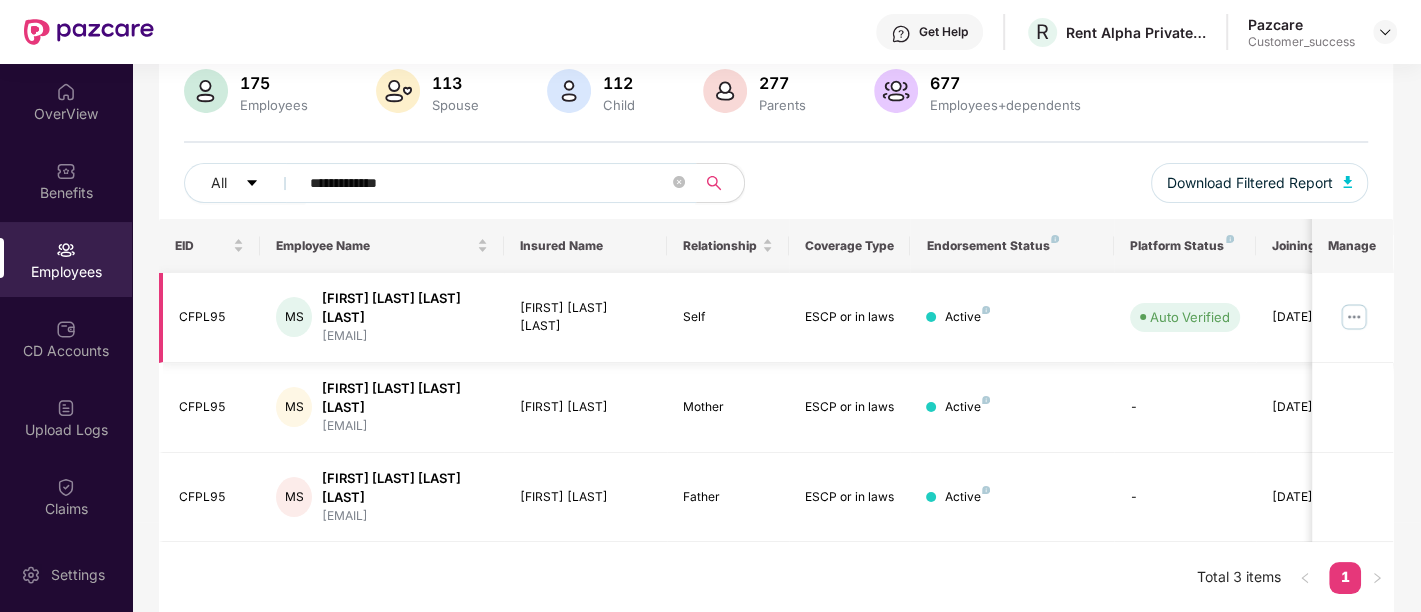 type on "**********" 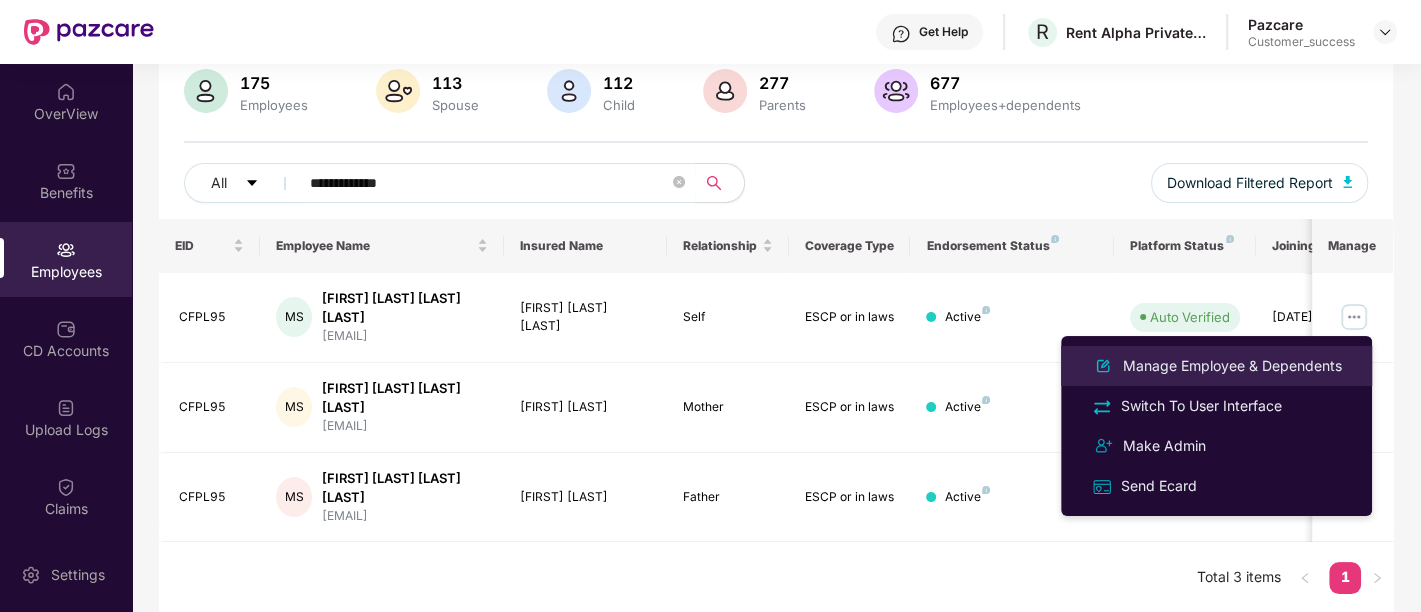 click on "Manage Employee & Dependents" at bounding box center [1232, 366] 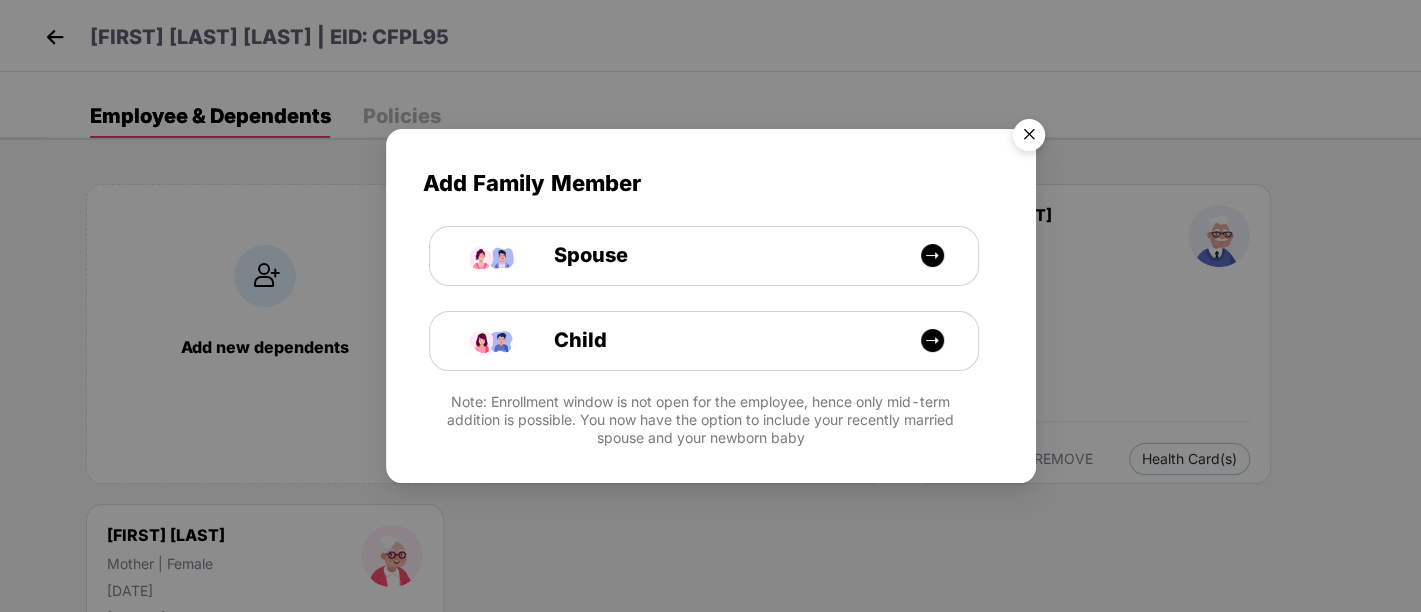 click at bounding box center (1029, 138) 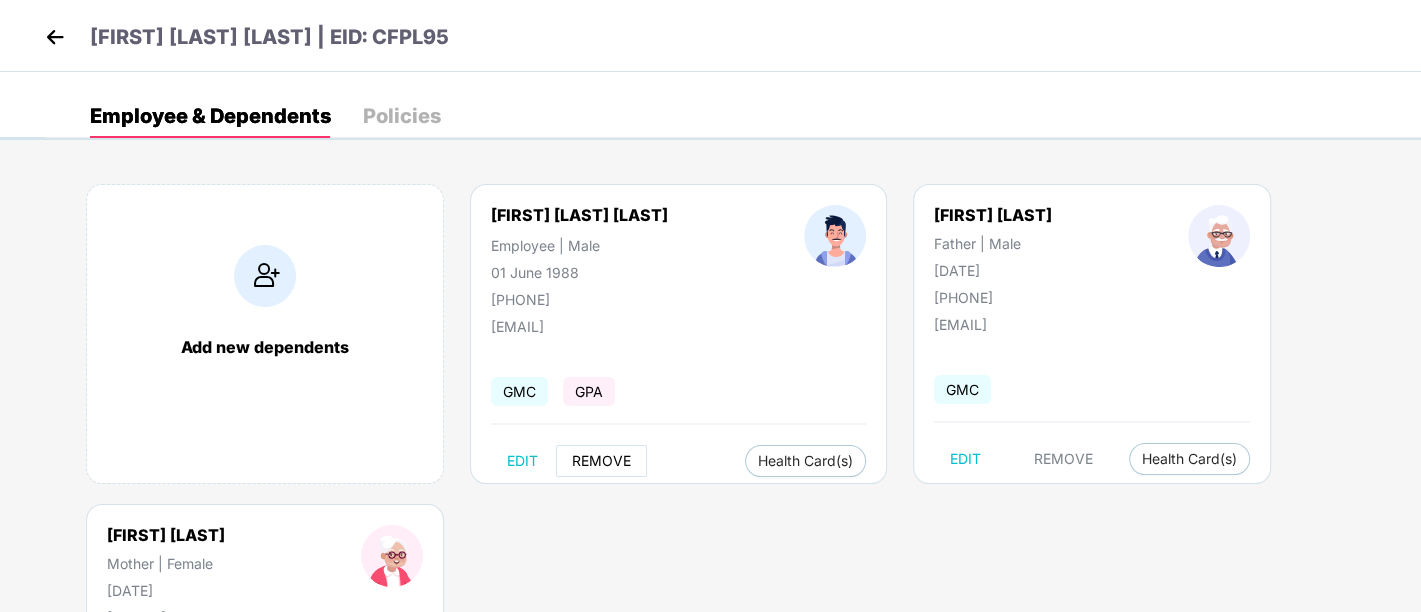 click on "REMOVE" at bounding box center (601, 461) 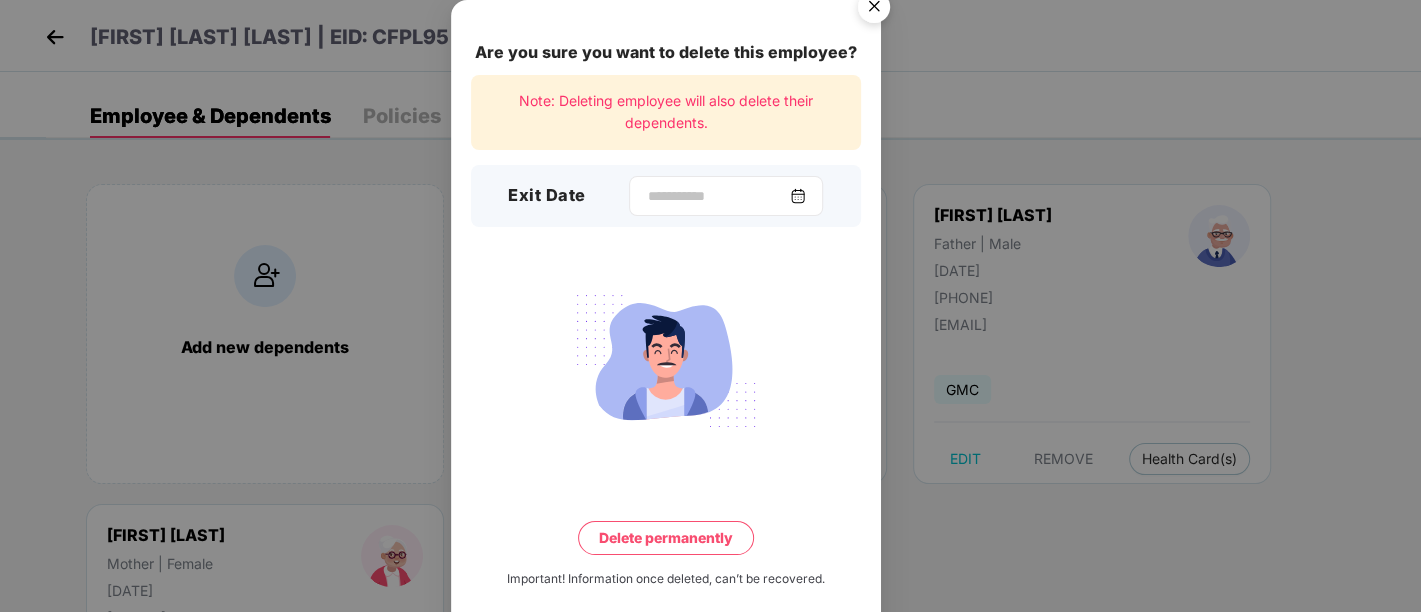 click at bounding box center [798, 196] 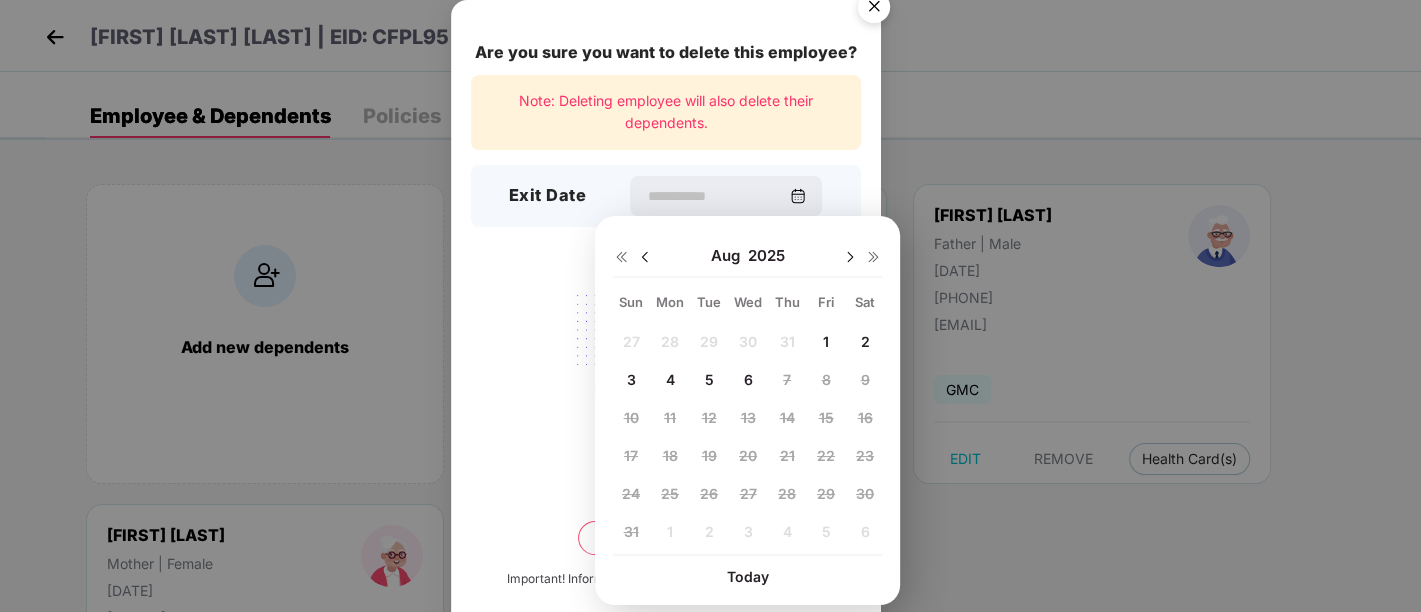 click at bounding box center [645, 257] 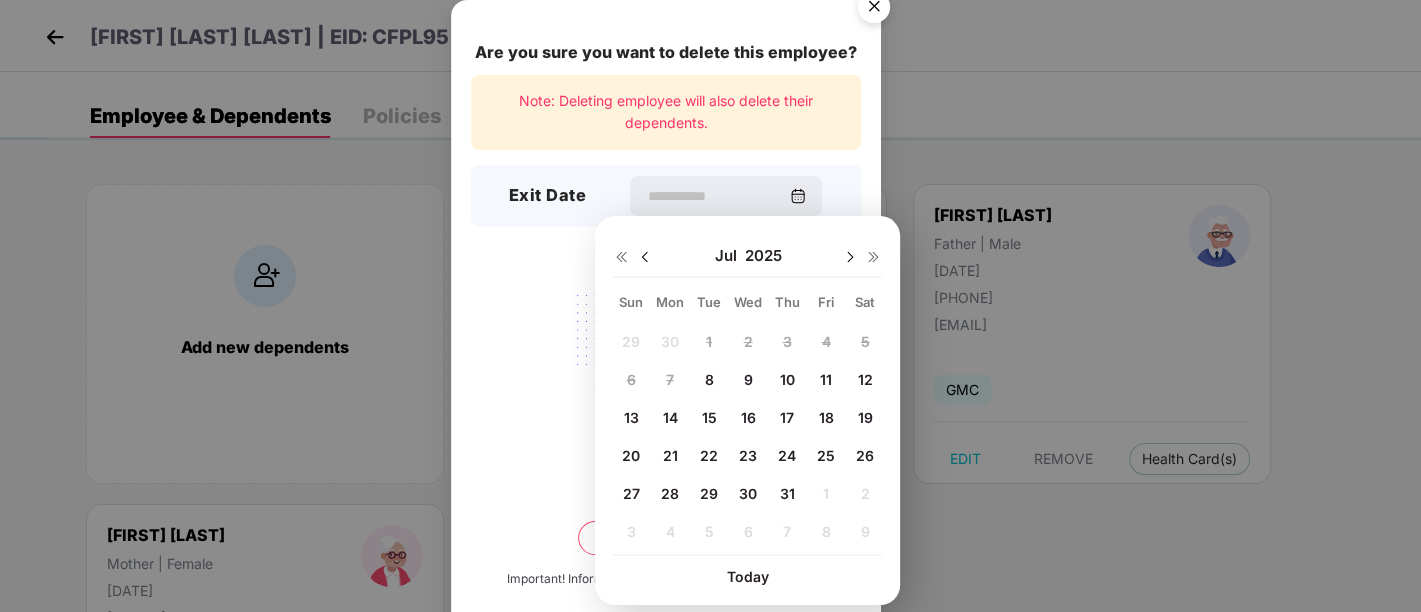click on "18" at bounding box center (825, 417) 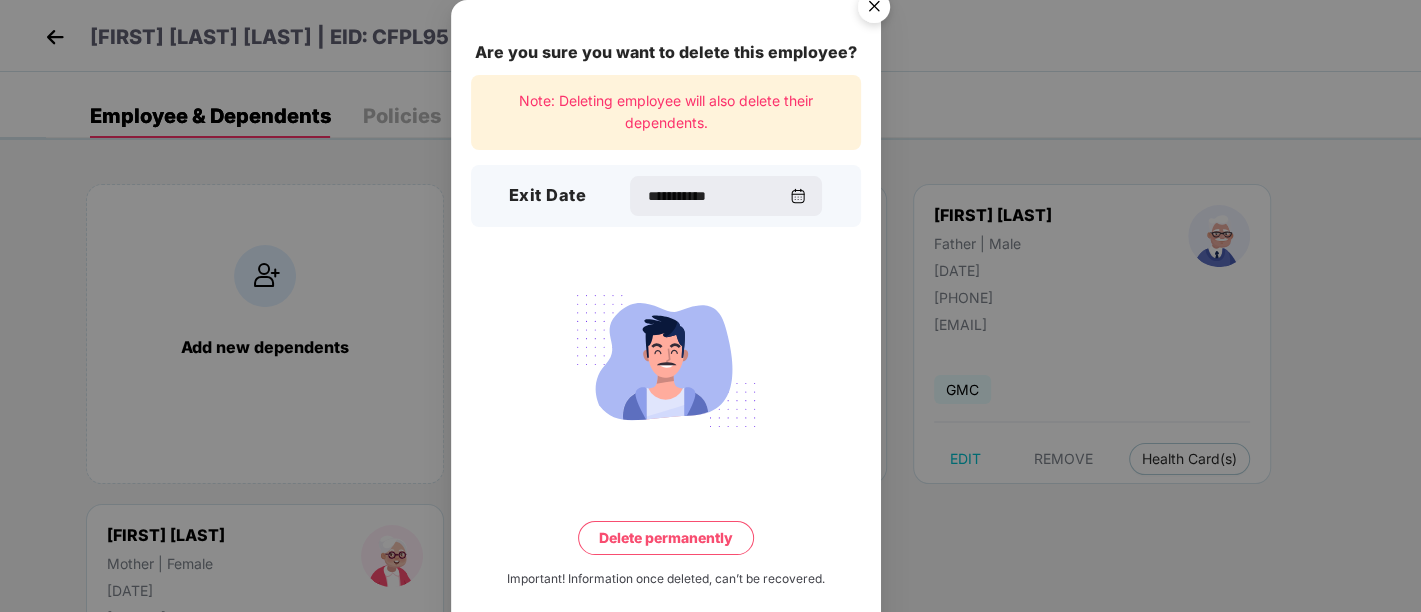 click on "Delete permanently" at bounding box center (666, 538) 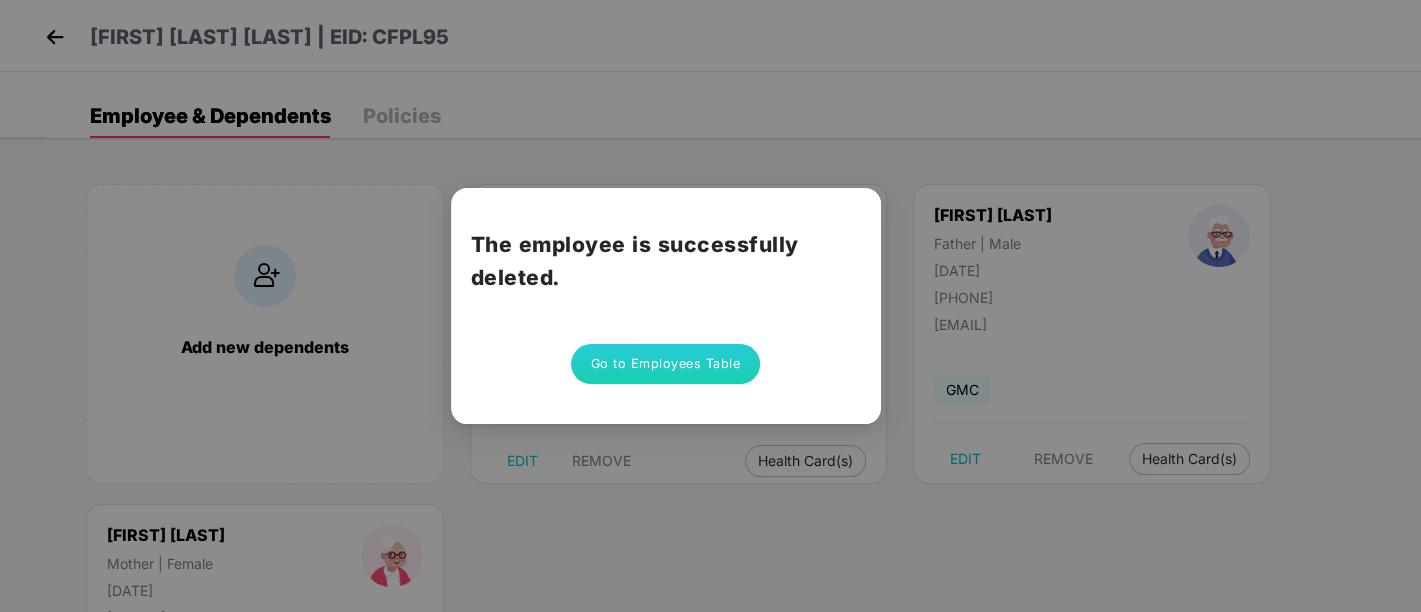 type 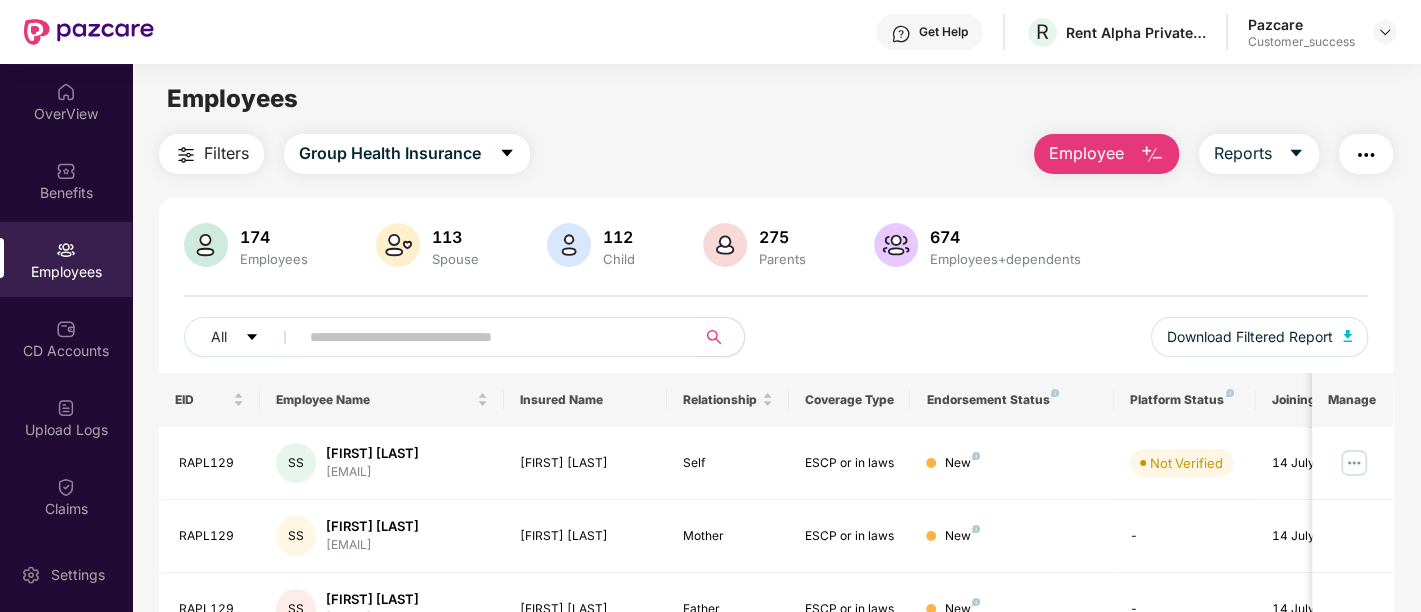 click at bounding box center [489, 337] 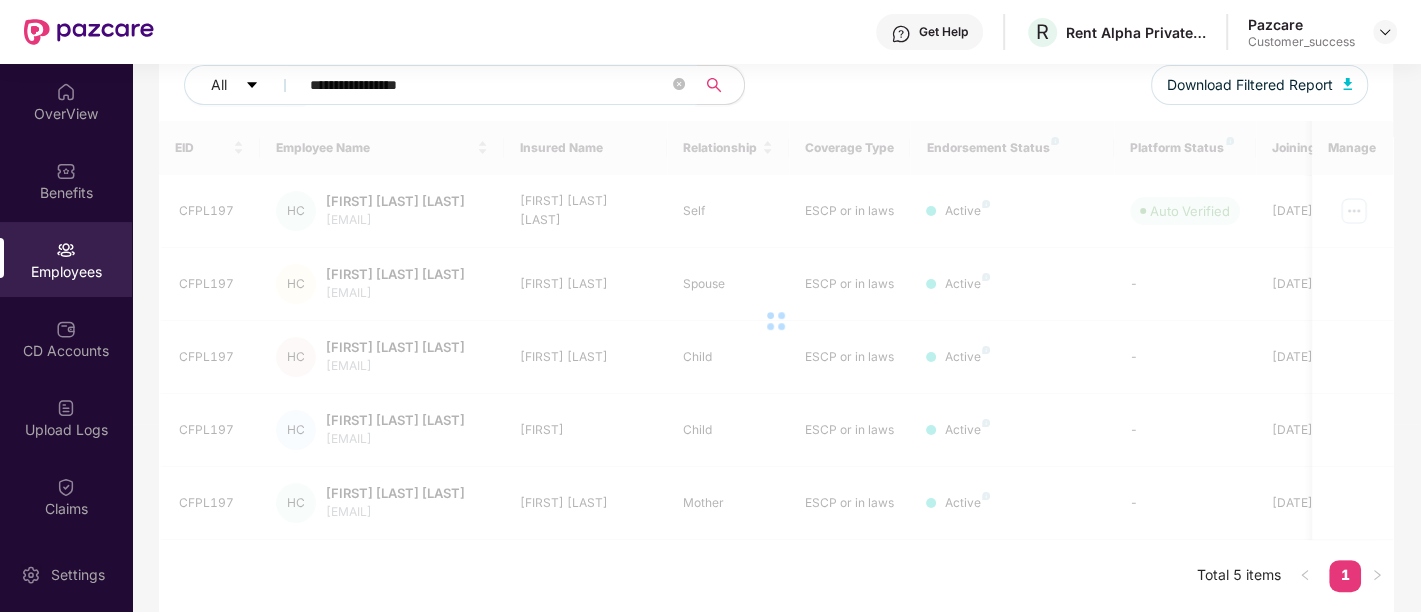 scroll, scrollTop: 333, scrollLeft: 0, axis: vertical 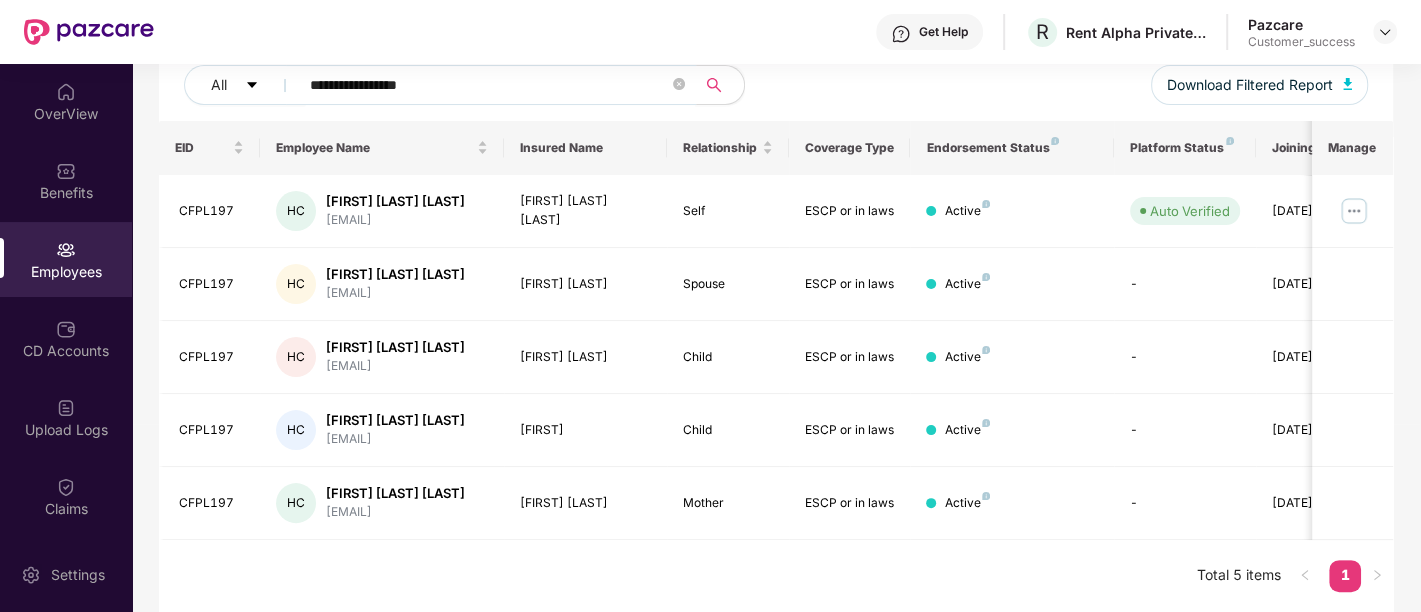 type on "**********" 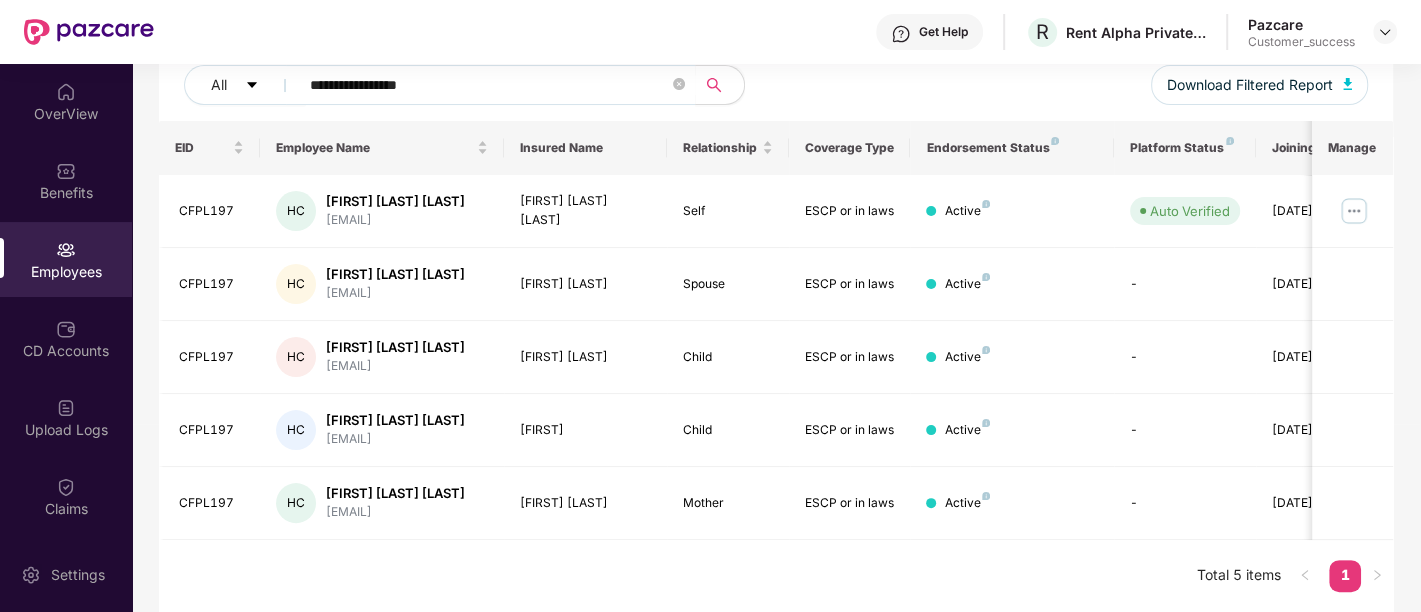 drag, startPoint x: 388, startPoint y: 326, endPoint x: 957, endPoint y: 64, distance: 626.42236 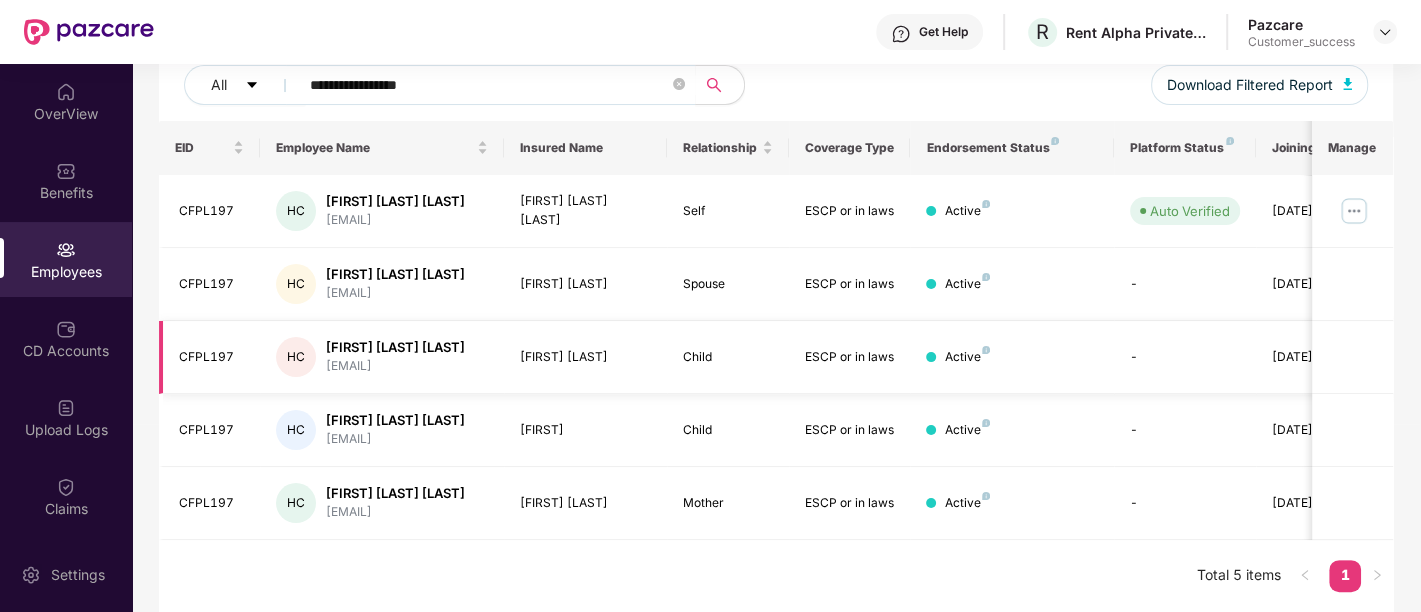click on "-" at bounding box center (1185, 357) 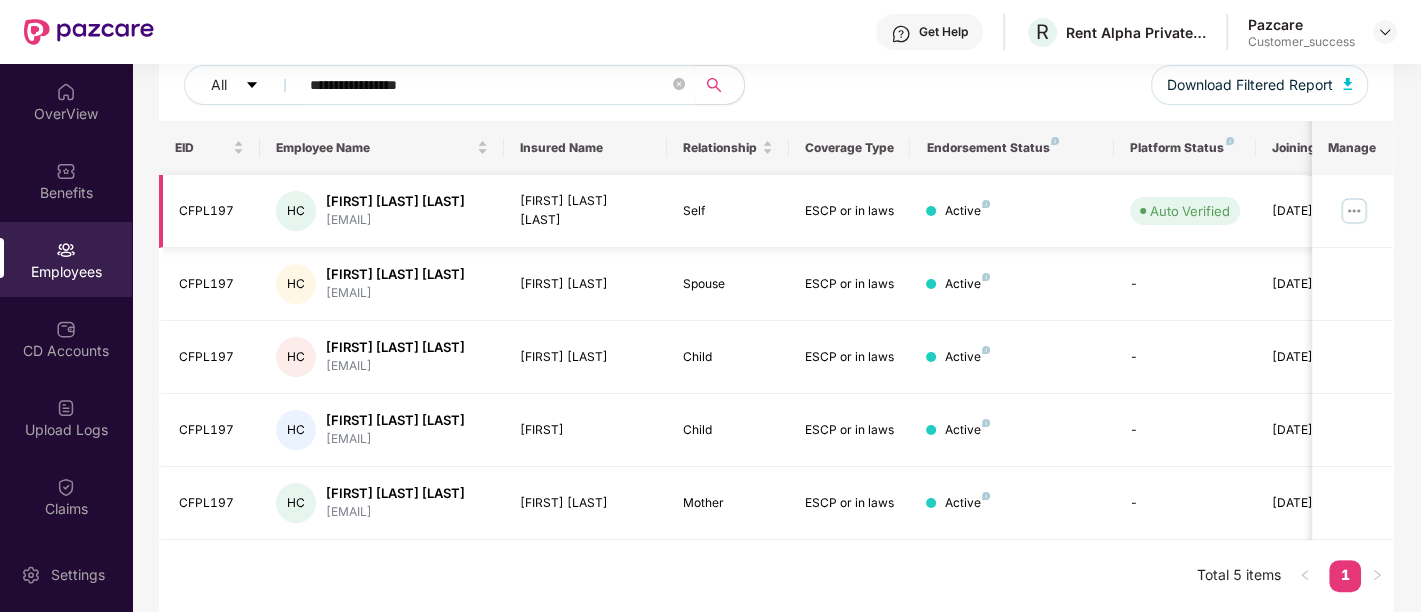 click at bounding box center (1354, 211) 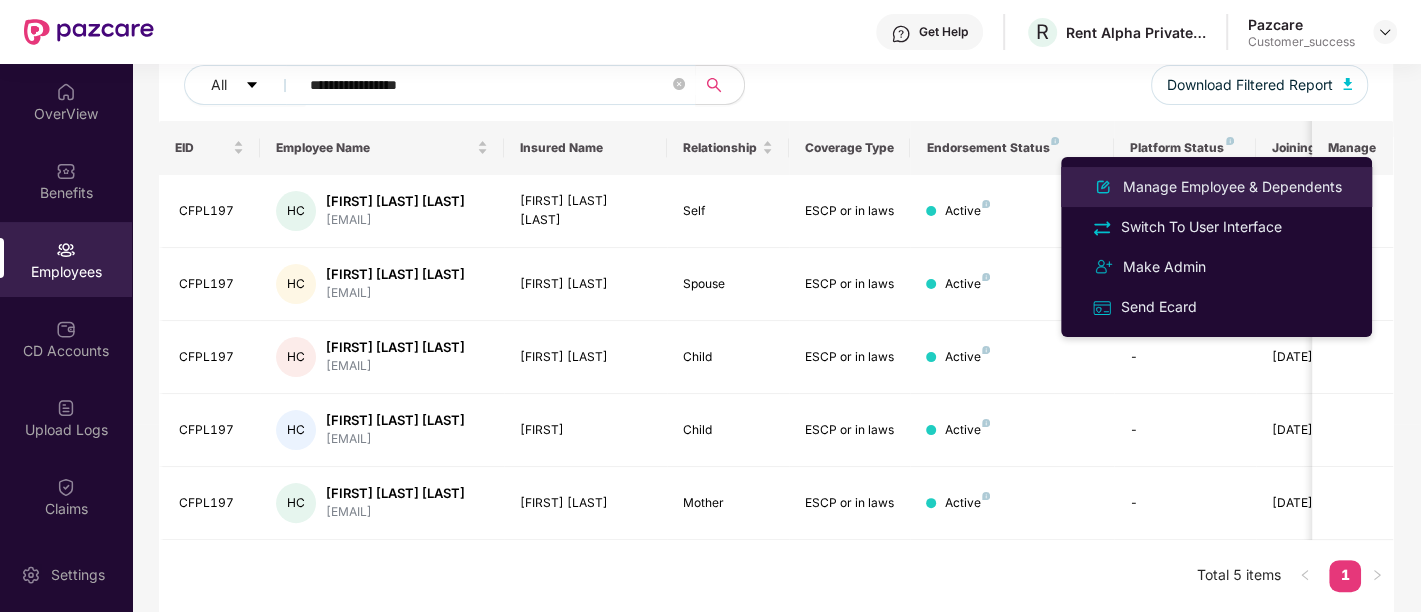 click on "Manage Employee & Dependents" at bounding box center (1232, 187) 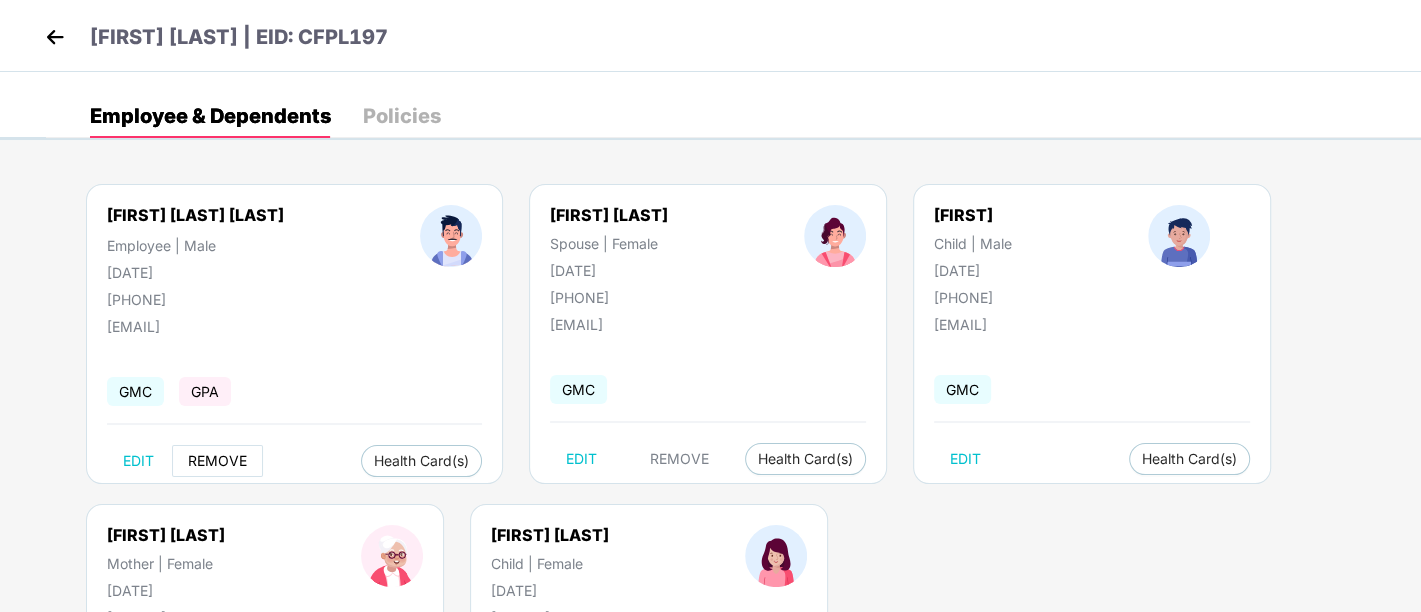 click on "REMOVE" at bounding box center [217, 461] 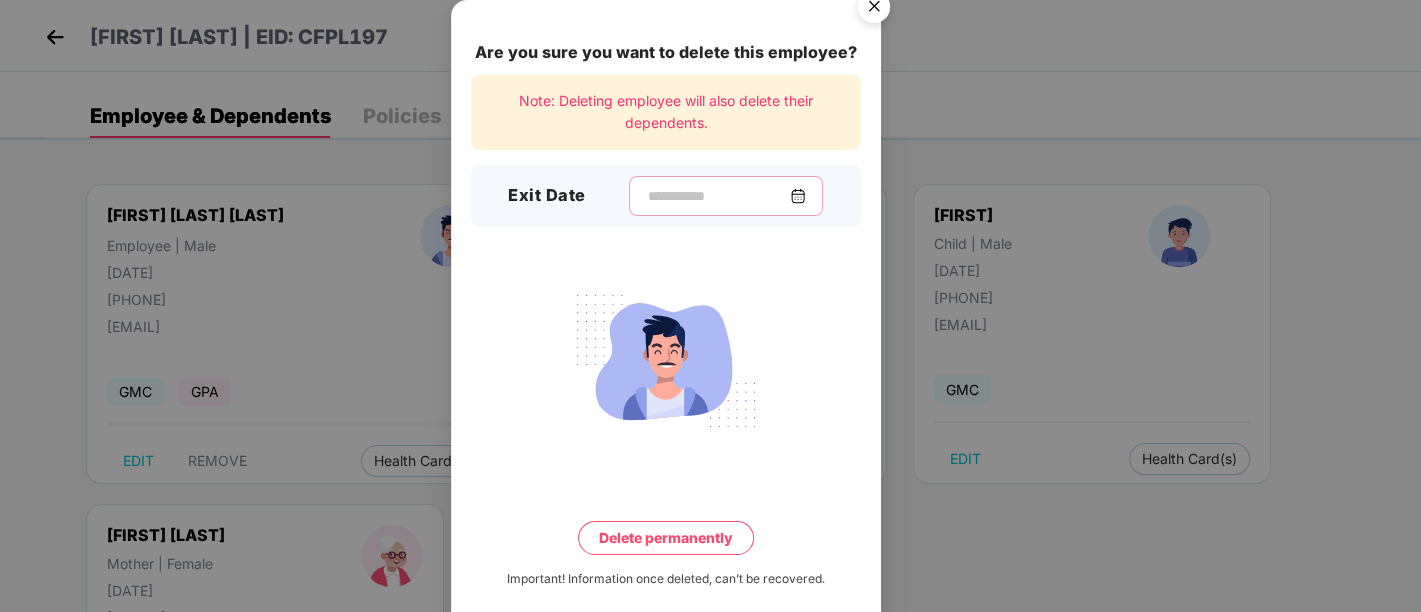 click at bounding box center [718, 196] 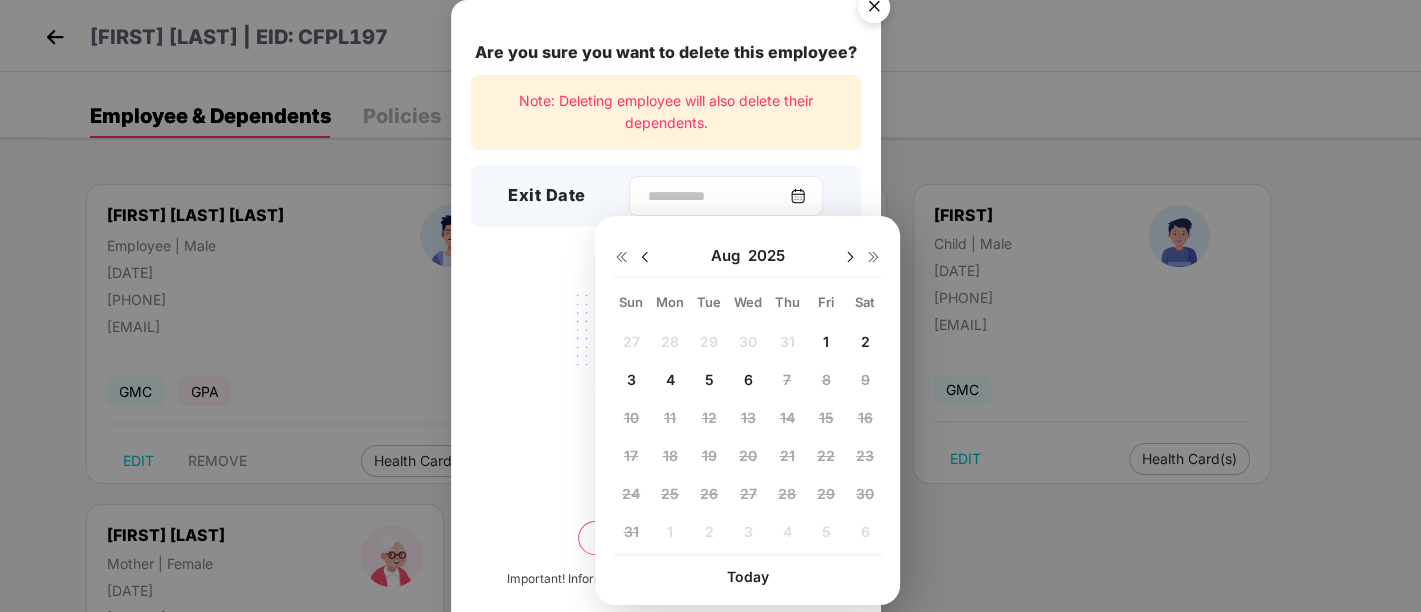 click at bounding box center (798, 196) 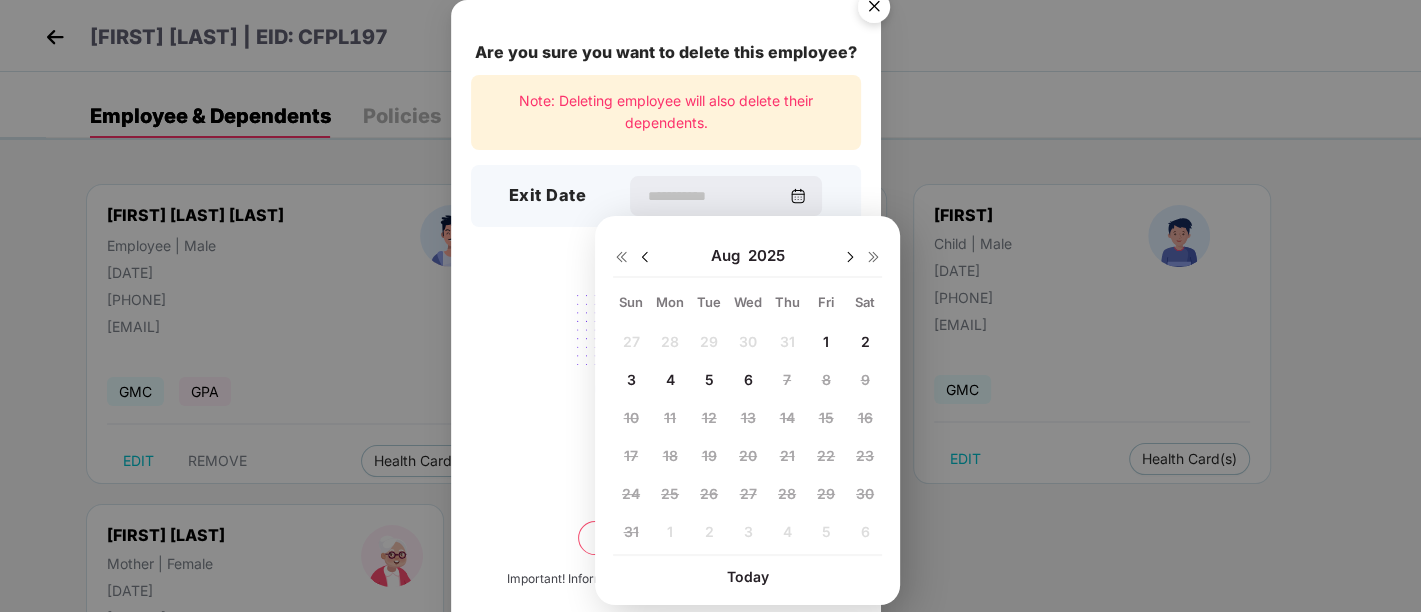 click at bounding box center [645, 257] 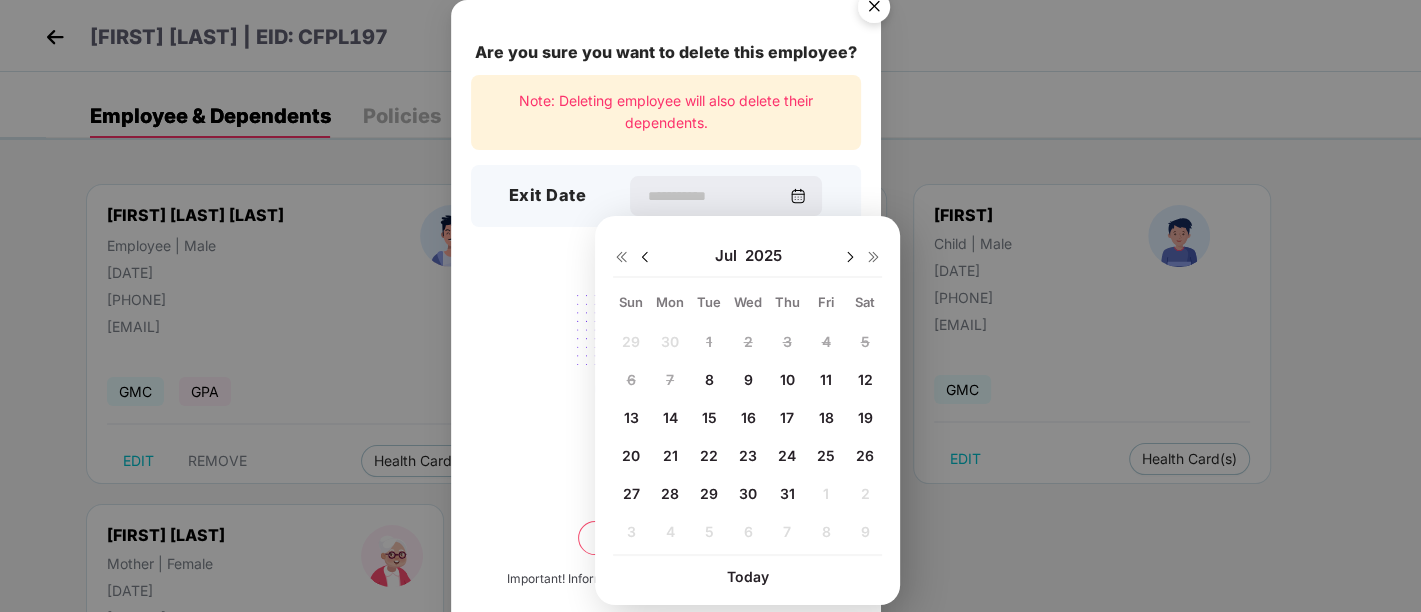 click on "14" at bounding box center (669, 417) 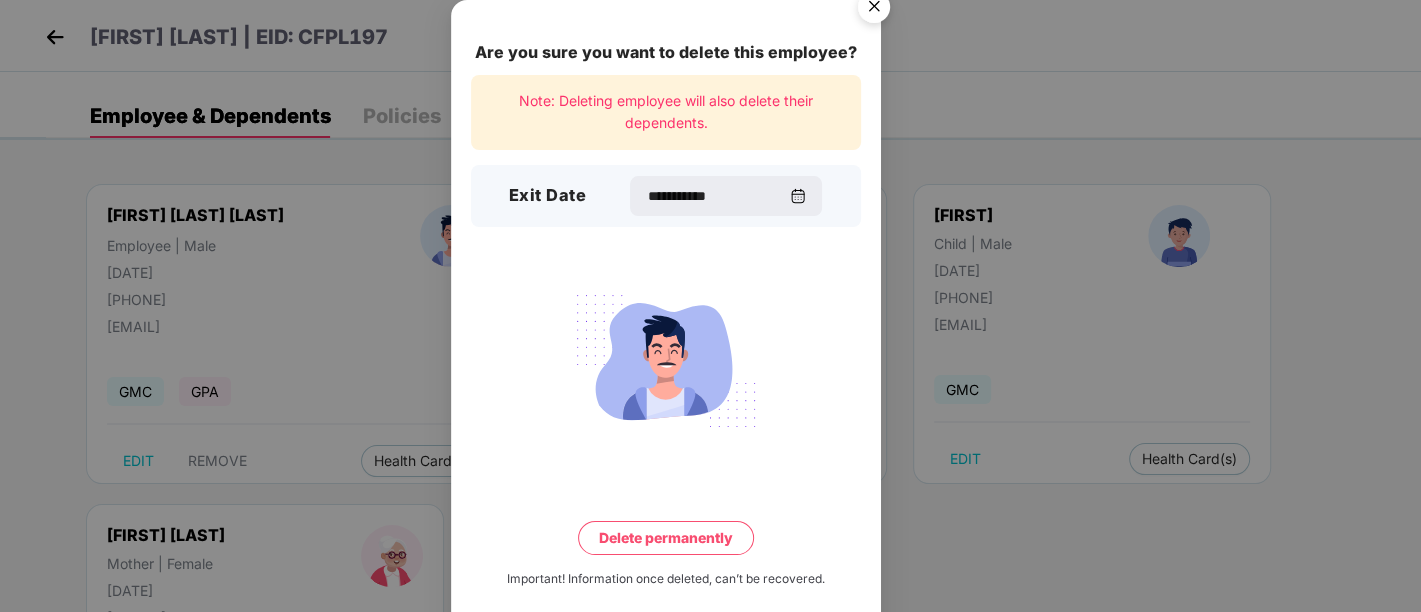 click on "Delete permanently" at bounding box center (666, 538) 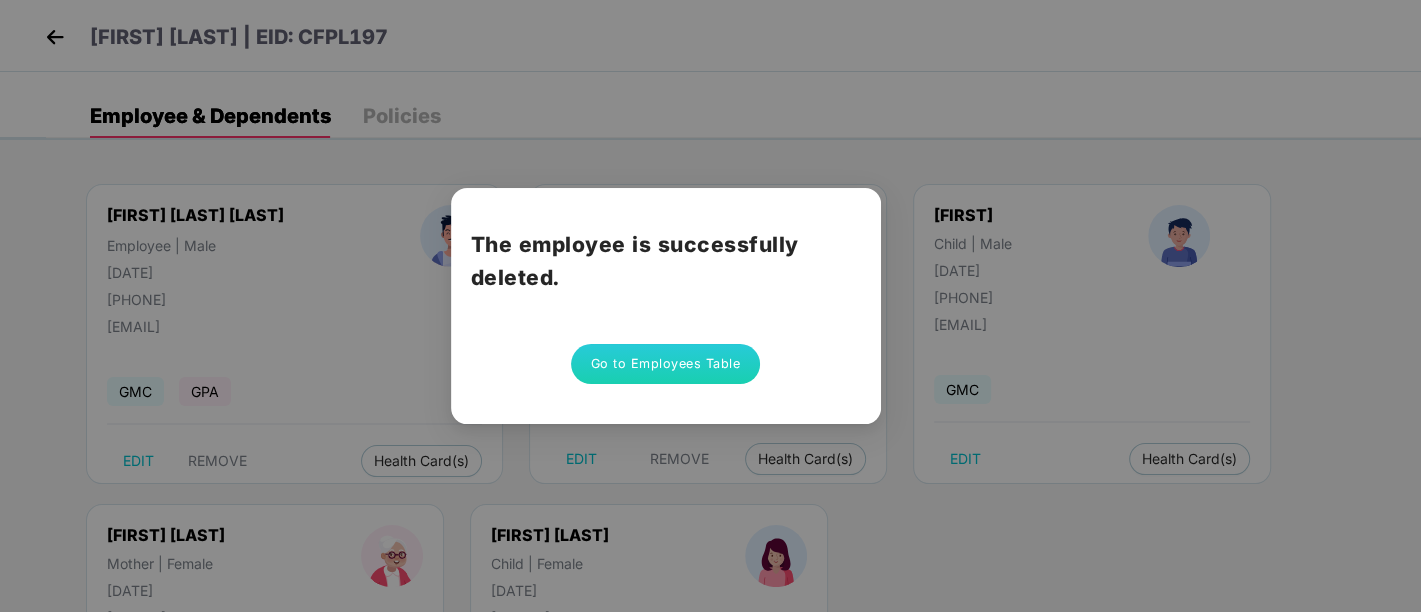 click on "Go to Employees Table" at bounding box center (666, 364) 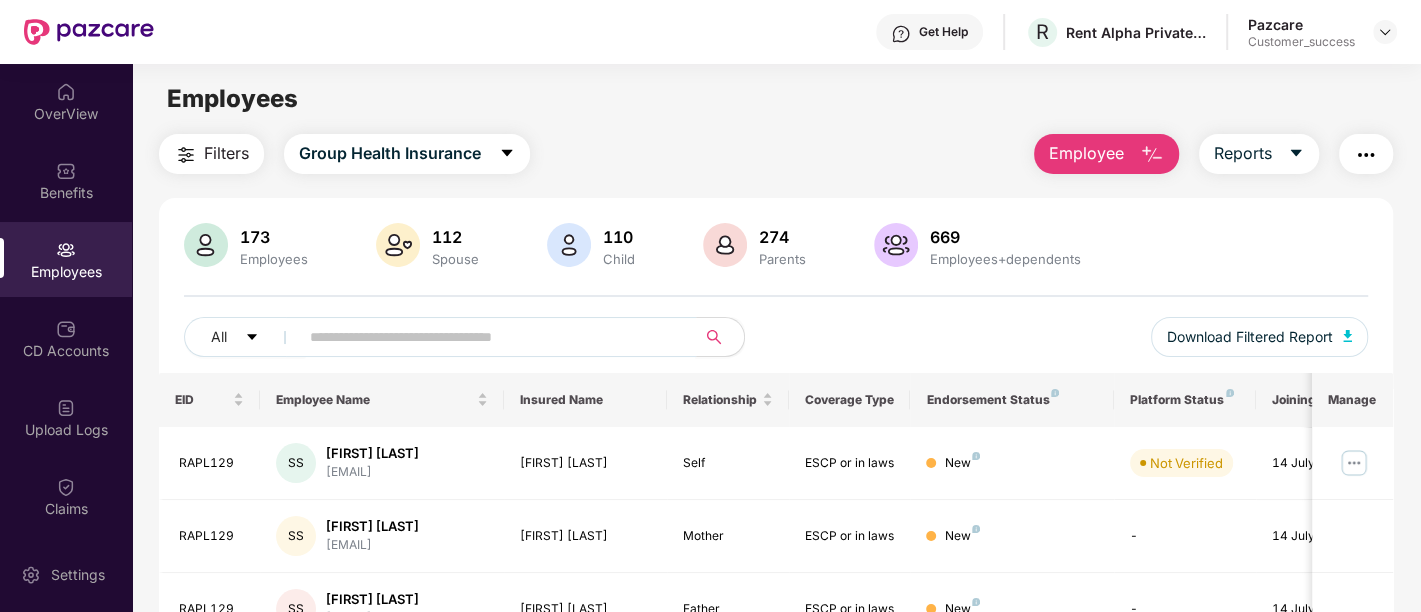 click at bounding box center [489, 337] 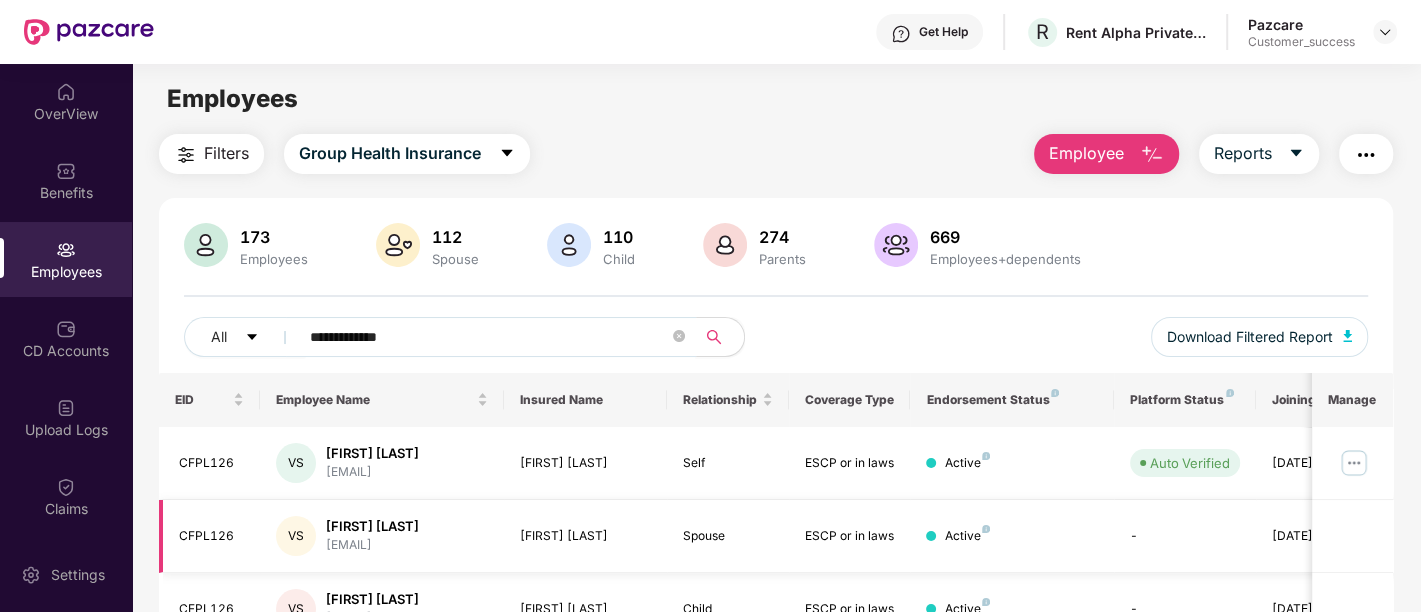 scroll, scrollTop: 103, scrollLeft: 0, axis: vertical 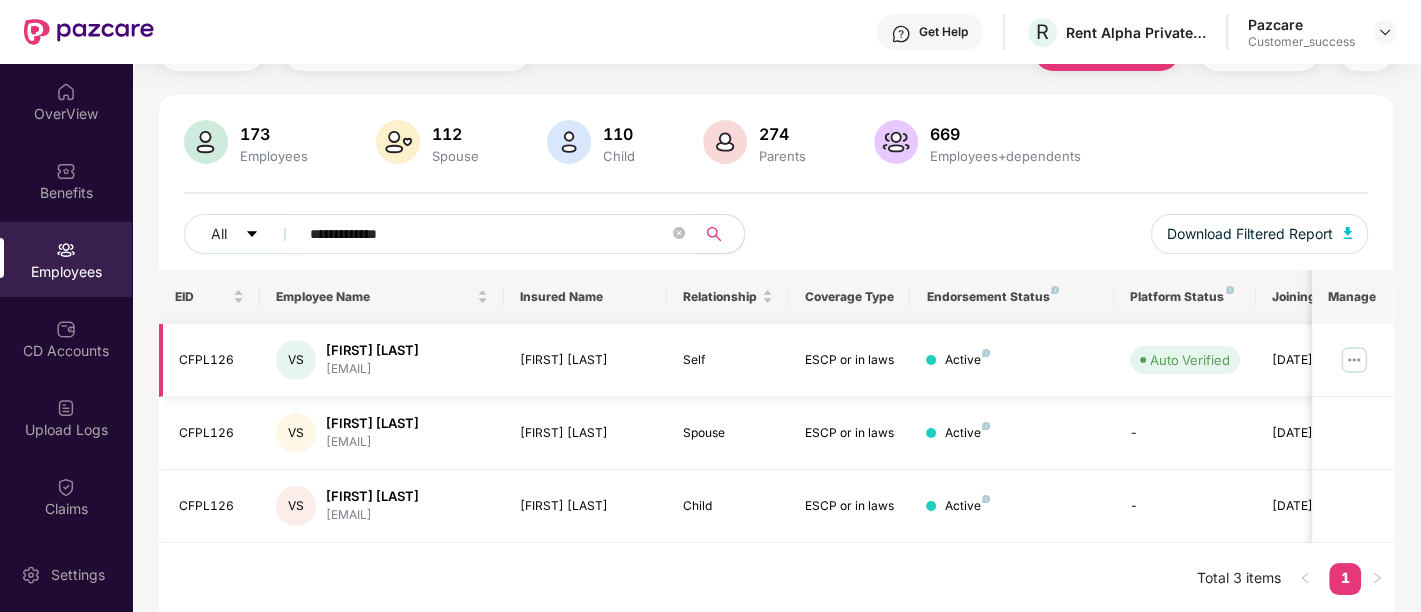type on "**********" 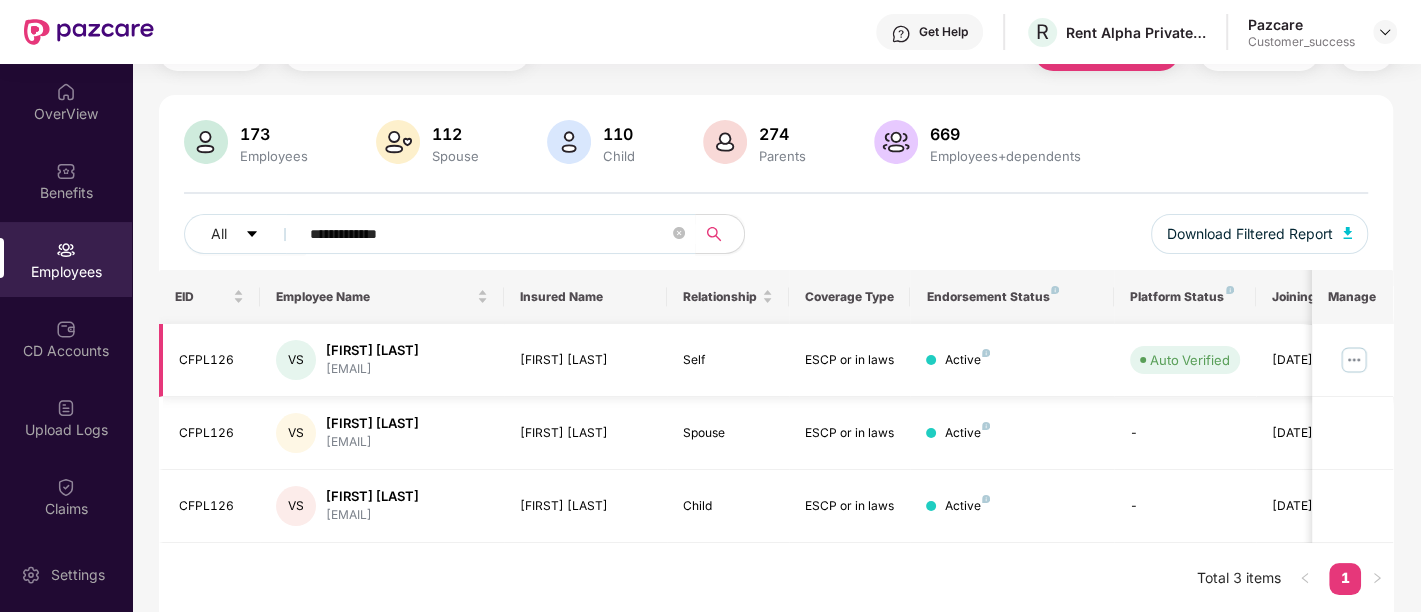 click at bounding box center (1354, 360) 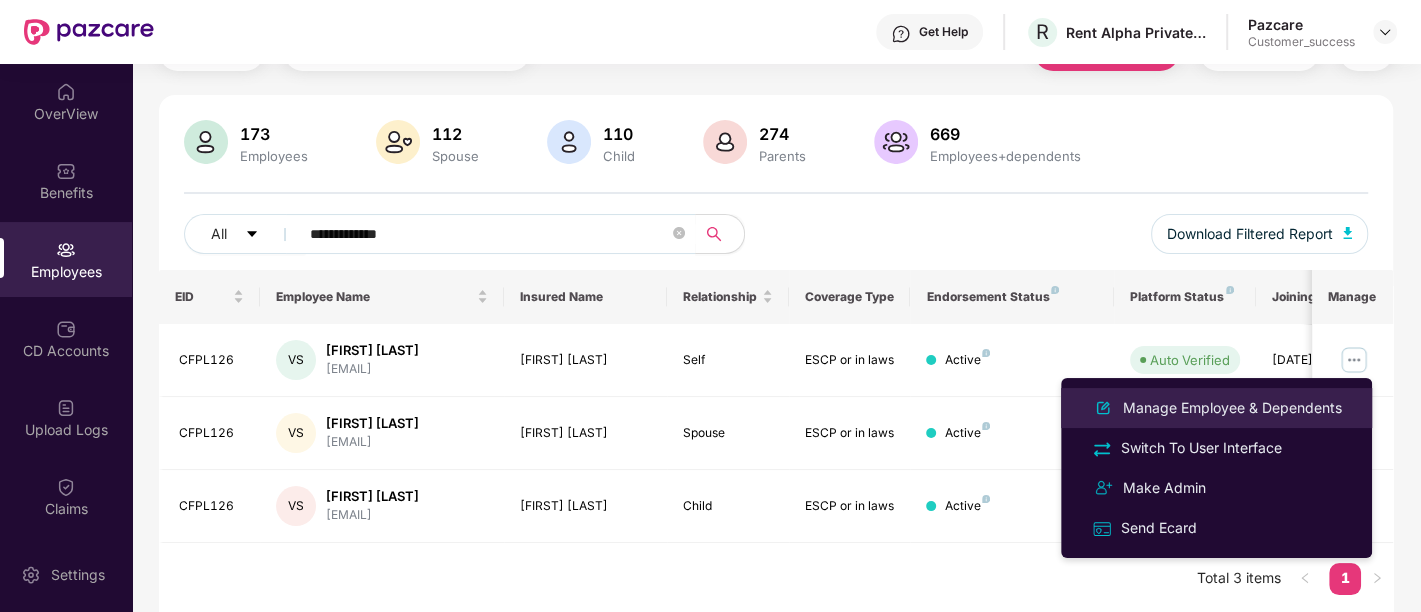 click on "Manage Employee & Dependents" at bounding box center [1232, 408] 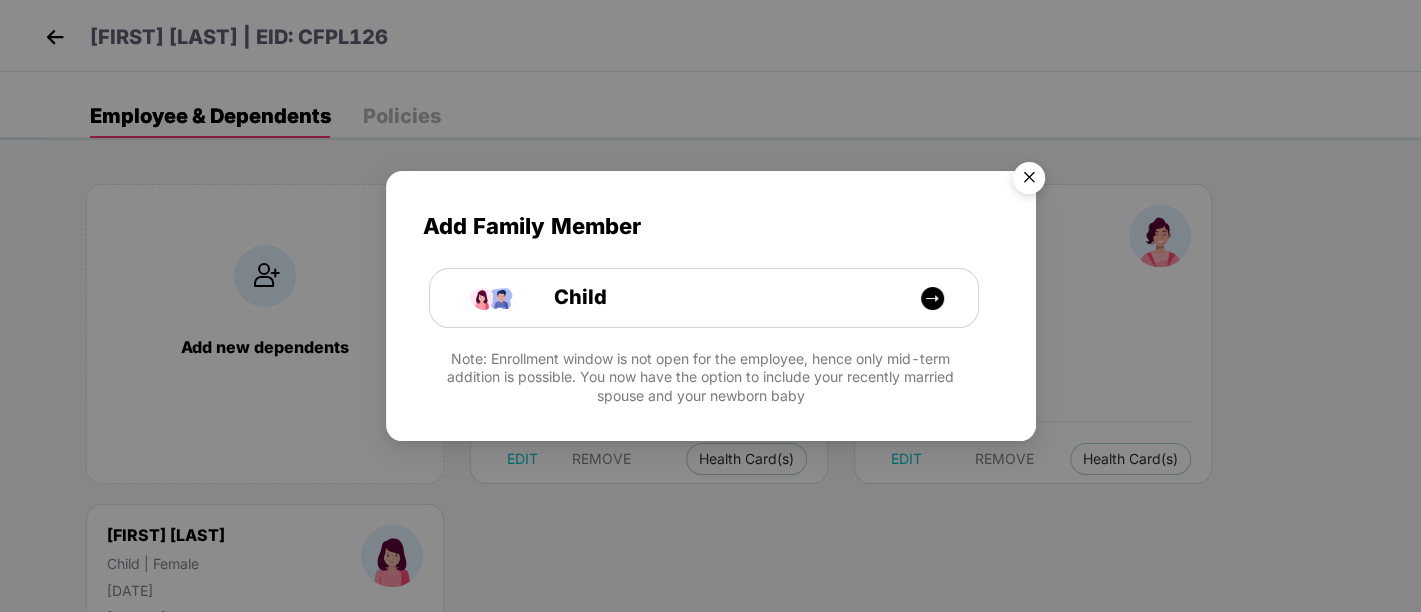 click at bounding box center [1029, 181] 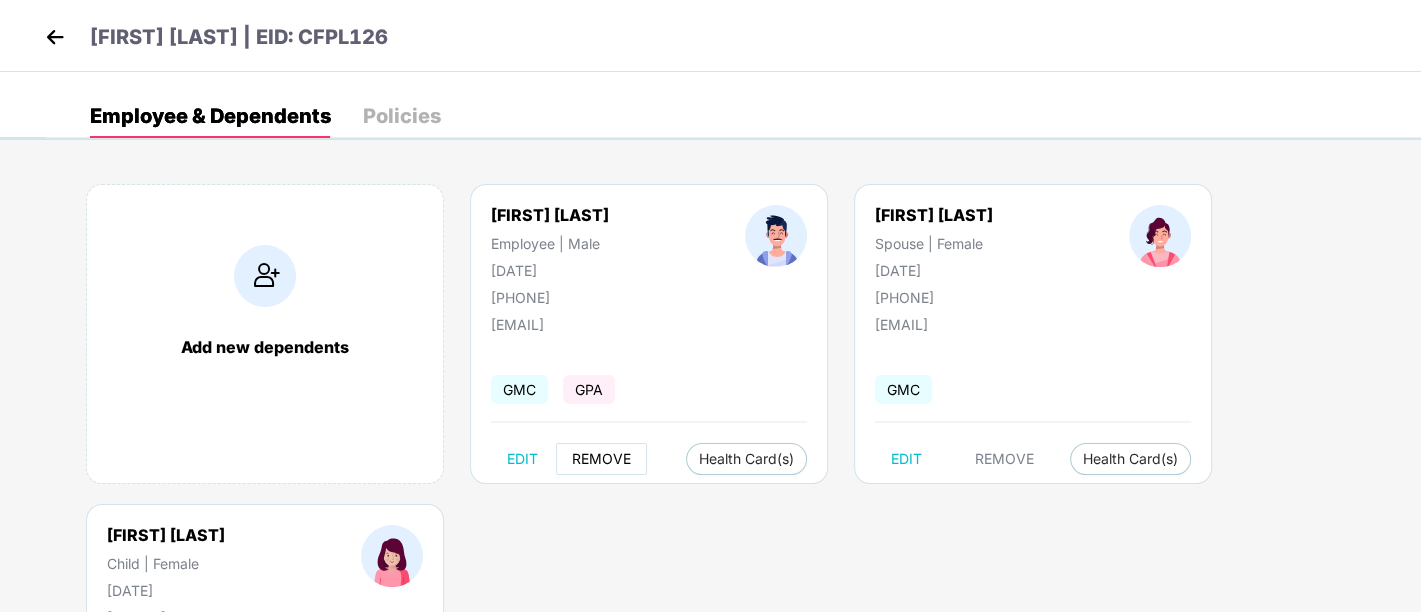 click on "REMOVE" at bounding box center [601, 459] 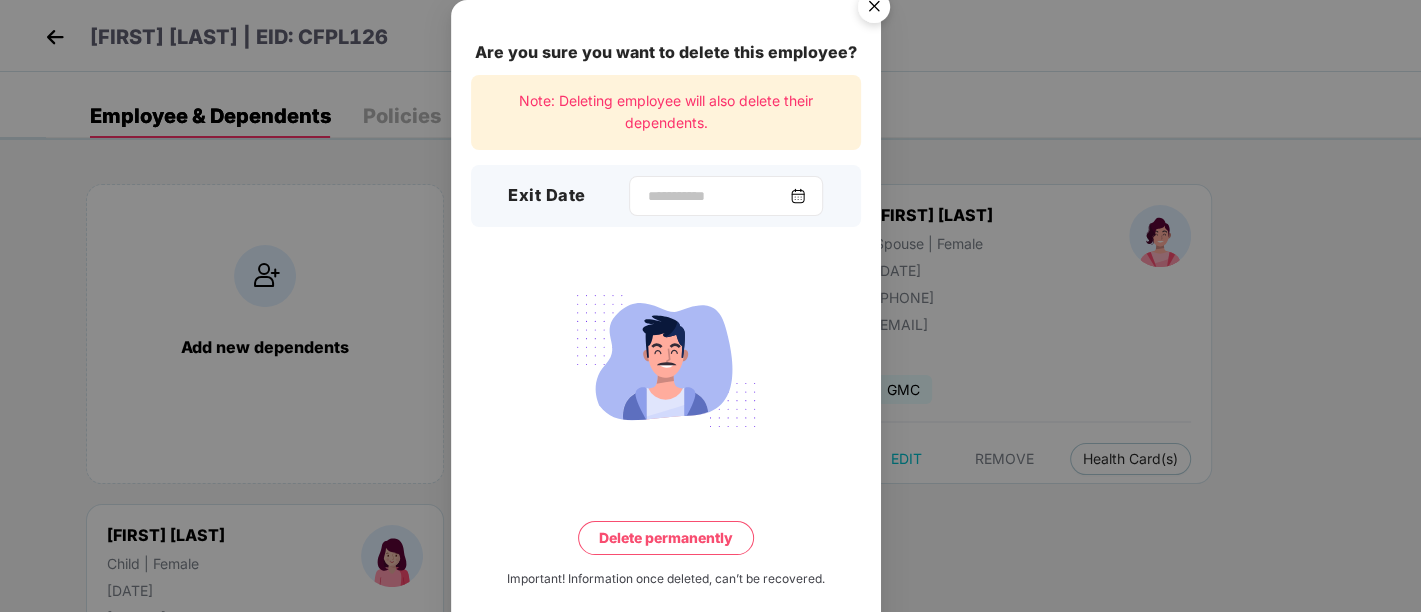 click at bounding box center [798, 196] 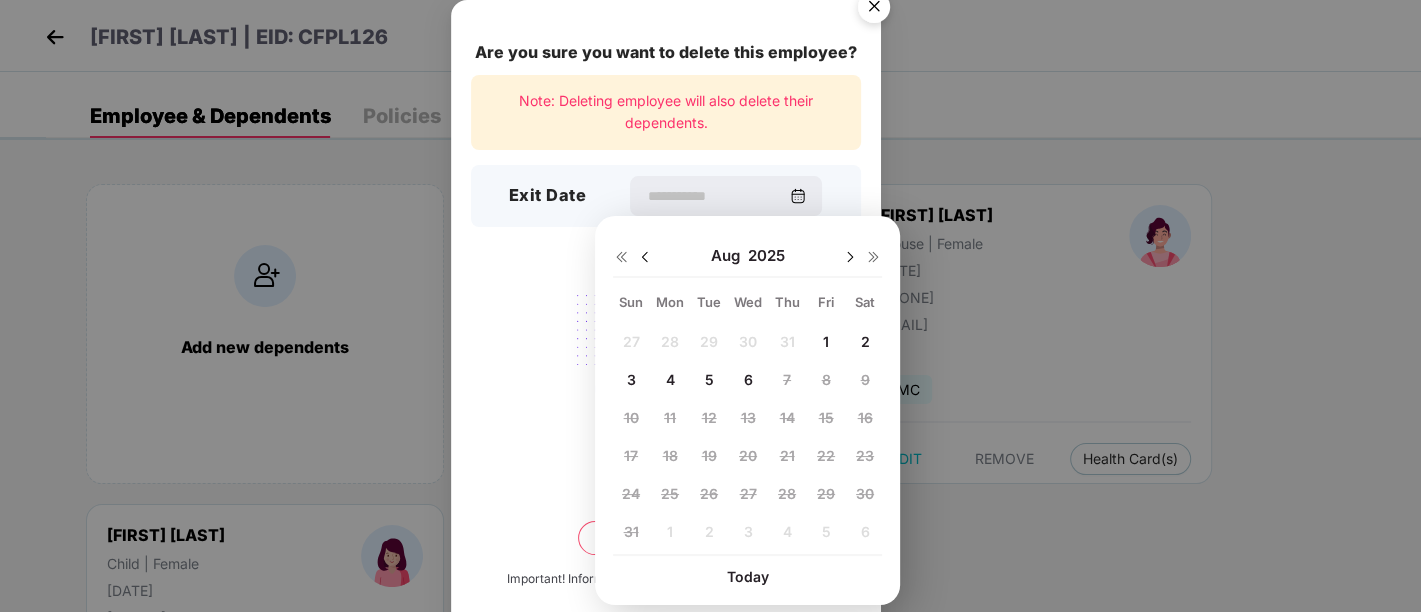 click at bounding box center (645, 257) 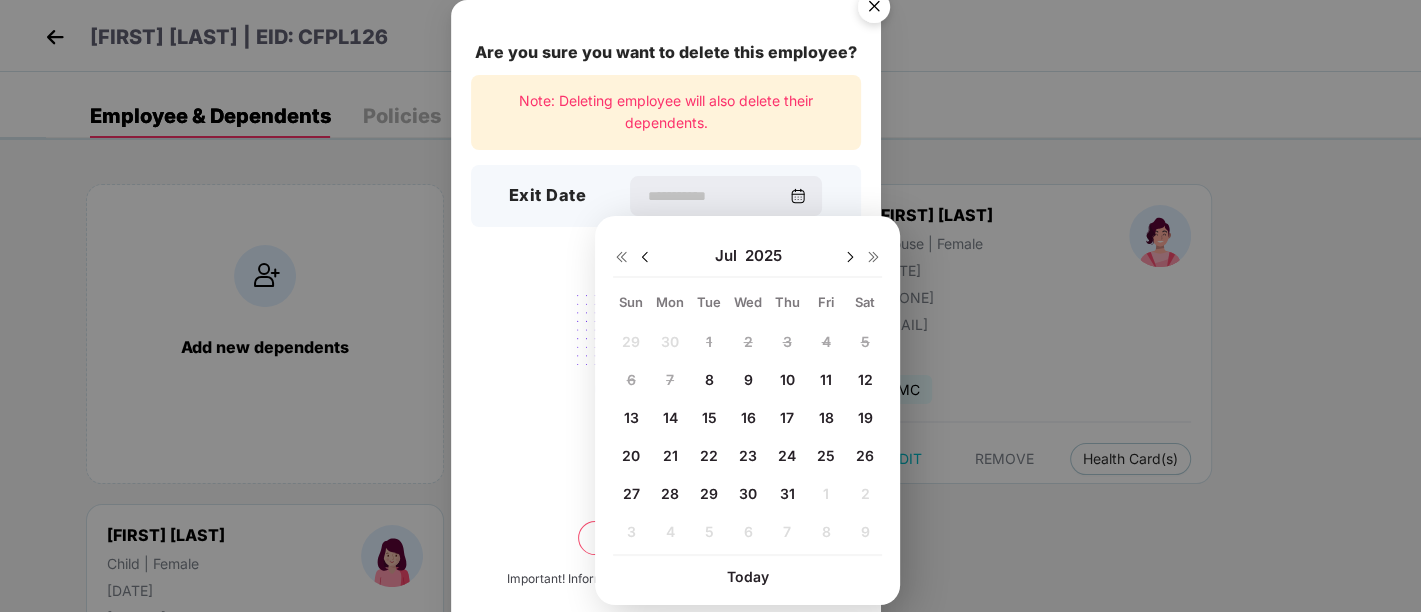 click on "10" at bounding box center [786, 379] 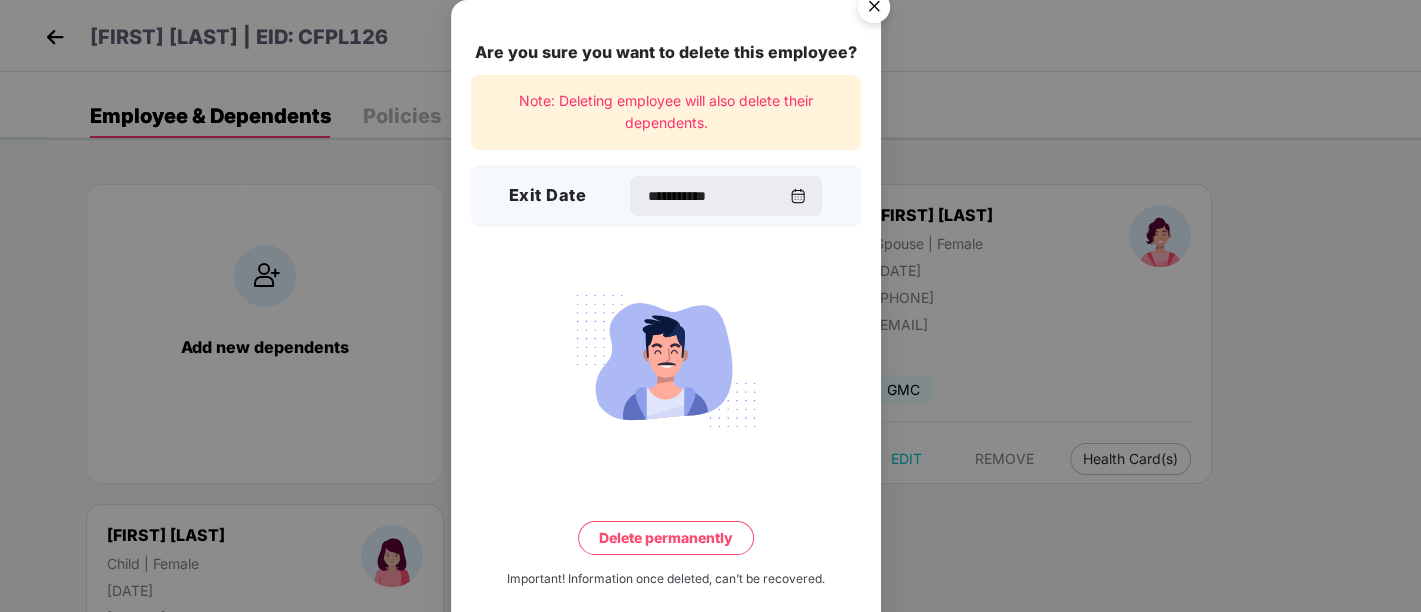 click on "Delete permanently" at bounding box center [666, 538] 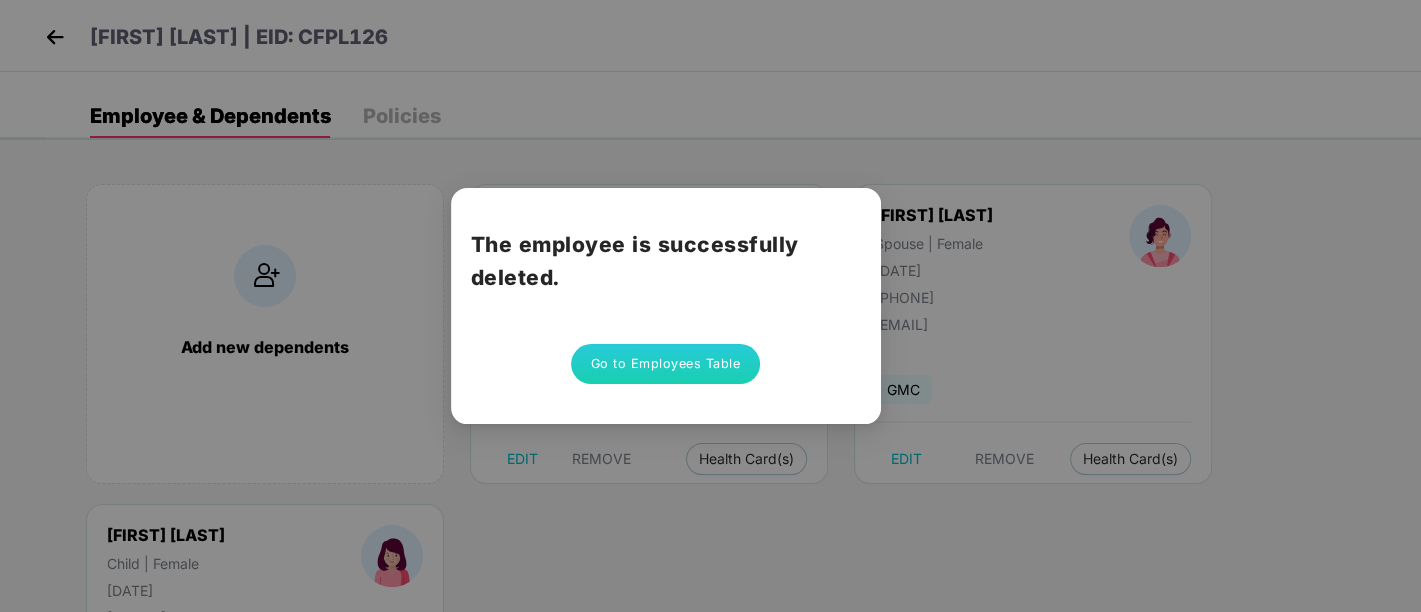 click on "Go to Employees Table" at bounding box center (666, 364) 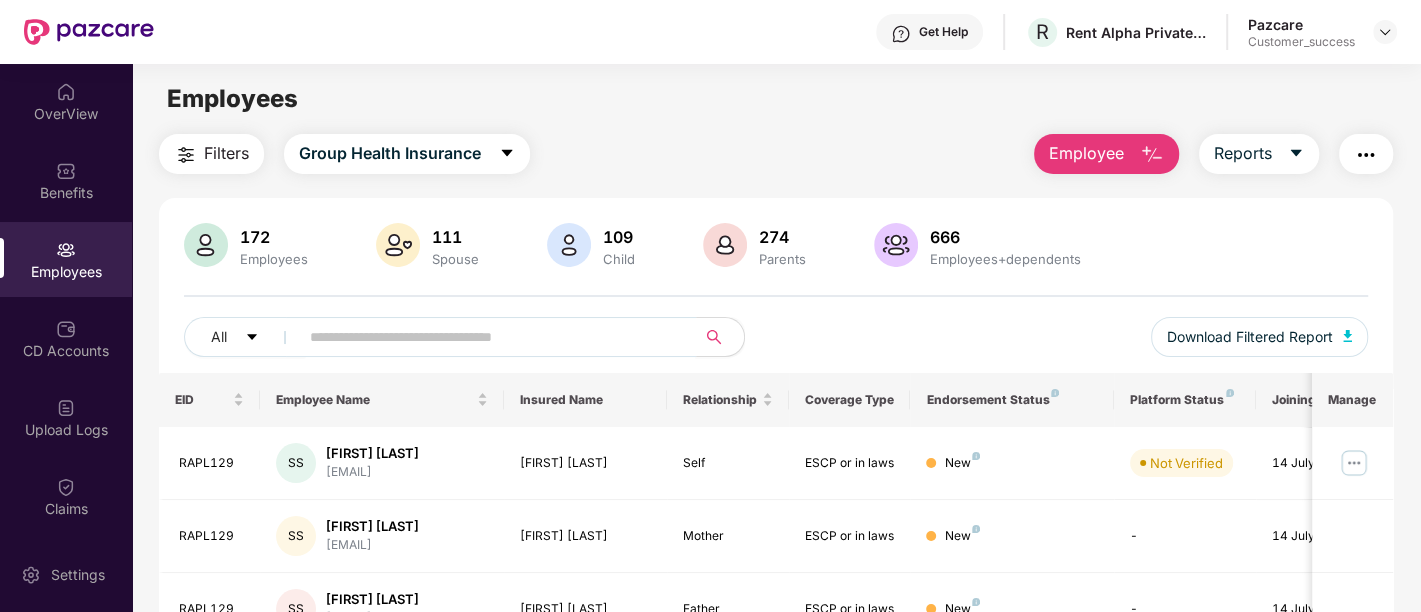 click at bounding box center [489, 337] 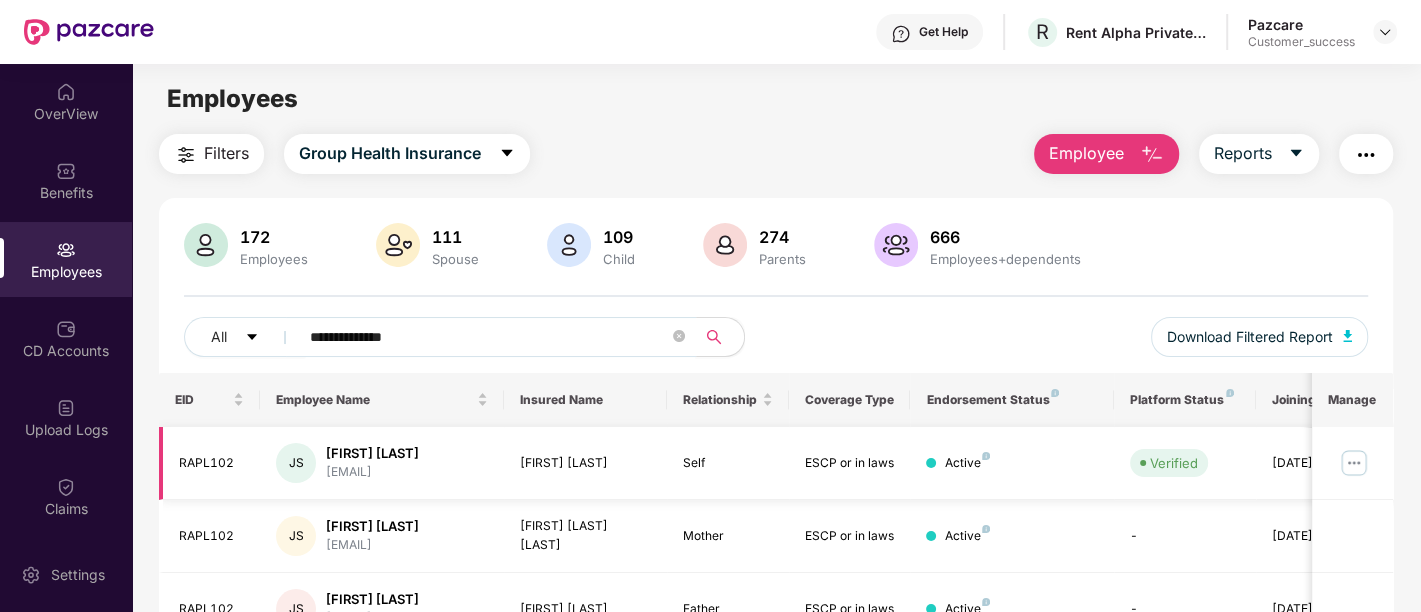 scroll, scrollTop: 103, scrollLeft: 0, axis: vertical 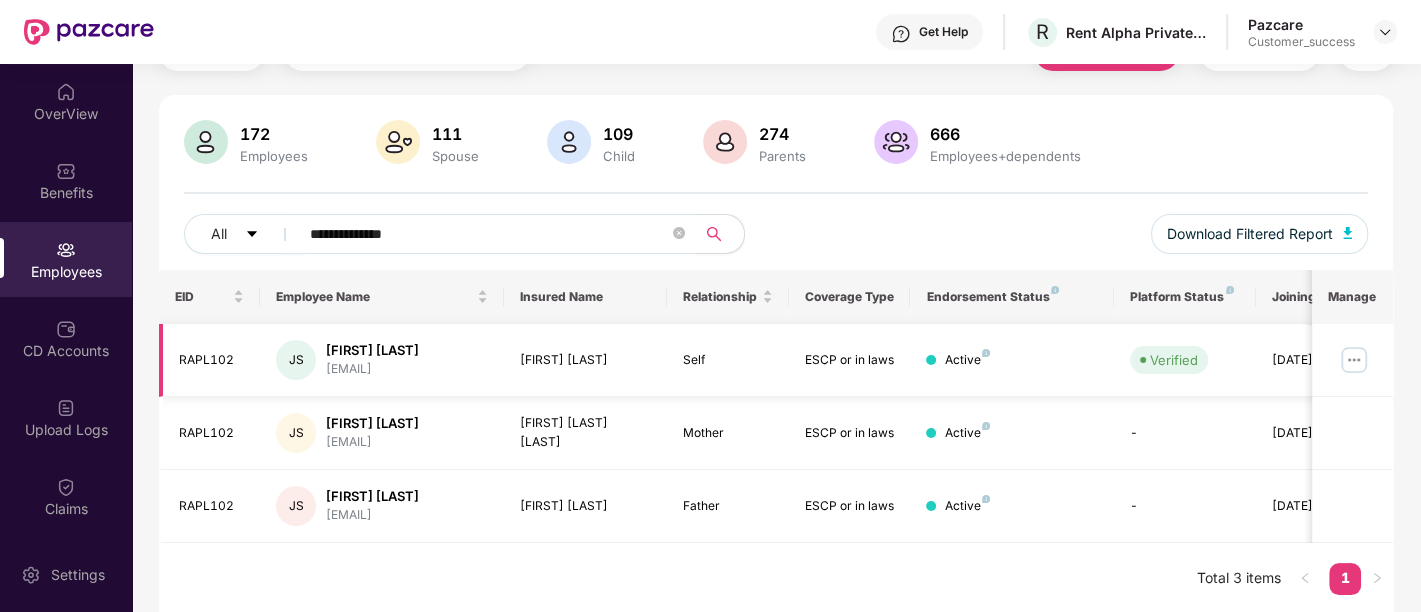 type on "**********" 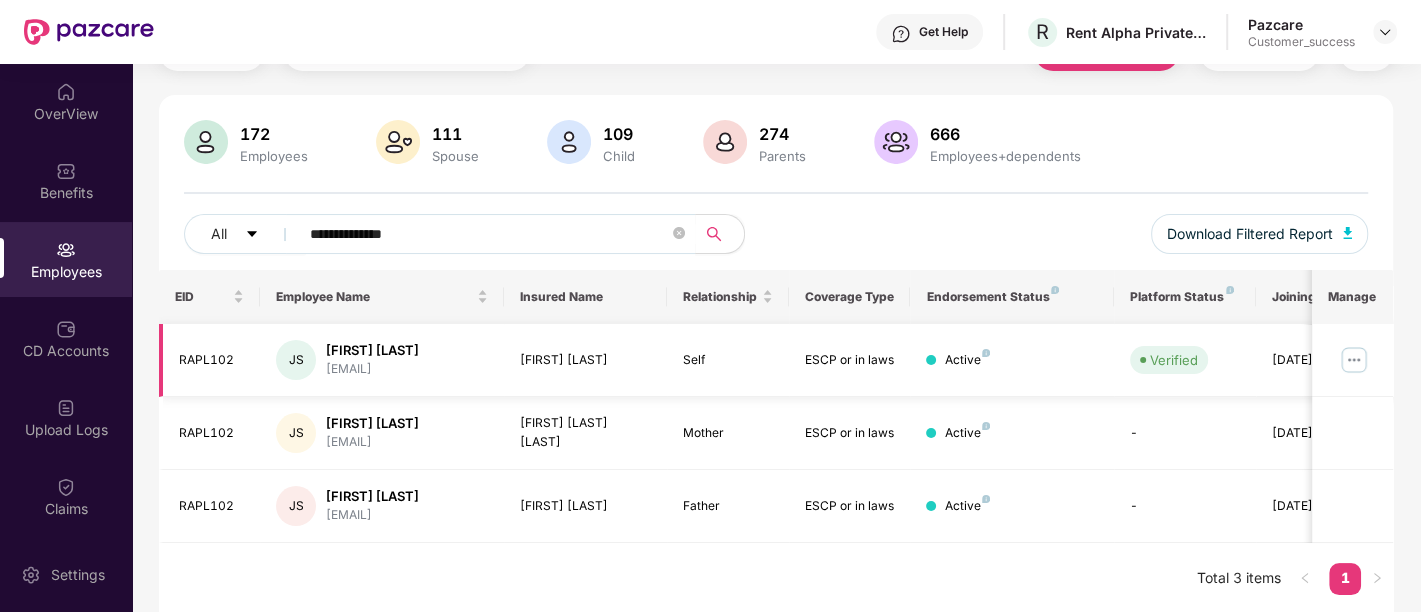 click at bounding box center (1354, 360) 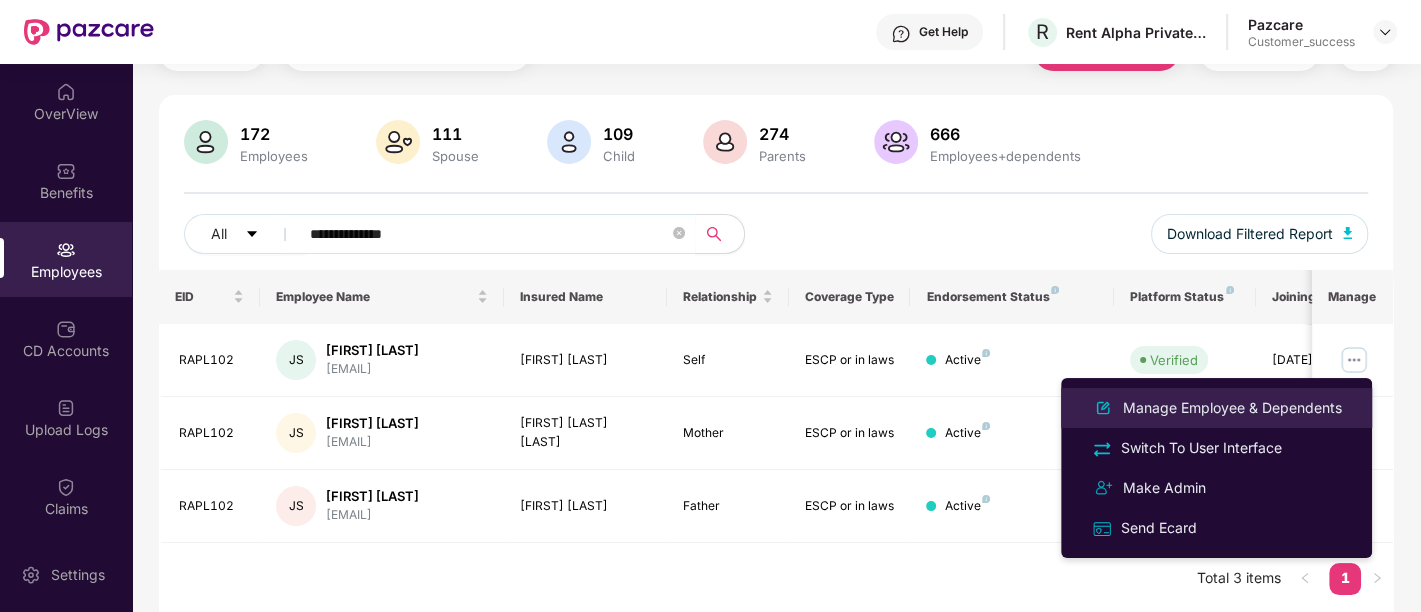 click on "Manage Employee & Dependents" at bounding box center [1232, 408] 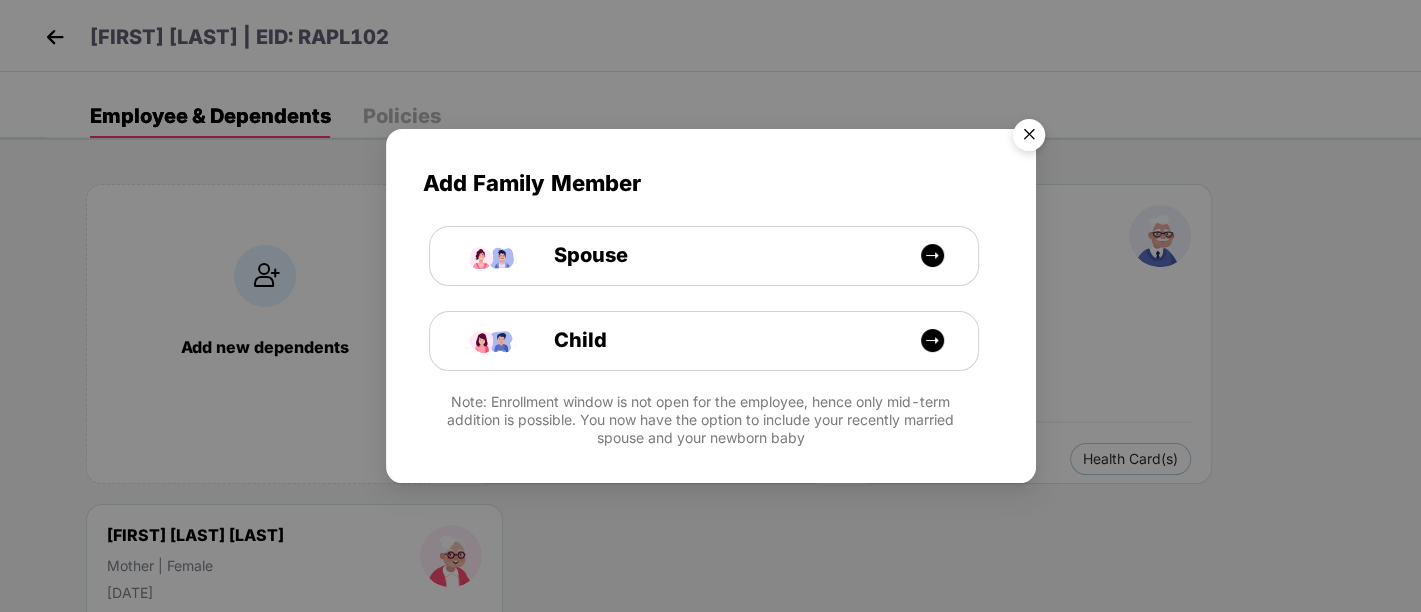 click at bounding box center [1029, 138] 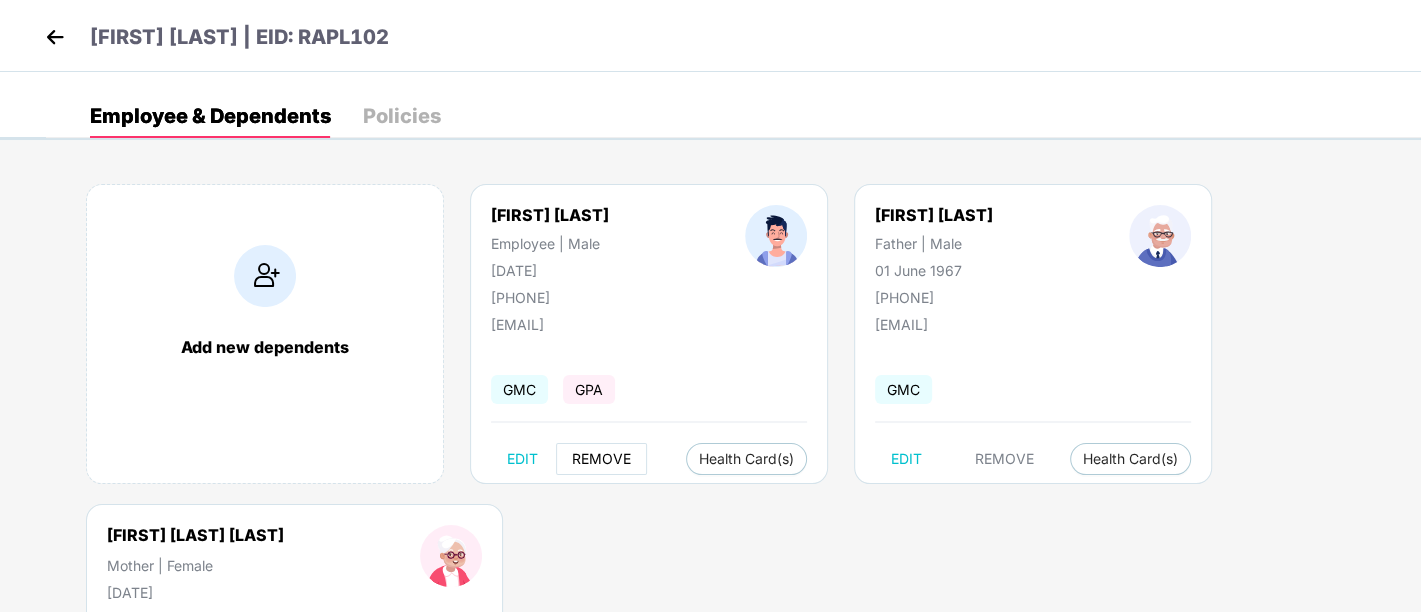 click on "REMOVE" at bounding box center (601, 459) 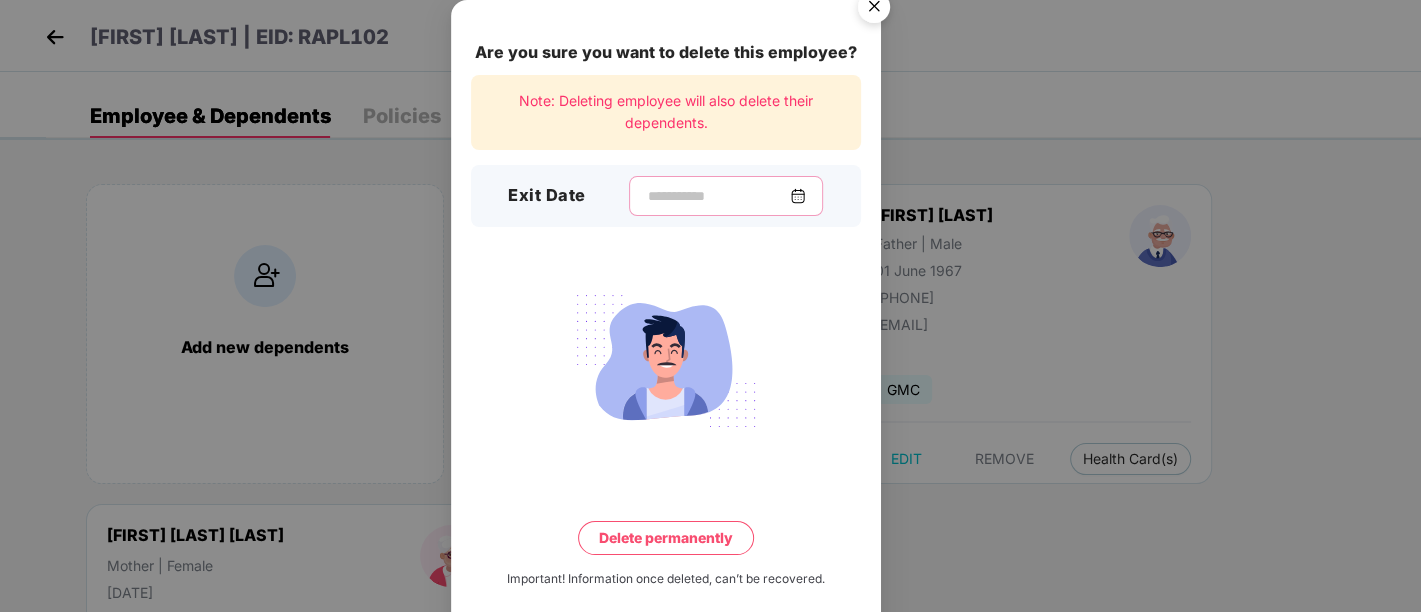 click at bounding box center (718, 196) 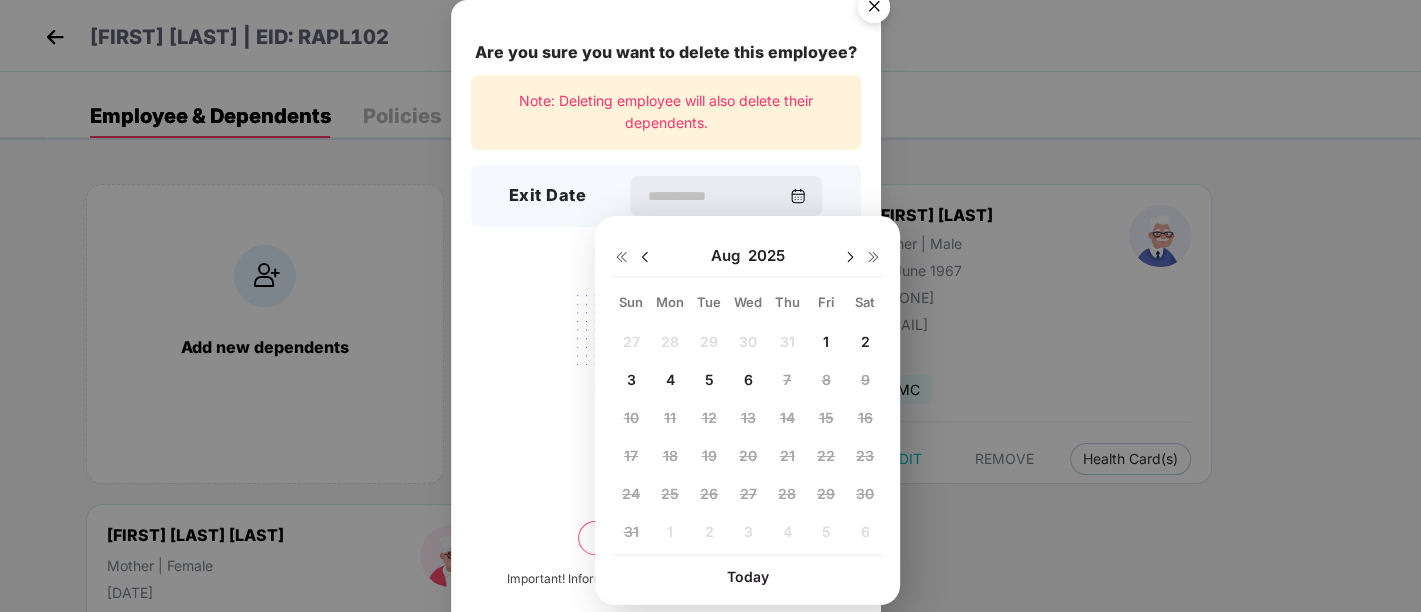 click at bounding box center [645, 257] 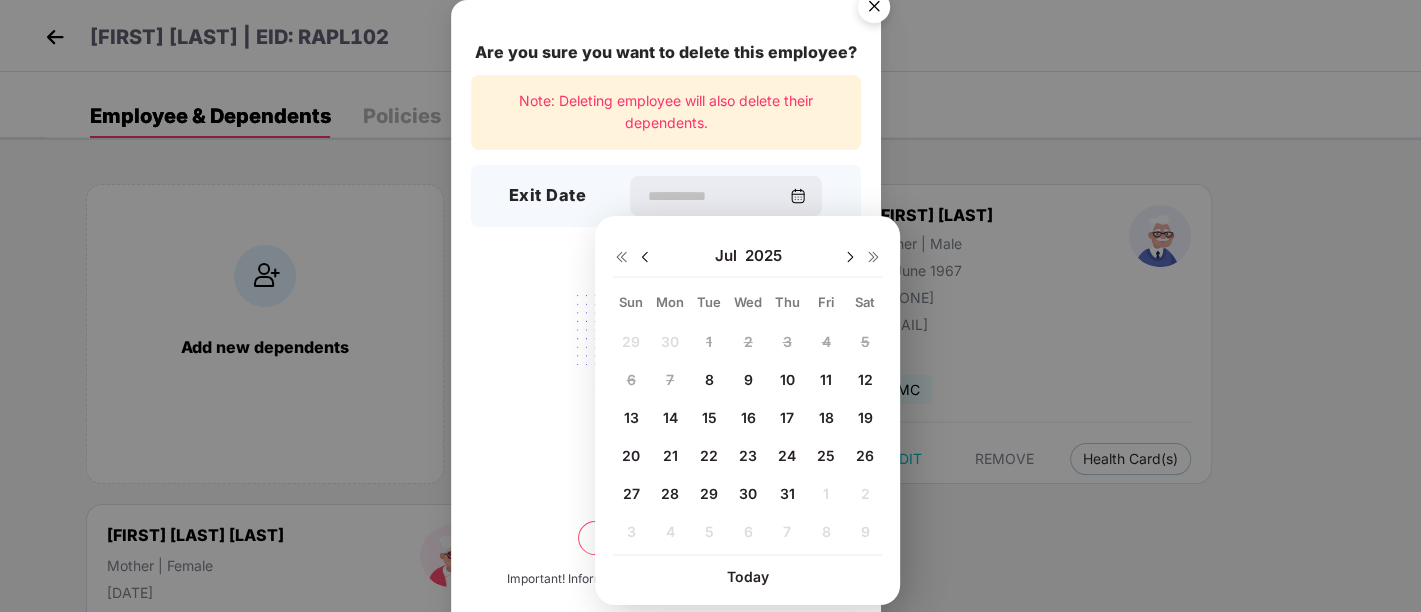 click on "8" at bounding box center (709, 379) 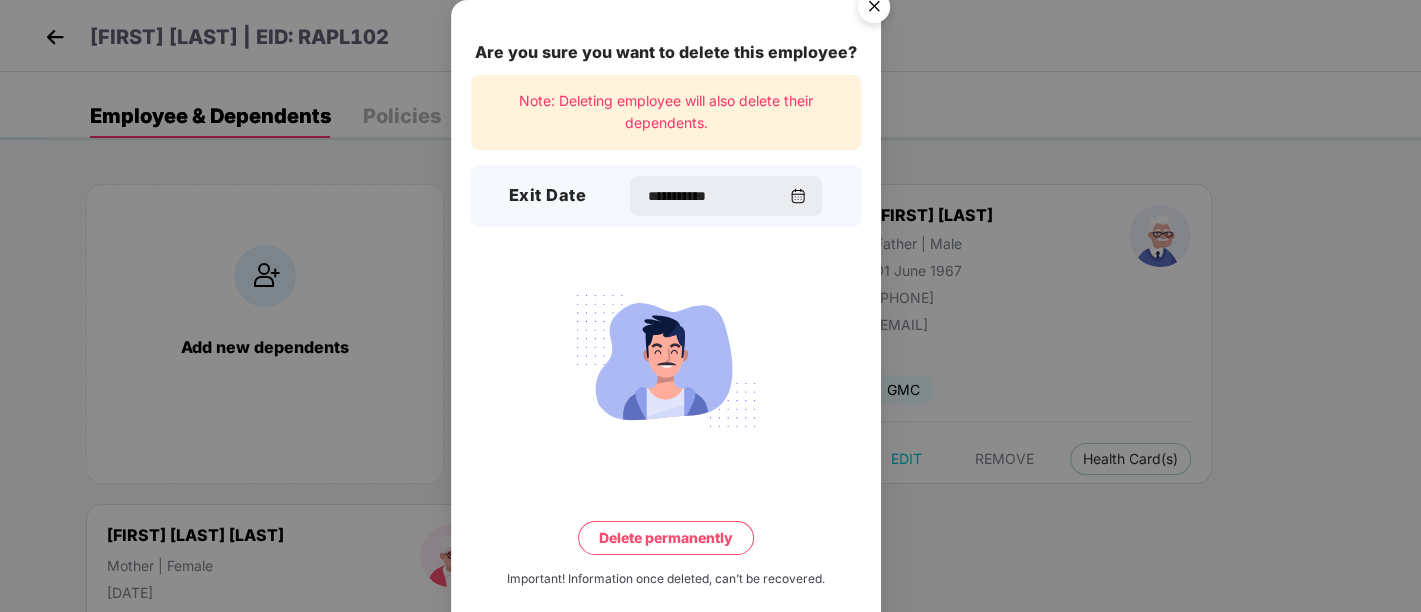 click on "Delete permanently" at bounding box center [666, 538] 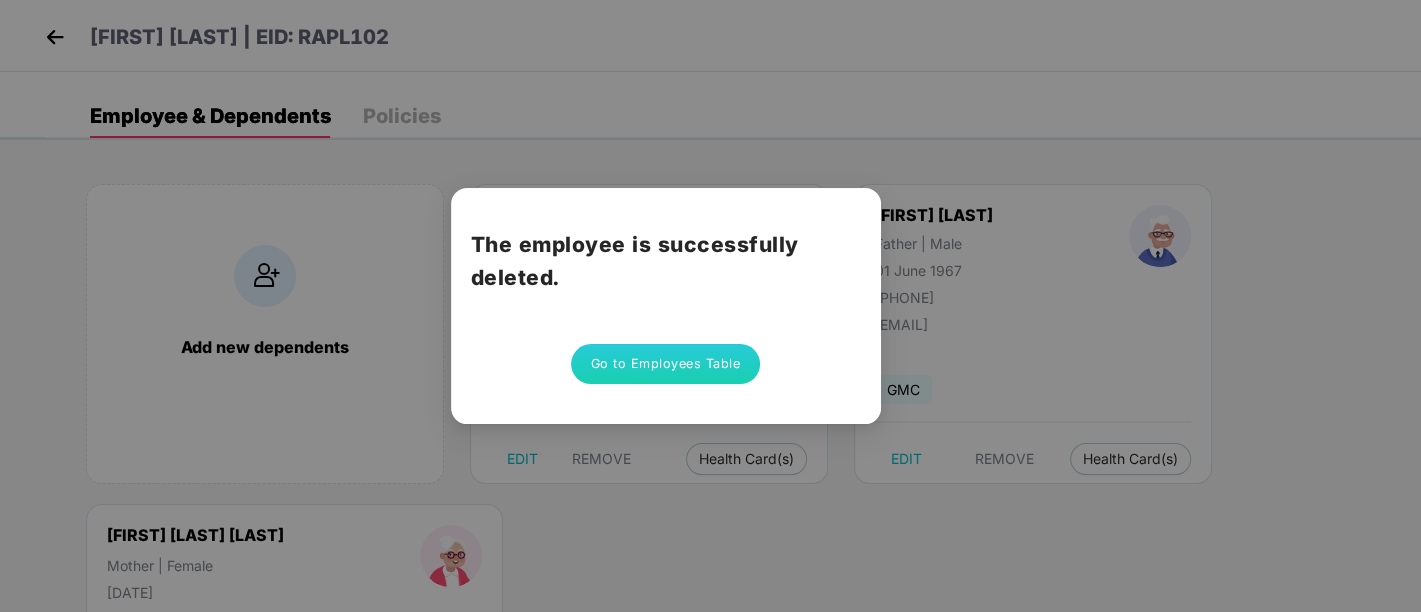 click on "Go to Employees Table" at bounding box center [666, 364] 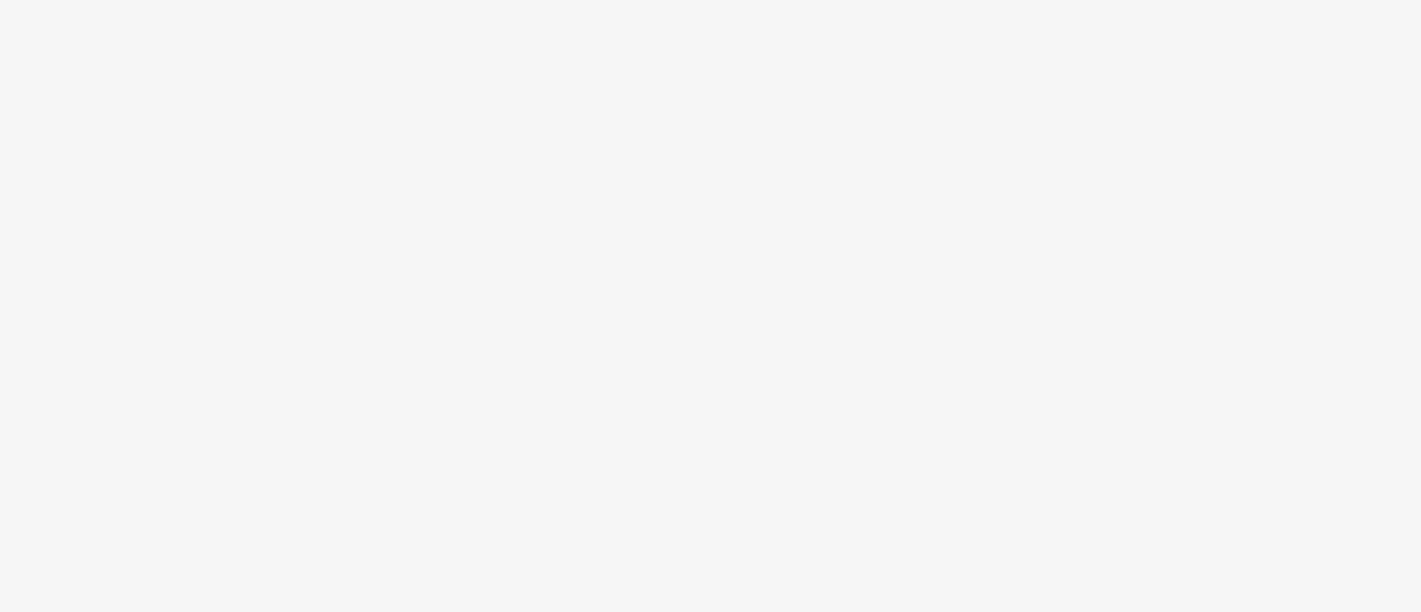 scroll, scrollTop: 0, scrollLeft: 0, axis: both 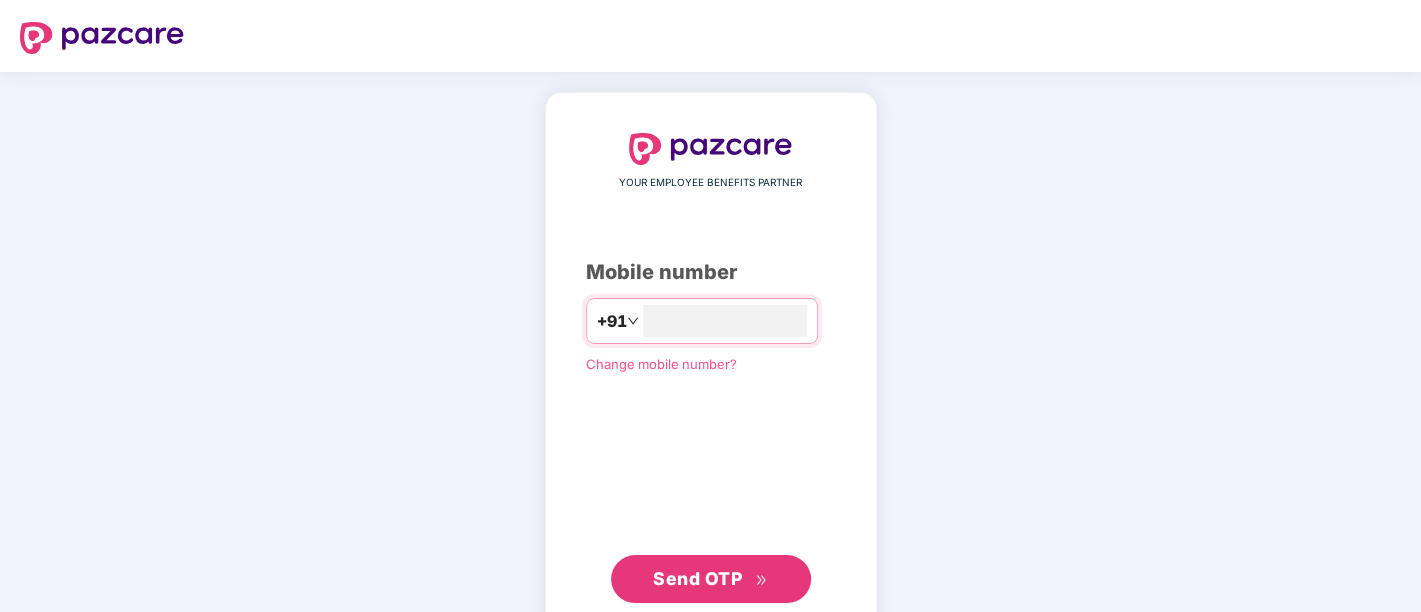 type on "**********" 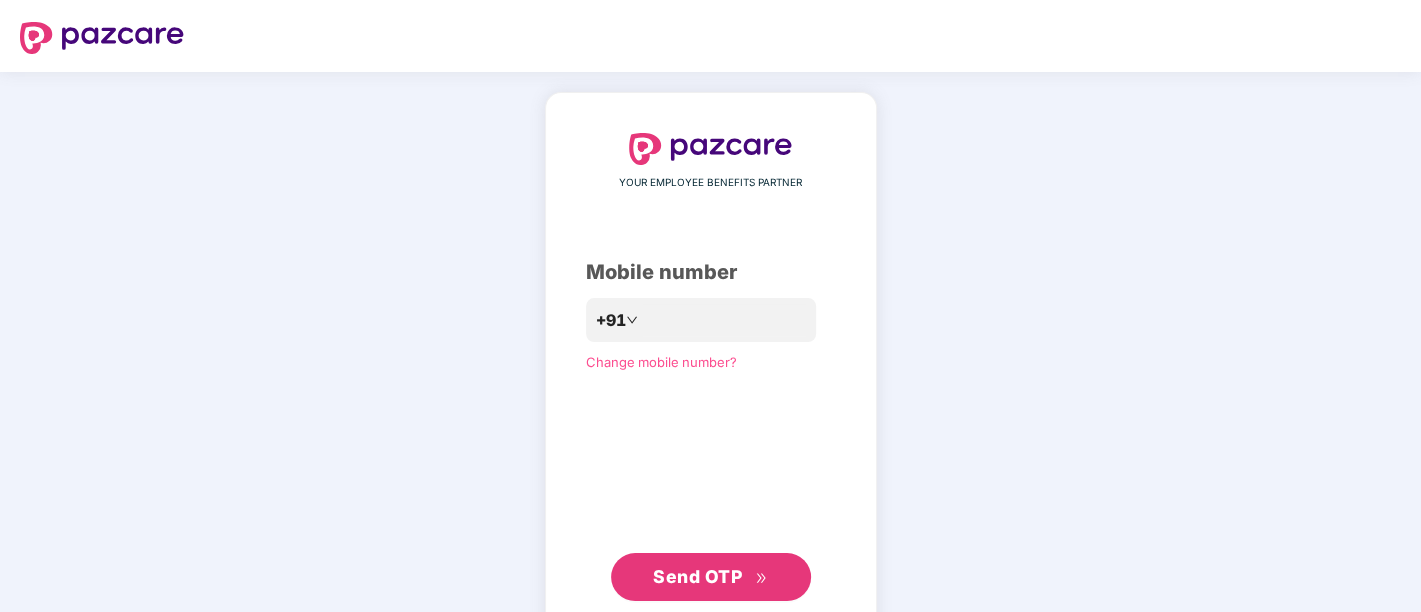 click on "Send OTP" at bounding box center (697, 576) 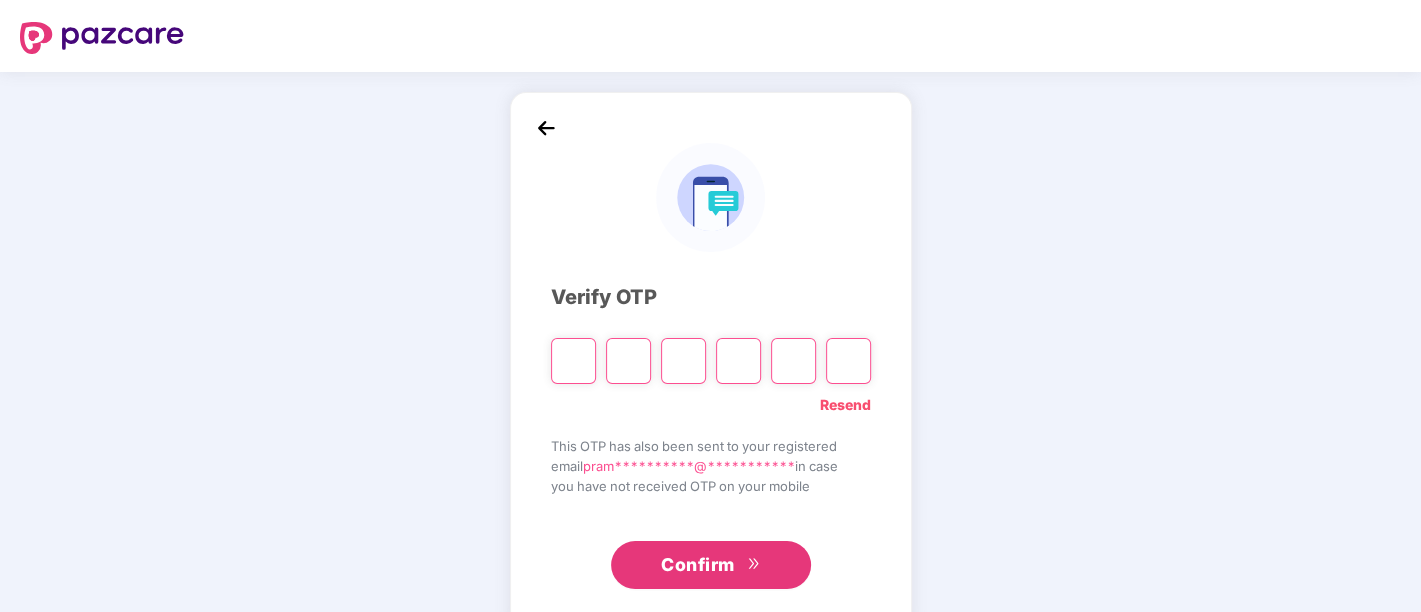 type on "*" 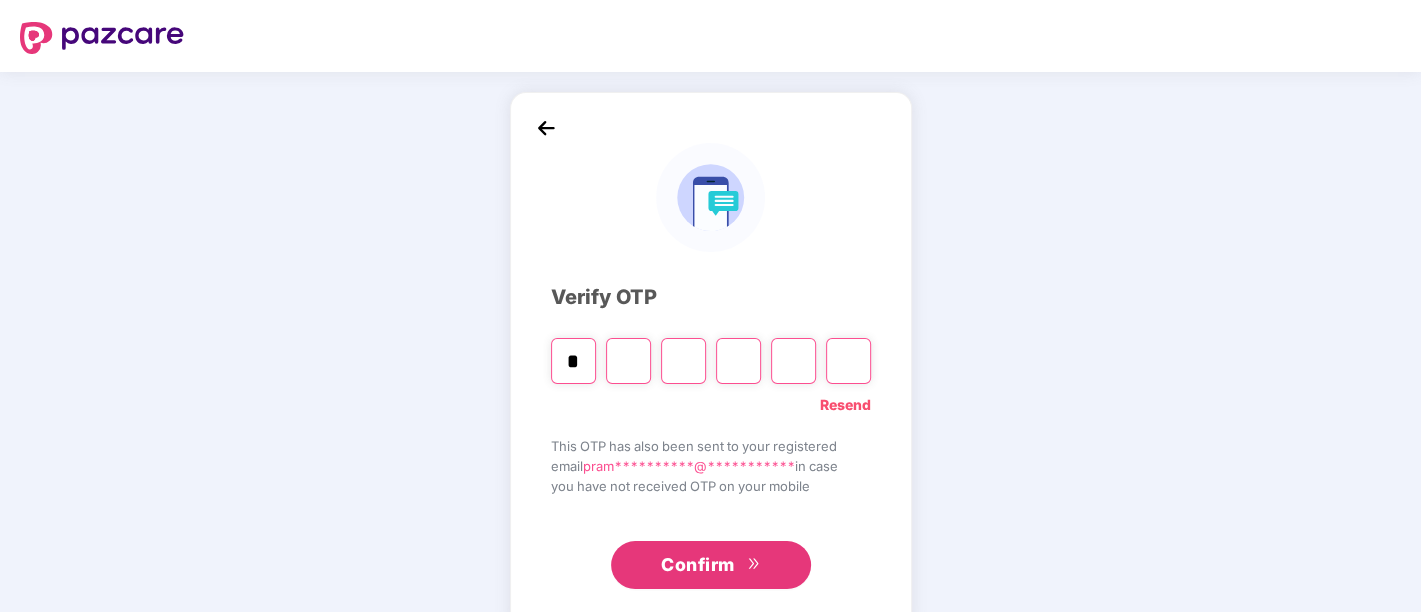 type on "*" 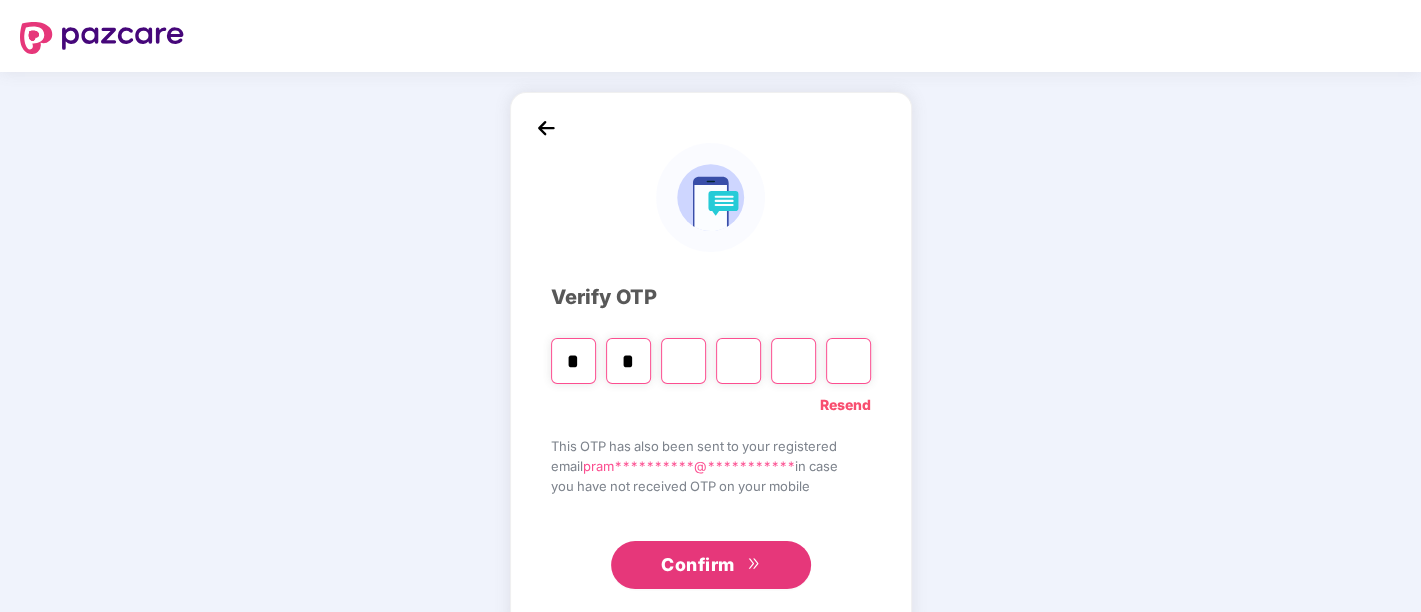type on "*" 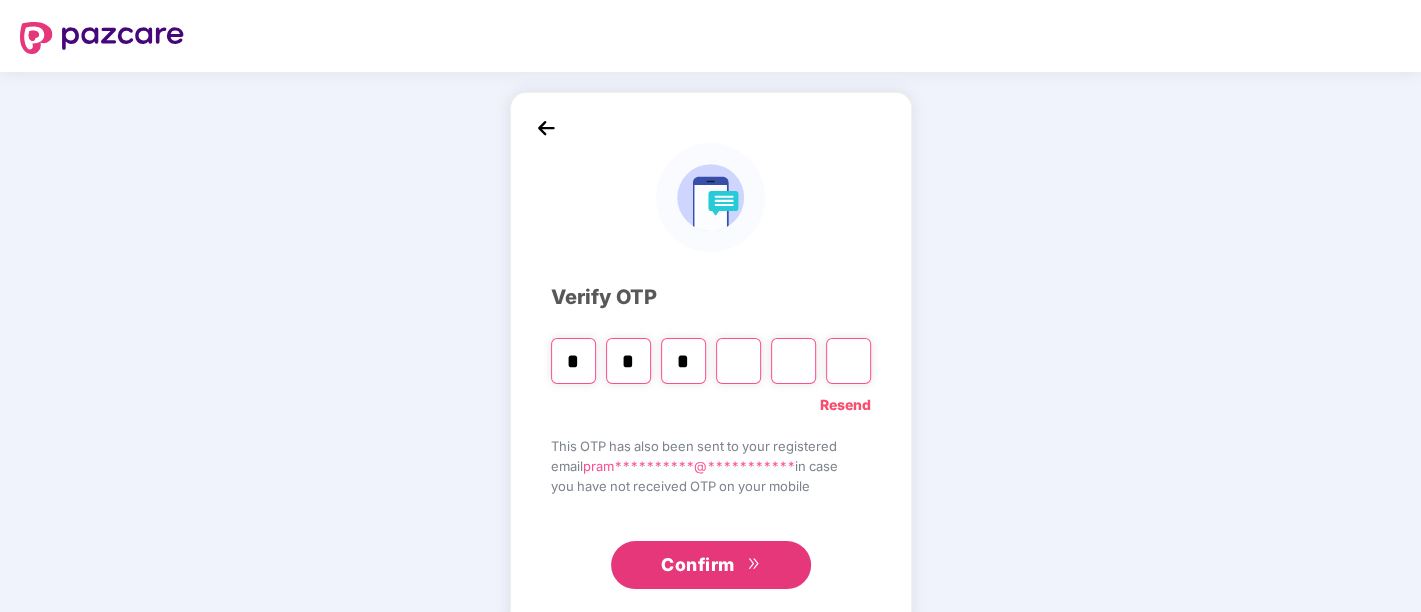 type on "*" 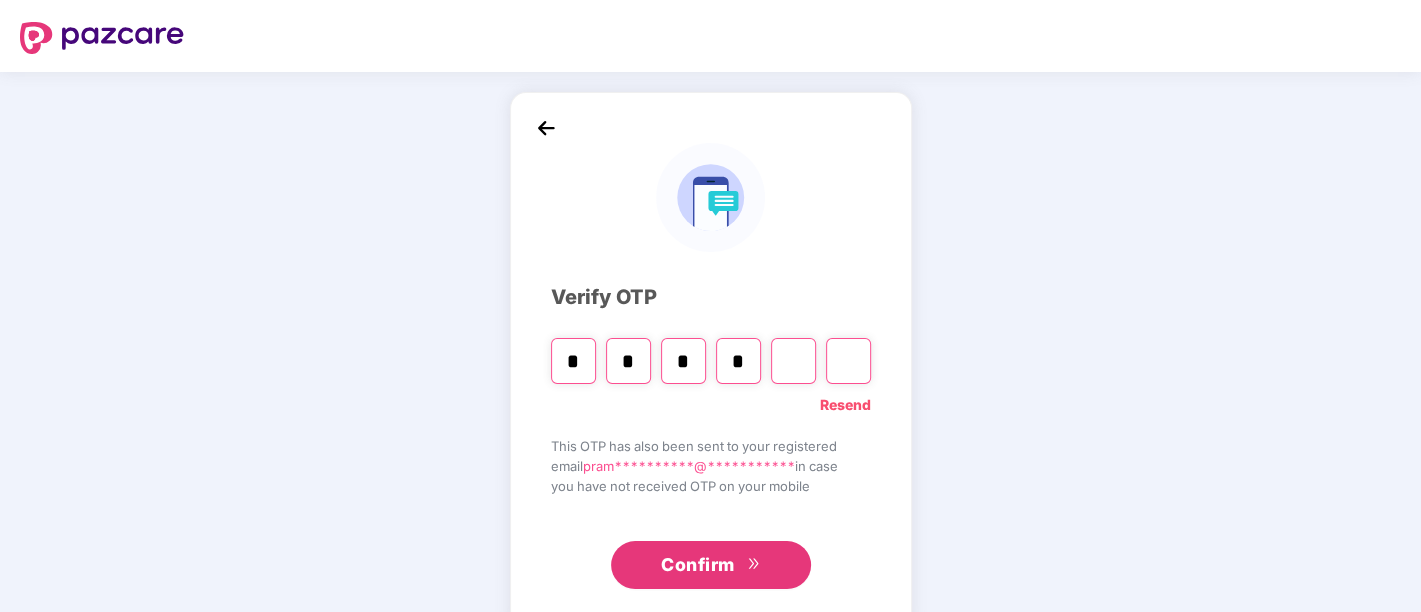 type on "*" 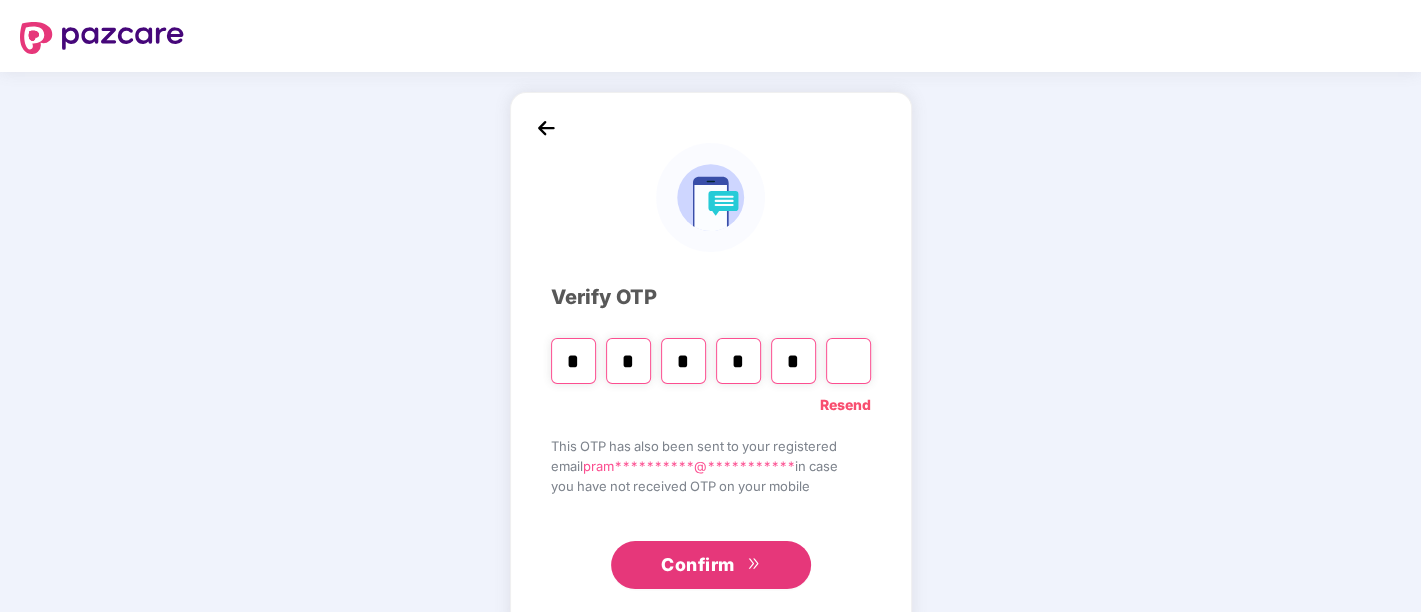 type on "*" 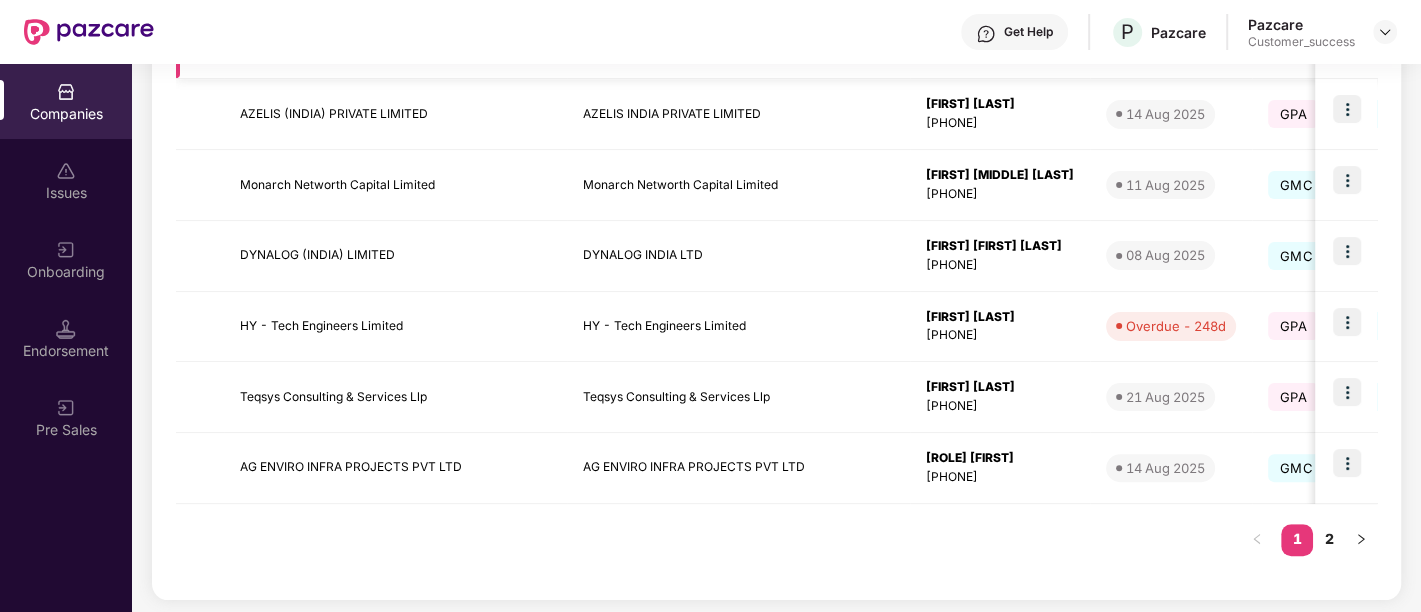 scroll, scrollTop: 623, scrollLeft: 0, axis: vertical 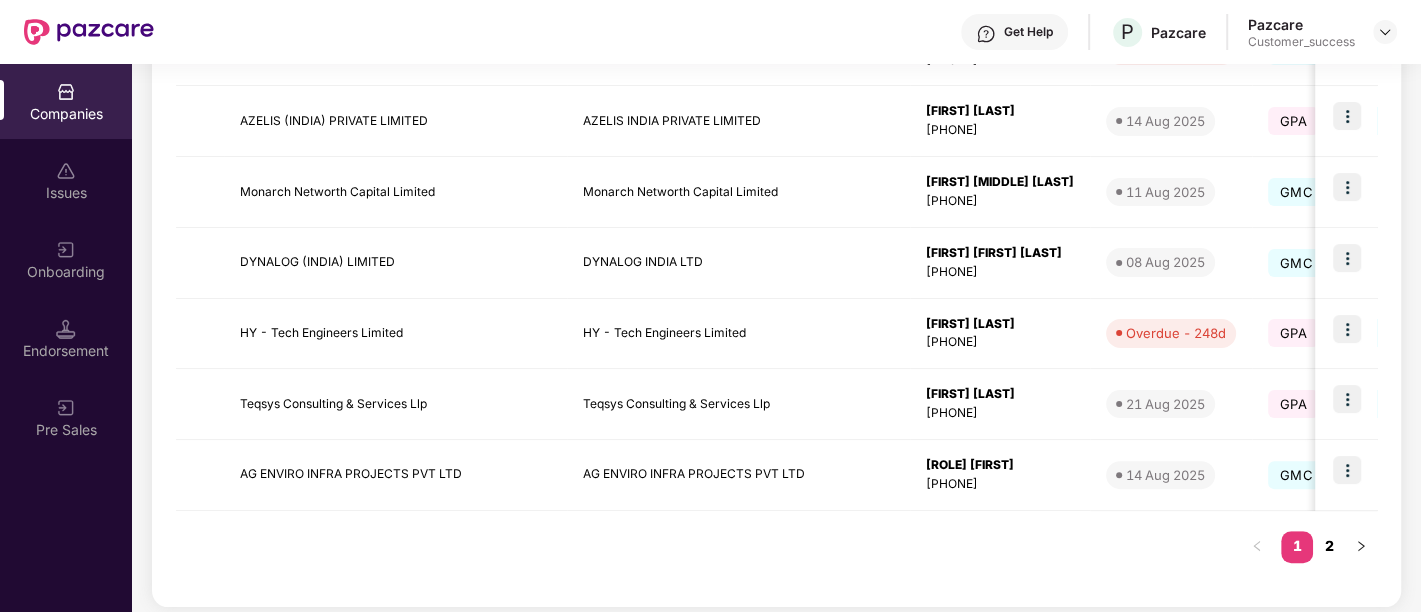 click on "2" at bounding box center [1329, 546] 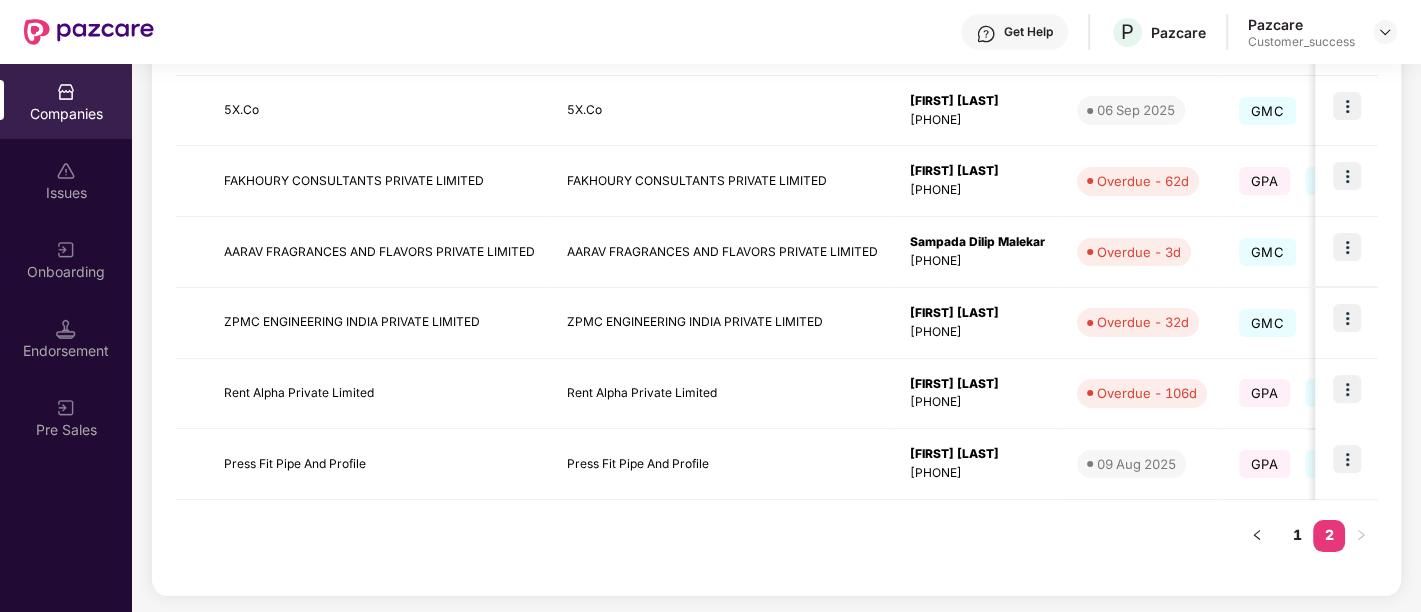 scroll, scrollTop: 438, scrollLeft: 0, axis: vertical 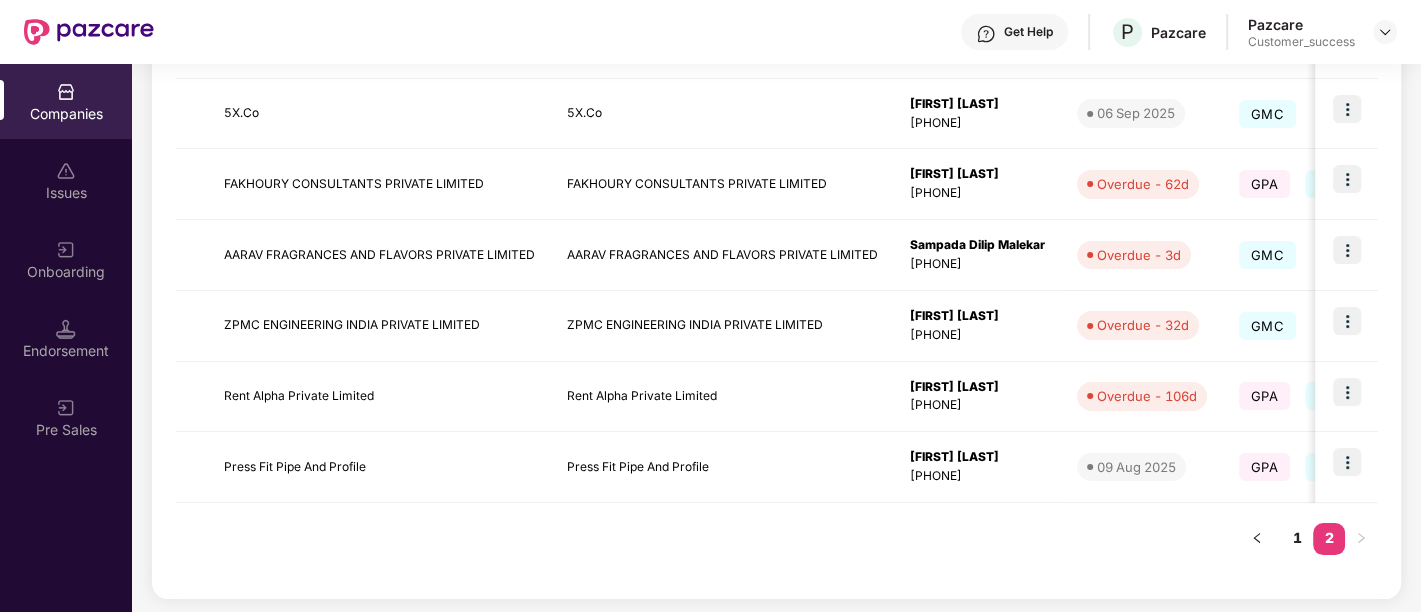 click on "2" at bounding box center (1329, 538) 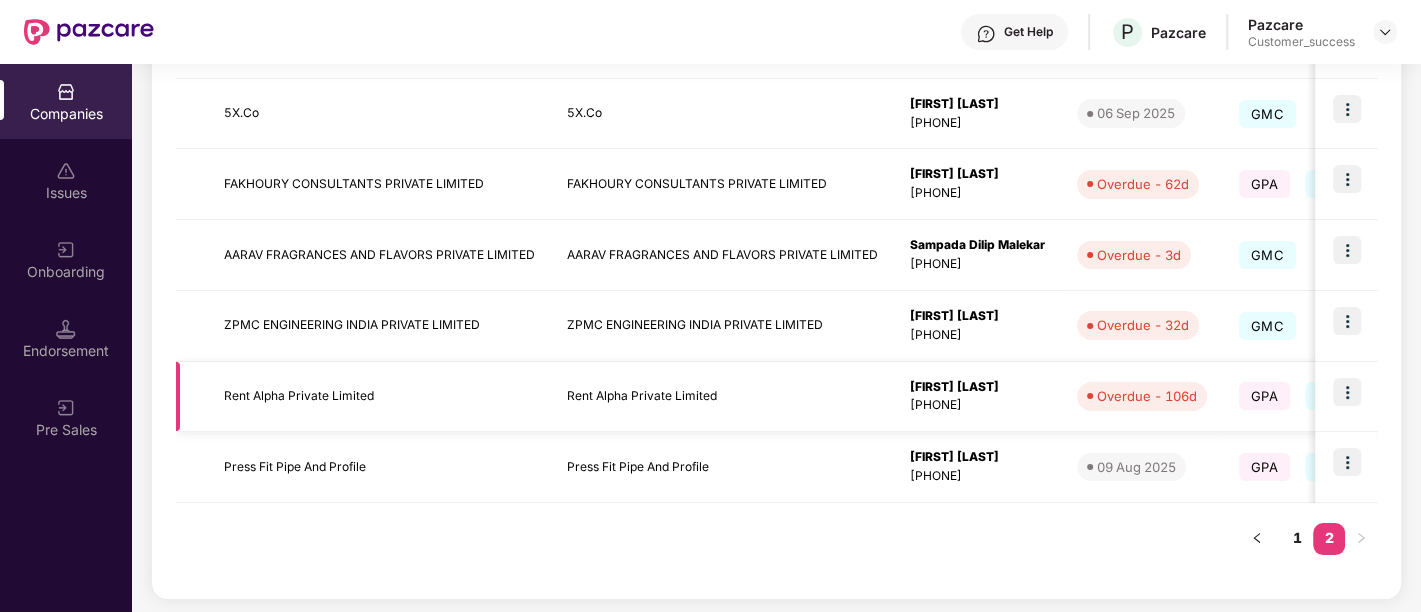 click at bounding box center [1347, 392] 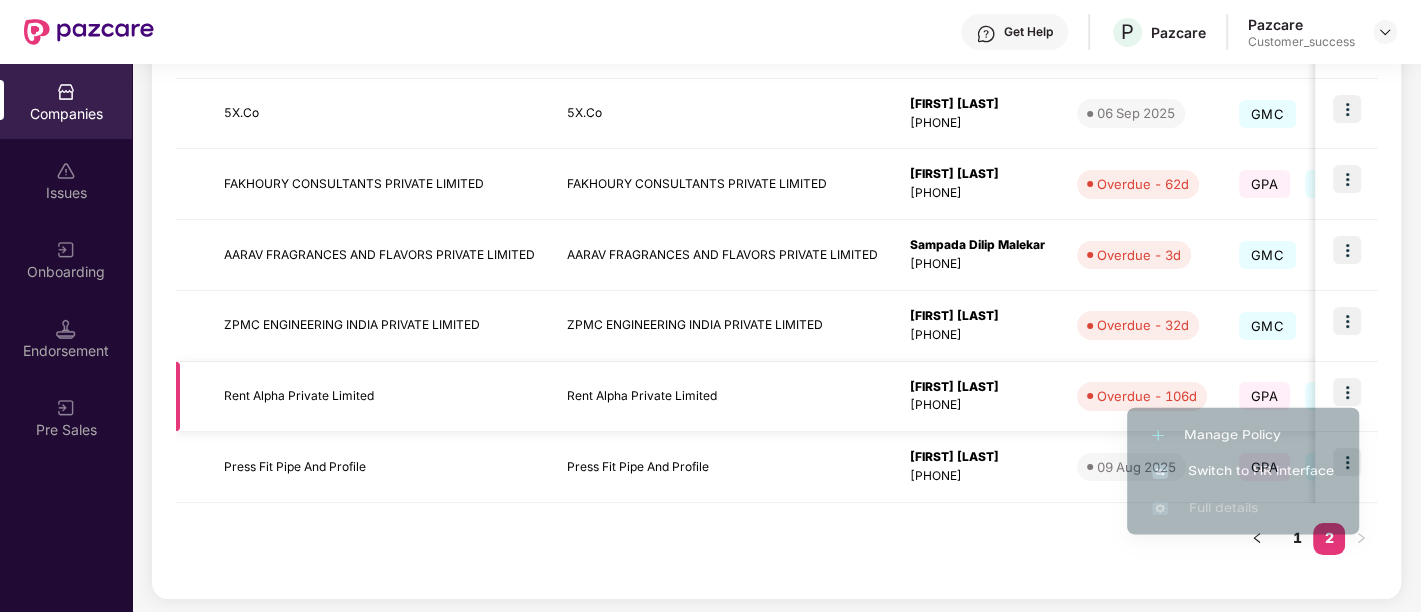 click at bounding box center [1347, 392] 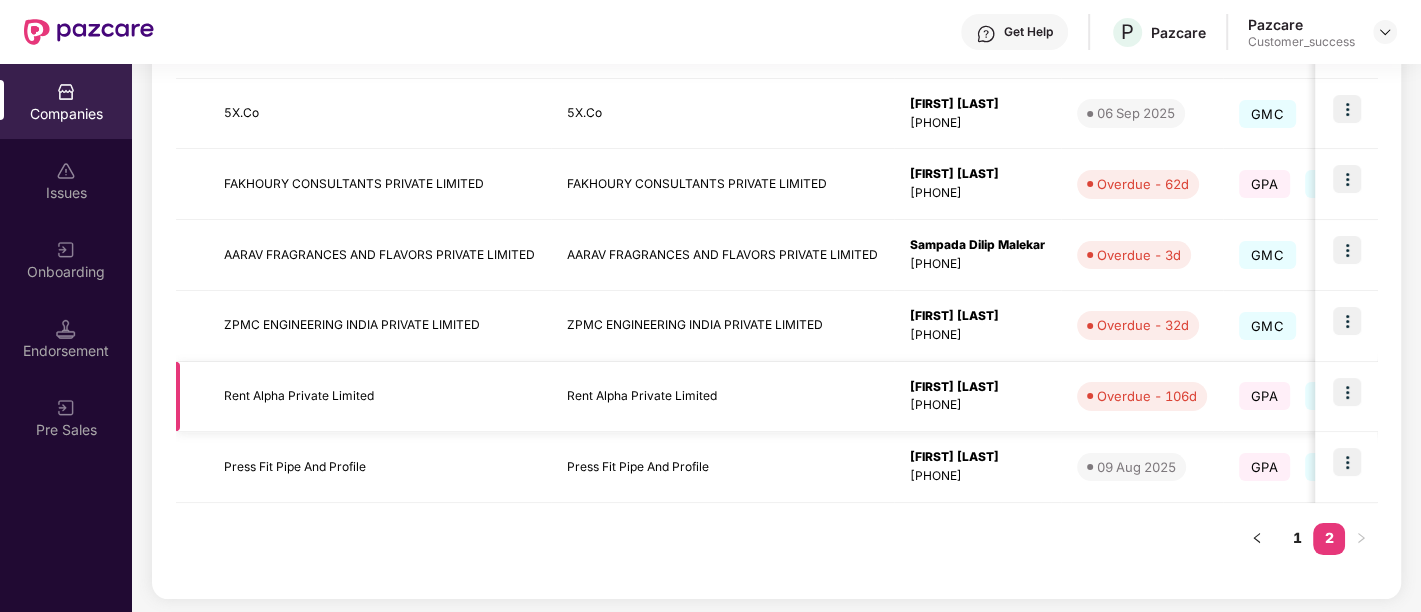click at bounding box center [1347, 392] 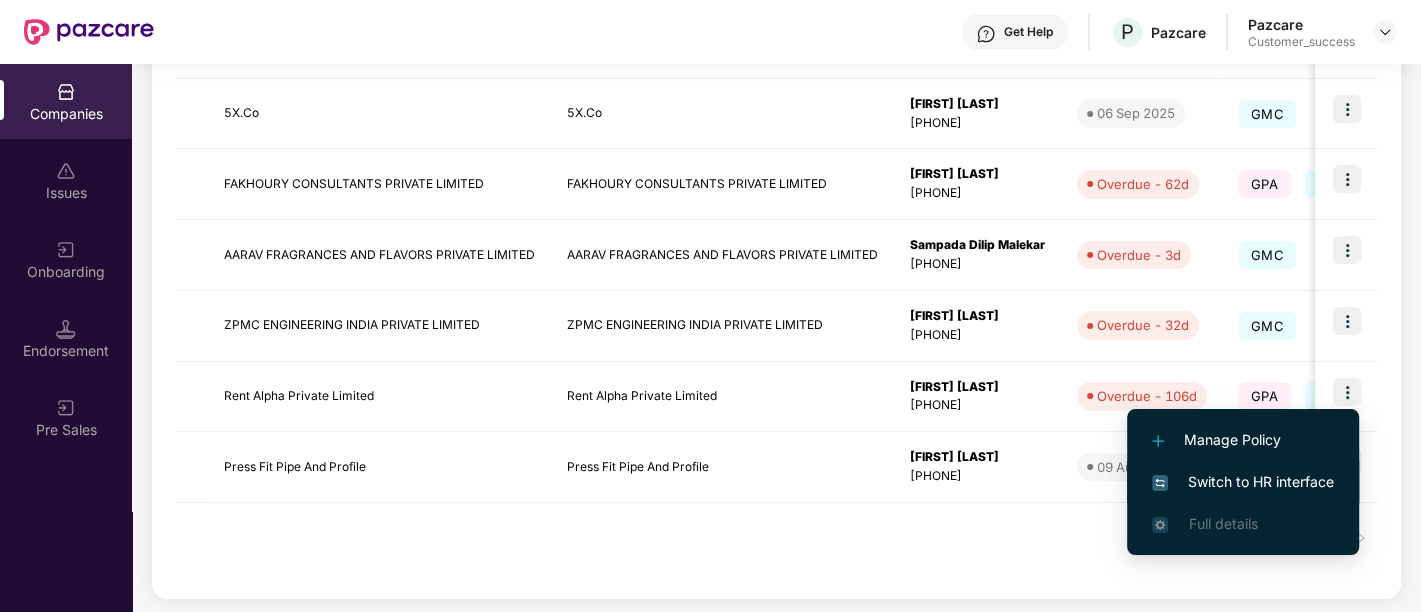 click on "Switch to HR interface" at bounding box center (1243, 482) 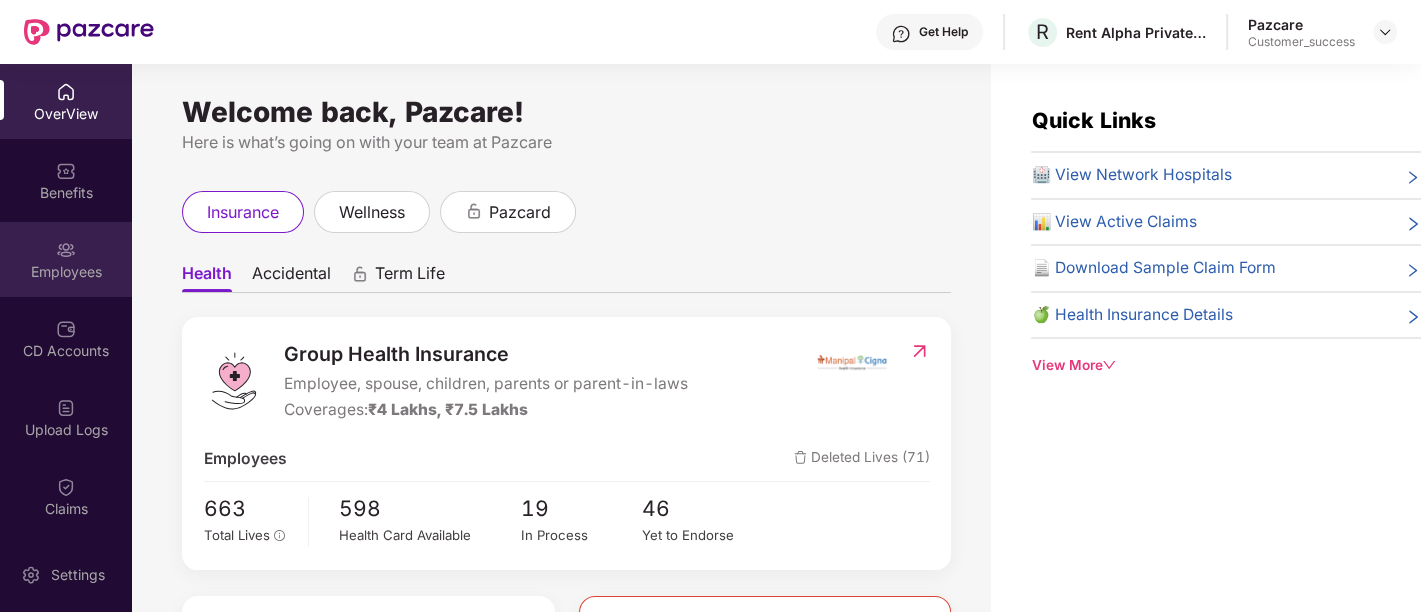 click on "Employees" at bounding box center [66, 272] 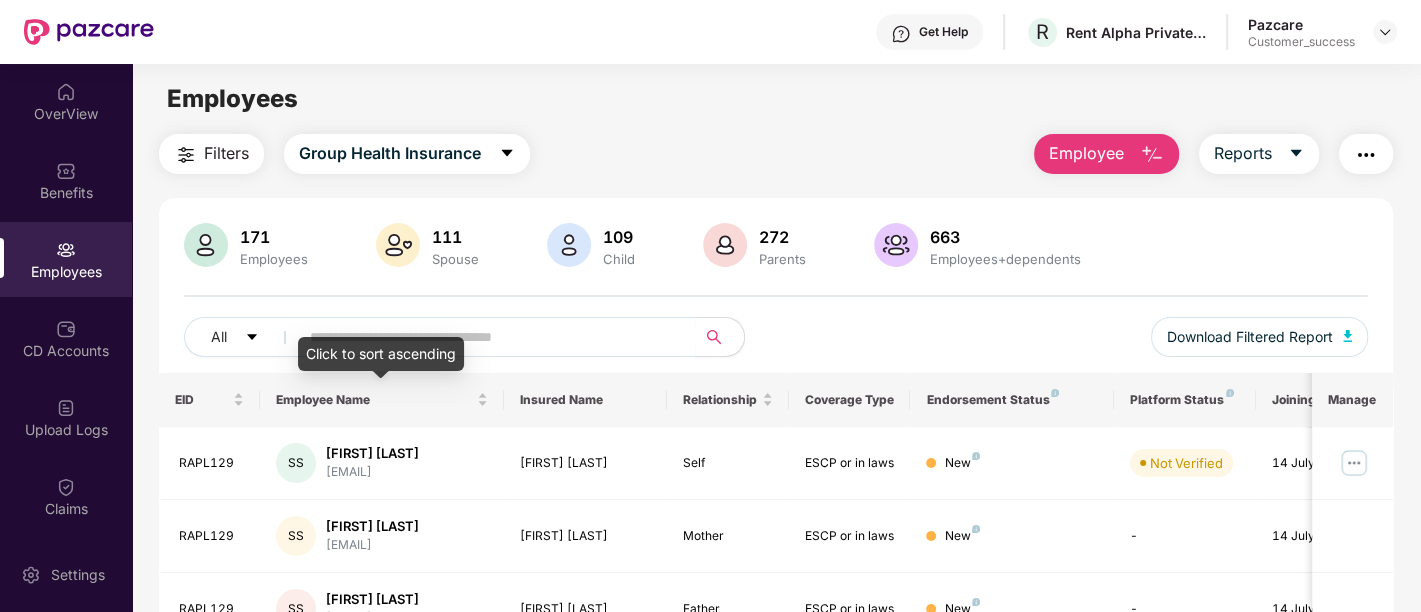 click on "Click to sort ascending" at bounding box center [381, 354] 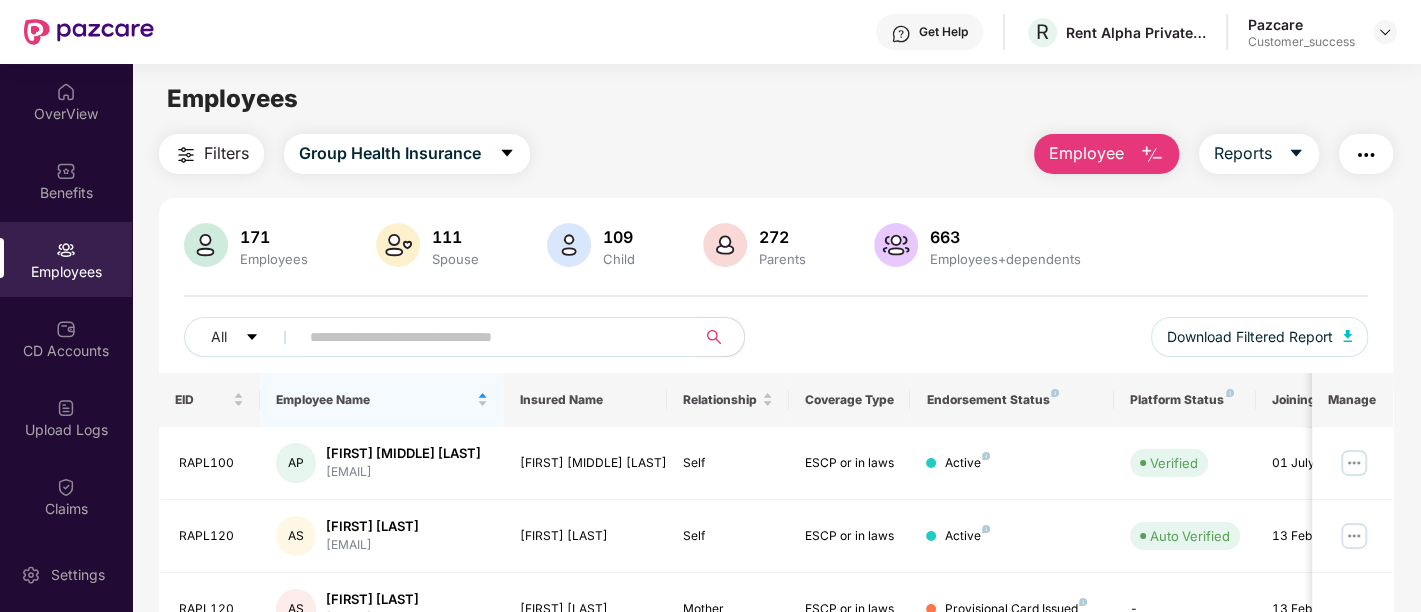 click at bounding box center [489, 337] 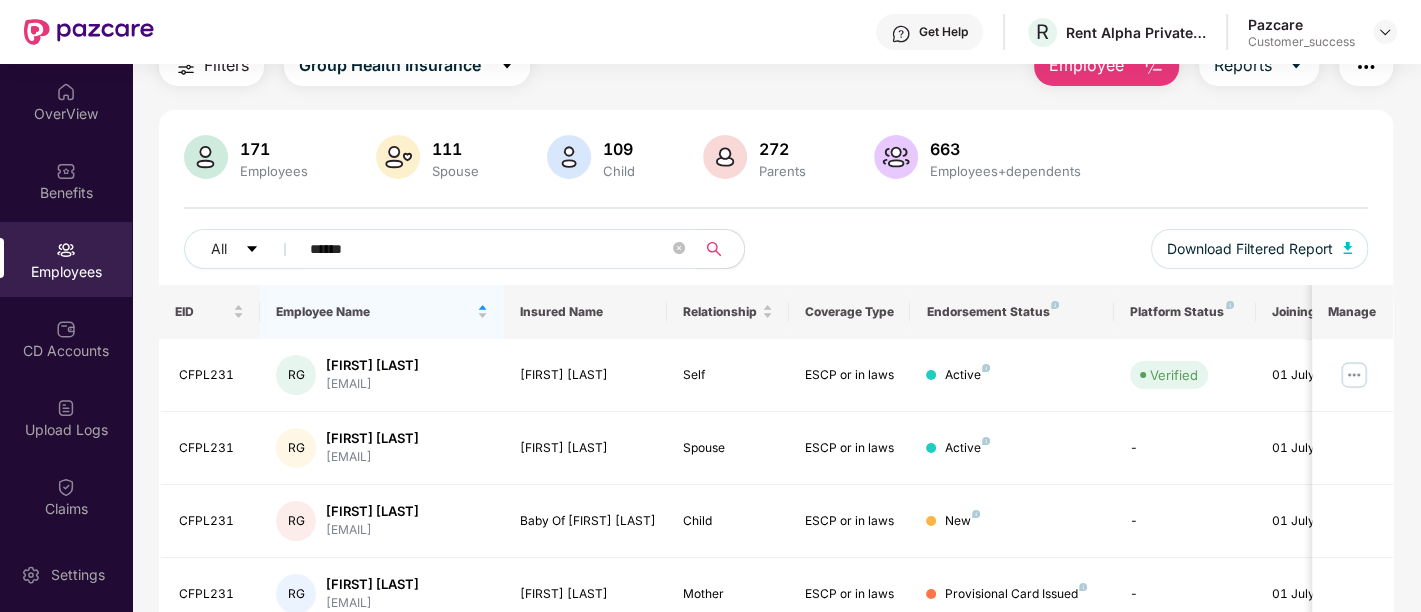 scroll, scrollTop: 94, scrollLeft: 0, axis: vertical 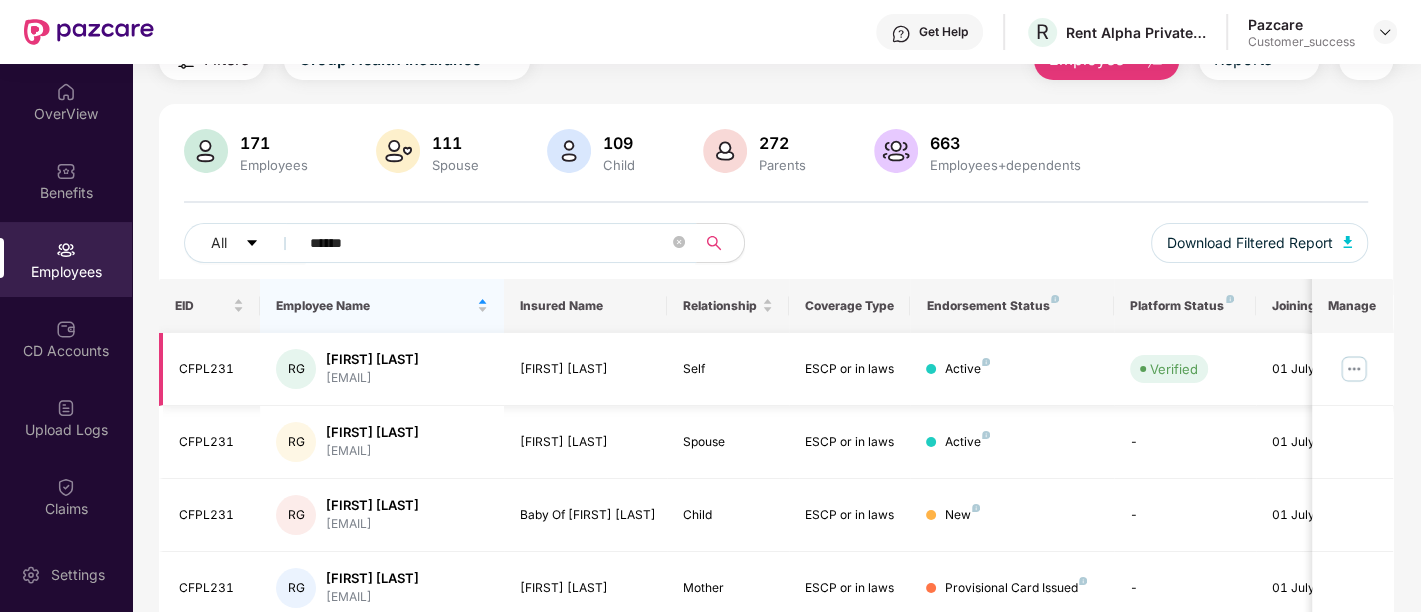 type on "******" 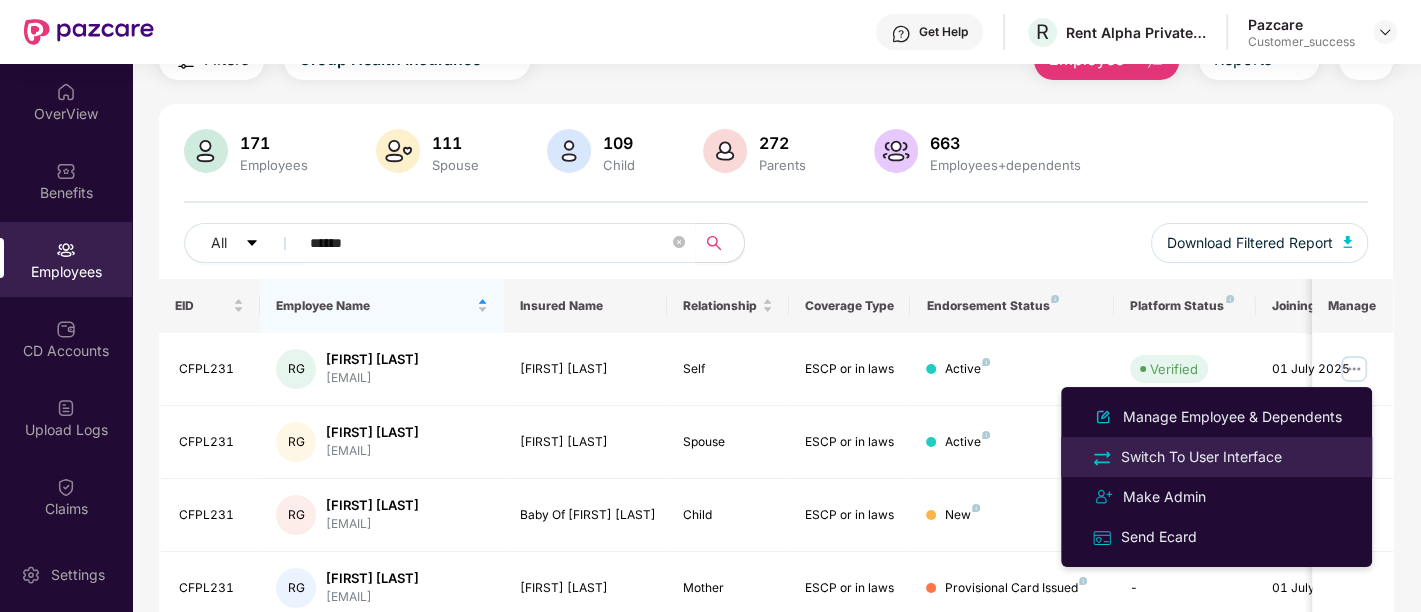 click on "Switch To User Interface" at bounding box center (1201, 457) 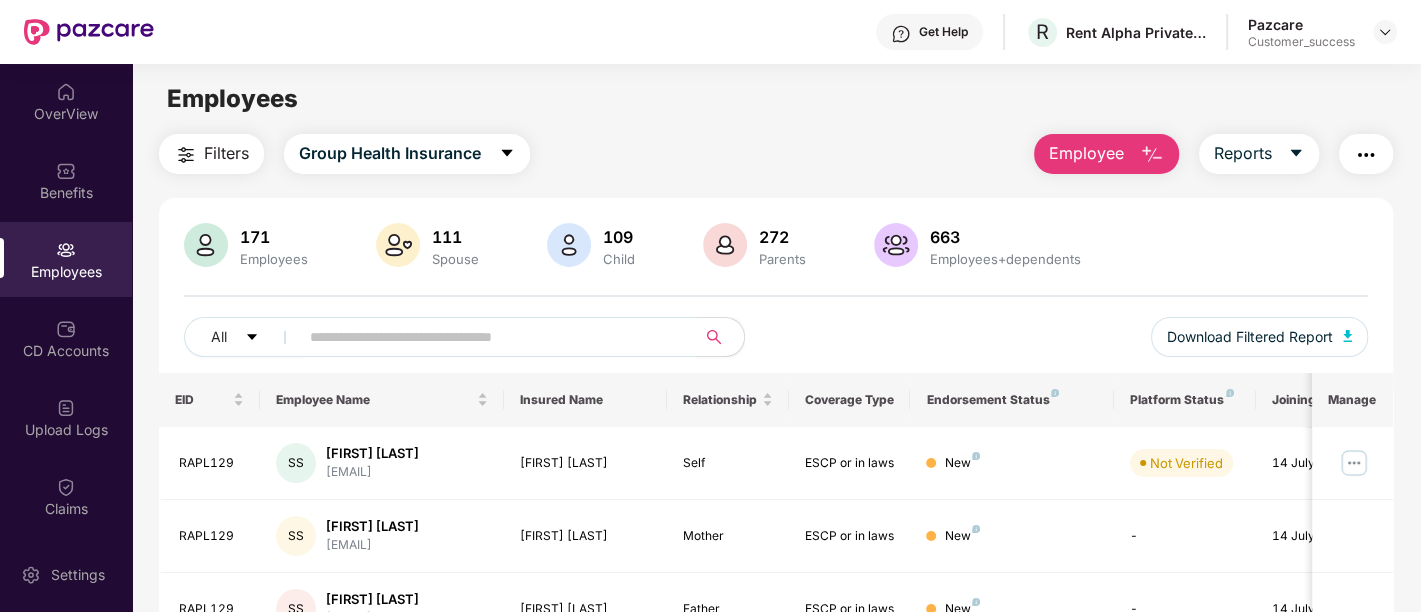 click at bounding box center [489, 337] 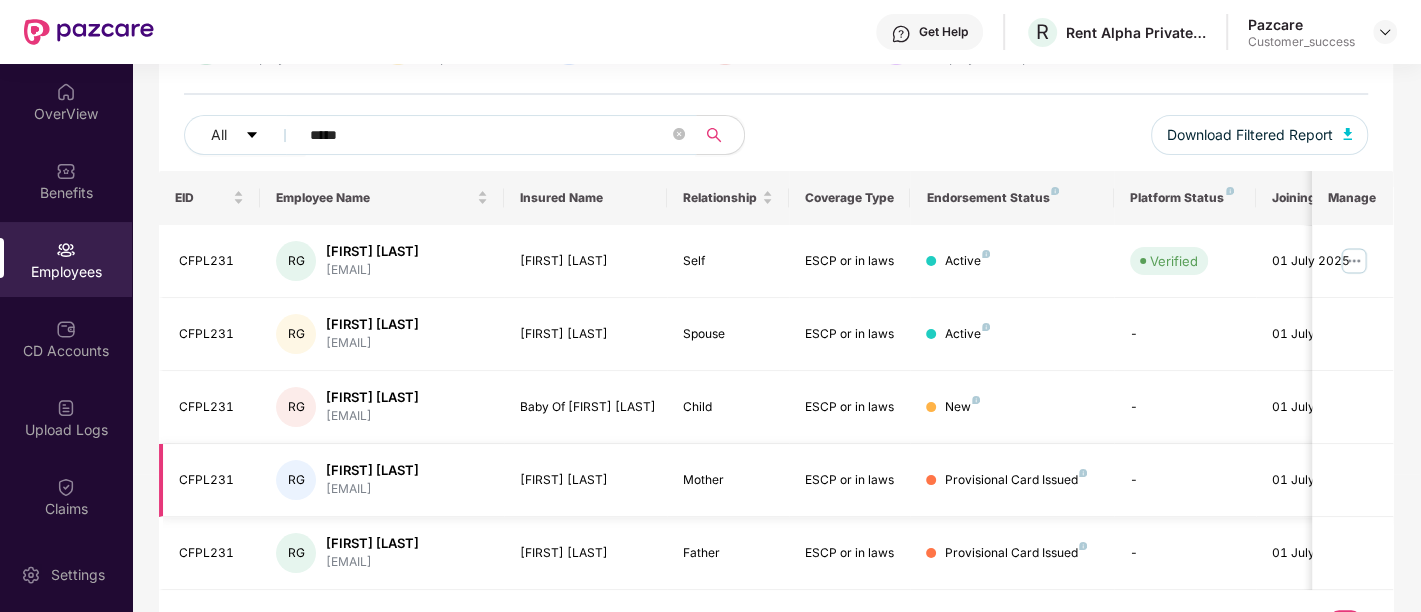 scroll, scrollTop: 203, scrollLeft: 0, axis: vertical 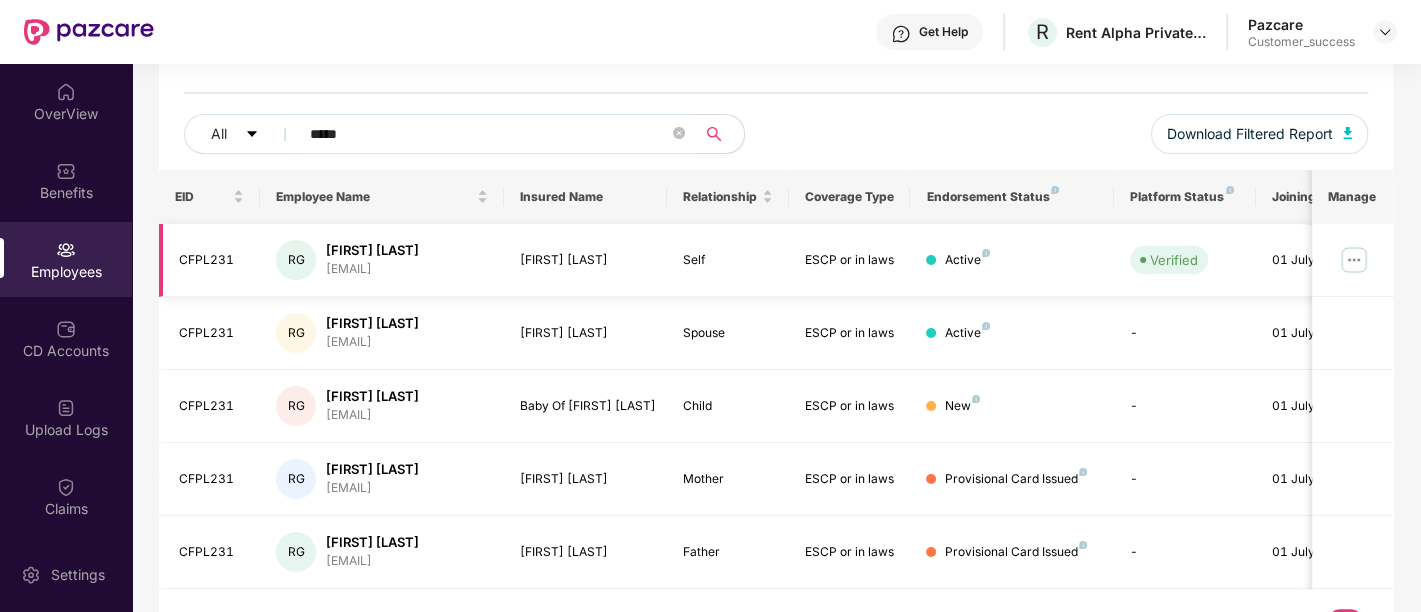 type on "*****" 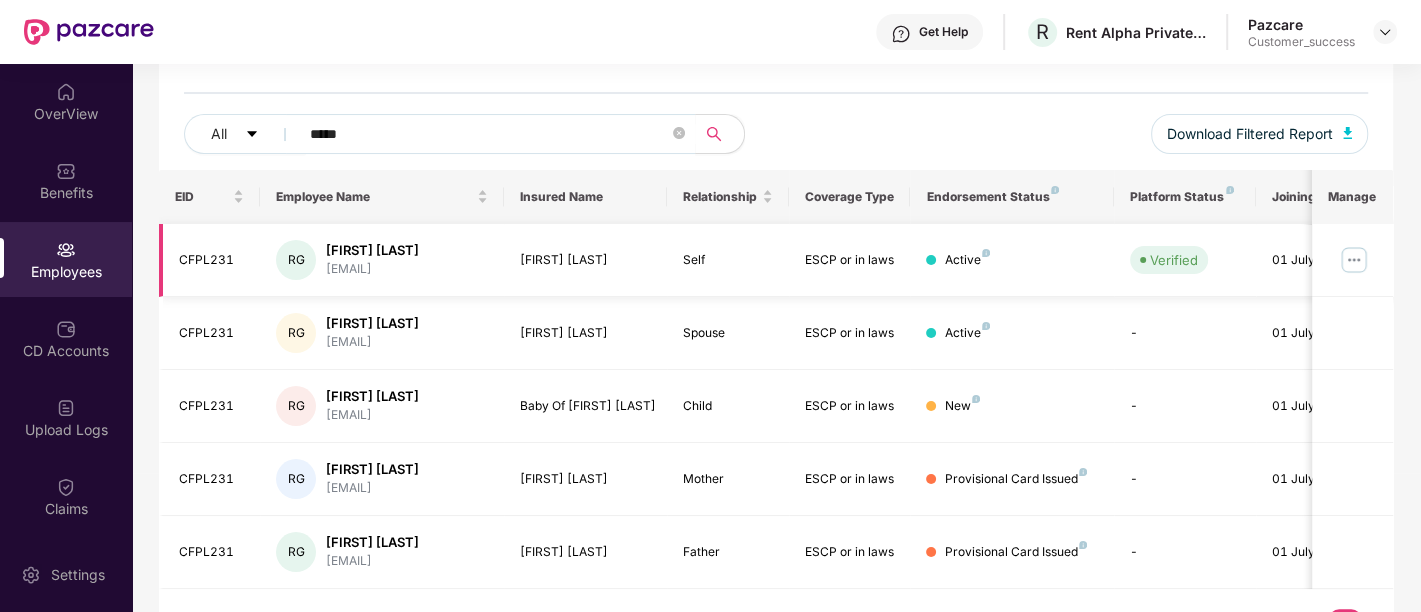 click at bounding box center (1354, 260) 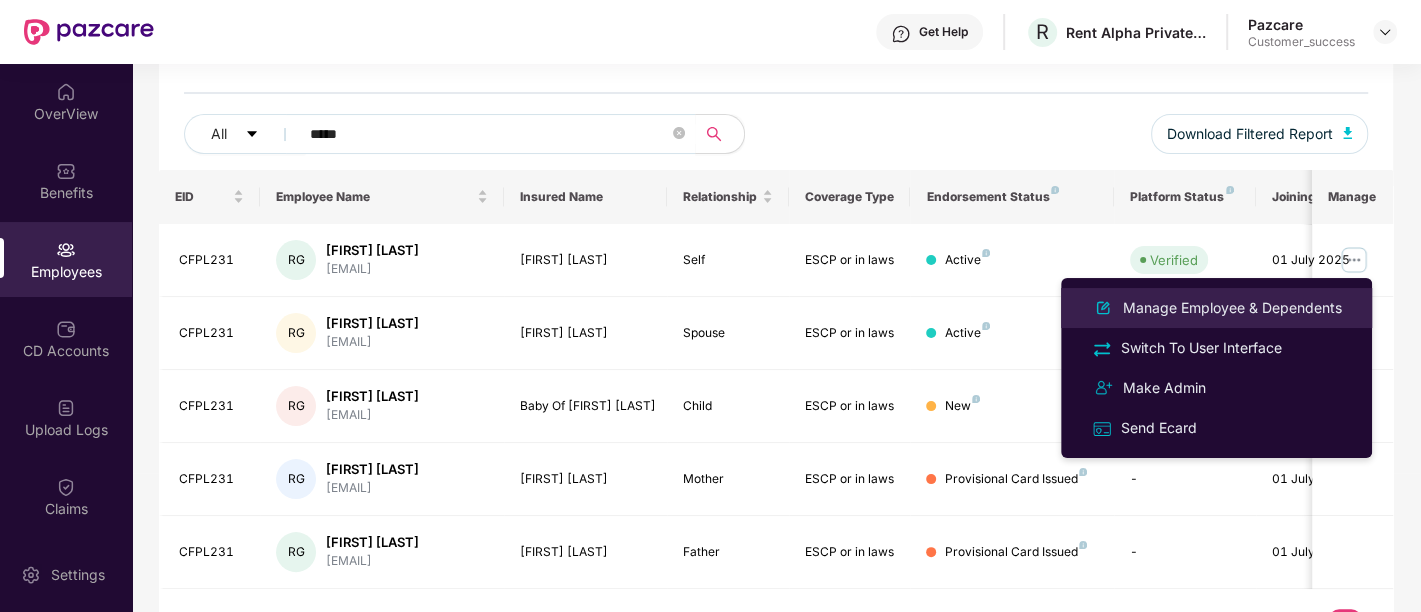 click on "Manage Employee & Dependents" at bounding box center (1232, 308) 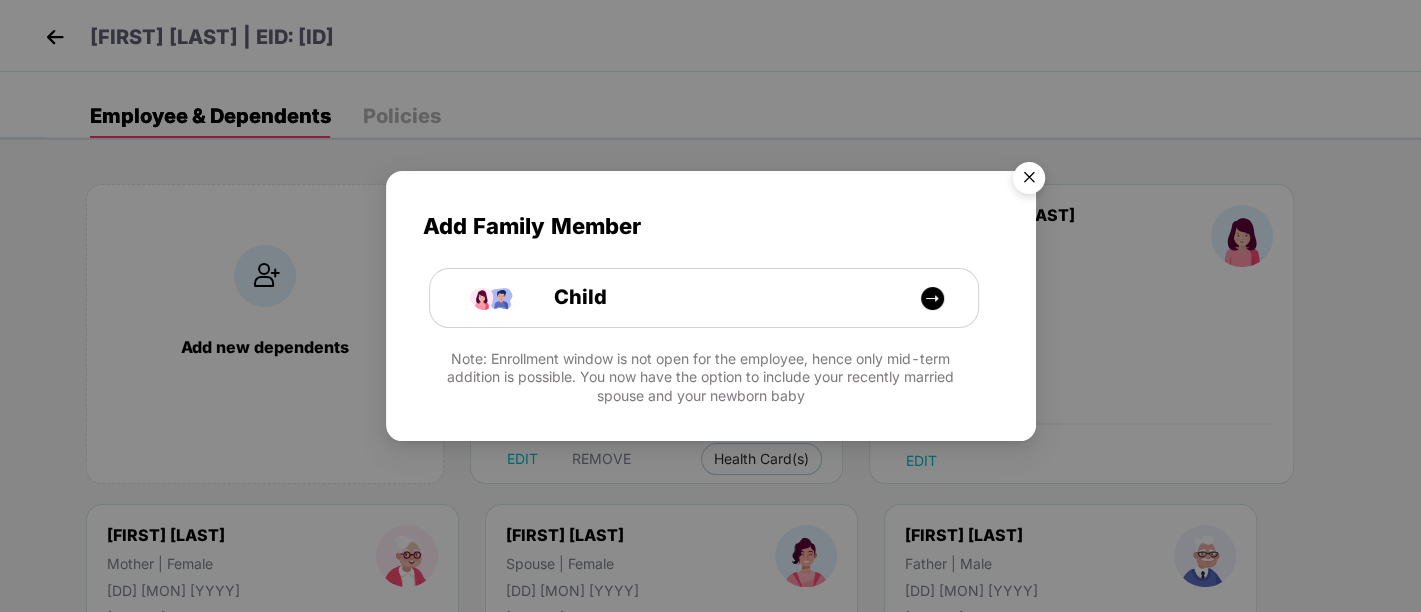 click at bounding box center [1029, 181] 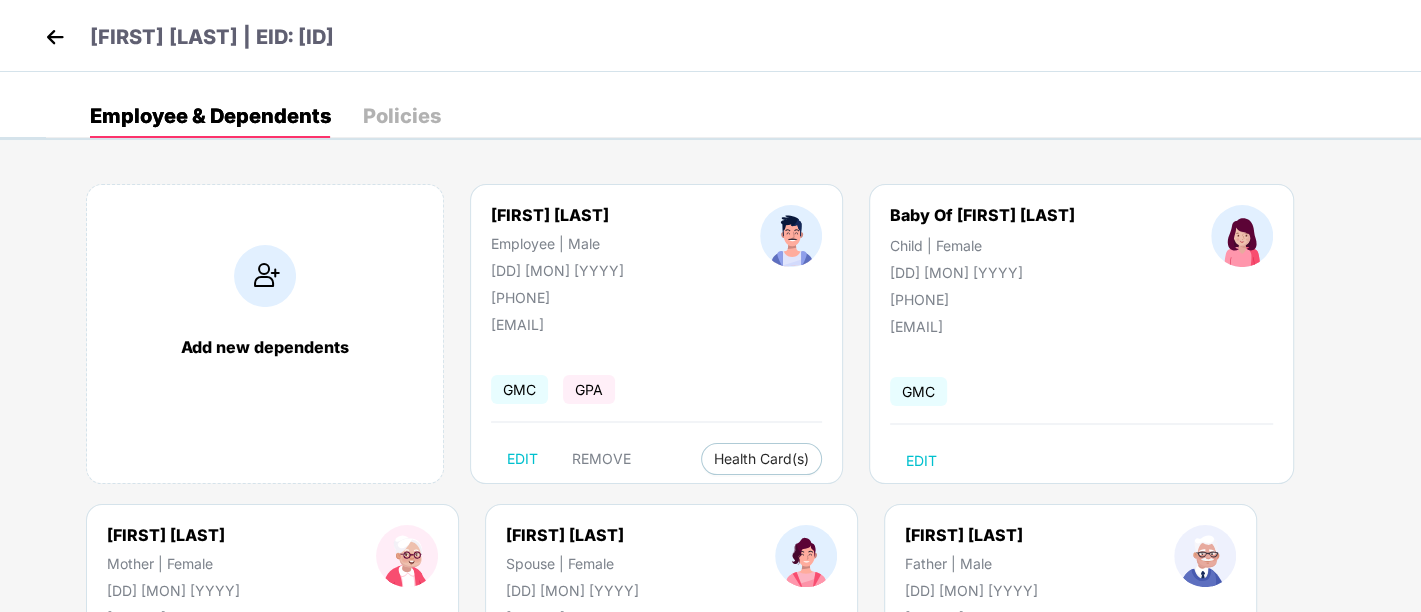 click at bounding box center (55, 37) 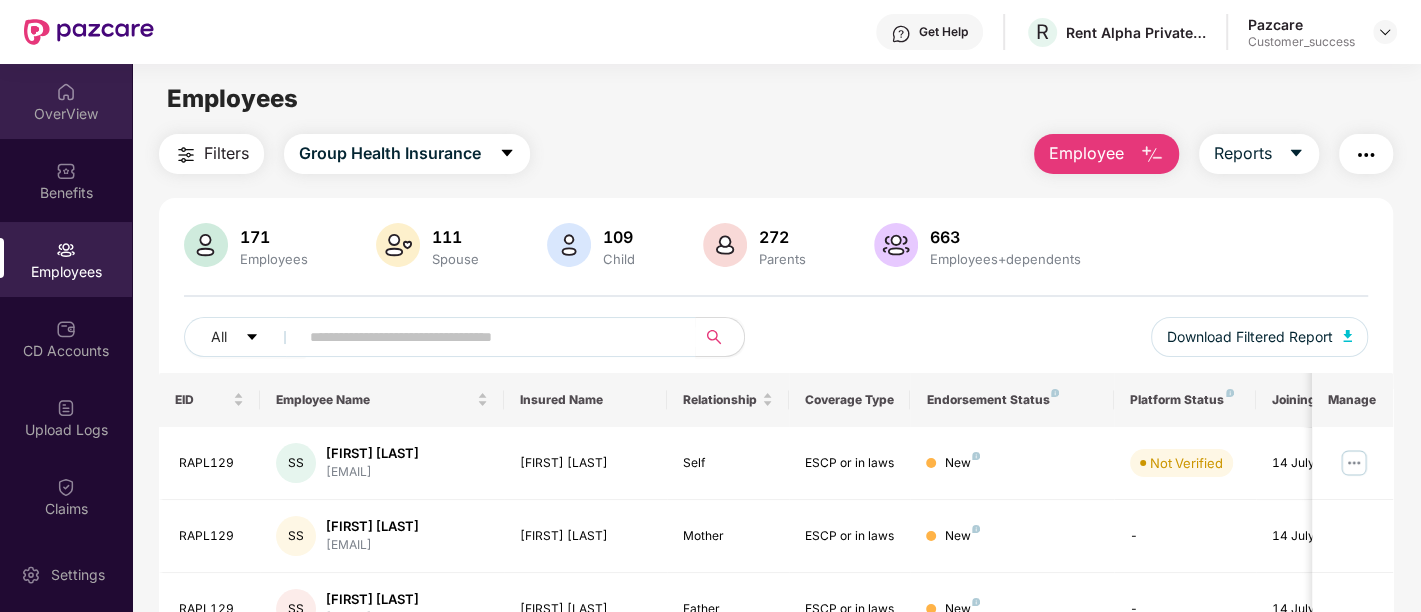 click on "OverView" at bounding box center [66, 114] 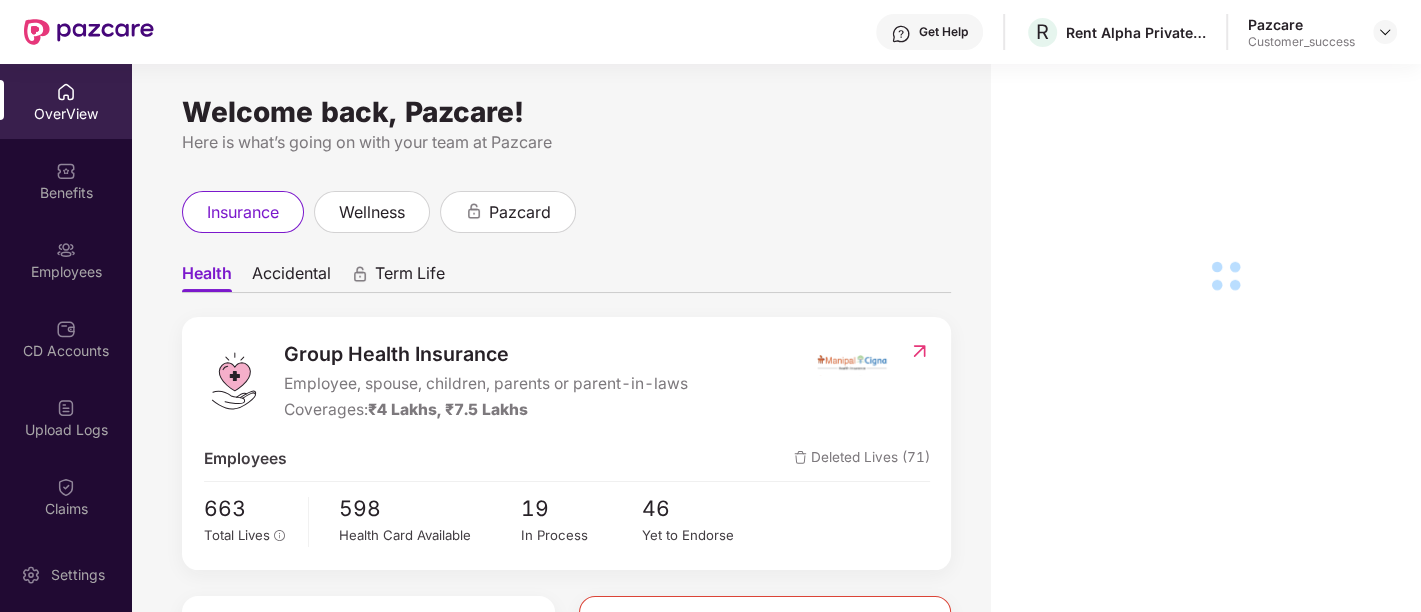 scroll, scrollTop: 28, scrollLeft: 0, axis: vertical 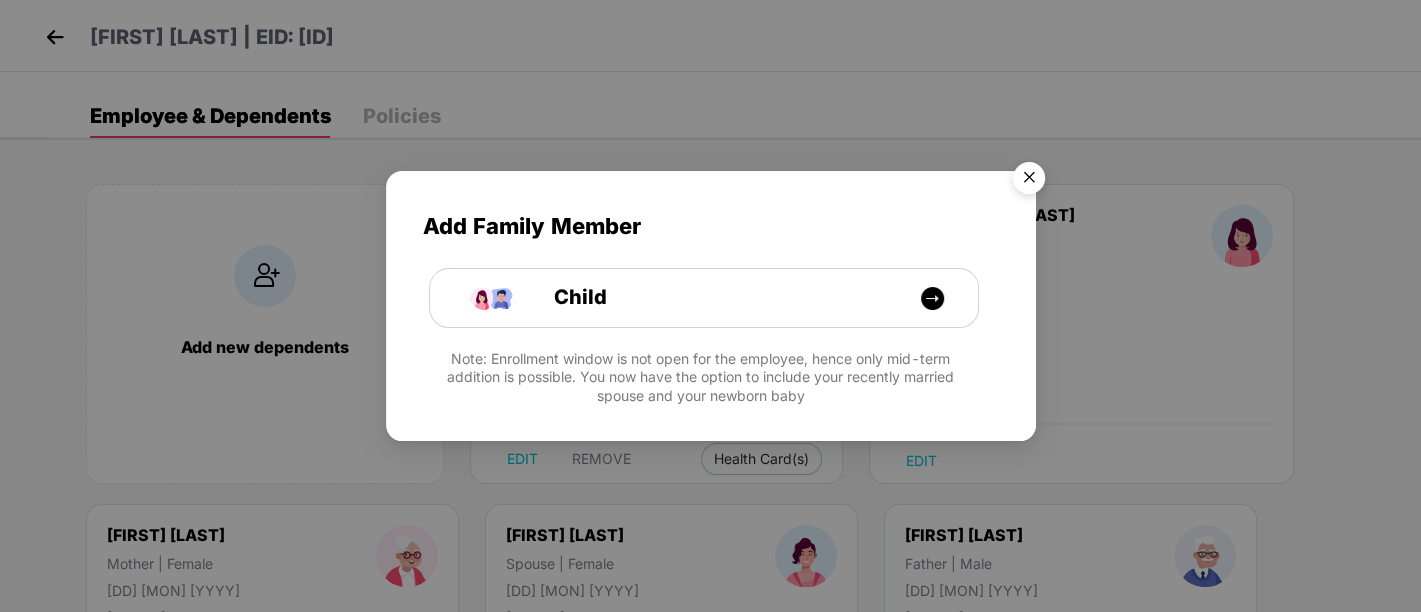 click on "Add Family Member Child Note: Enrollment window is not open for the employee, hence only mid-term addition is possible. You now have the option to include your recently married spouse and your newborn baby" at bounding box center (710, 306) 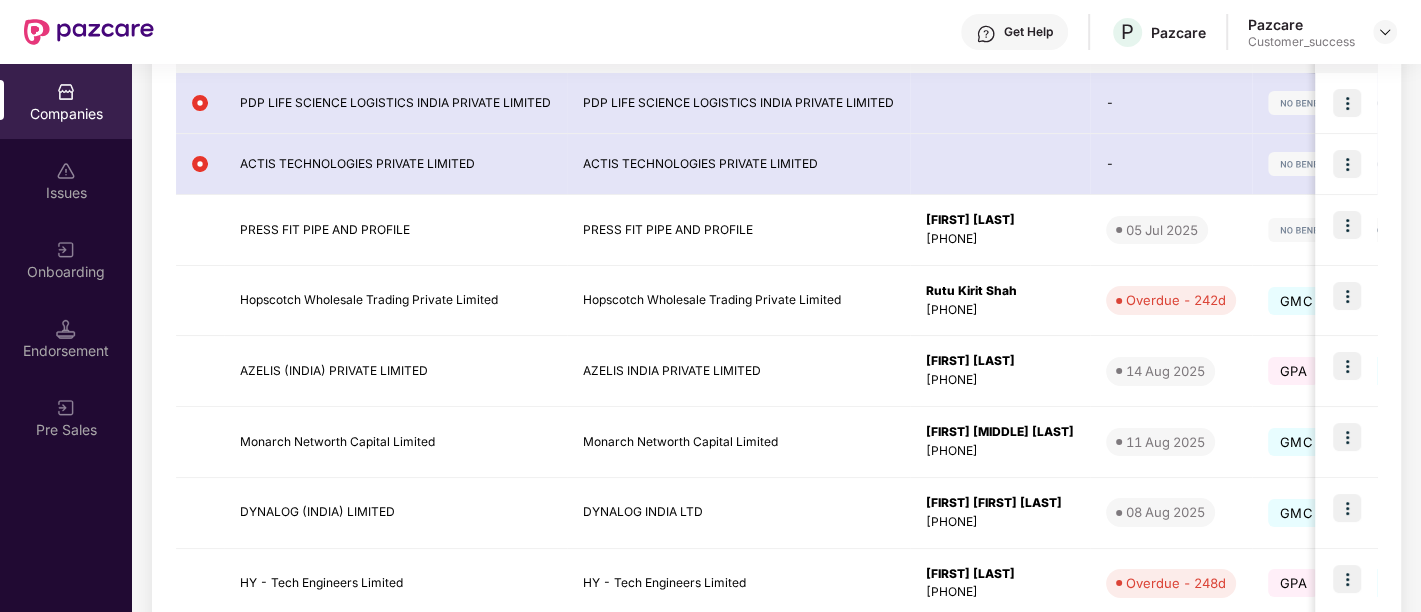 scroll, scrollTop: 372, scrollLeft: 0, axis: vertical 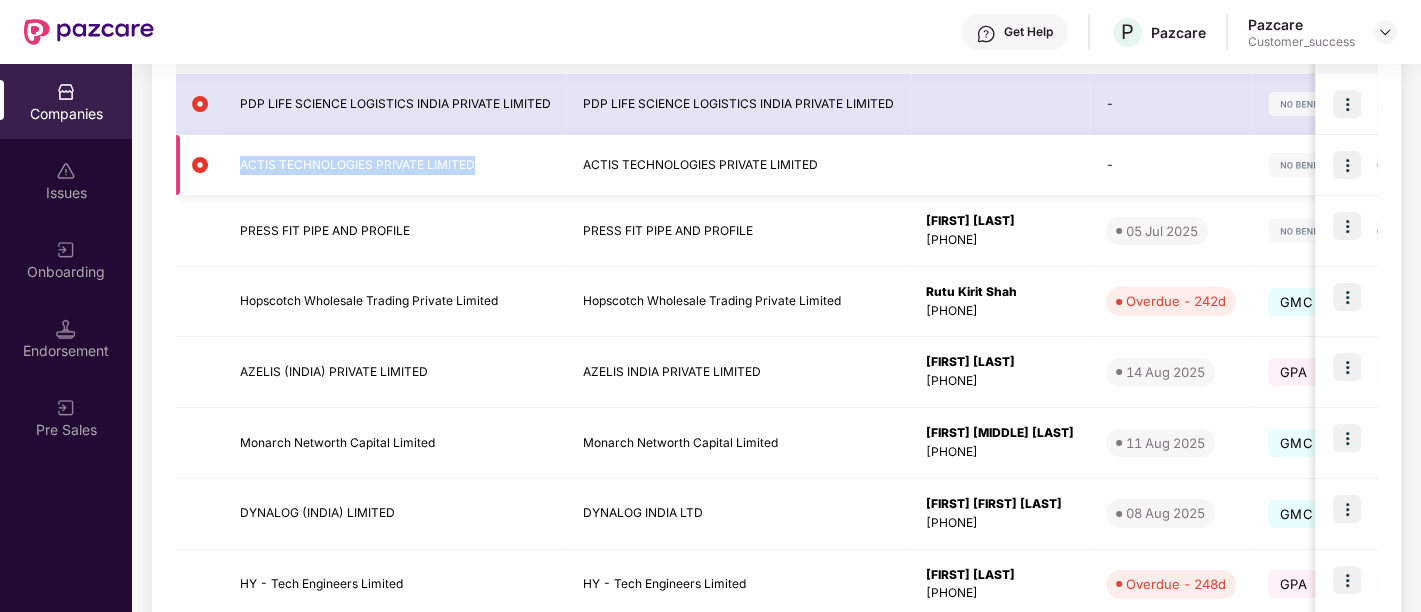 drag, startPoint x: 472, startPoint y: 163, endPoint x: 241, endPoint y: 164, distance: 231.00217 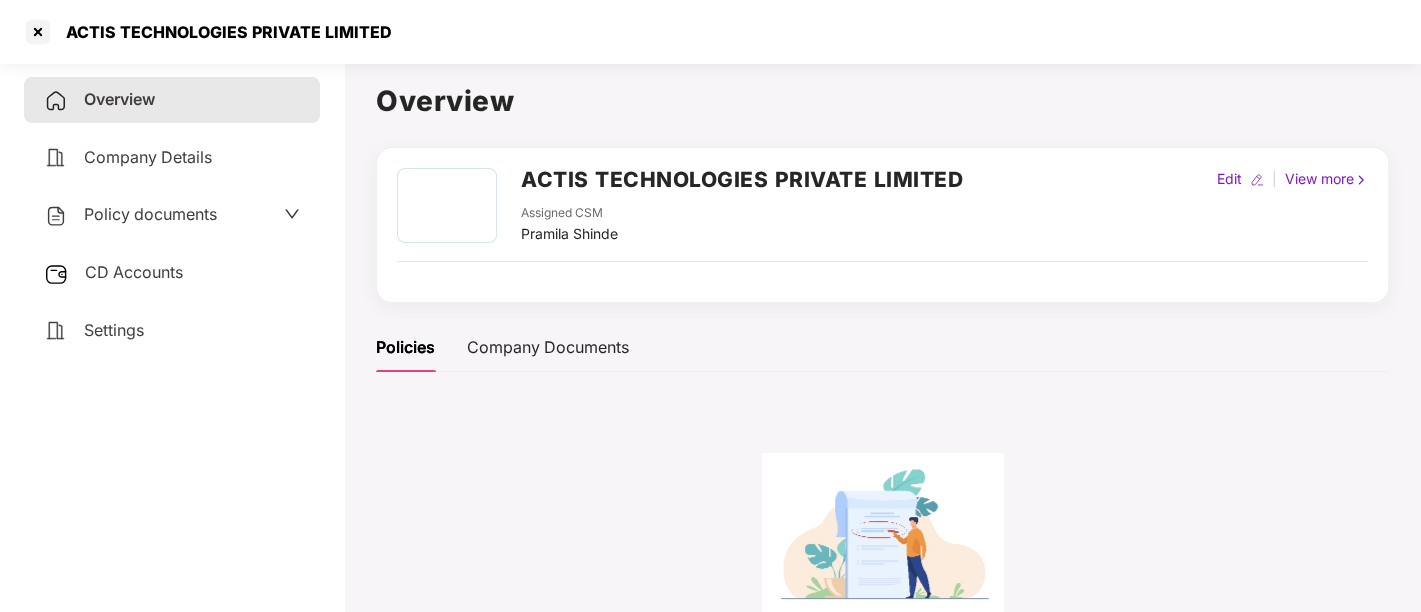 click on "ACTIS TECHNOLOGIES PRIVATE LIMITED" at bounding box center (742, 179) 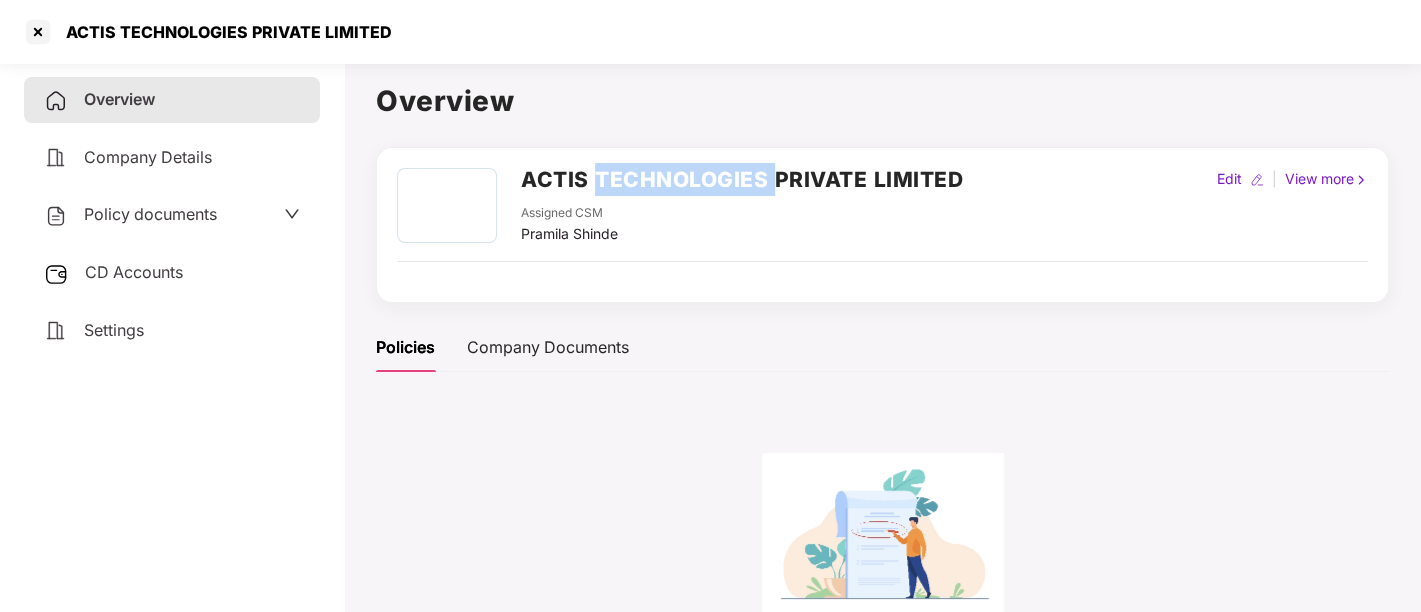 click on "ACTIS TECHNOLOGIES PRIVATE LIMITED" at bounding box center [742, 179] 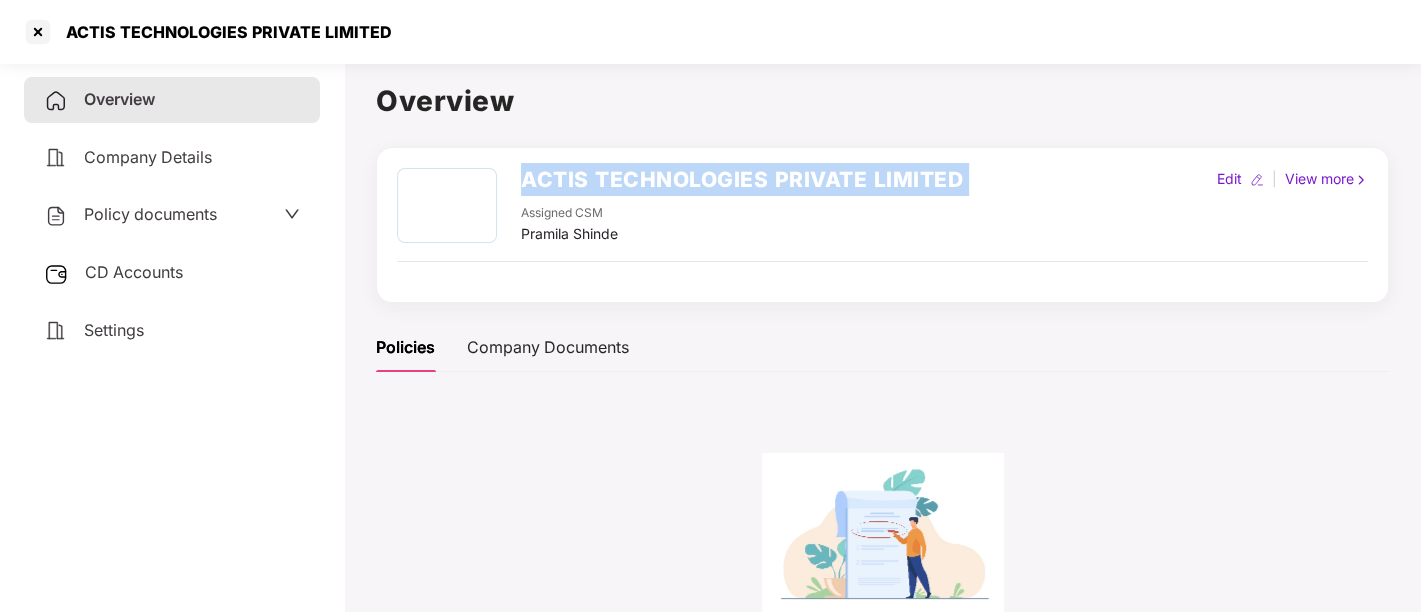 click on "ACTIS TECHNOLOGIES PRIVATE LIMITED" at bounding box center [742, 179] 